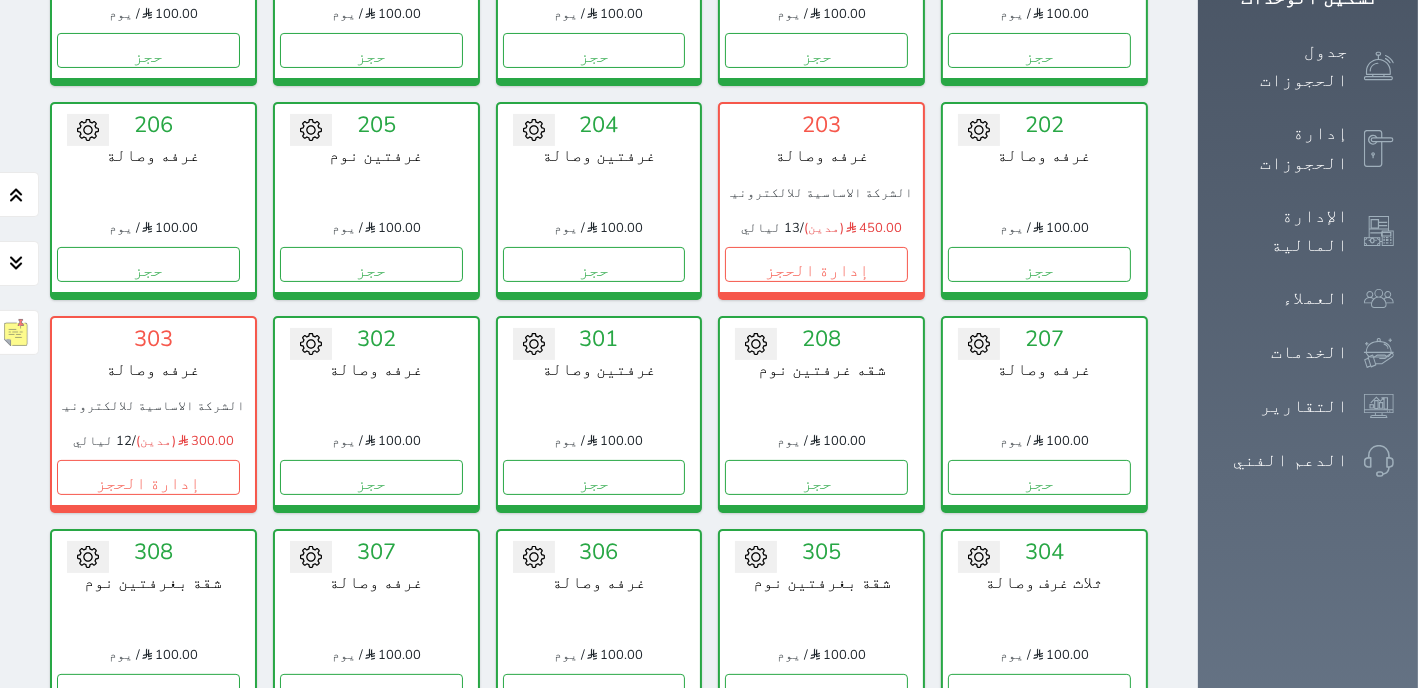 scroll, scrollTop: 361, scrollLeft: 0, axis: vertical 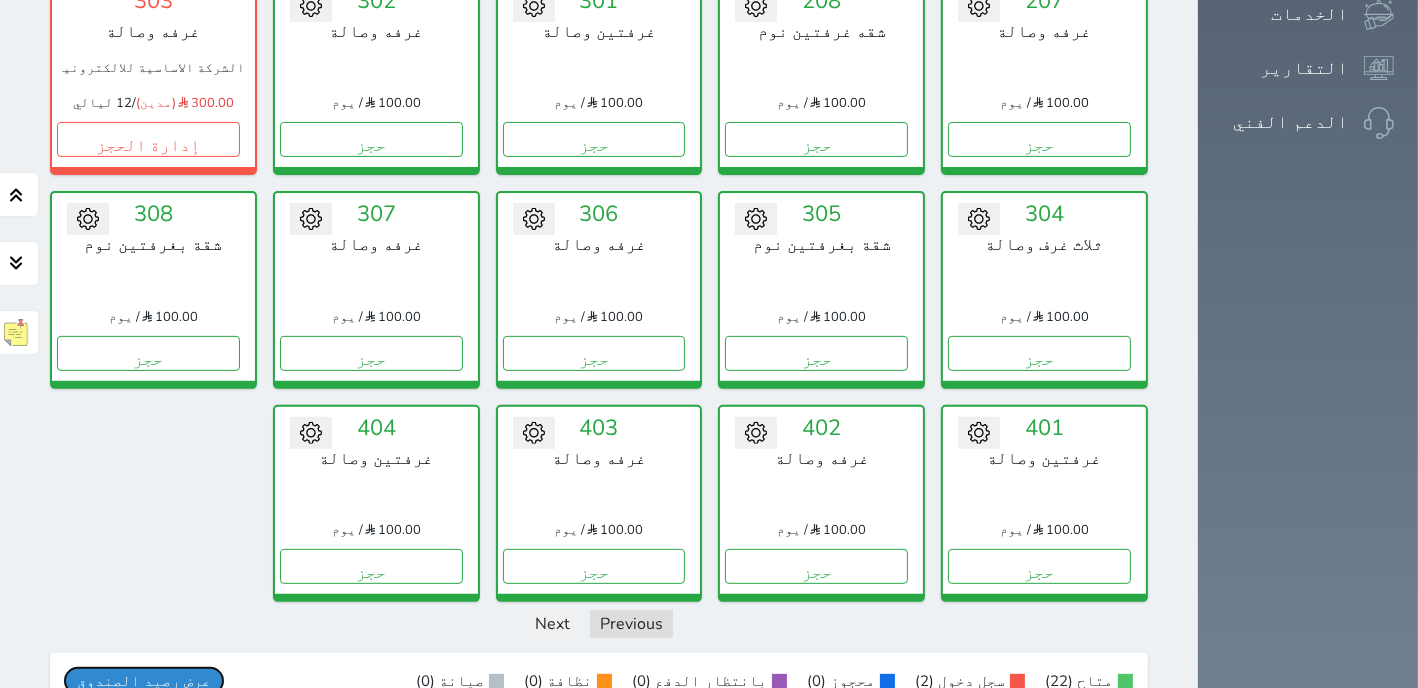 click on "عرض رصيد الصندوق" at bounding box center (144, 681) 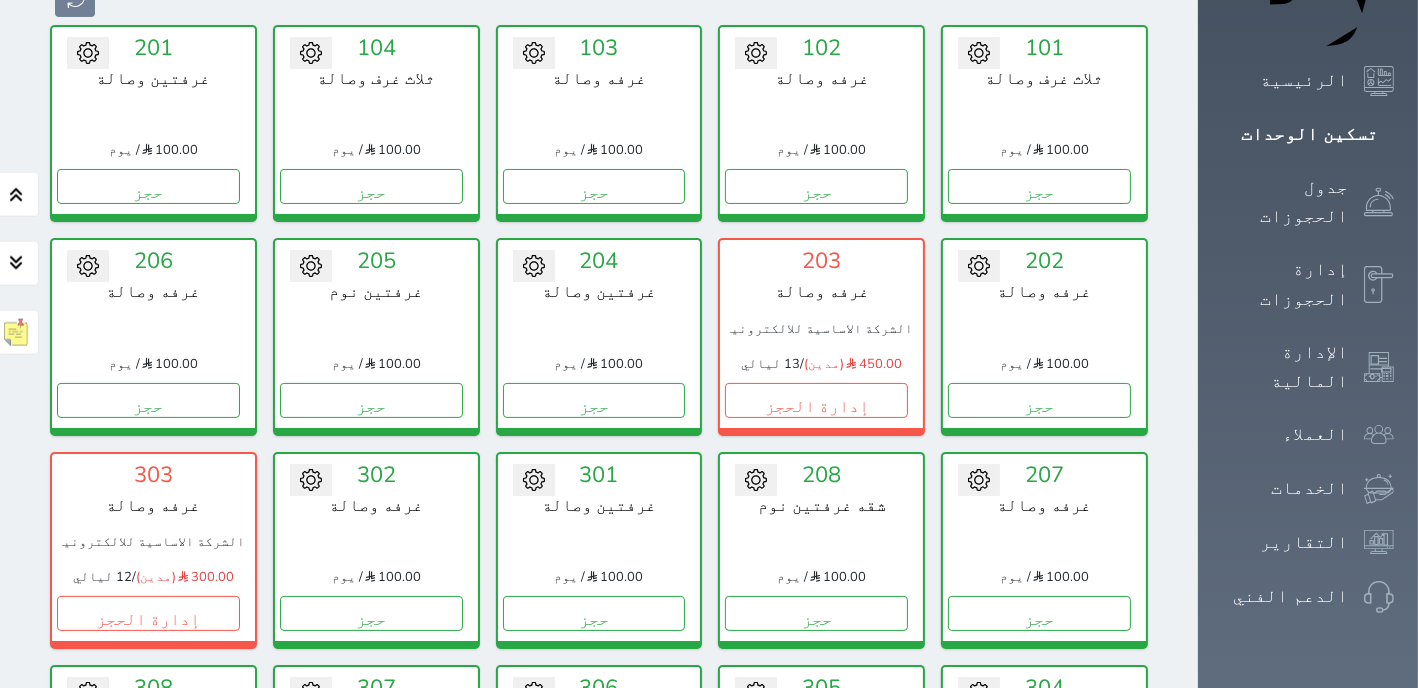 scroll, scrollTop: 254, scrollLeft: 0, axis: vertical 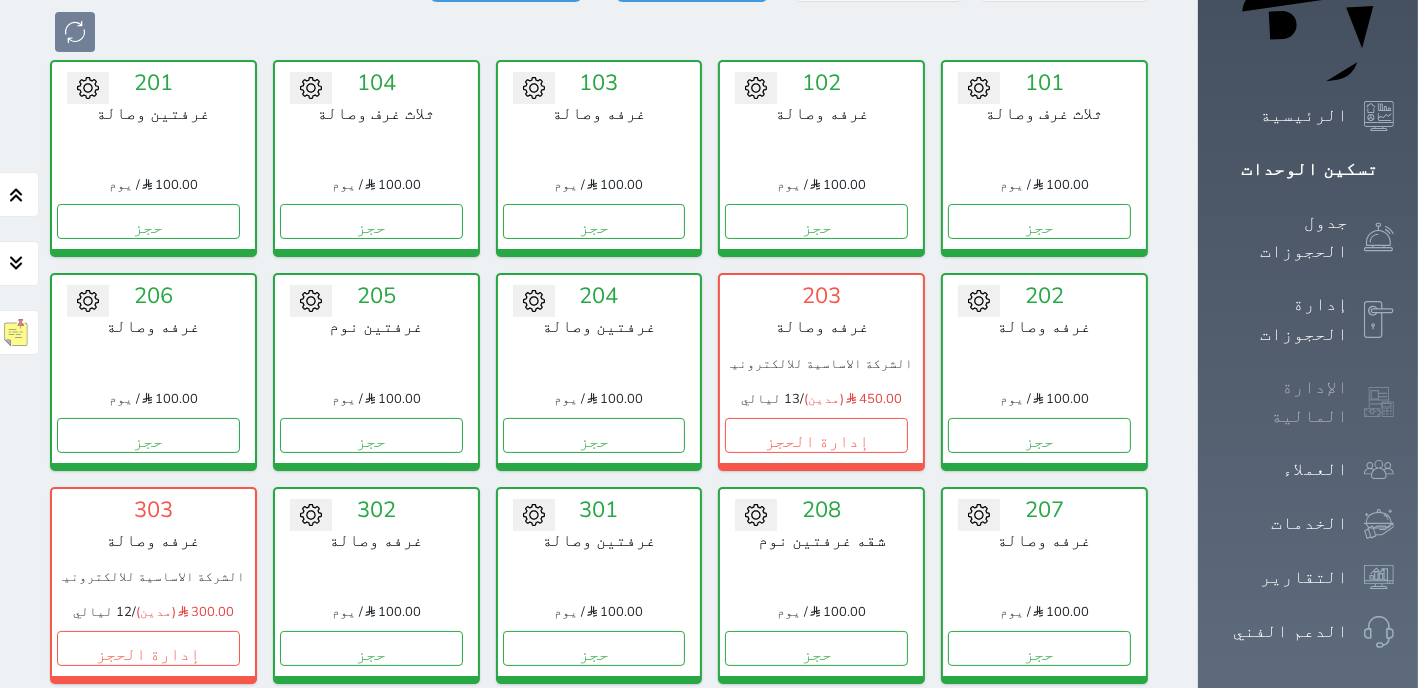 click on "الإدارة المالية" at bounding box center (1285, 402) 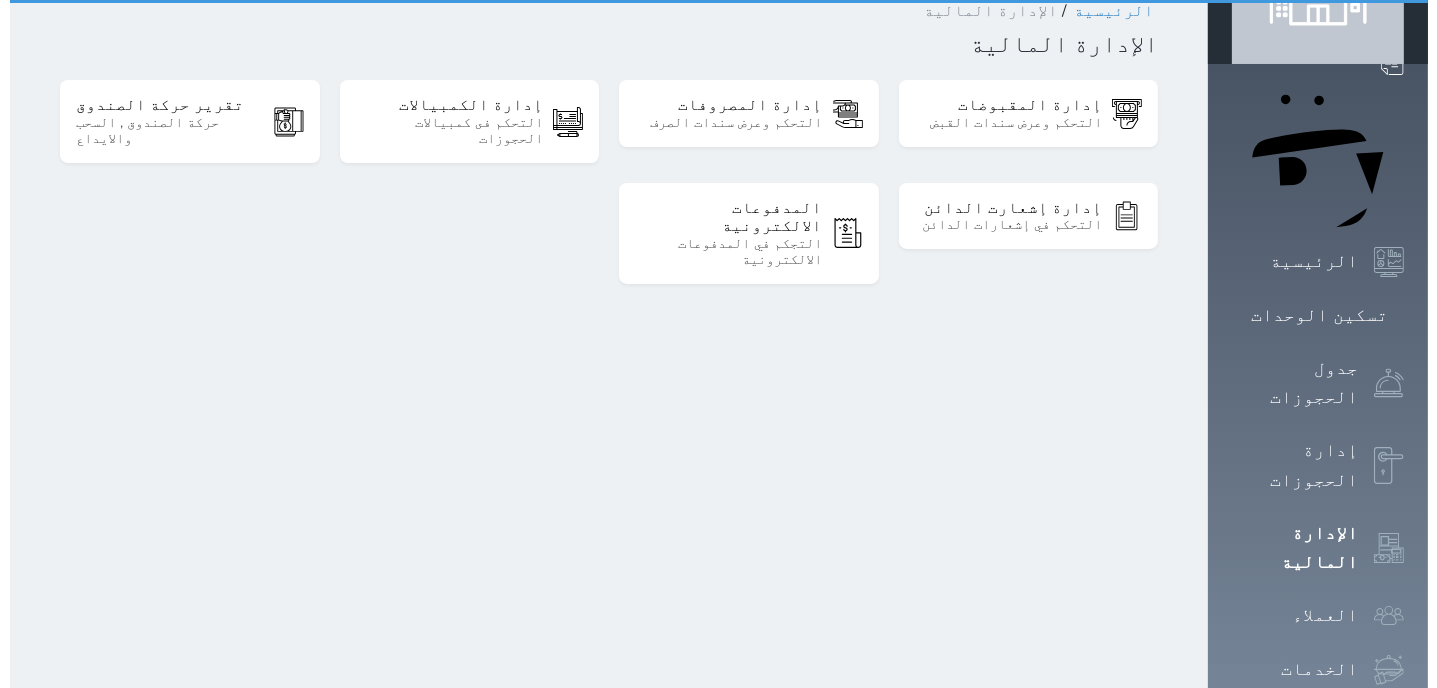 scroll, scrollTop: 0, scrollLeft: 0, axis: both 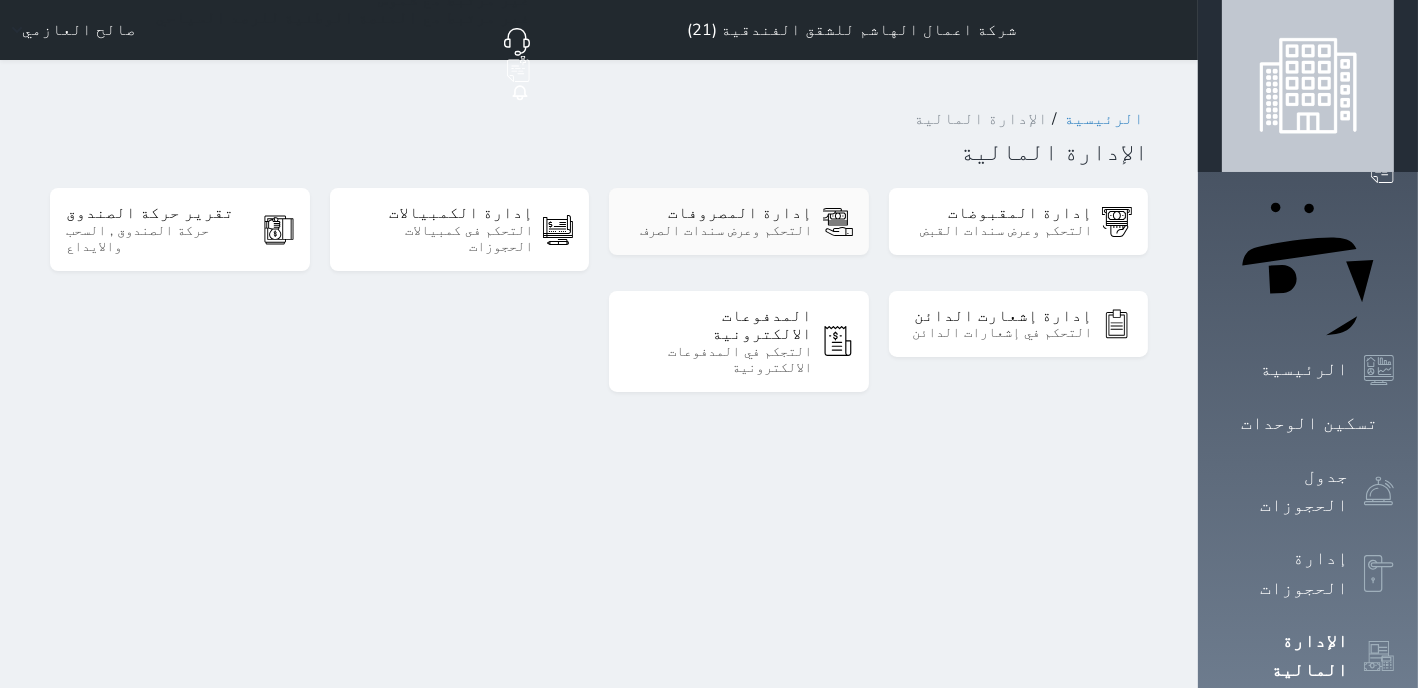 click on "التحكم وعرض سندات الصرف" at bounding box center (719, 231) 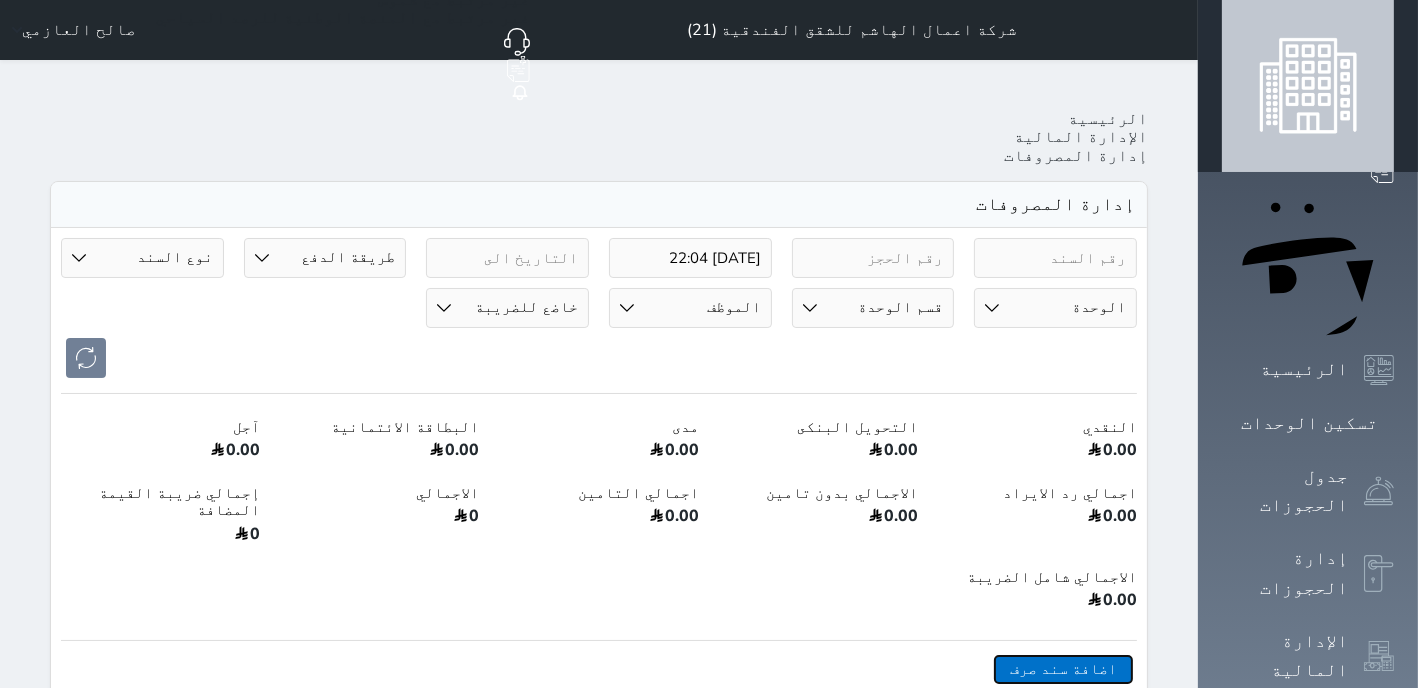 click on "اضافة سند صرف" at bounding box center [1063, 669] 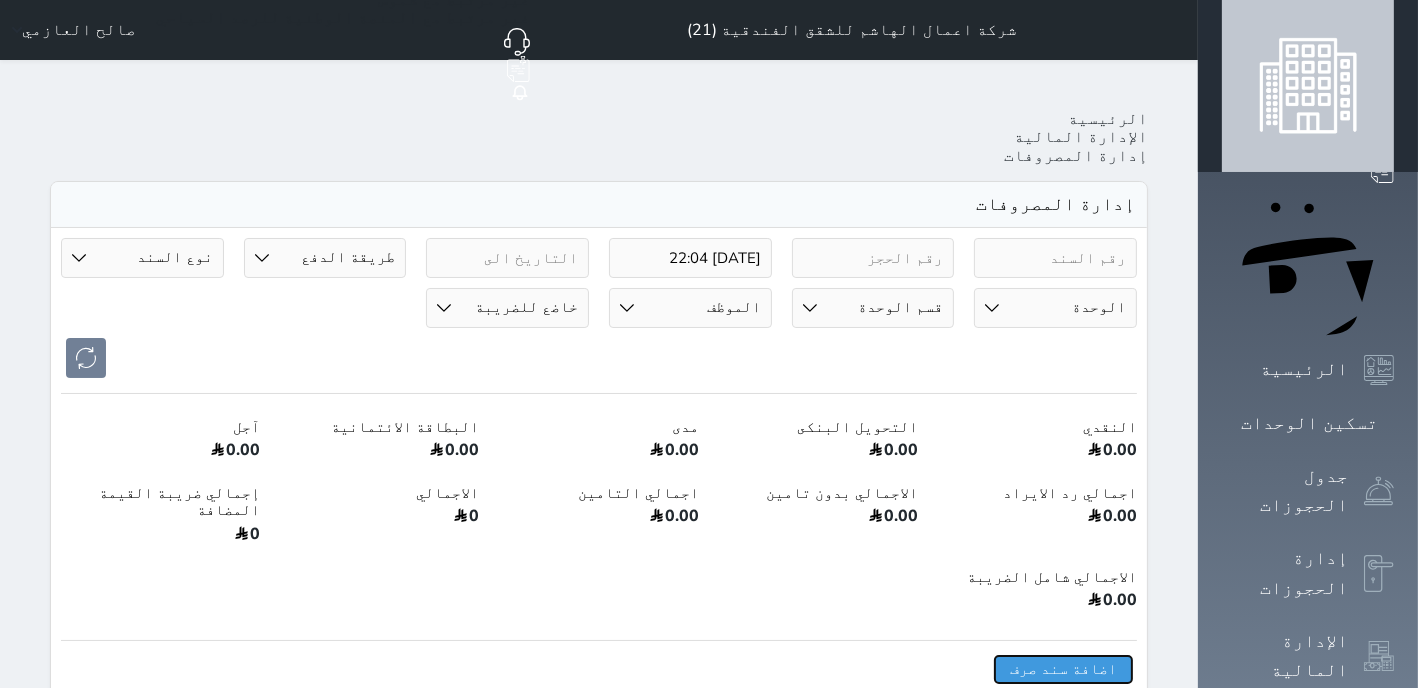 select 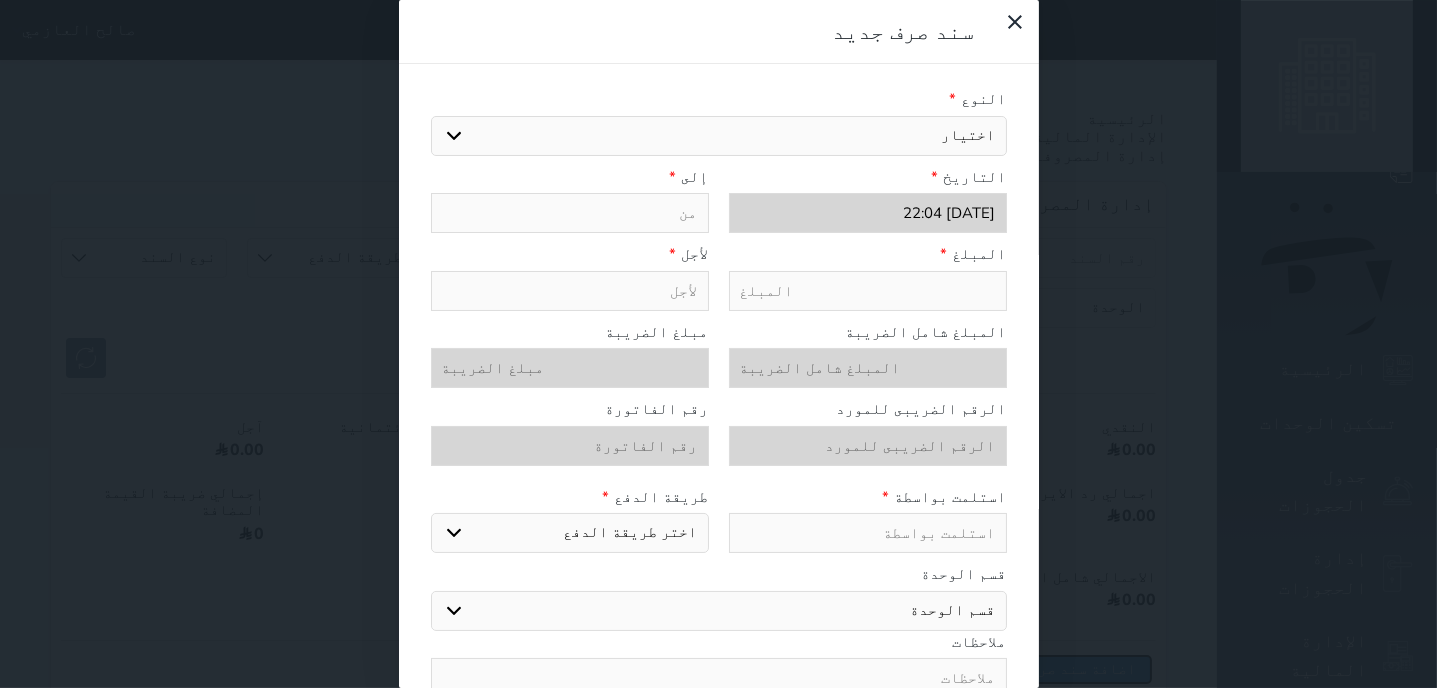 select 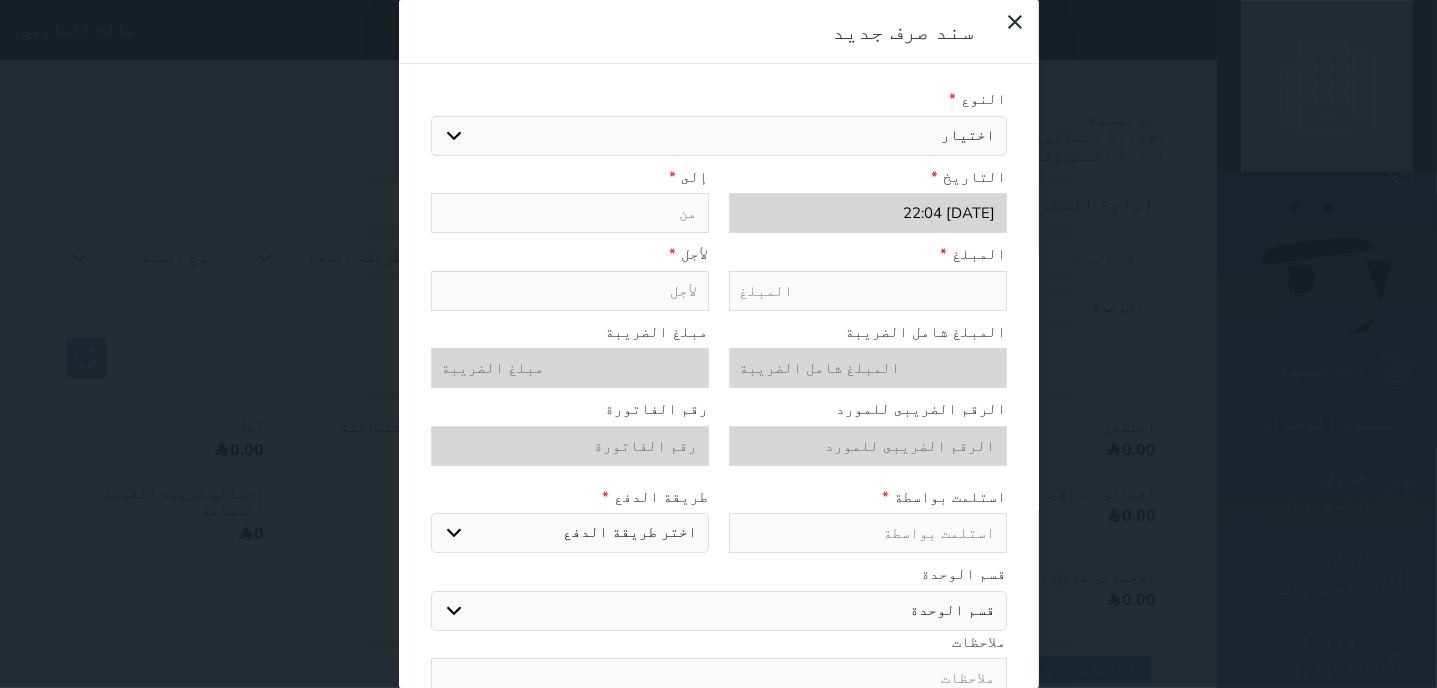 click on "اختيار   مرتجع إيجار رواتب صيانة مصروفات عامة تحويل من الصندوق الى الادارة استرجاع تامين استرجاع العربون" at bounding box center (719, 136) 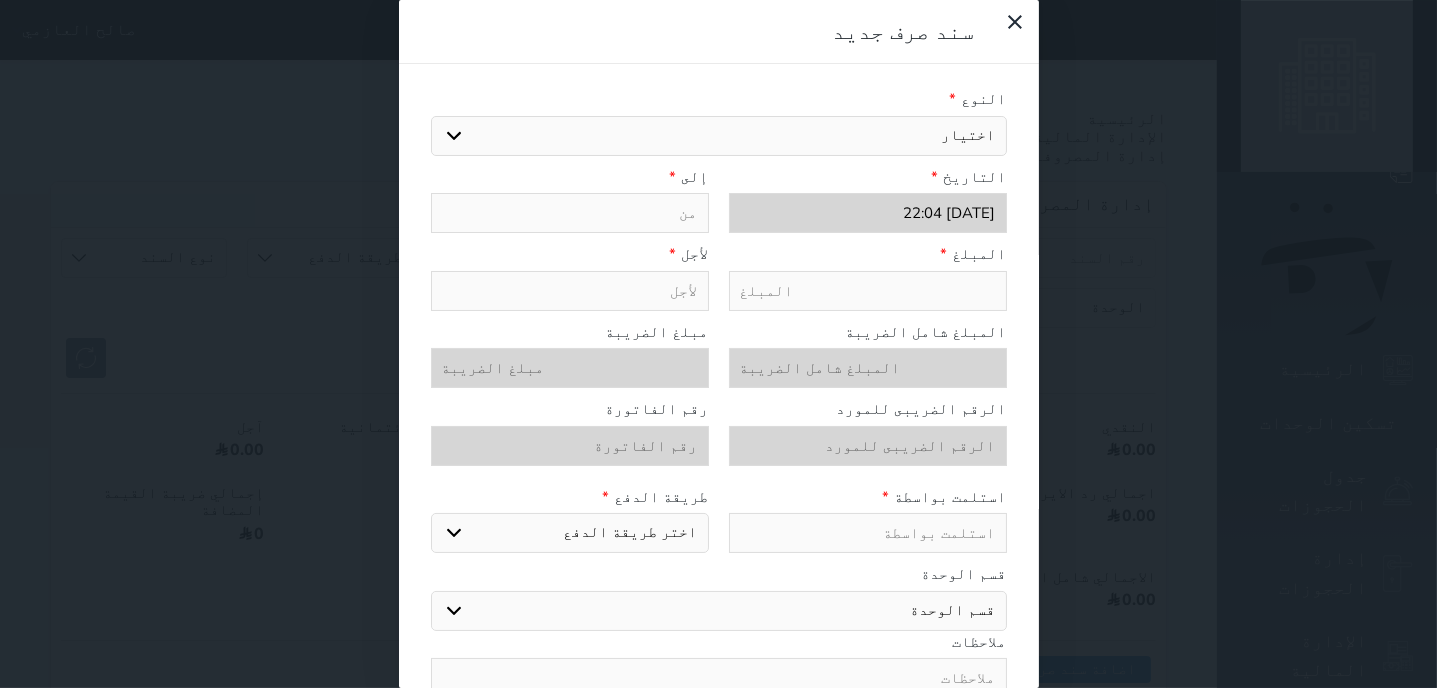 select on "77552" 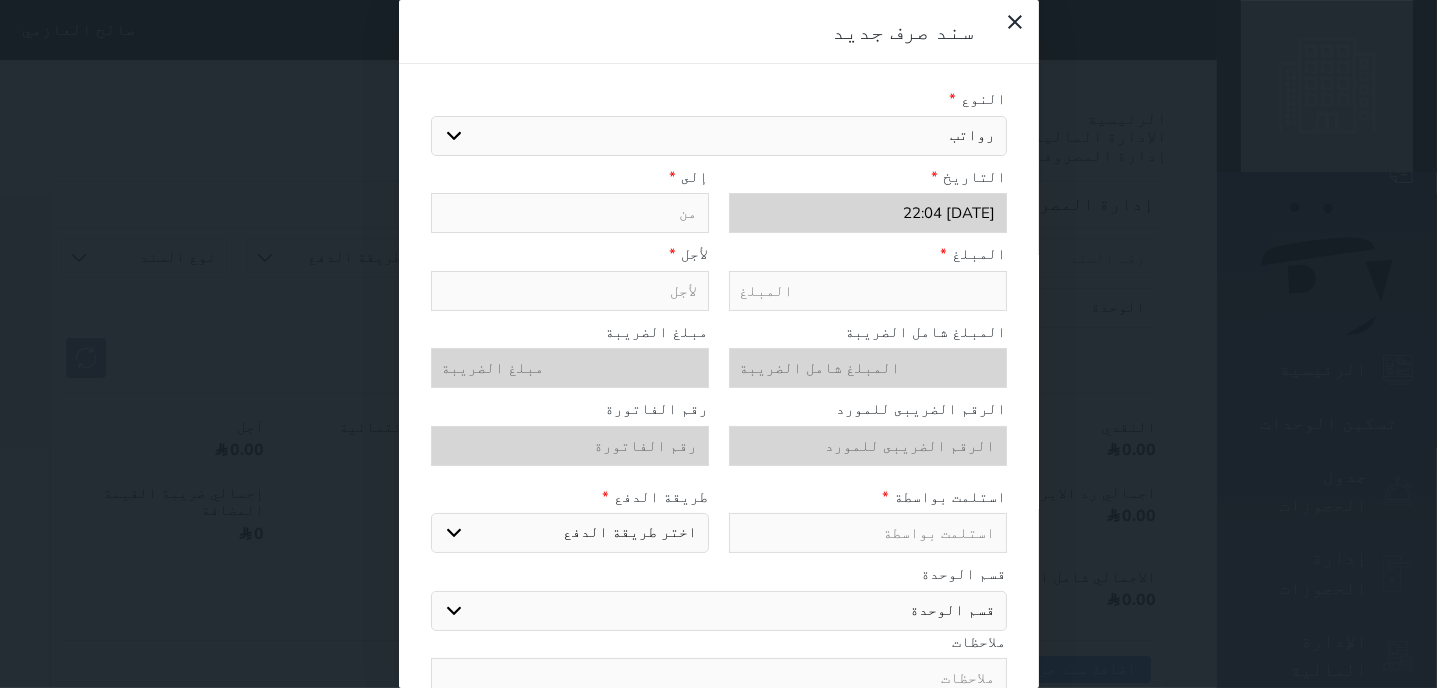 click on "رواتب" at bounding box center (0, 0) 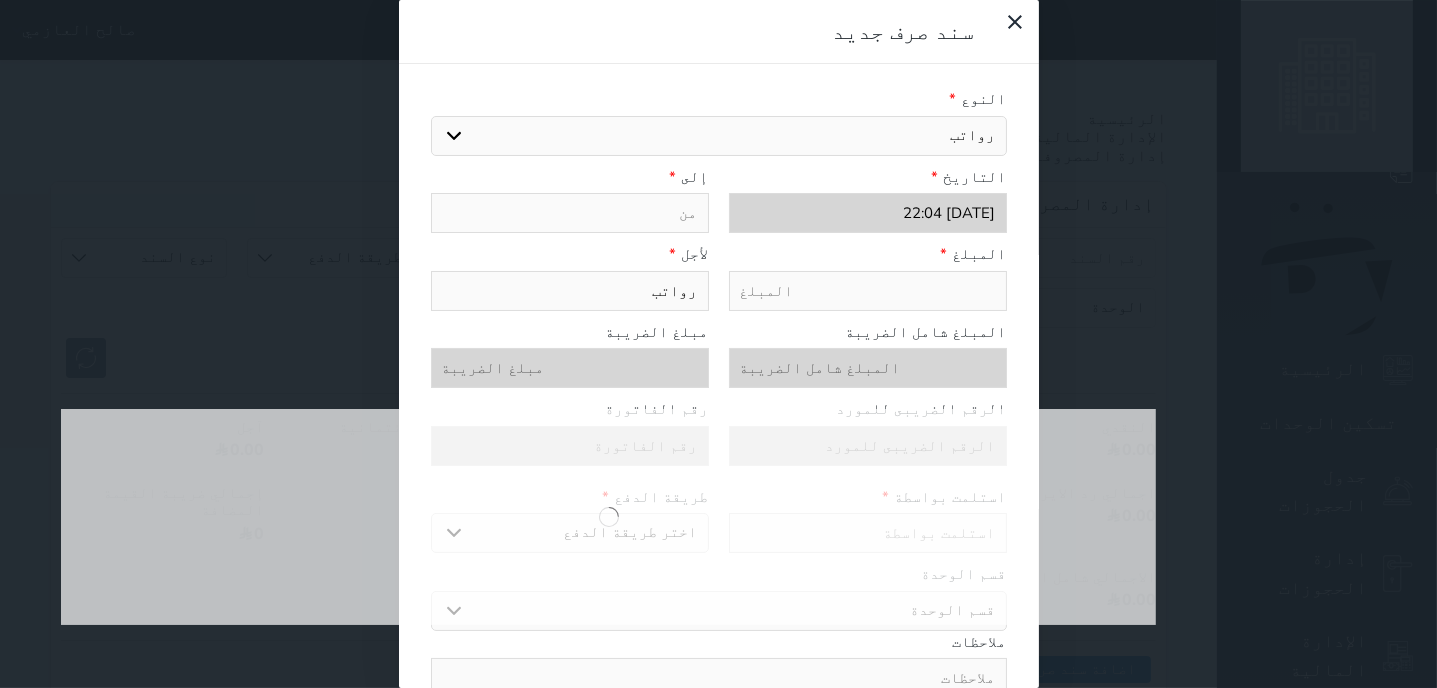 click at bounding box center (570, 213) 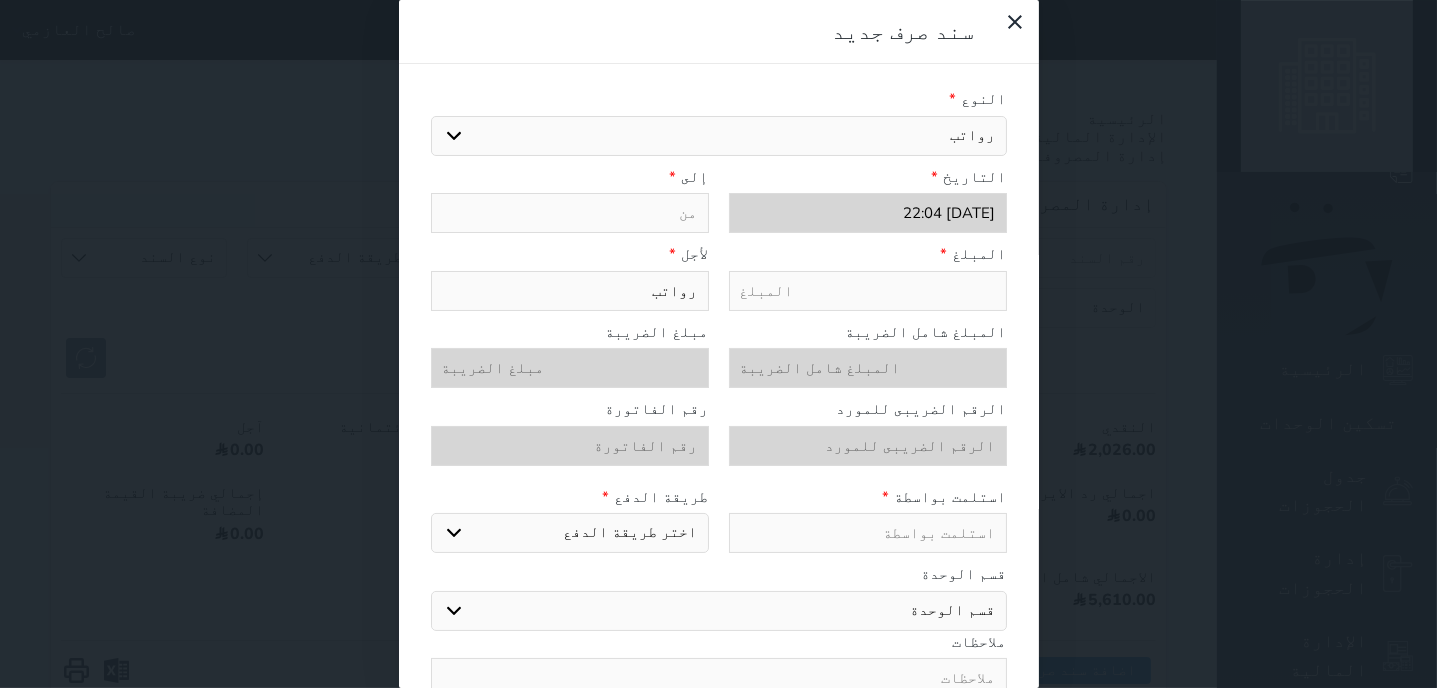 type on "ت" 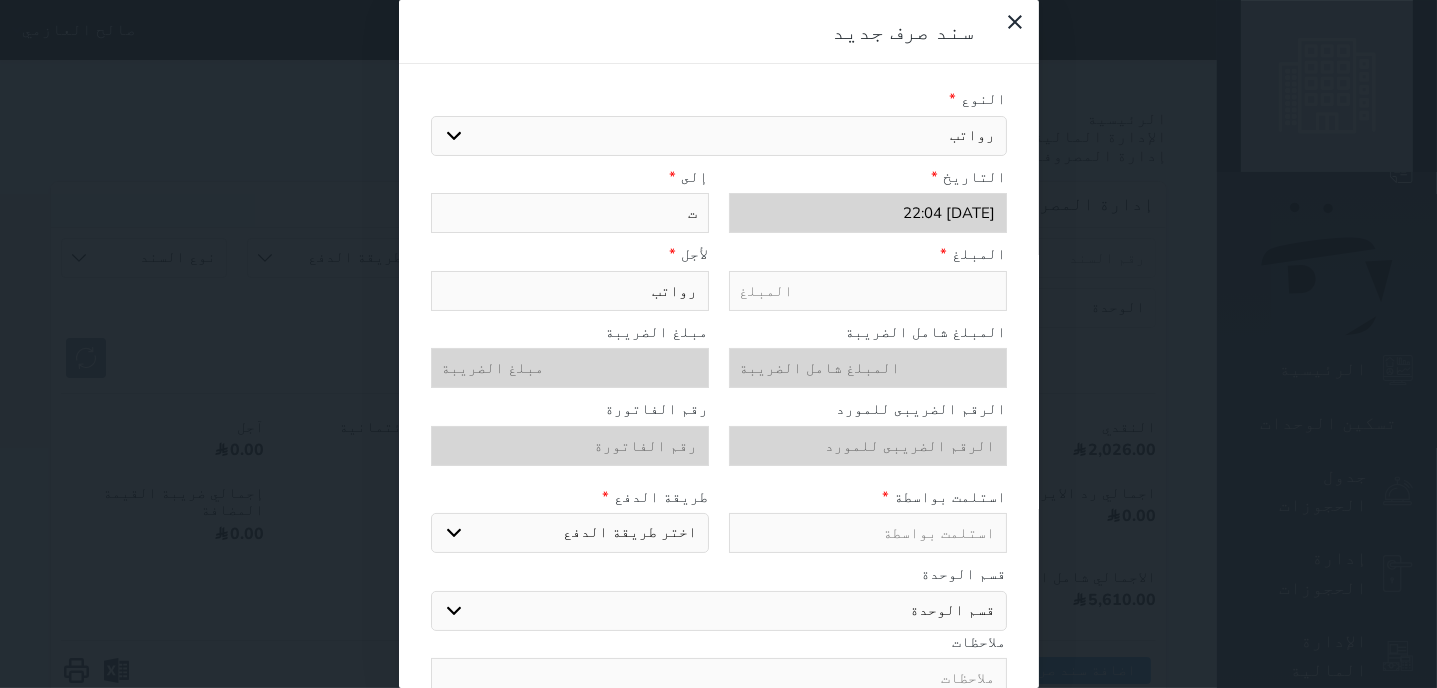 type on "تر" 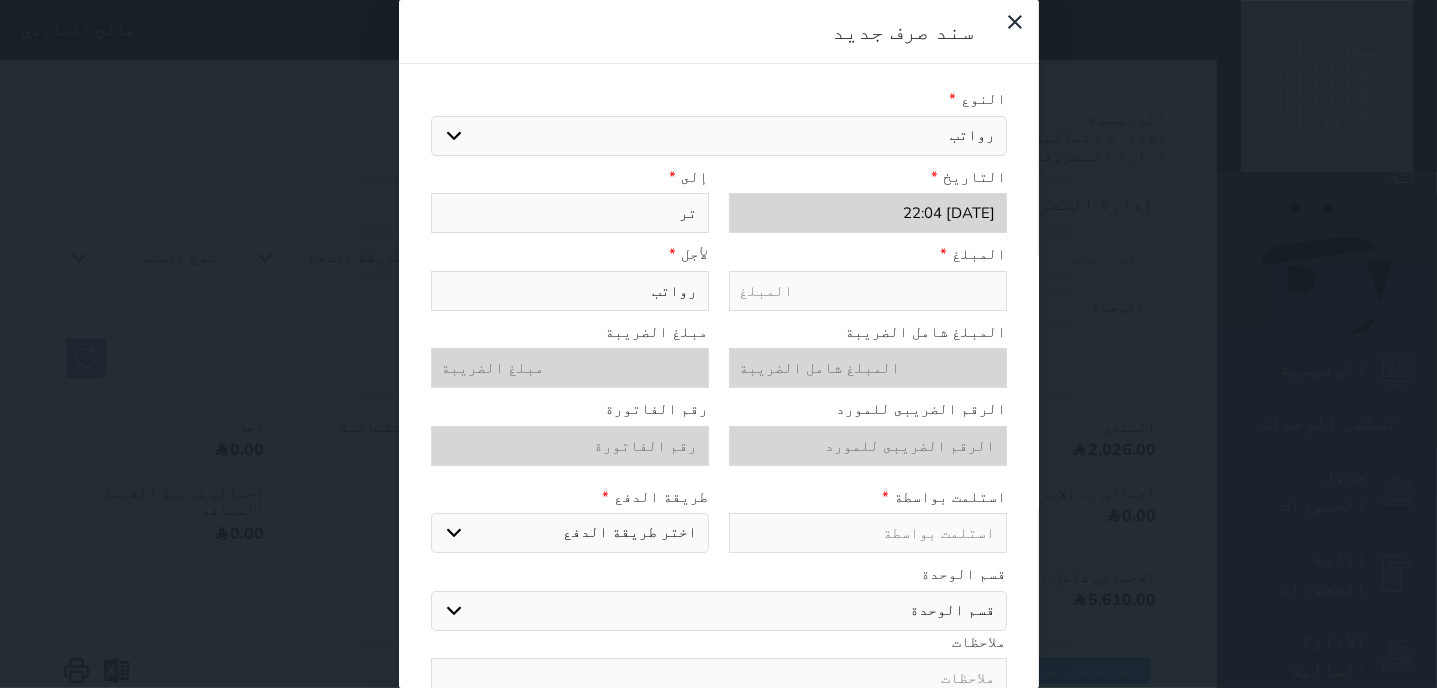 type on "ترح" 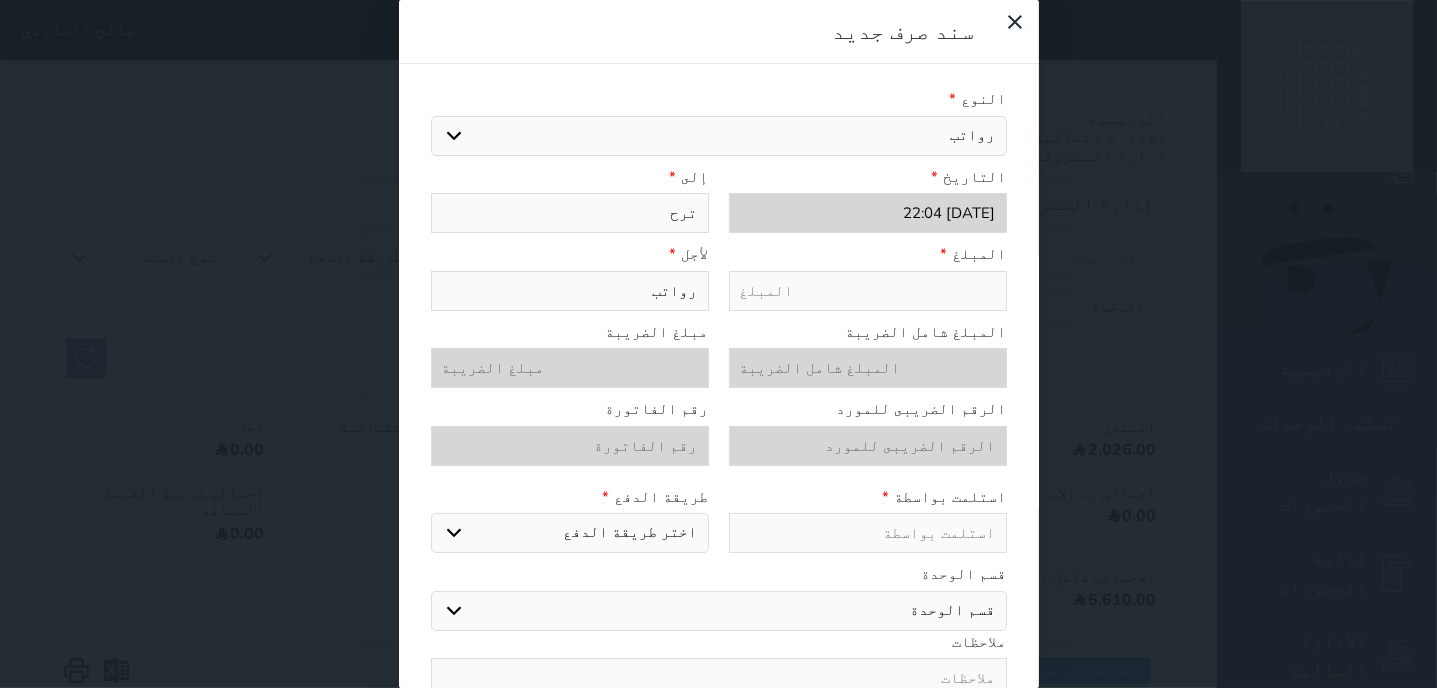 type on "ترحي" 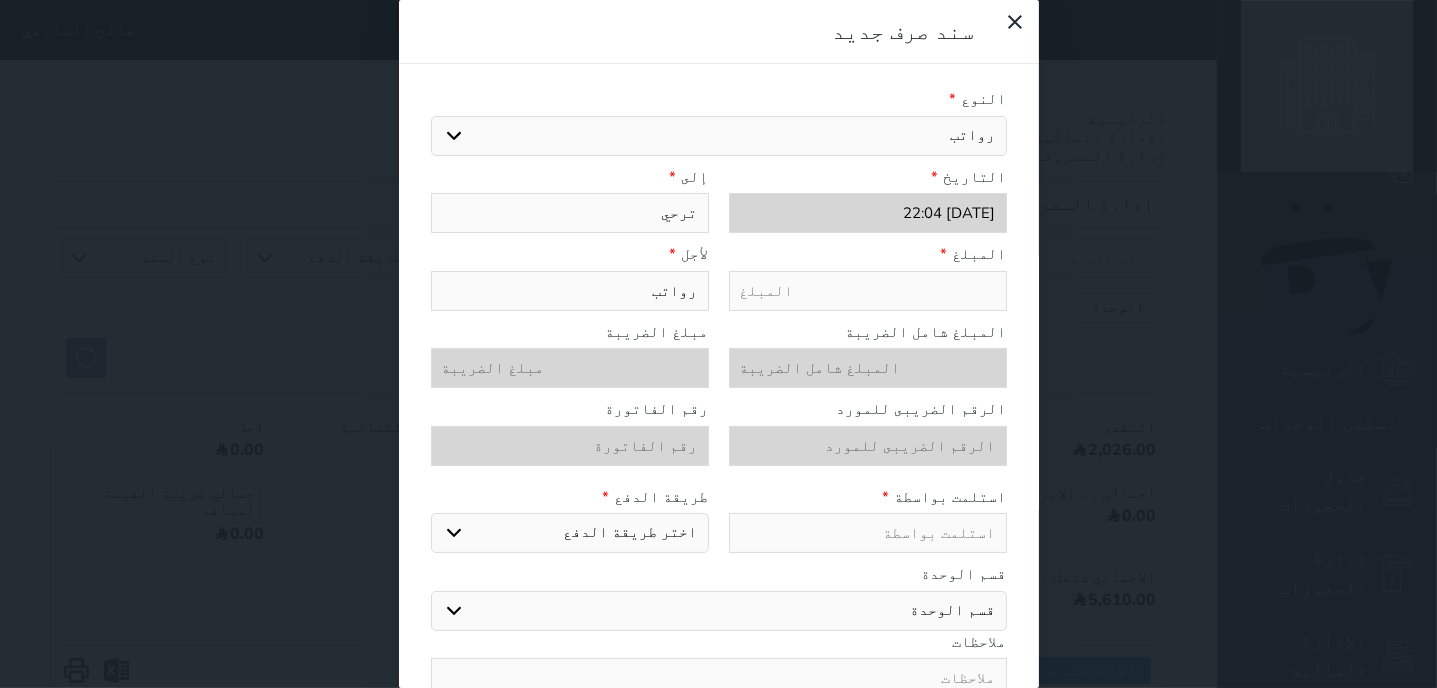 type on "ترحيل" 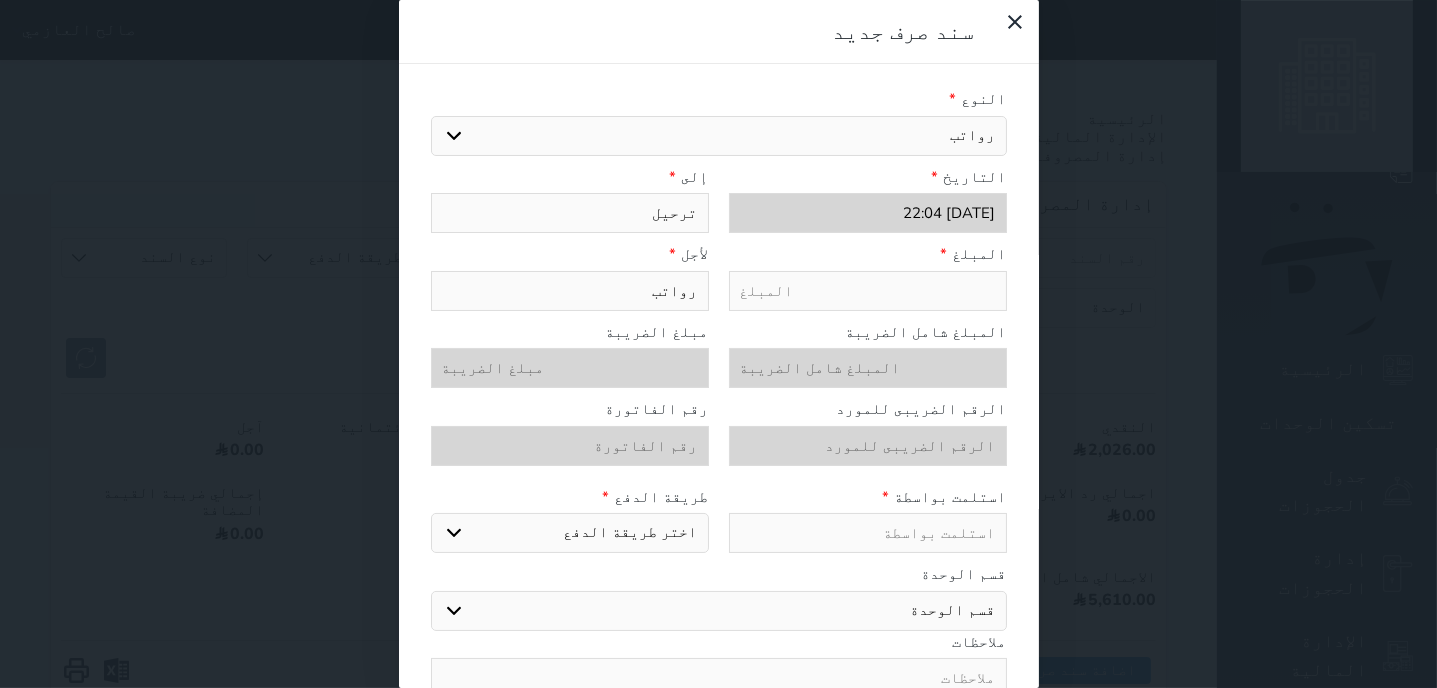 type on "ترحيل" 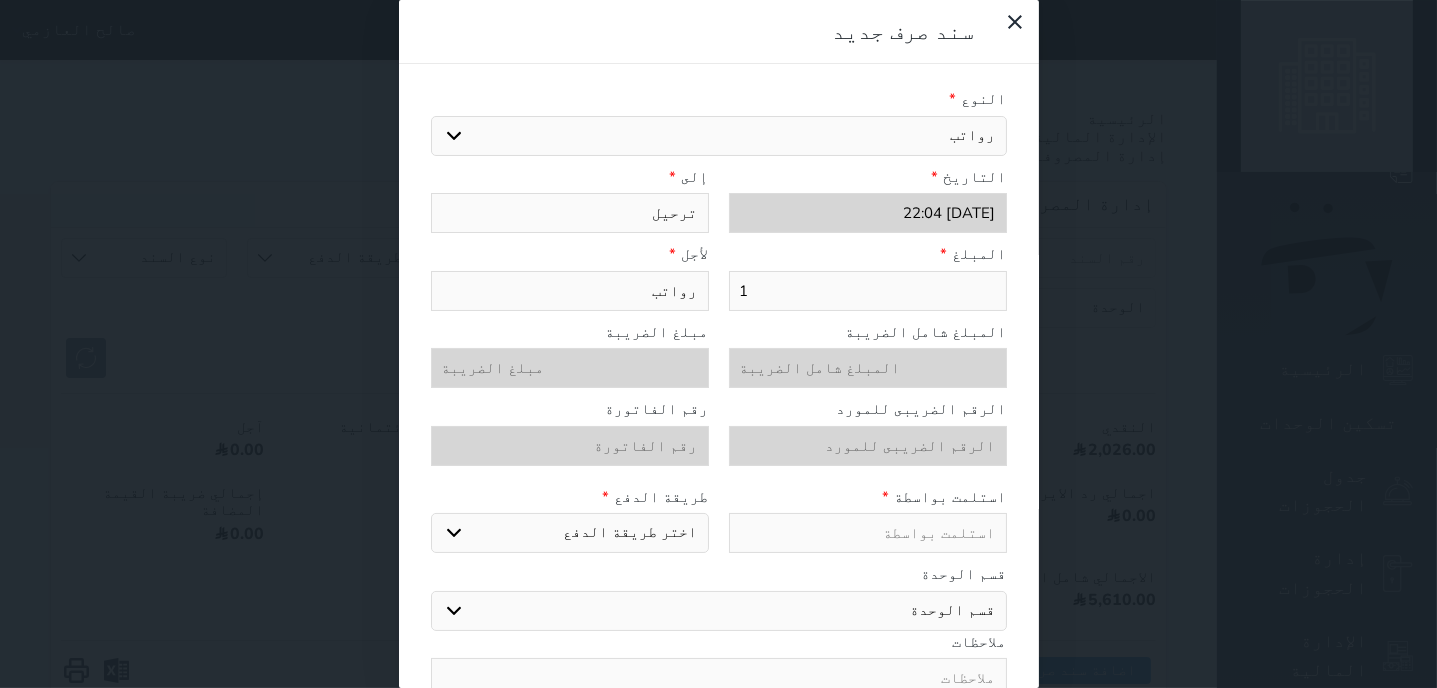 type on "10" 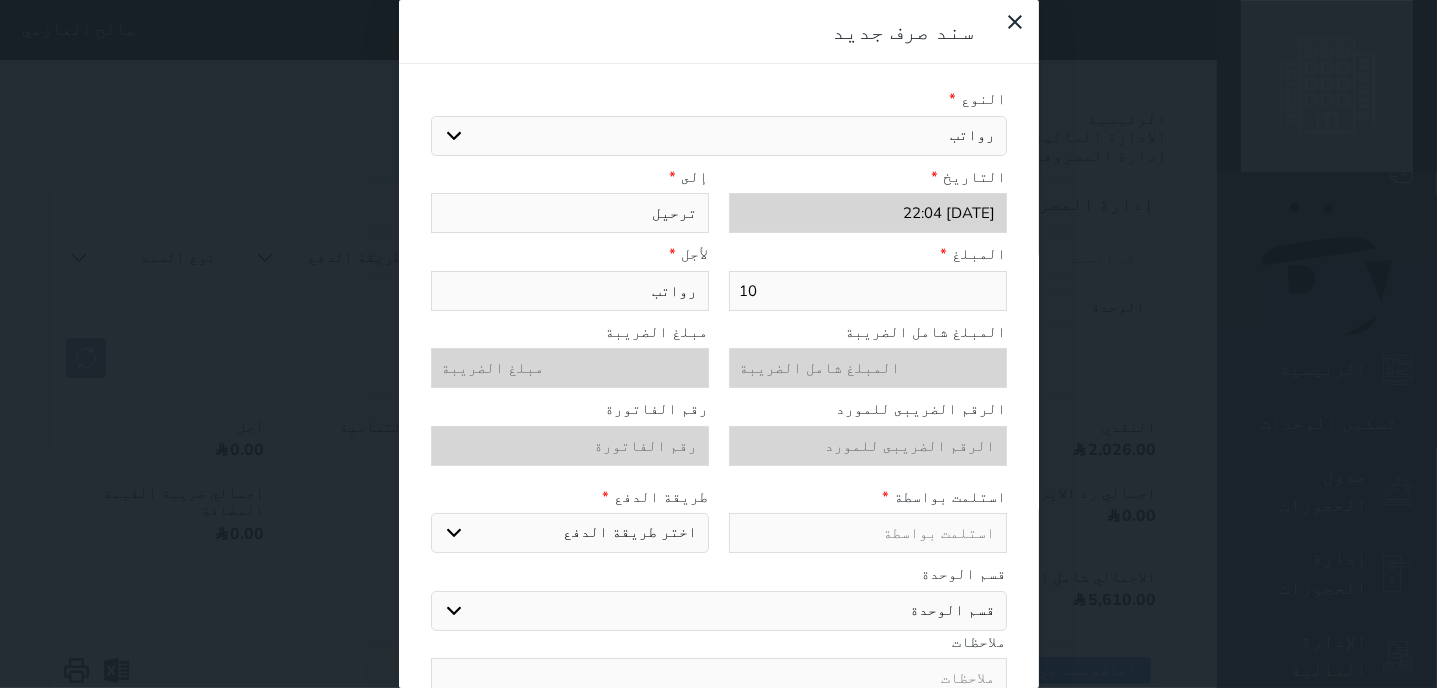 type on "100" 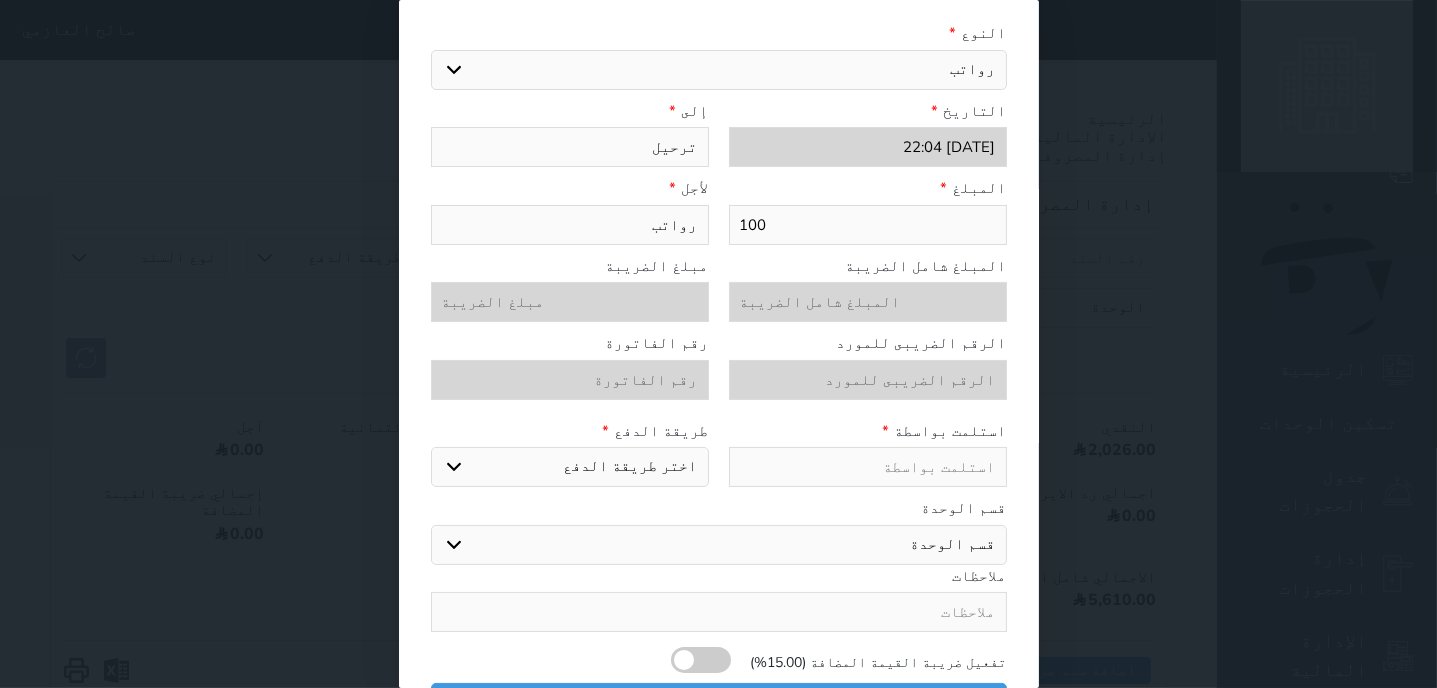 scroll, scrollTop: 102, scrollLeft: 0, axis: vertical 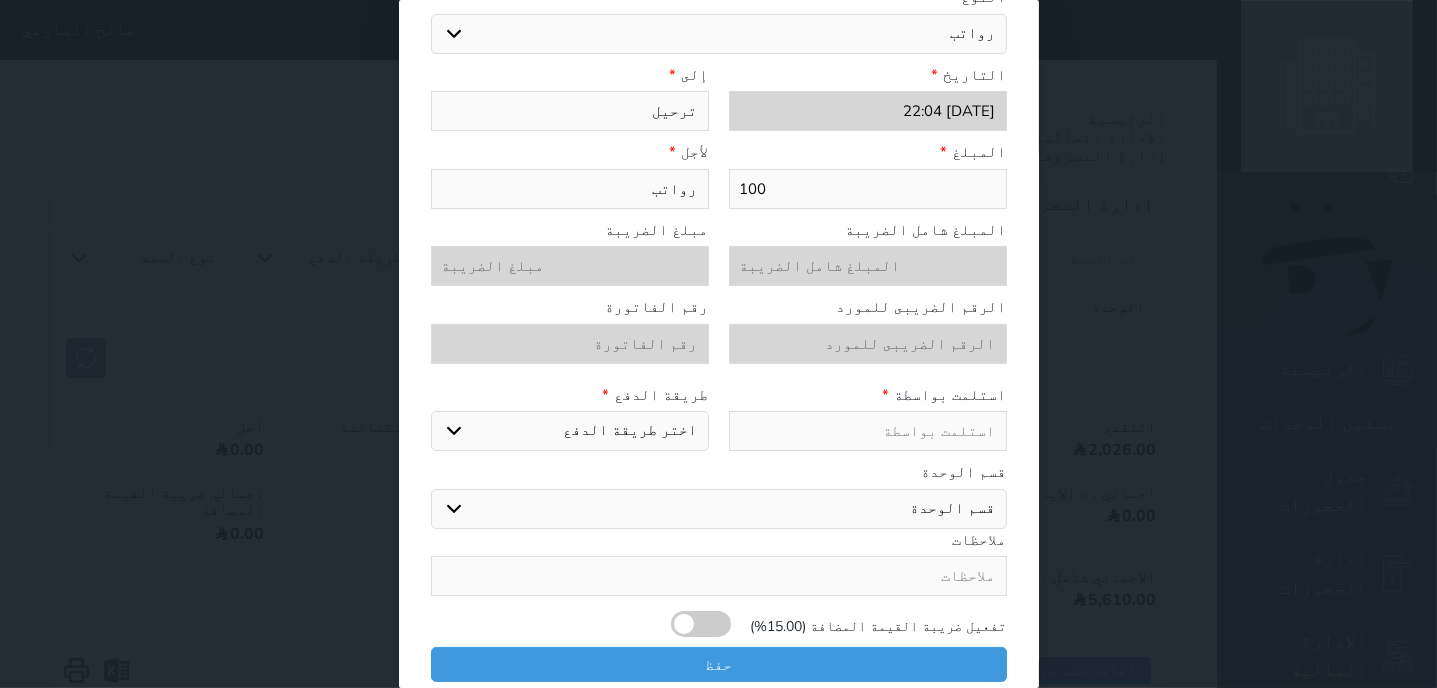 type on "100" 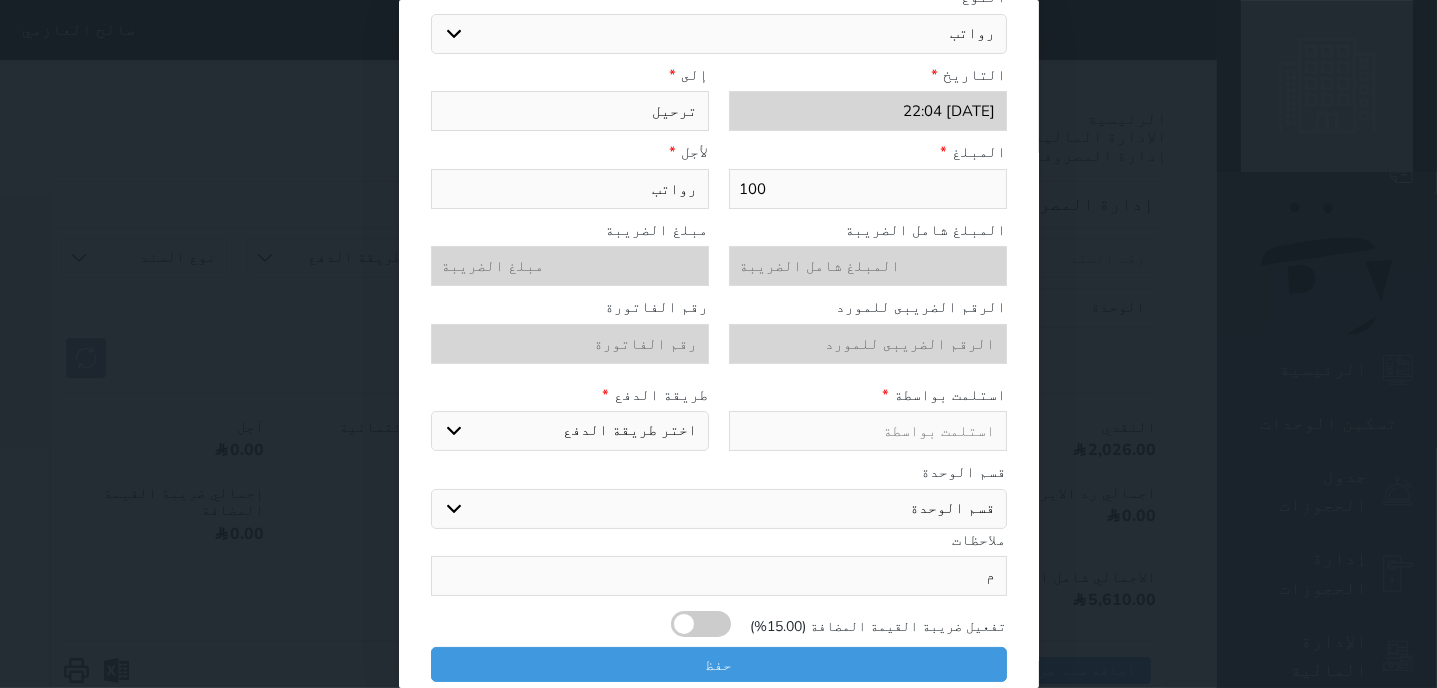 select 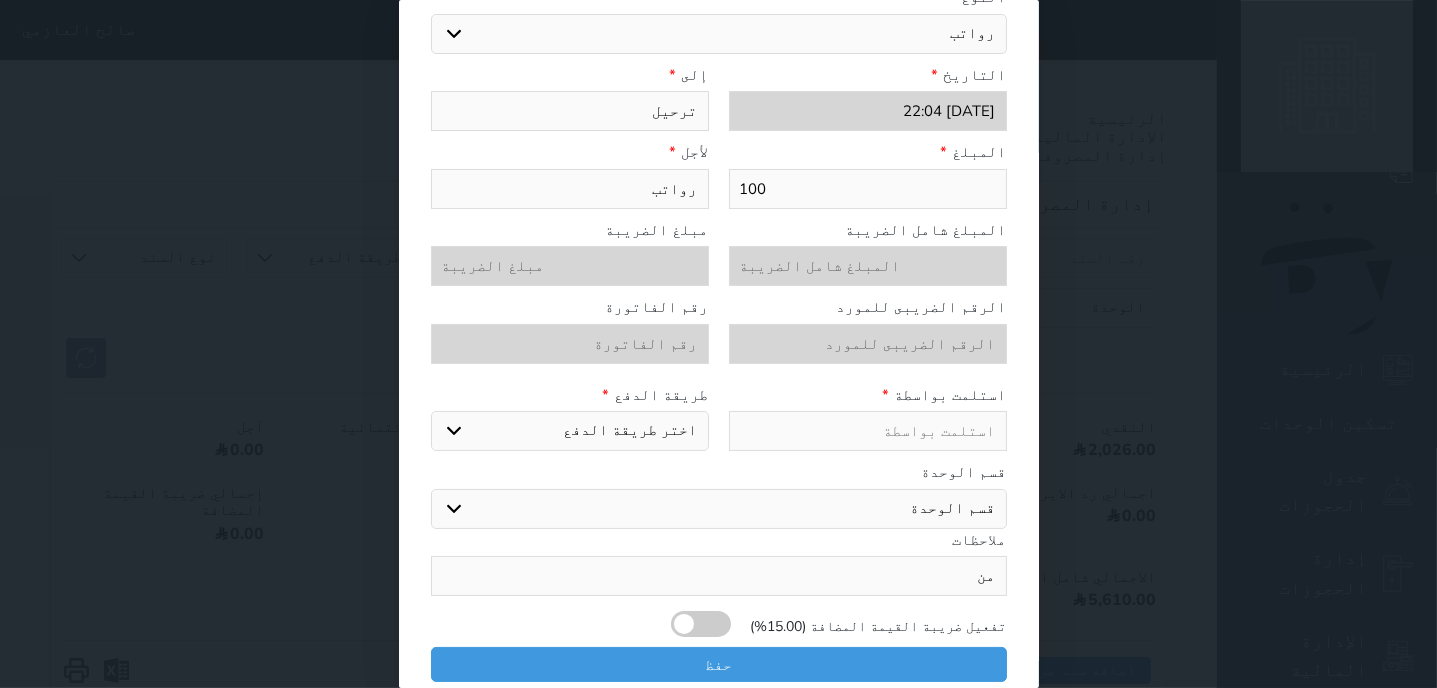 select 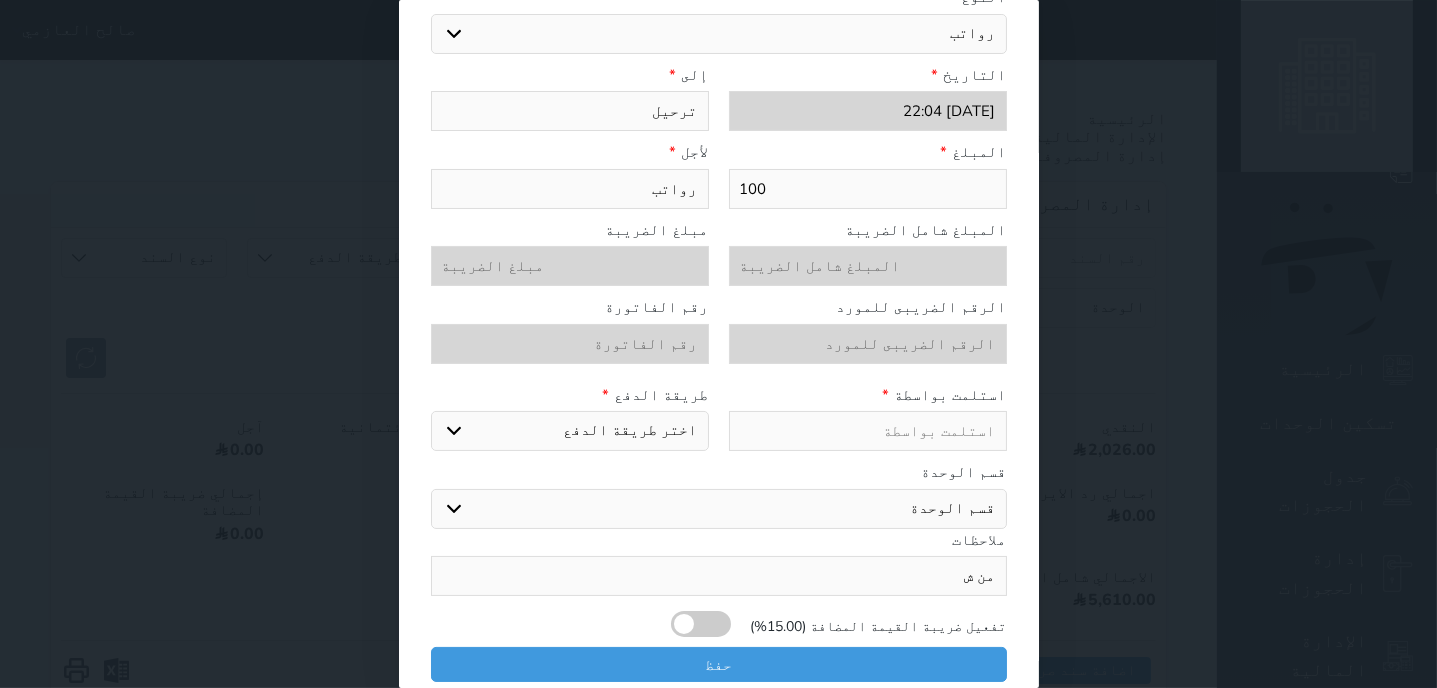 select 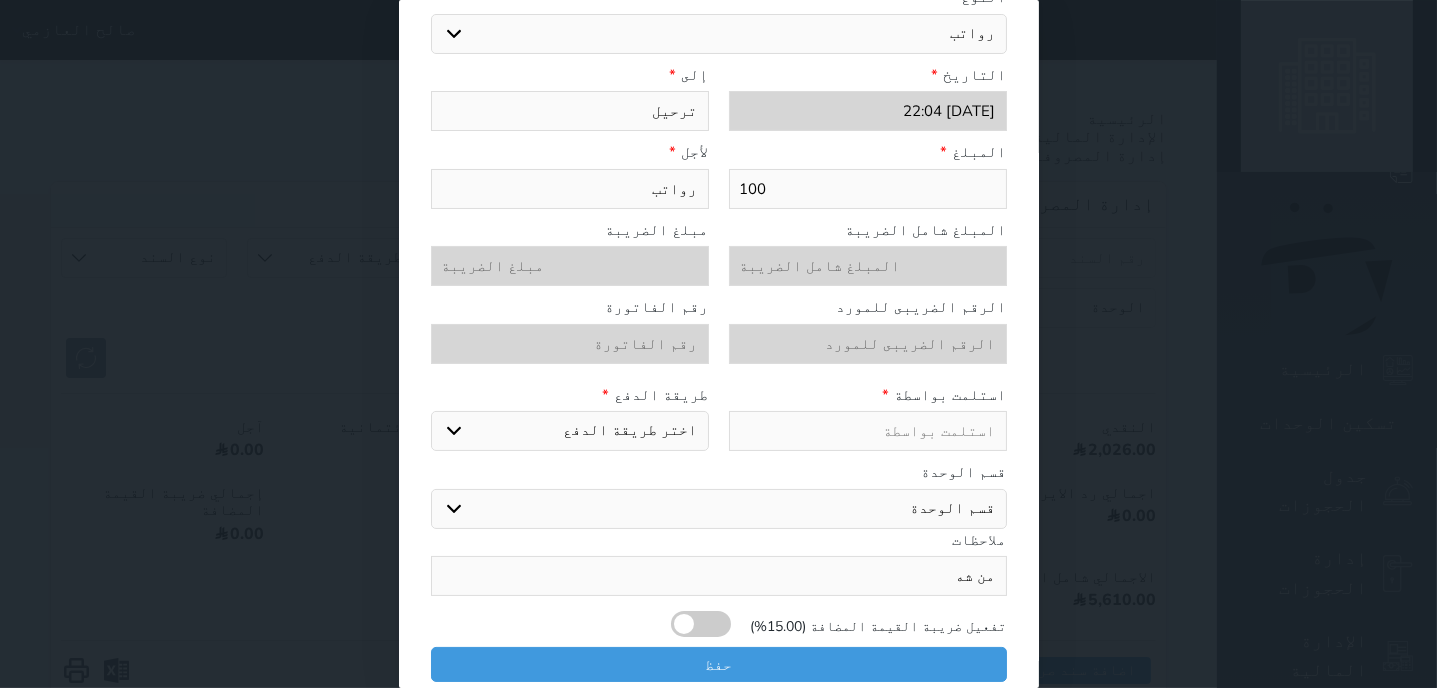select 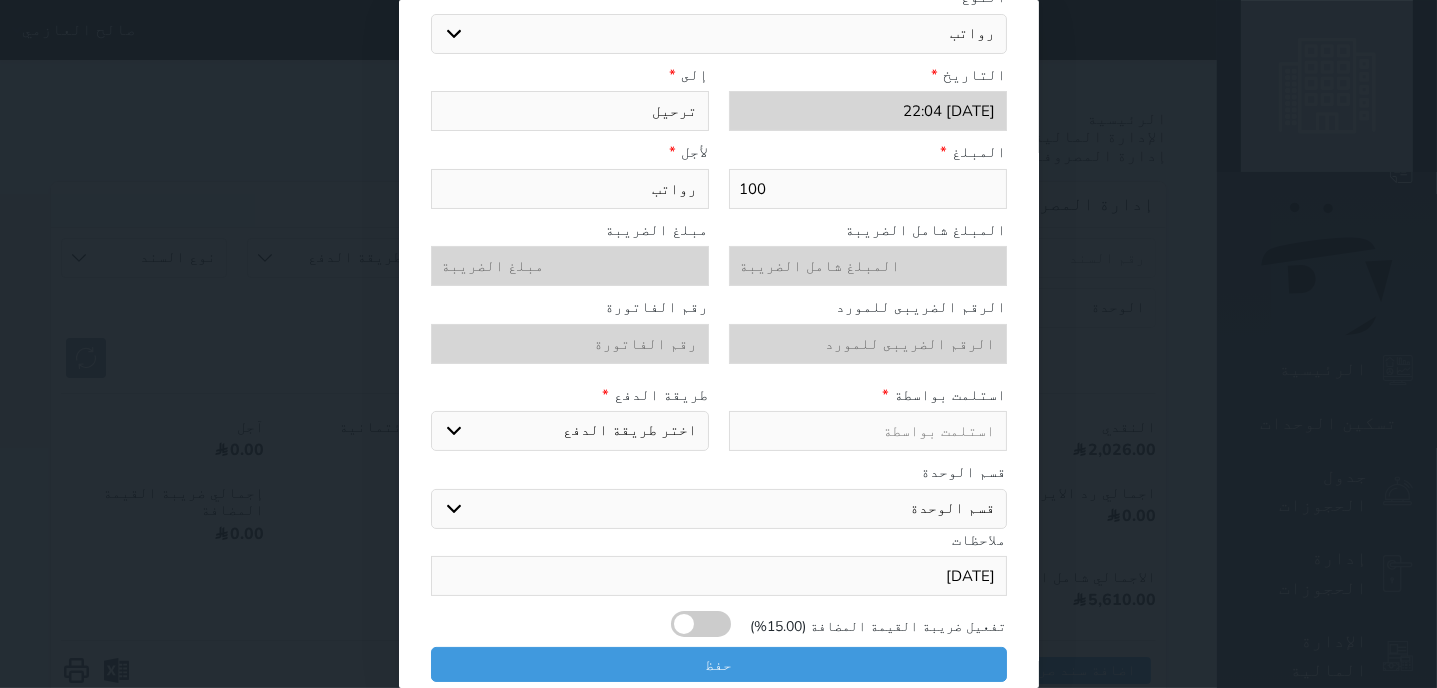 select 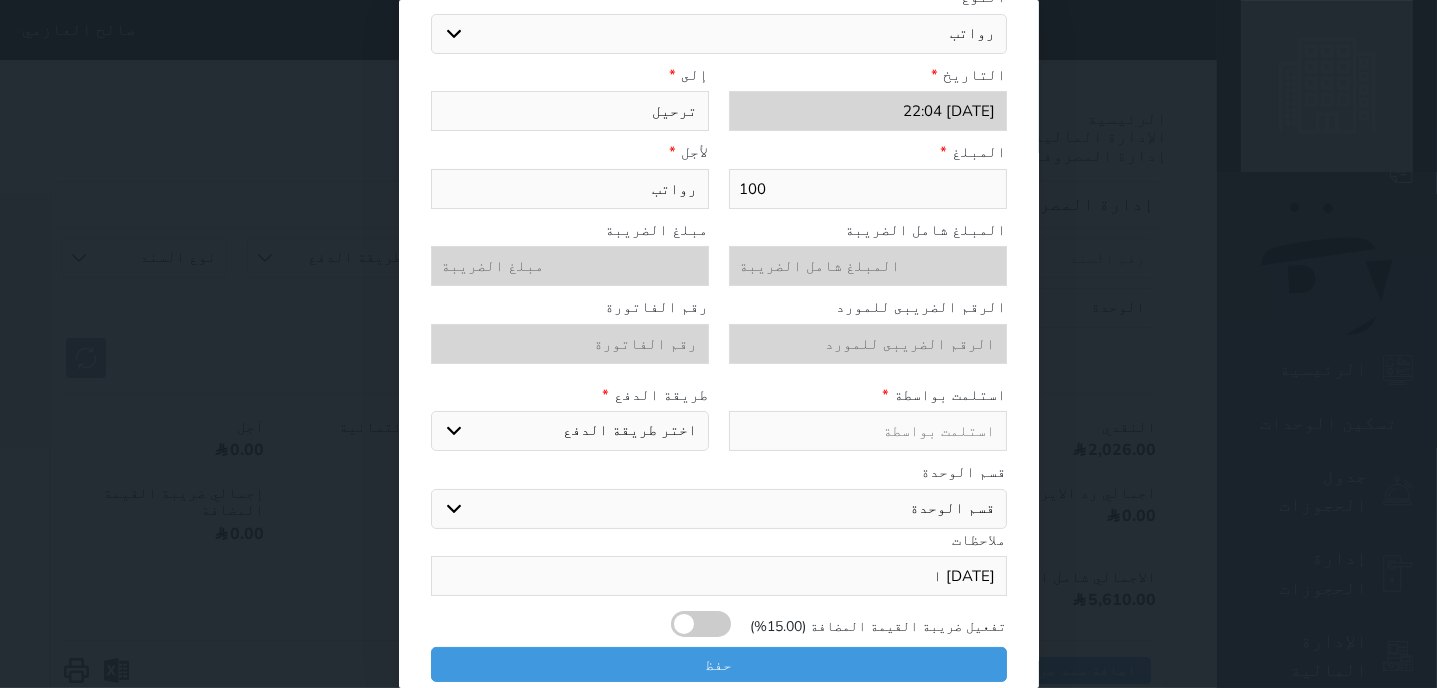 select 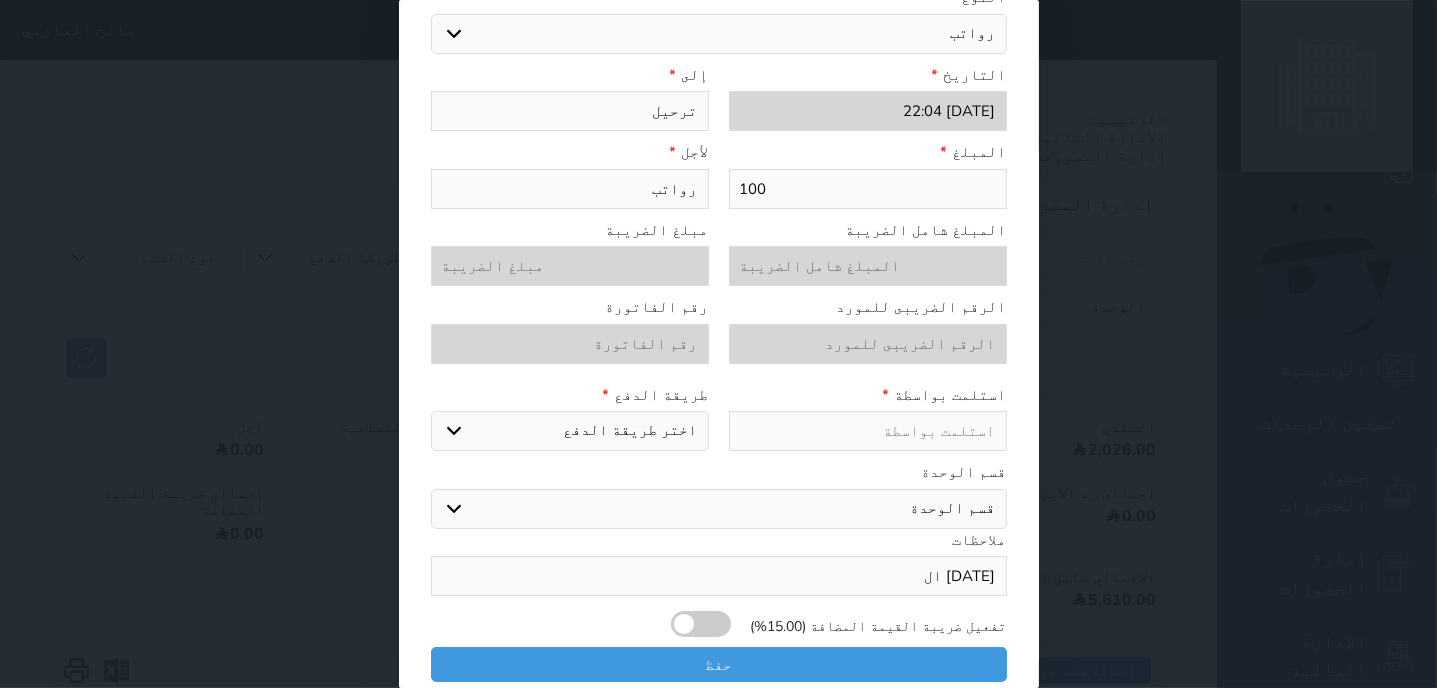 select 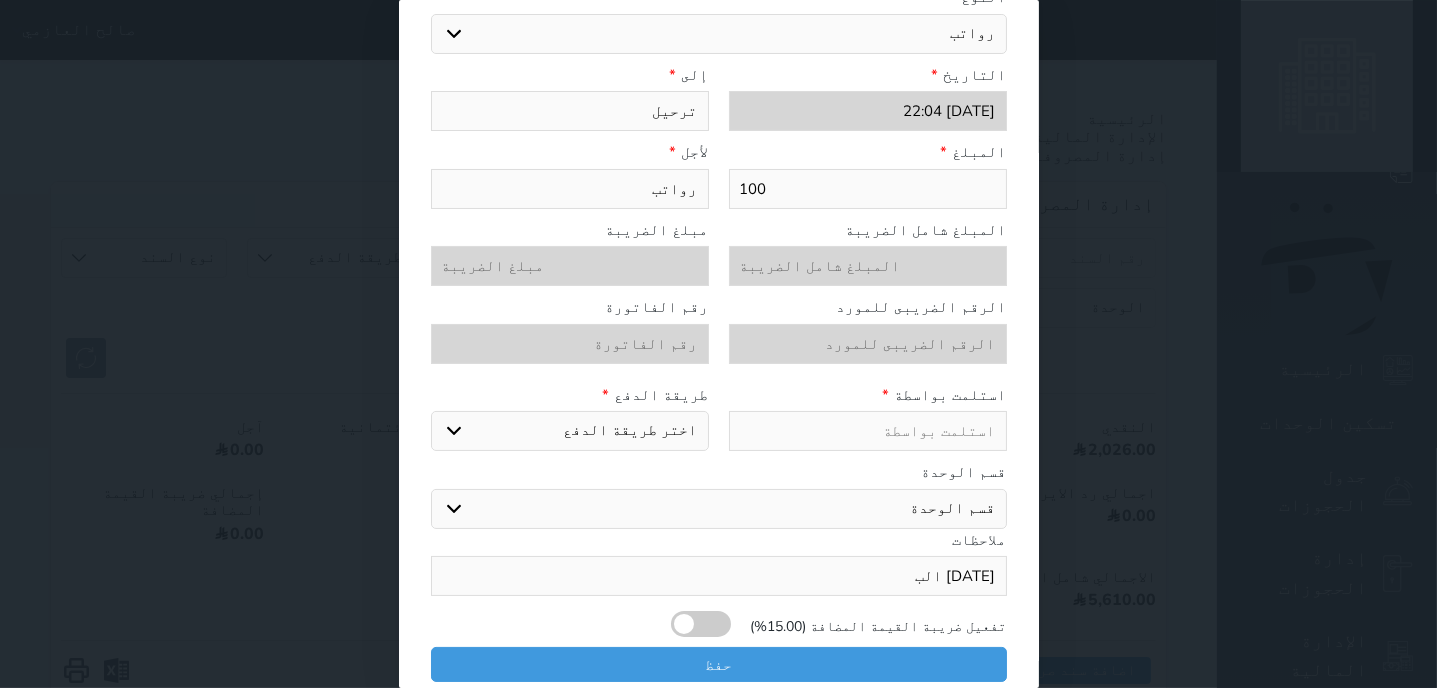 select 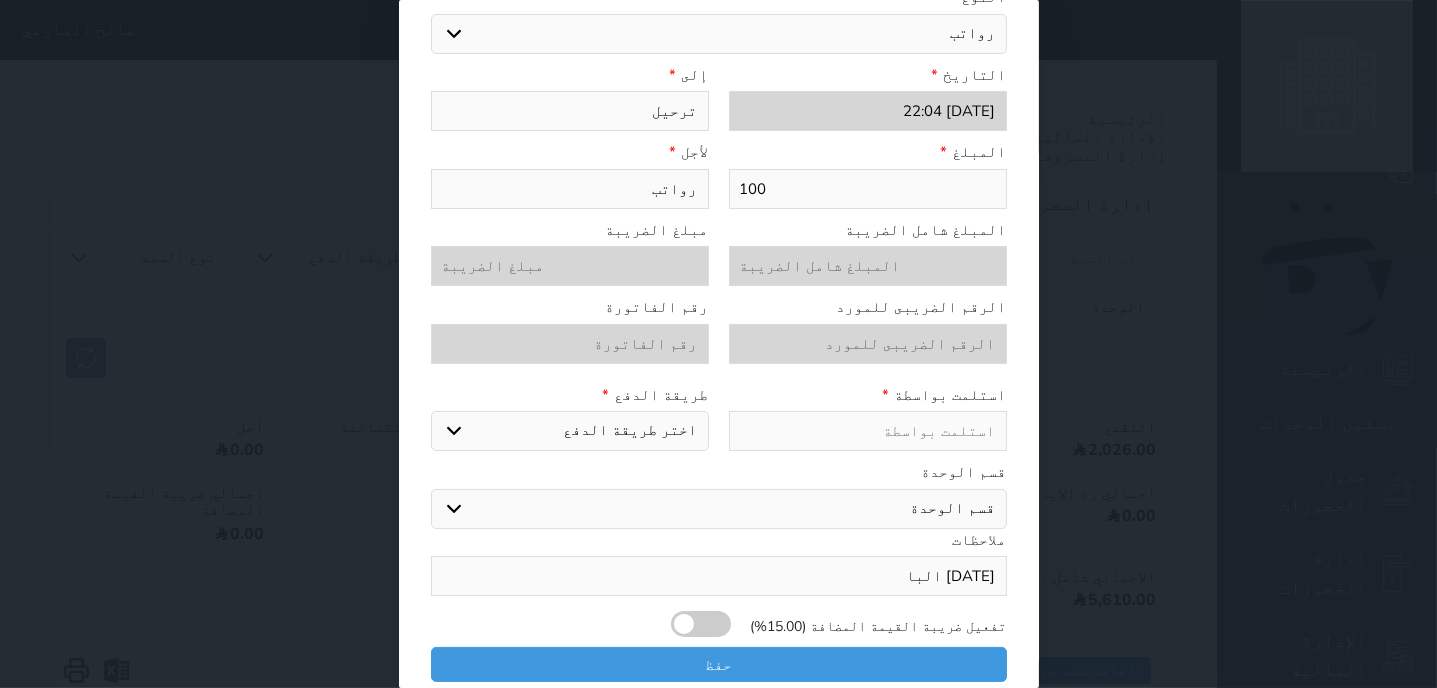 select 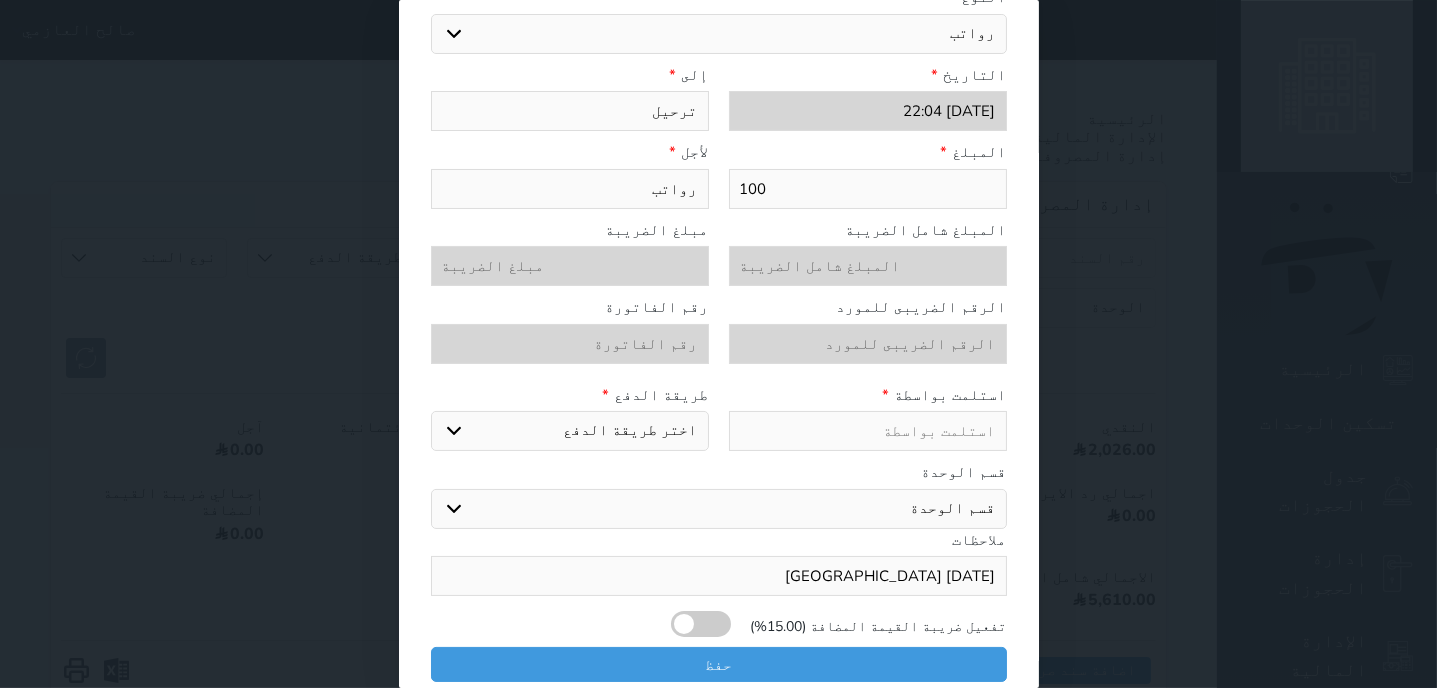 select 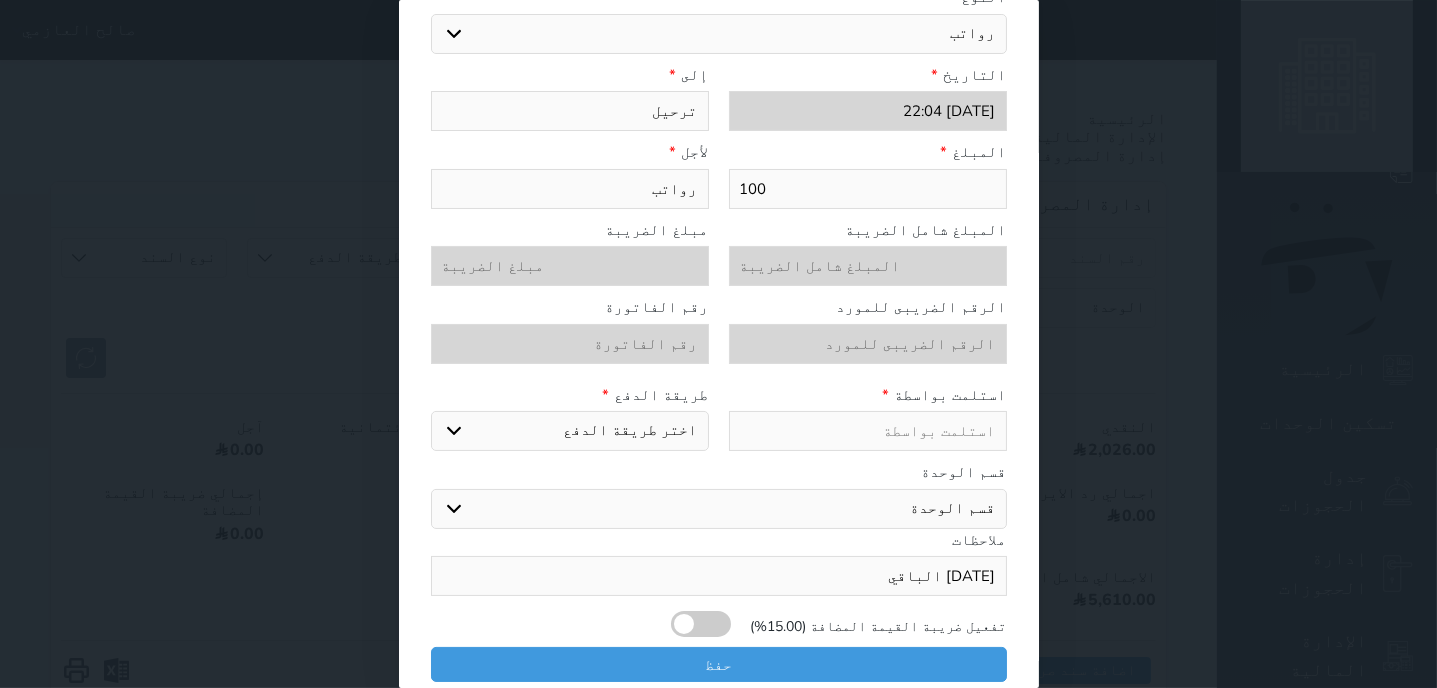 select 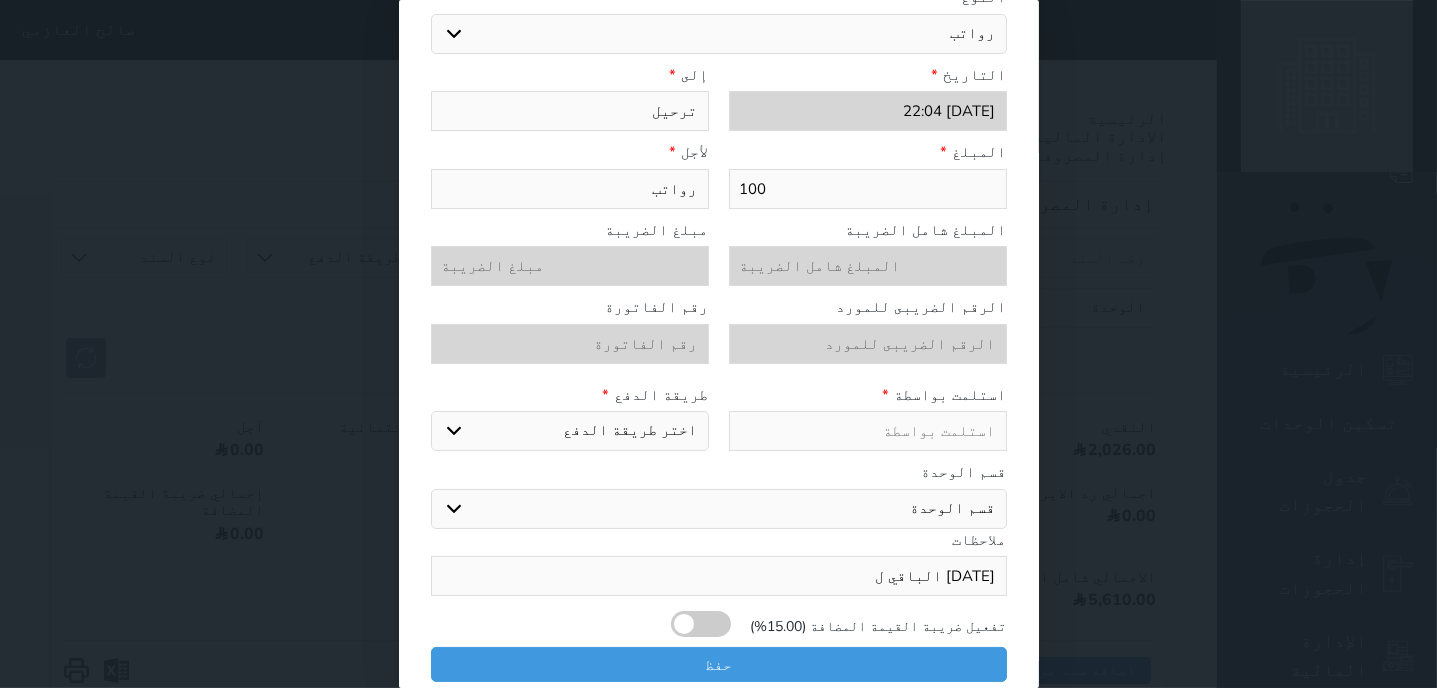 select 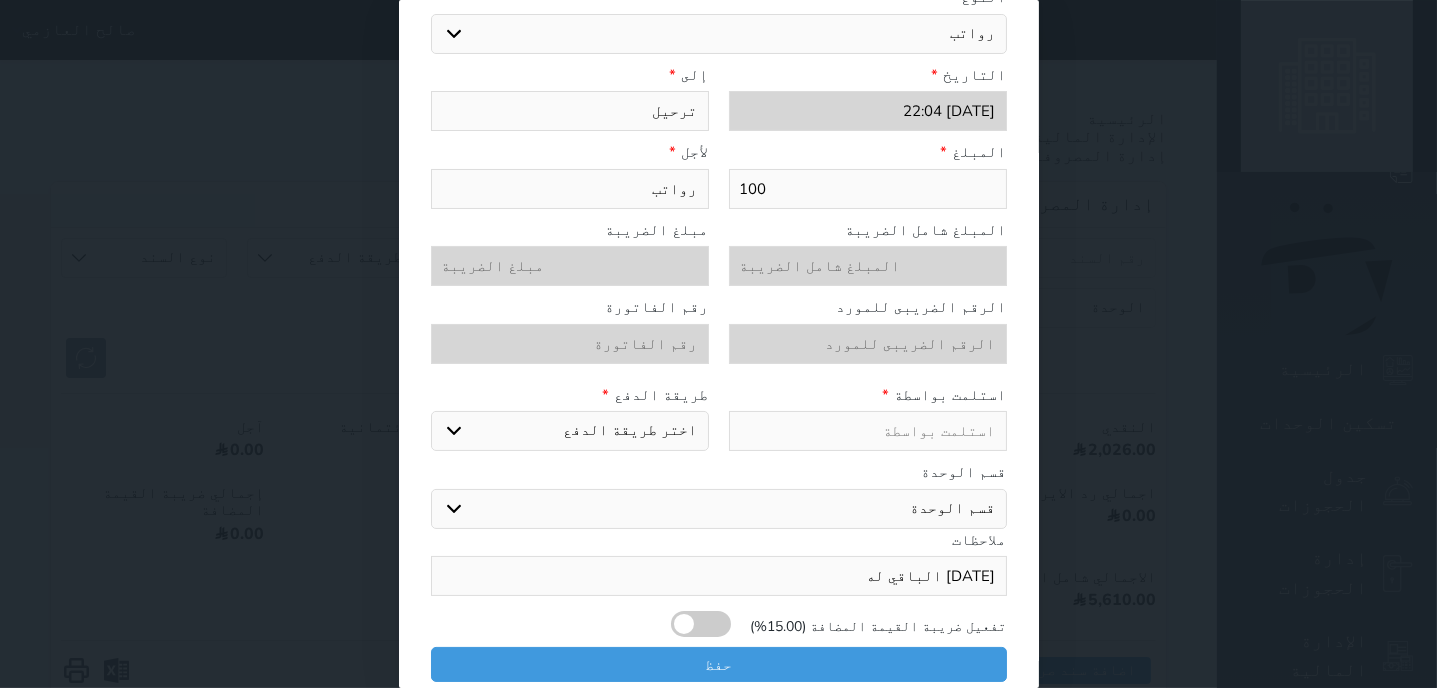 select 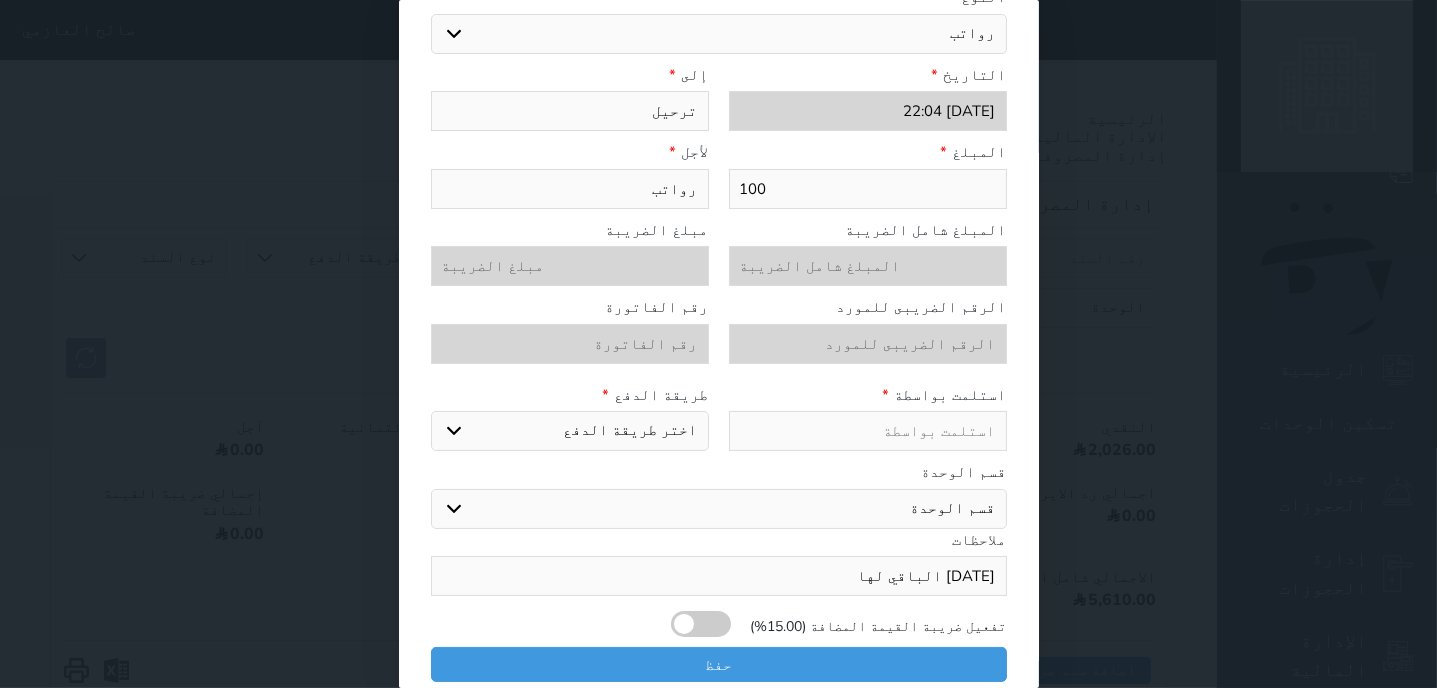 select 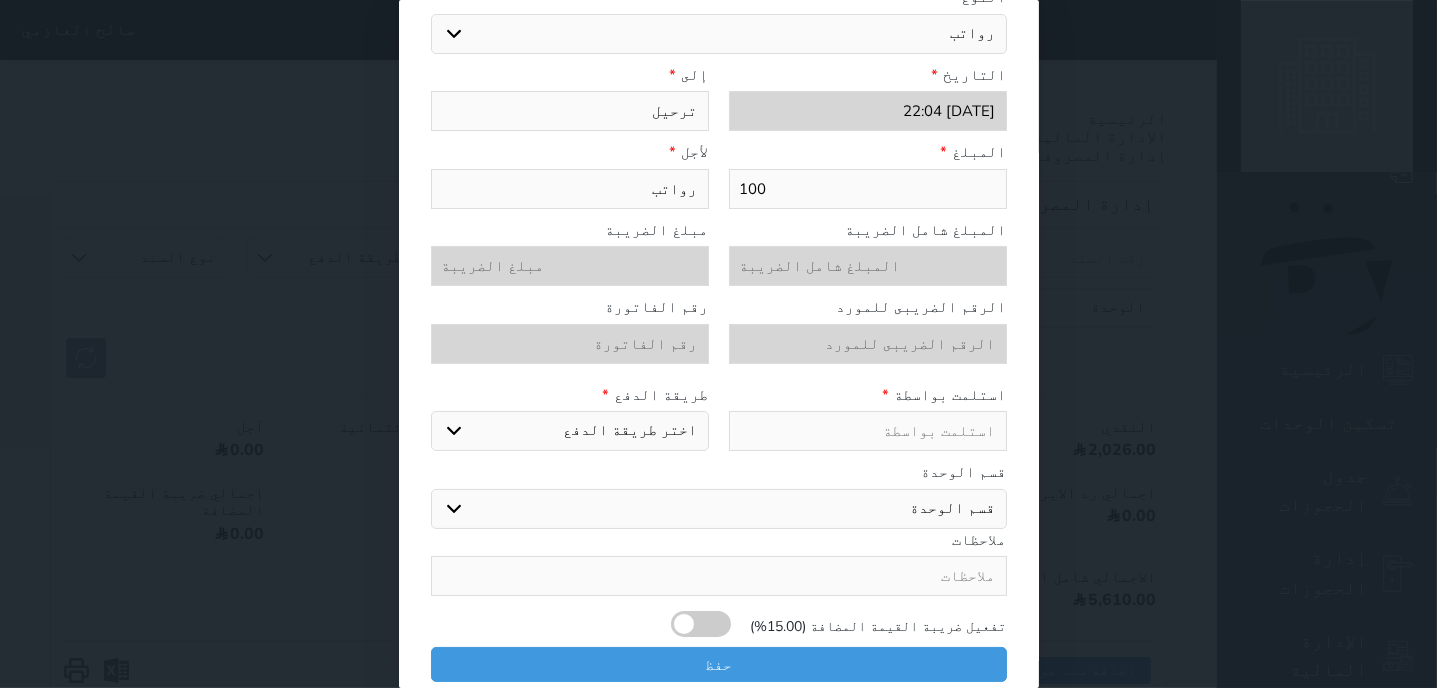 click at bounding box center [868, 431] 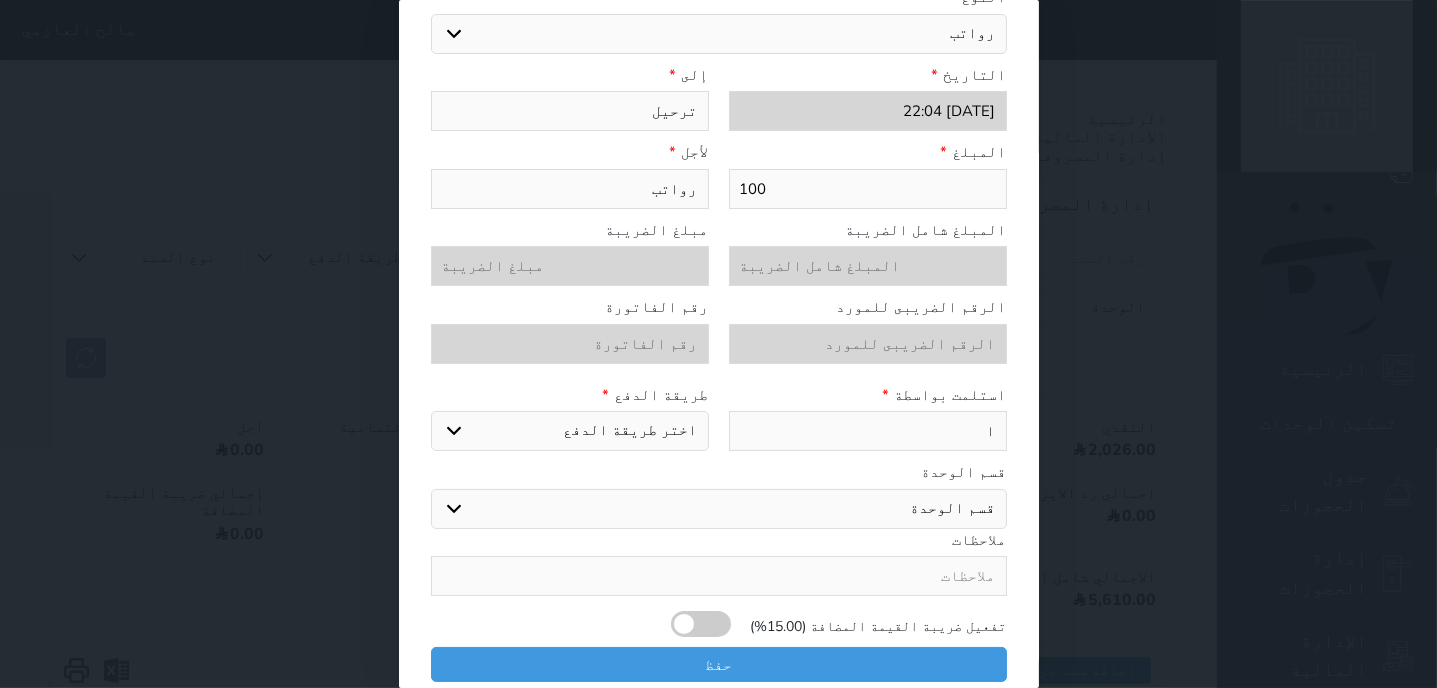 type on "ان" 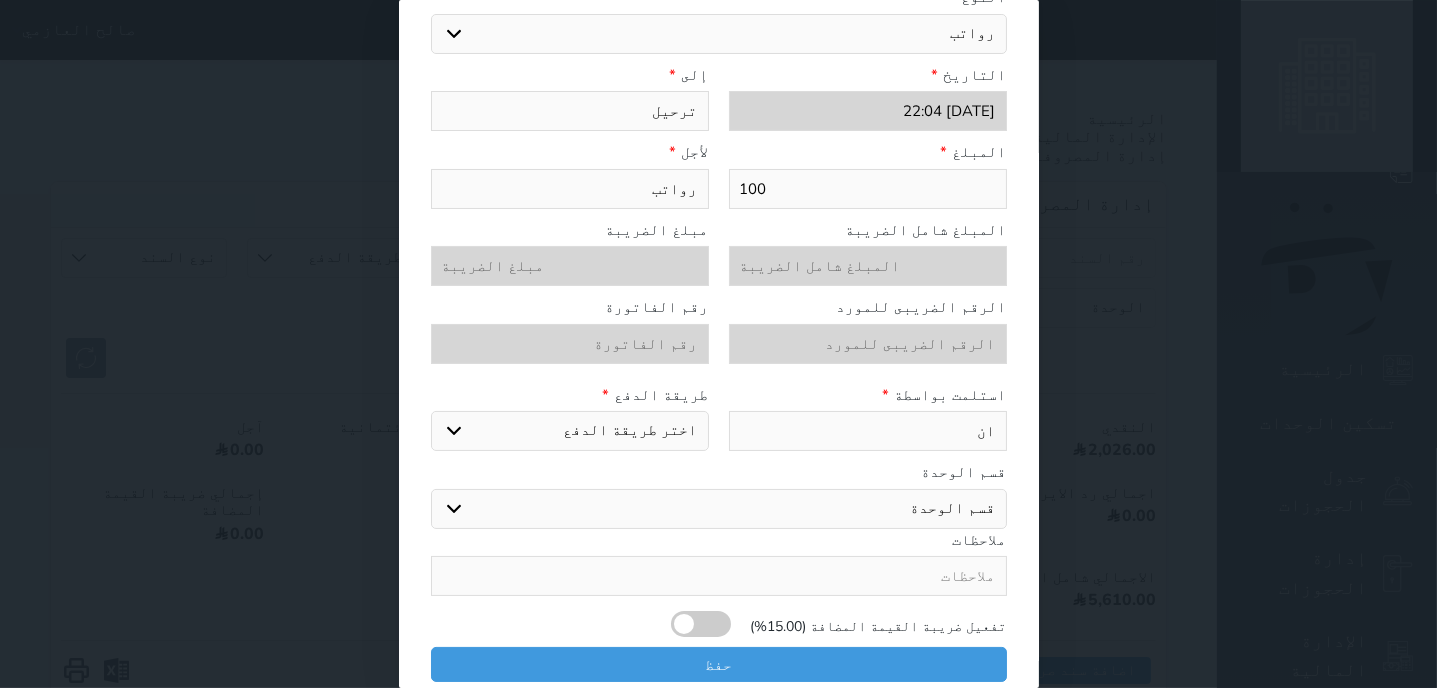 type on "اني" 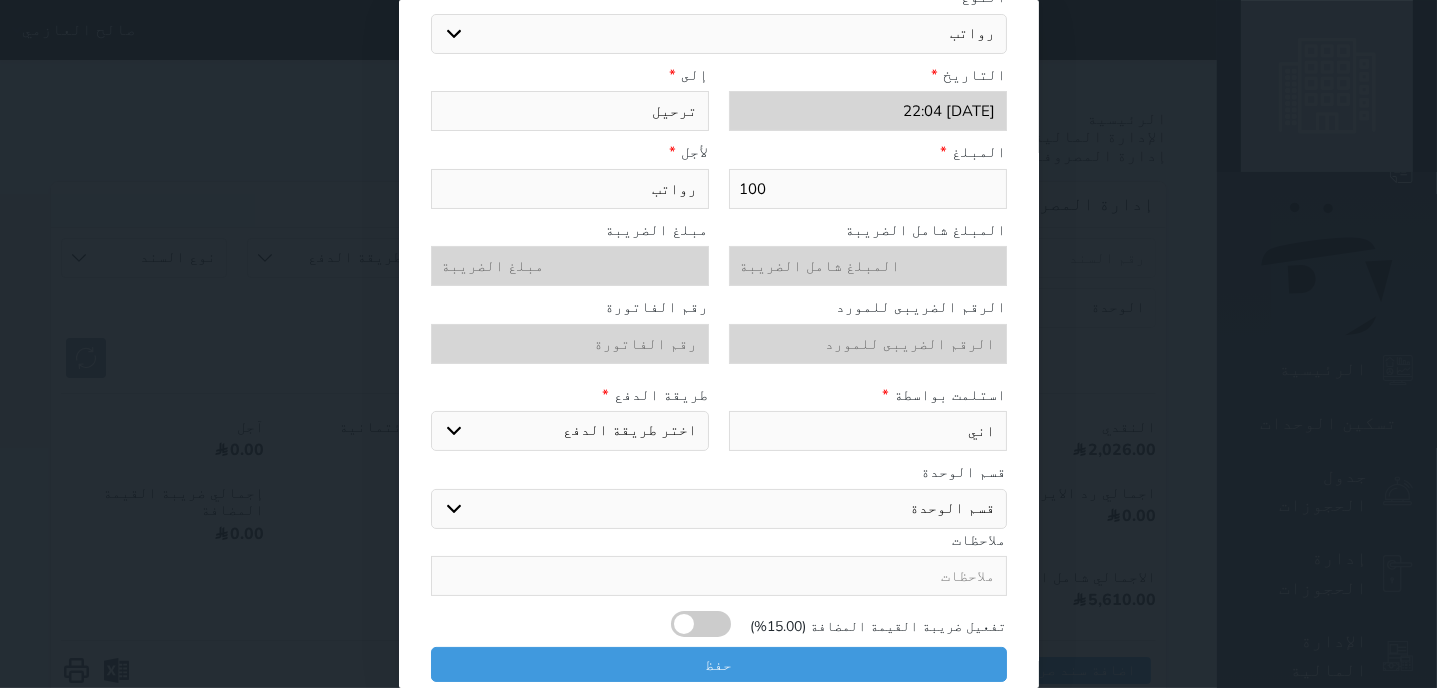 type on "انيس" 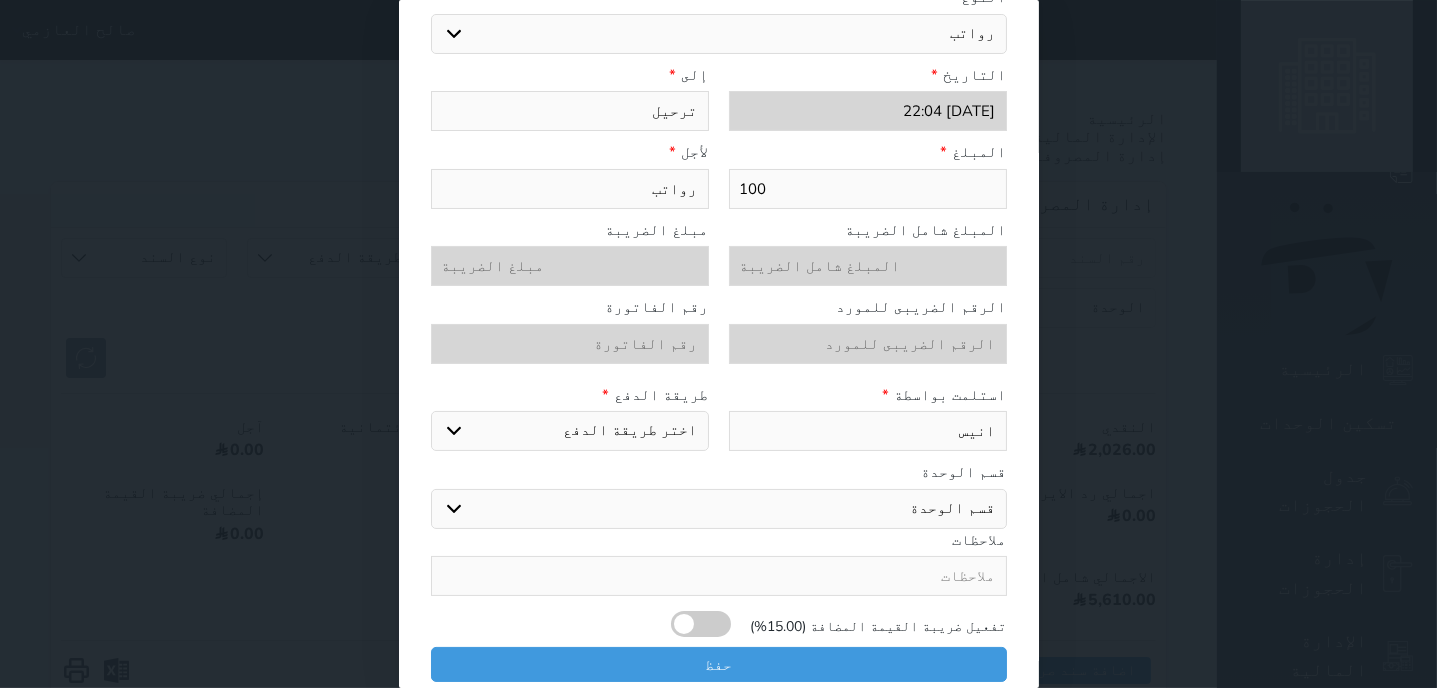 type on "انيس" 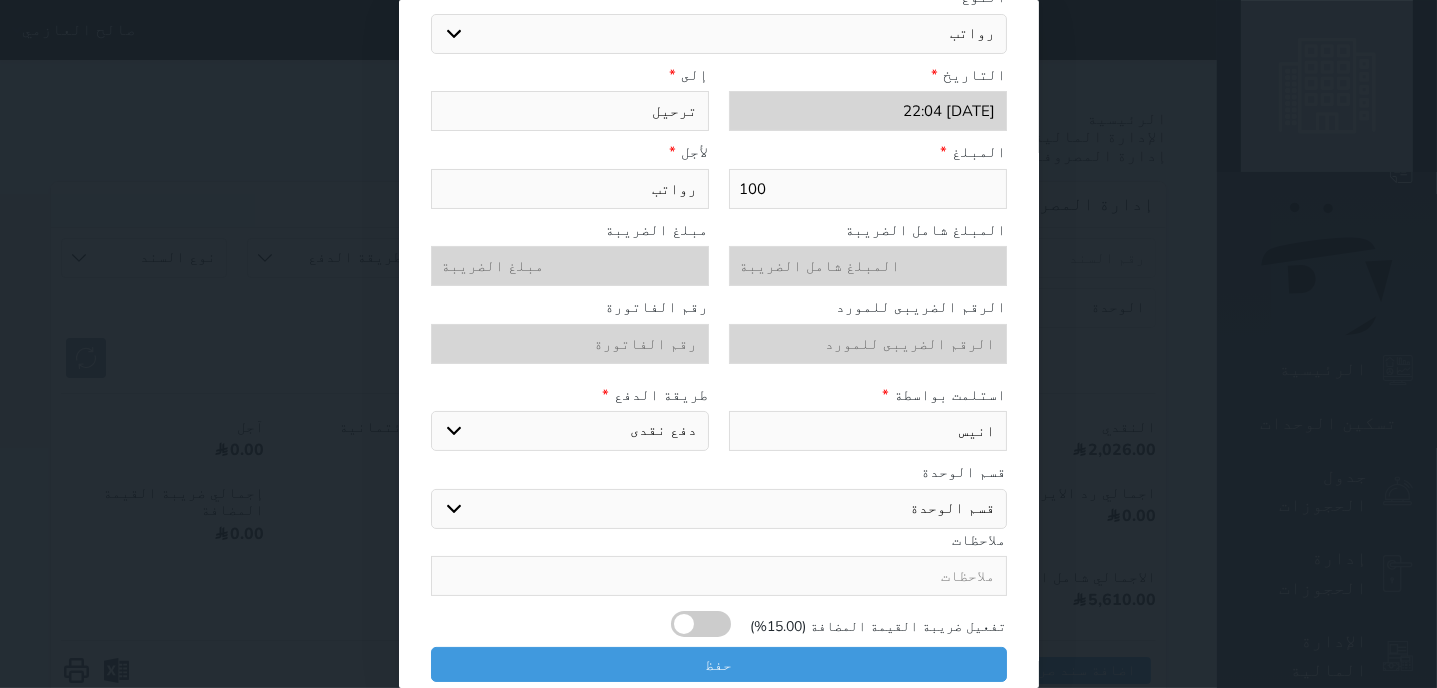 click on "دفع نقدى" at bounding box center [0, 0] 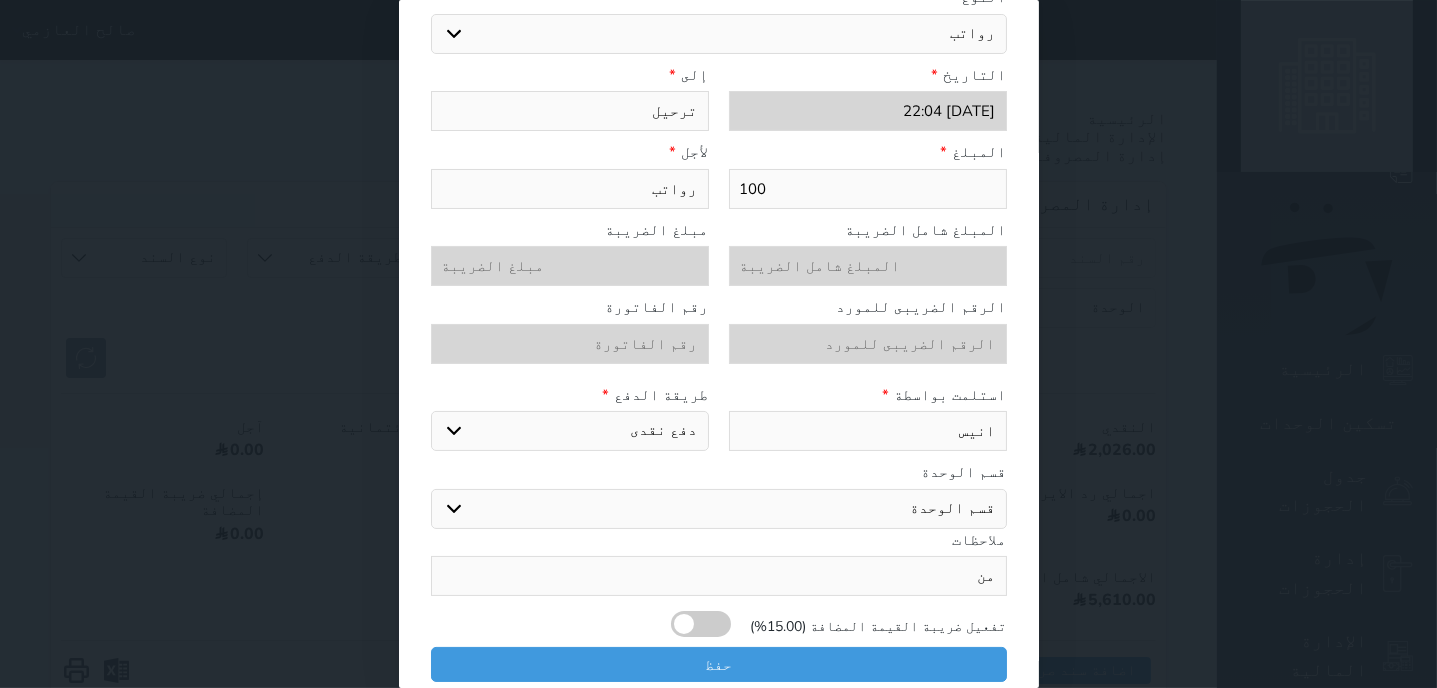 type on "م" 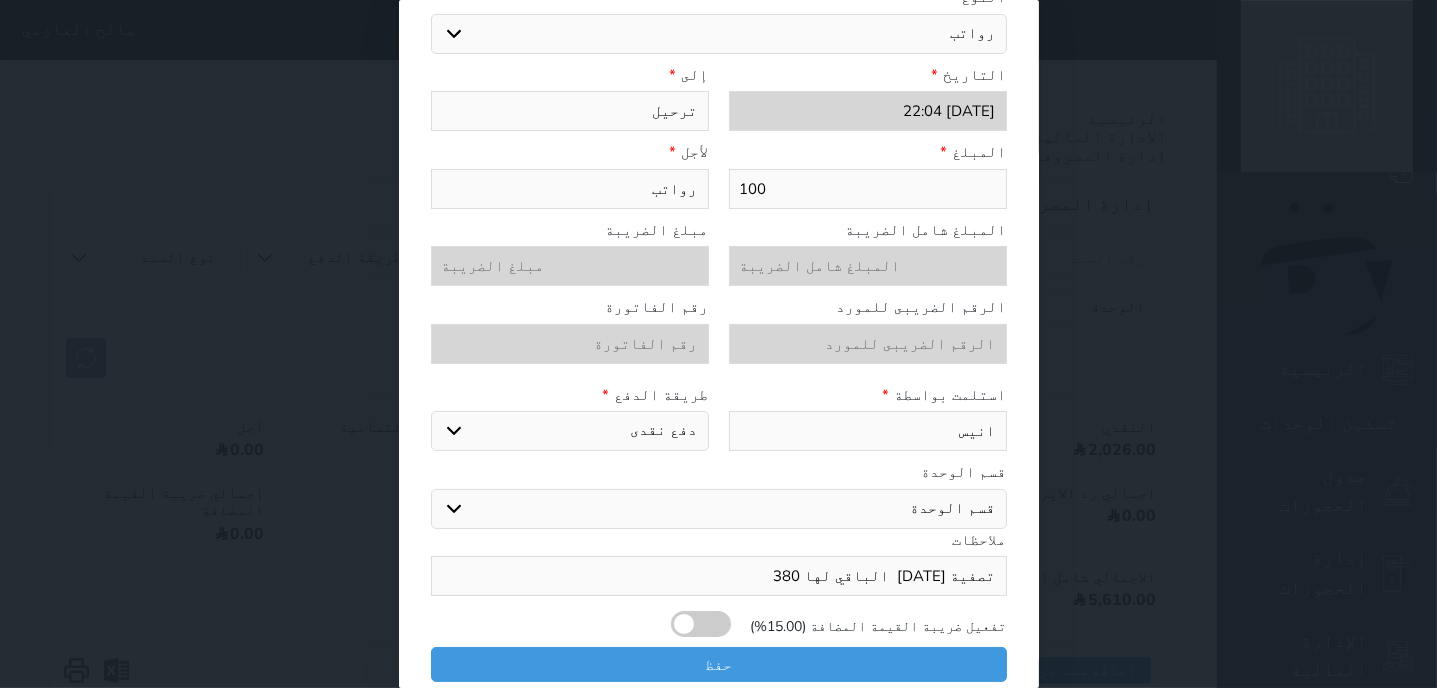 click on "تصفية [DATE]  الباقي لها 380" at bounding box center (719, 576) 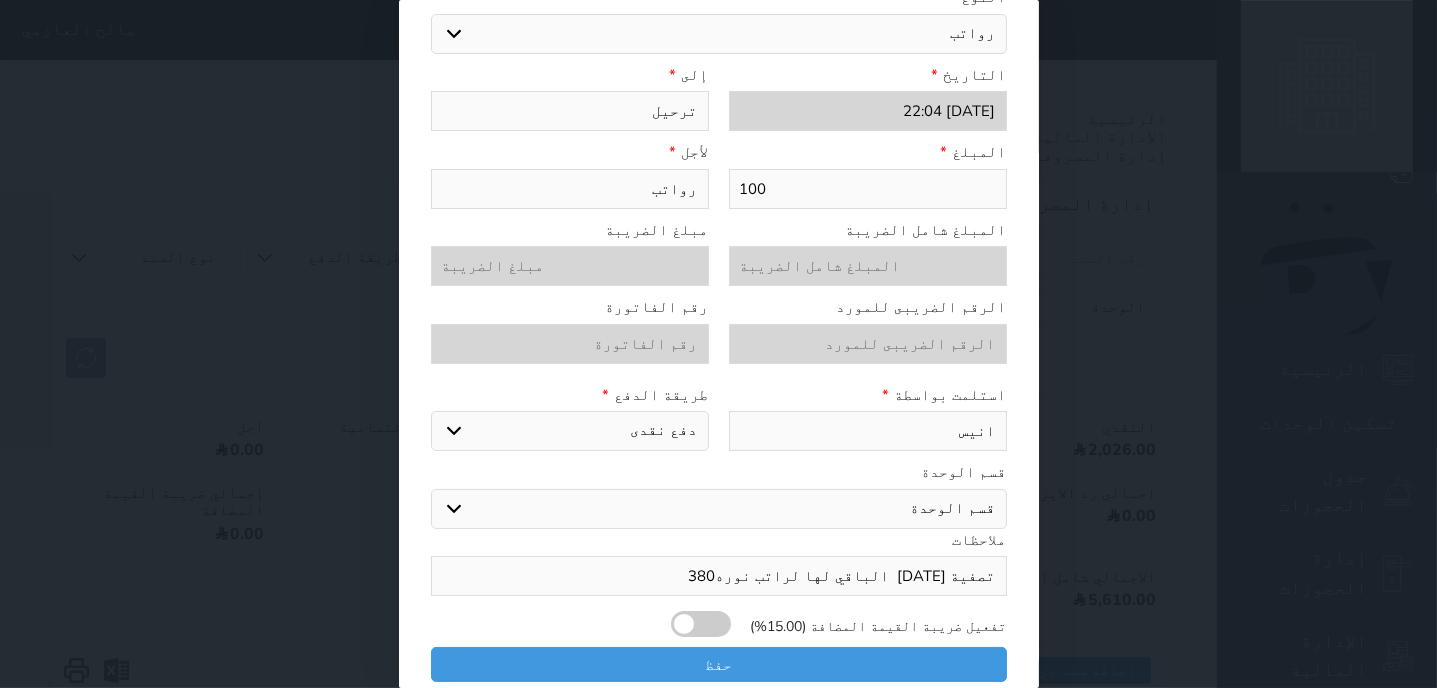 click on "تصفية [DATE]  الباقي لها لراتب نوره380" at bounding box center [719, 576] 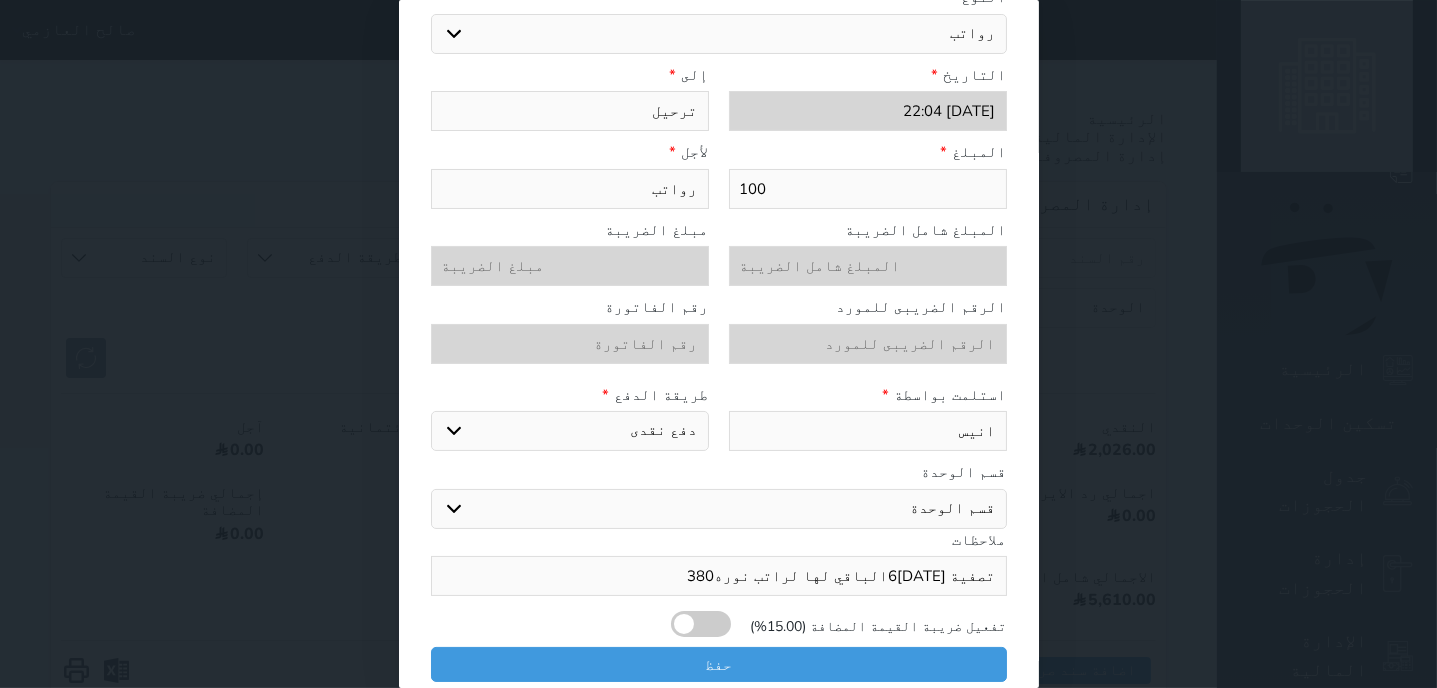 click on "تصفية [DATE]6الباقي لها لراتب نوره380" at bounding box center (719, 576) 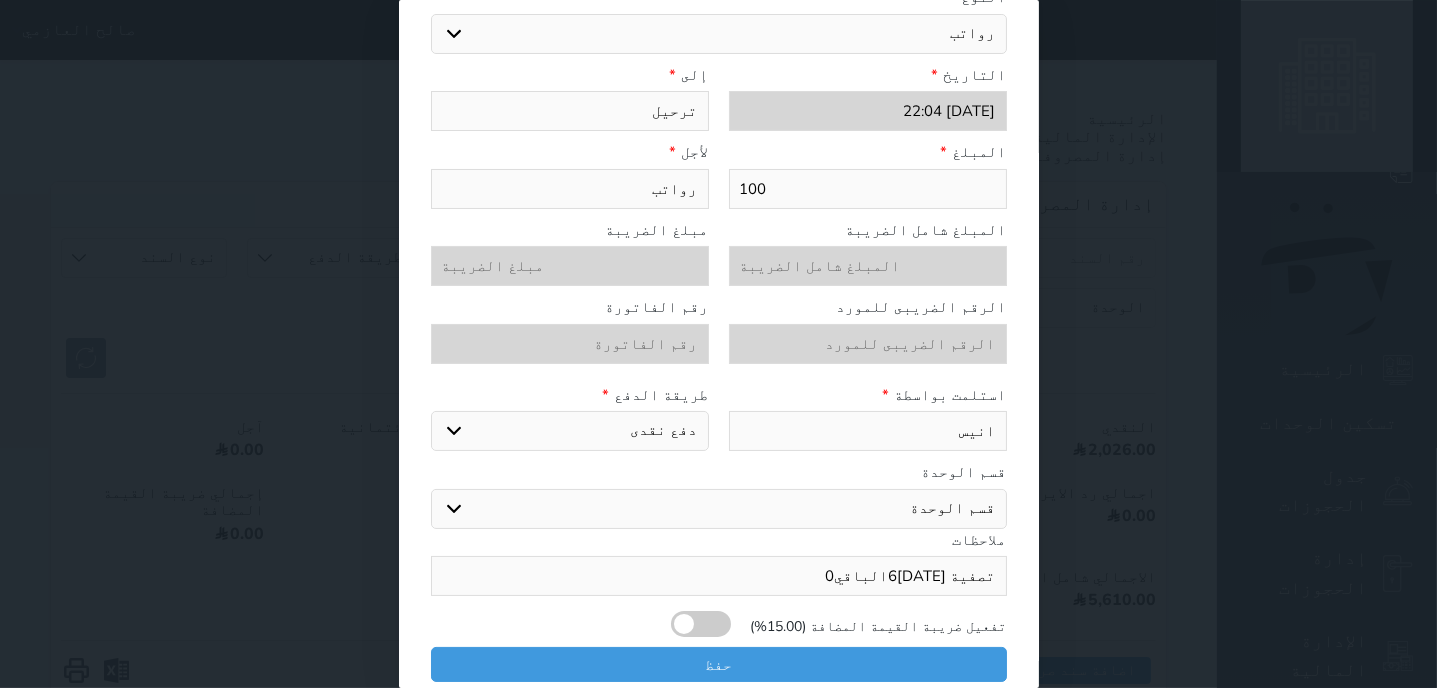 click on "تصفية [DATE]6الباقي0" at bounding box center (719, 576) 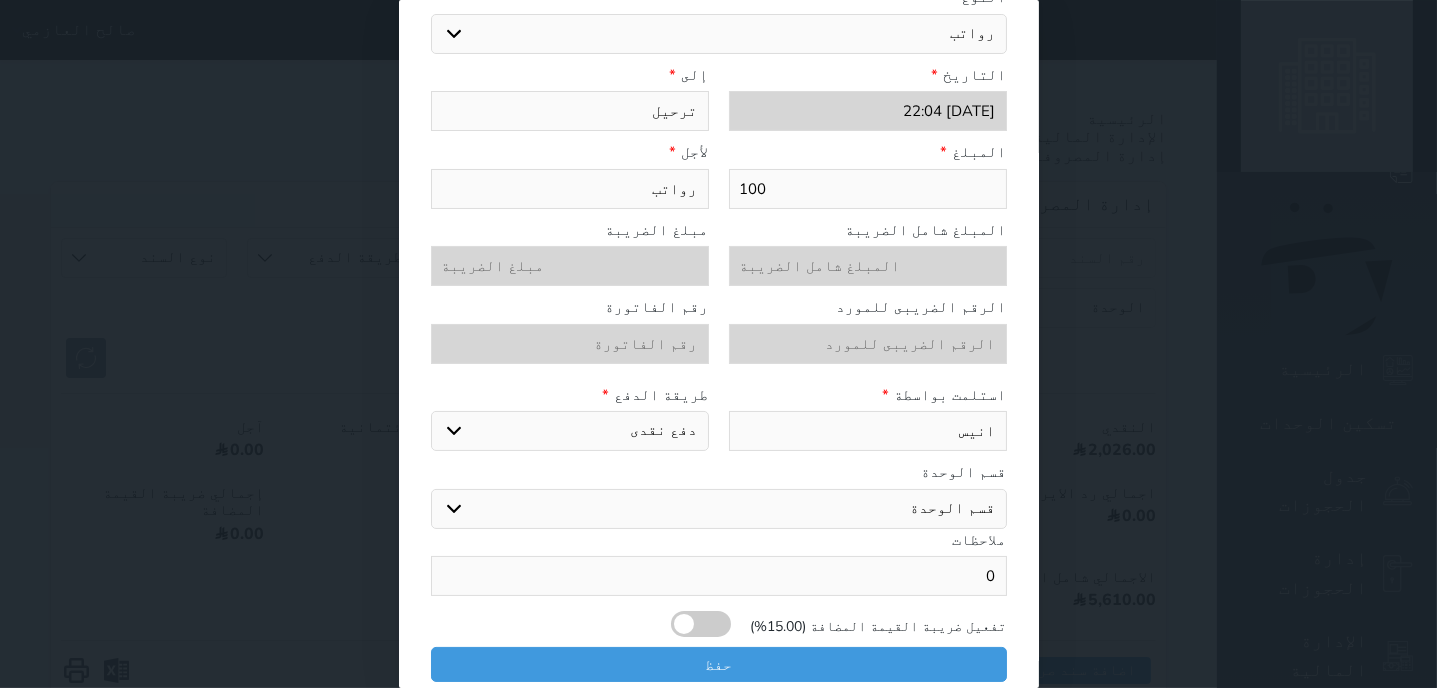 type on "0" 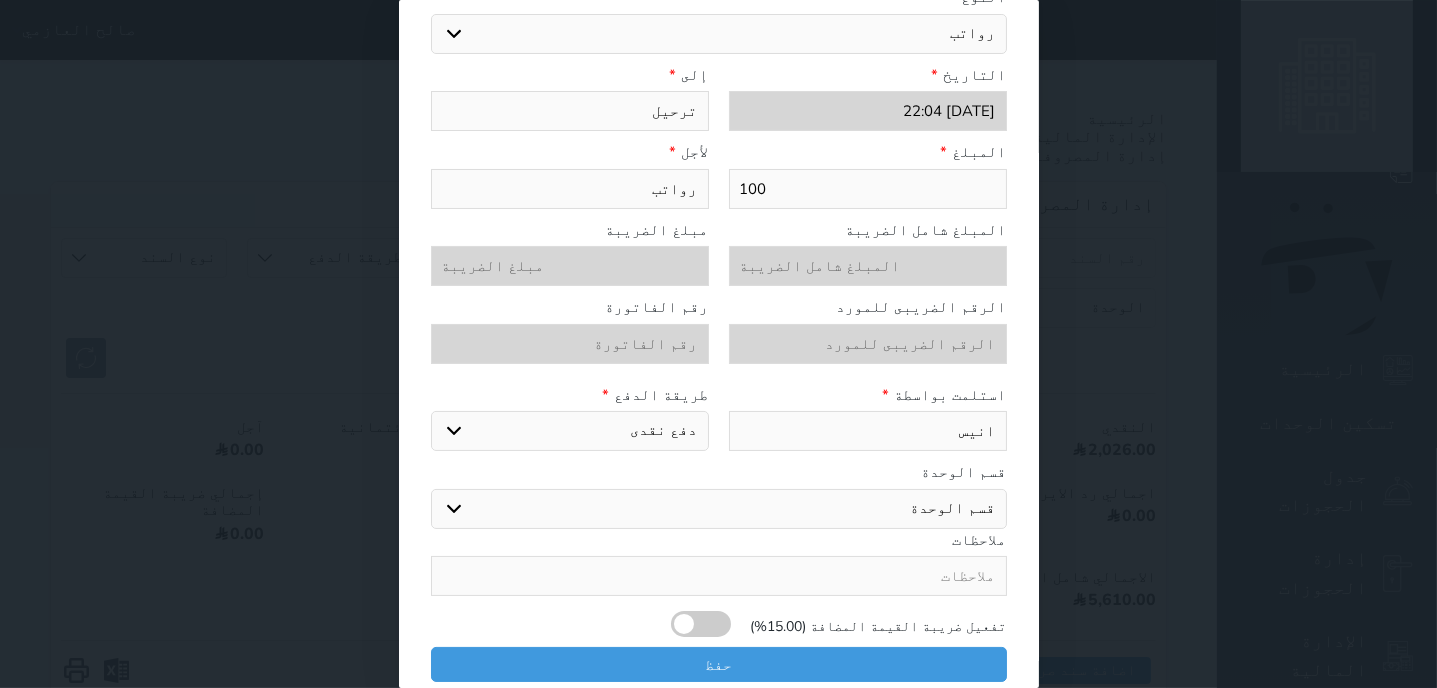 type on "ا" 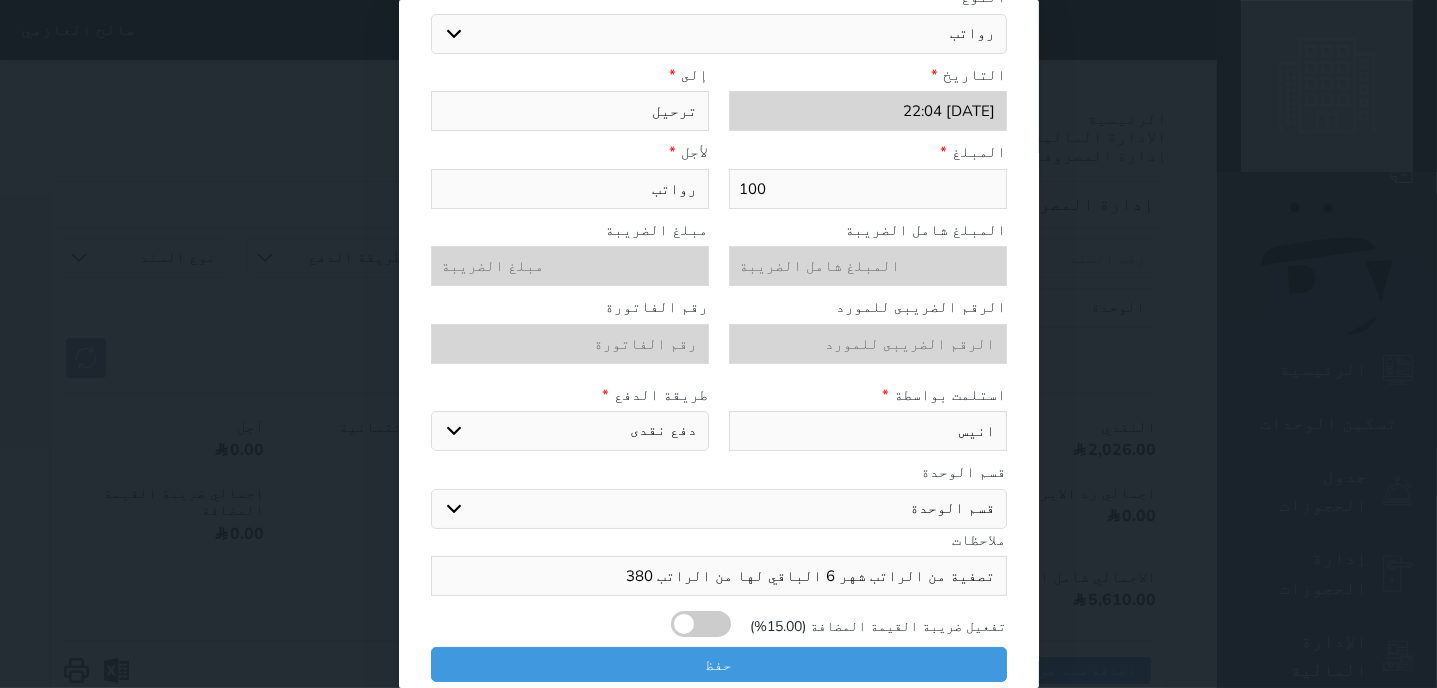 drag, startPoint x: 925, startPoint y: 575, endPoint x: 954, endPoint y: 584, distance: 30.364452 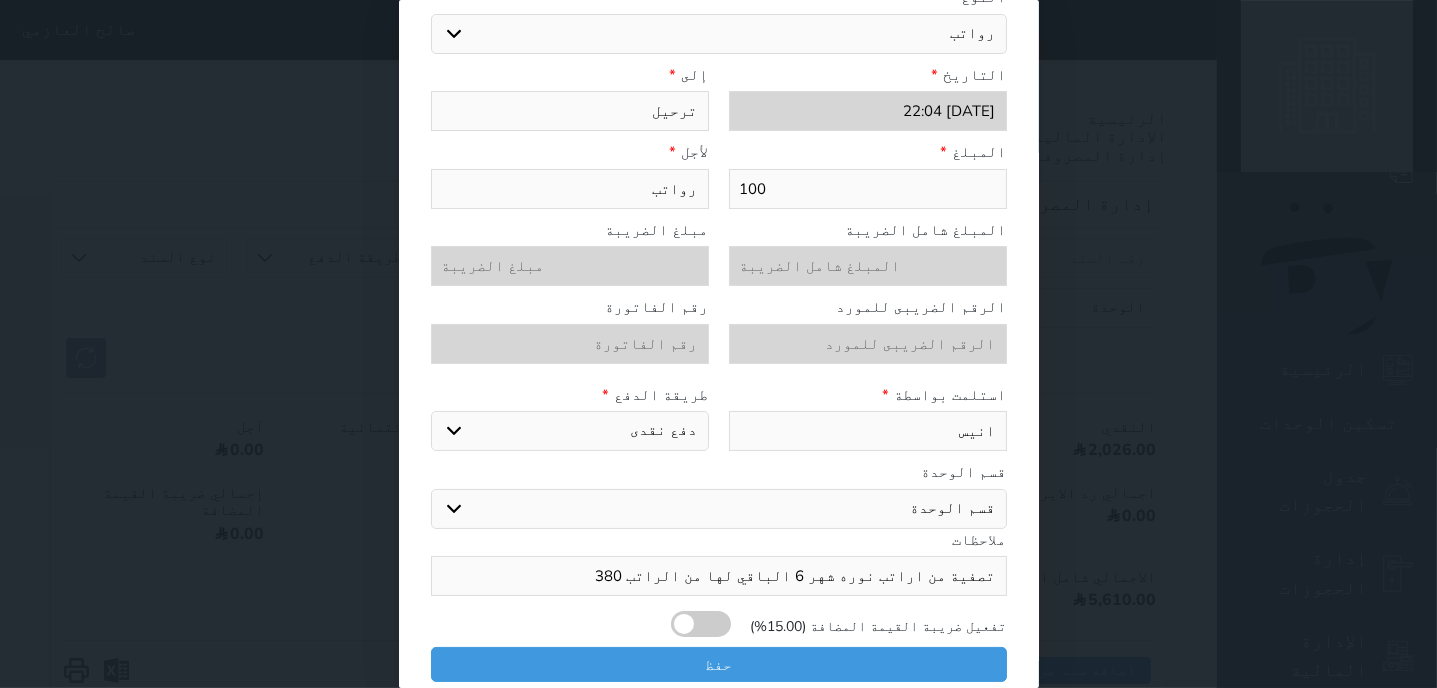 click on "تصفية من اراتب نوره شهر 6 الباقي لها من الراتب 380" at bounding box center [719, 576] 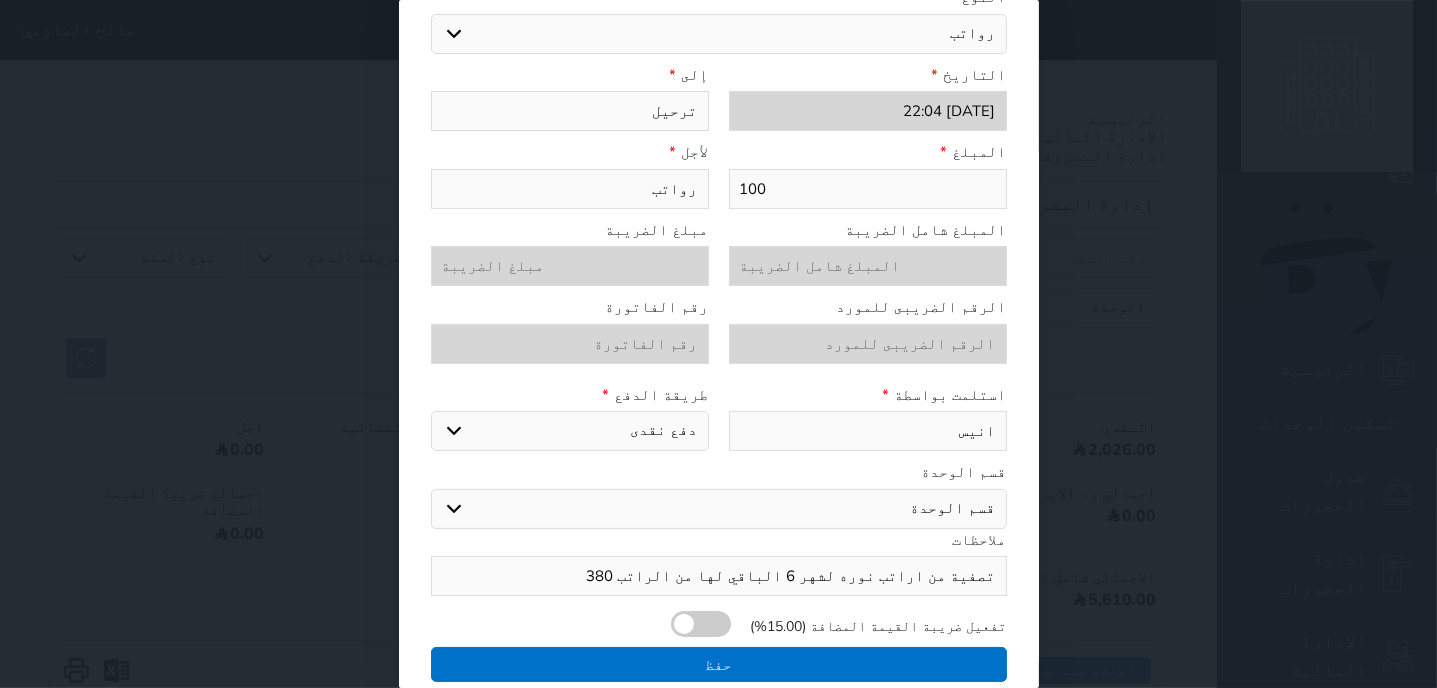 type on "تصفية من اراتب نوره لشهر 6 الباقي لها من الراتب 380" 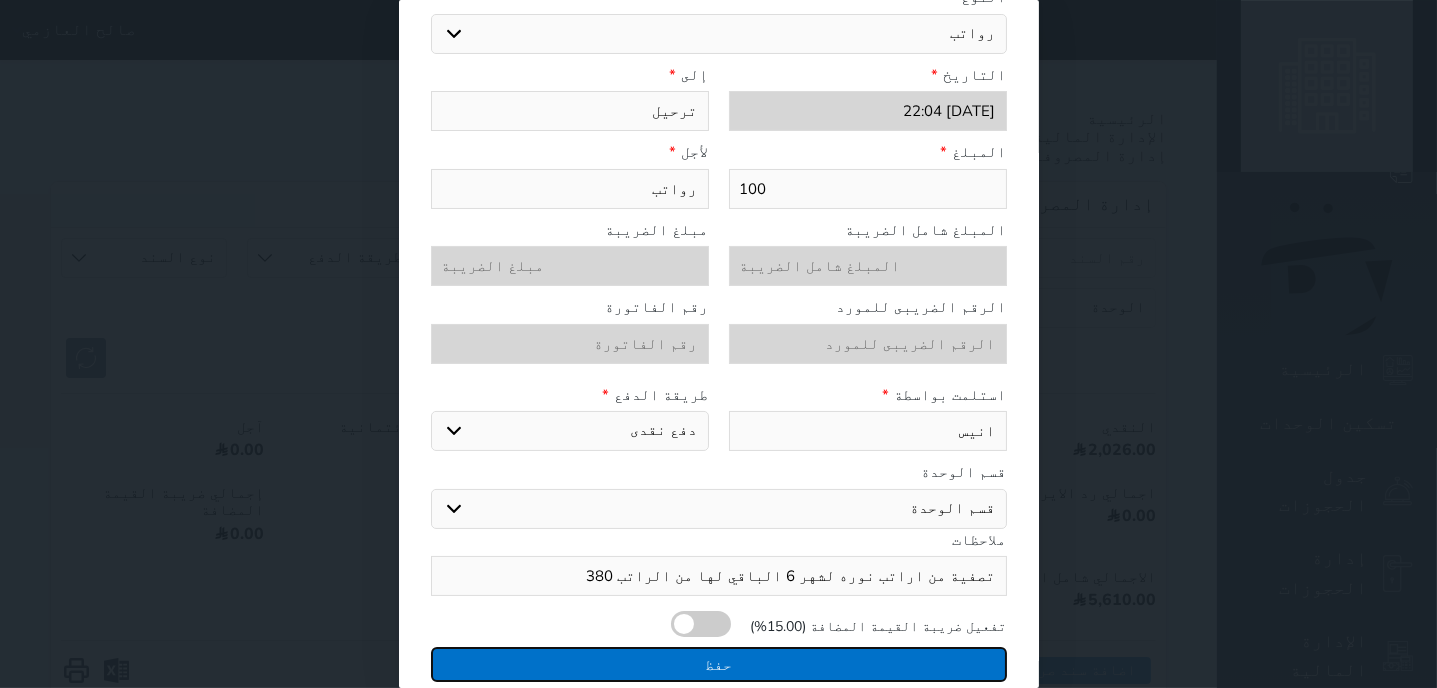click on "حفظ" at bounding box center (719, 664) 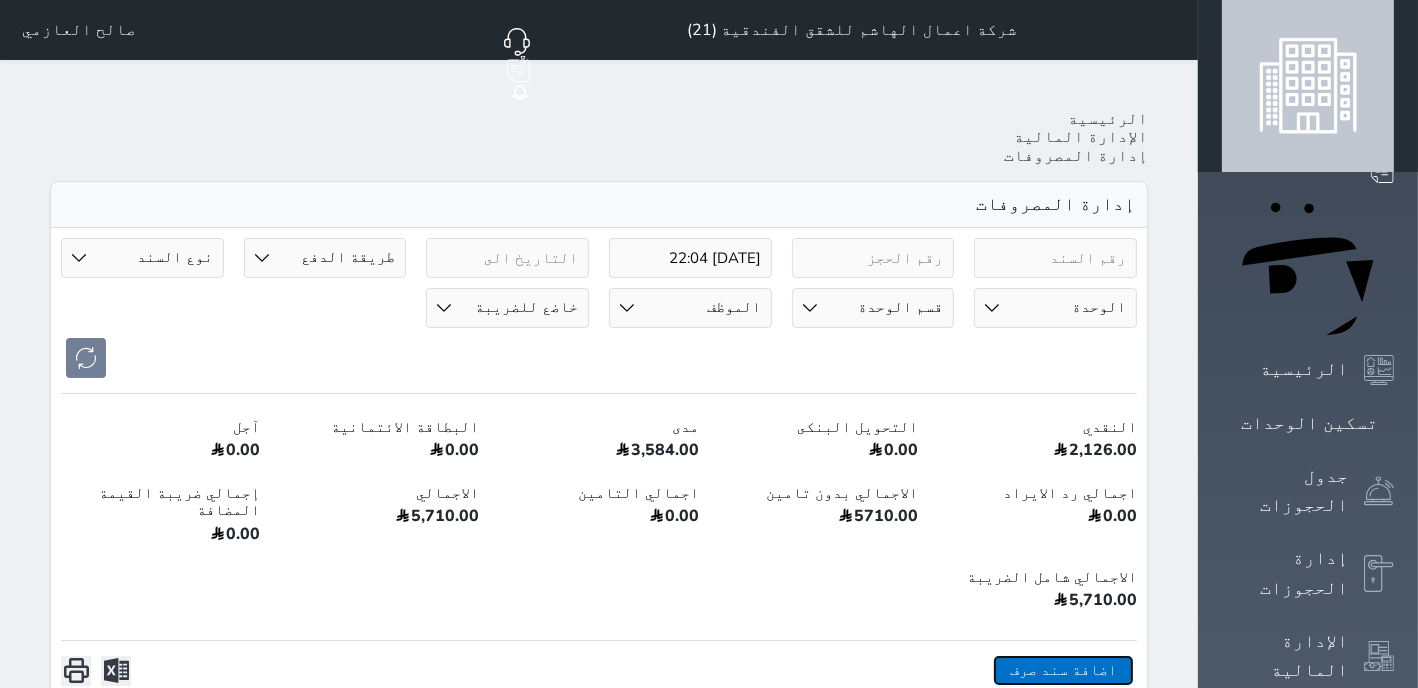 click on "اضافة سند صرف" at bounding box center (1063, 670) 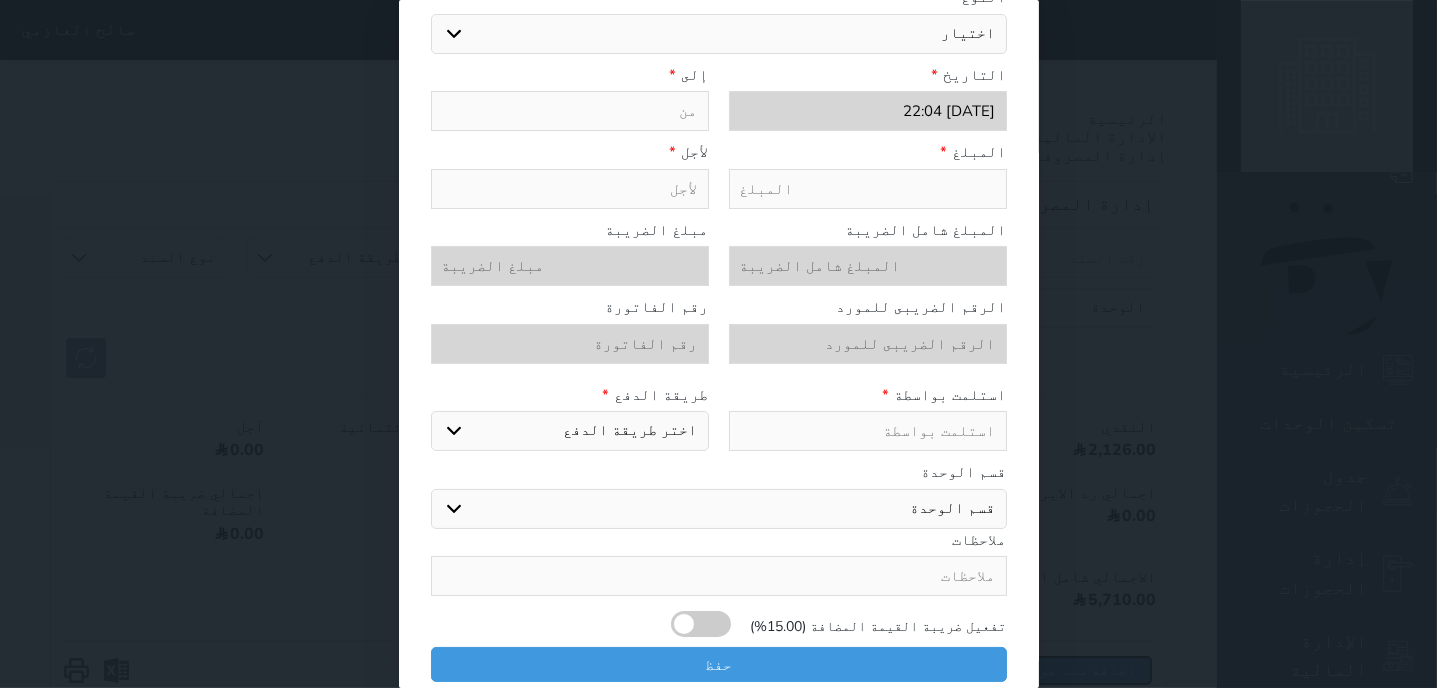 scroll, scrollTop: 102, scrollLeft: 0, axis: vertical 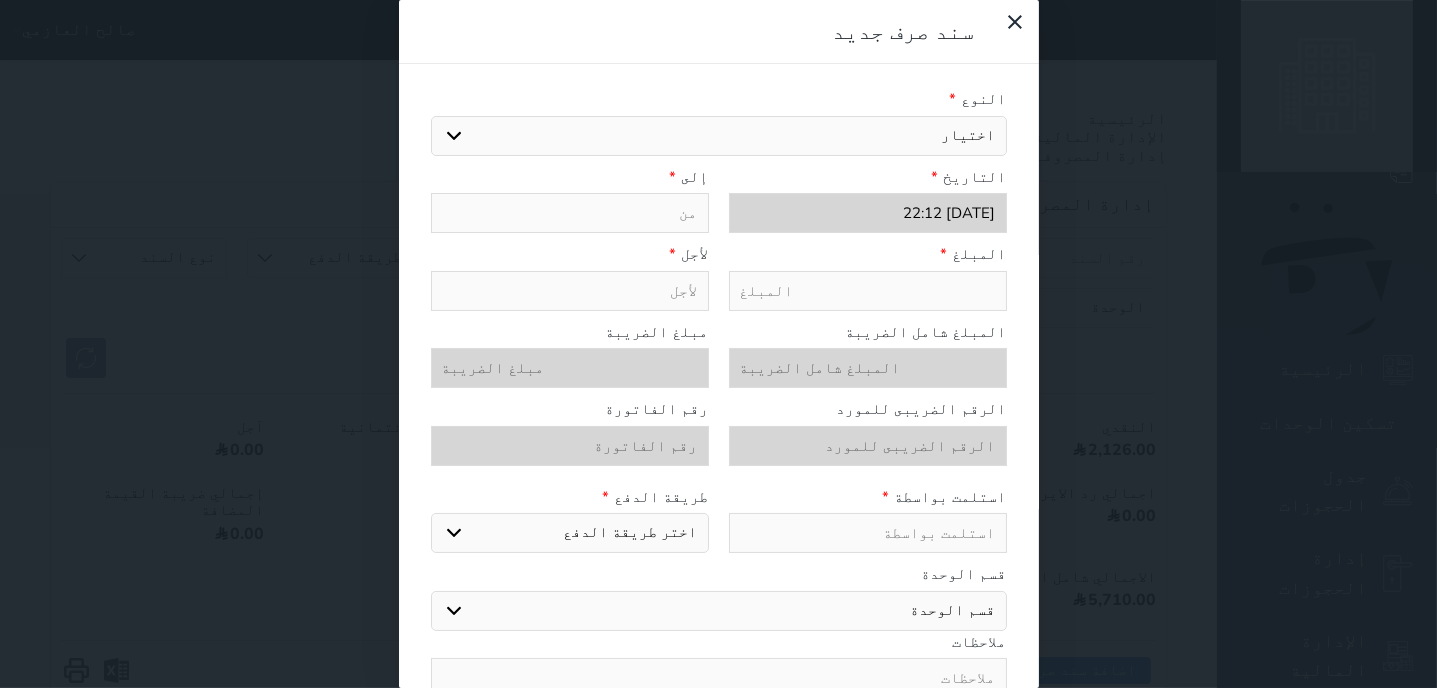 click on "اختيار   مرتجع إيجار رواتب صيانة مصروفات عامة تحويل من الصندوق الى الادارة استرجاع تامين استرجاع العربون" at bounding box center (719, 136) 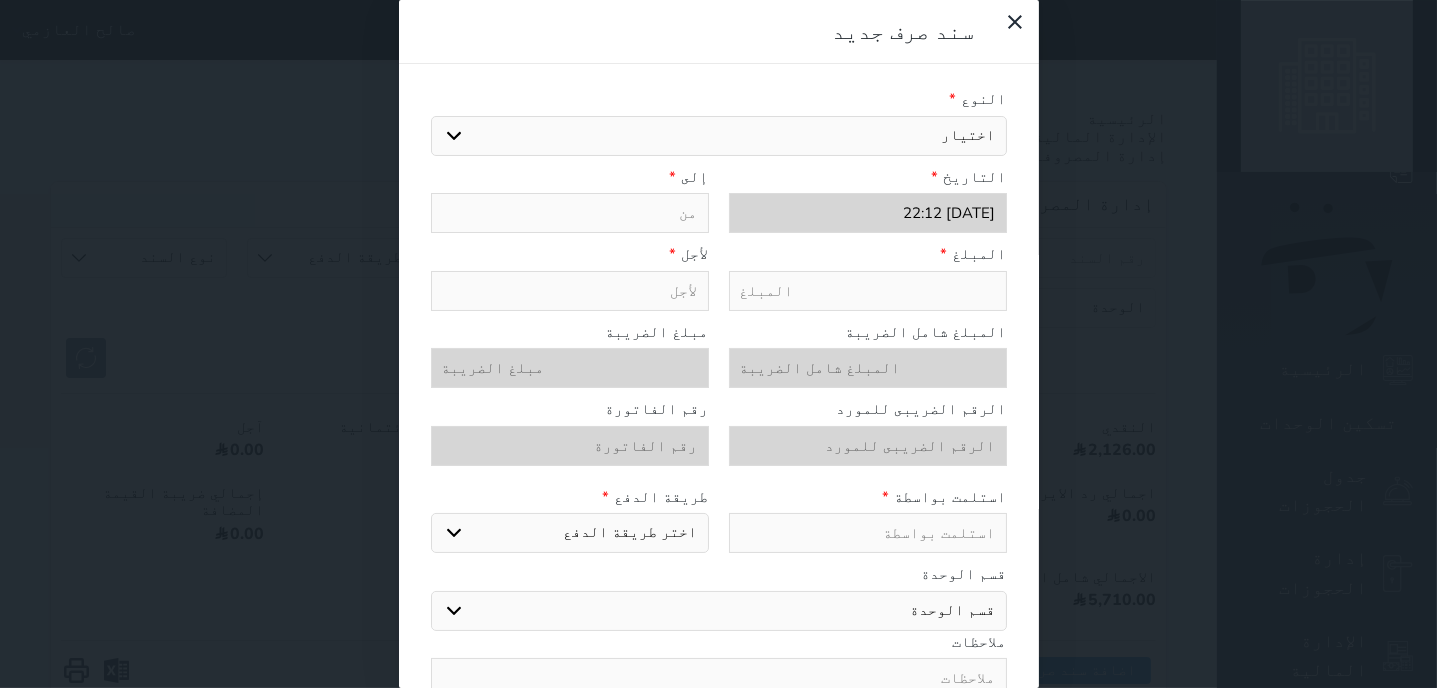 select on "77555" 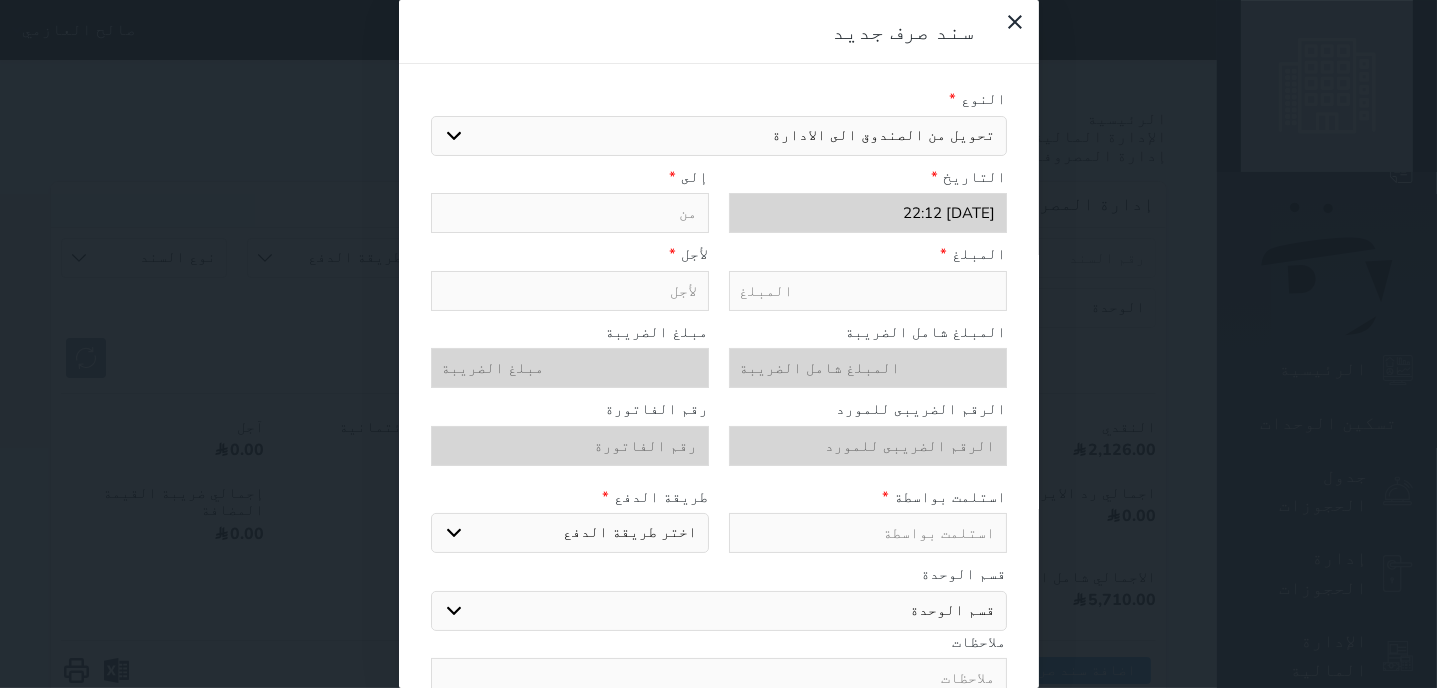 type on "تحويل من الصندوق الى الادارة" 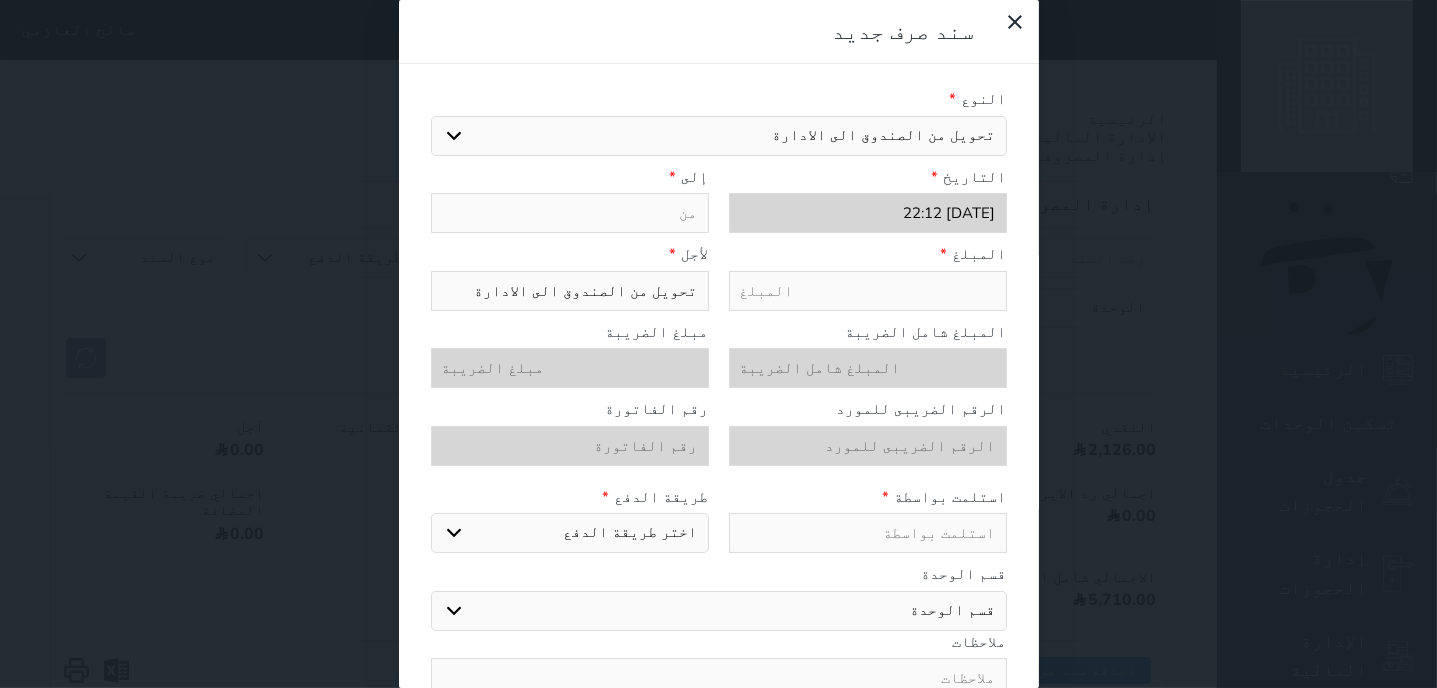 click at bounding box center (868, 291) 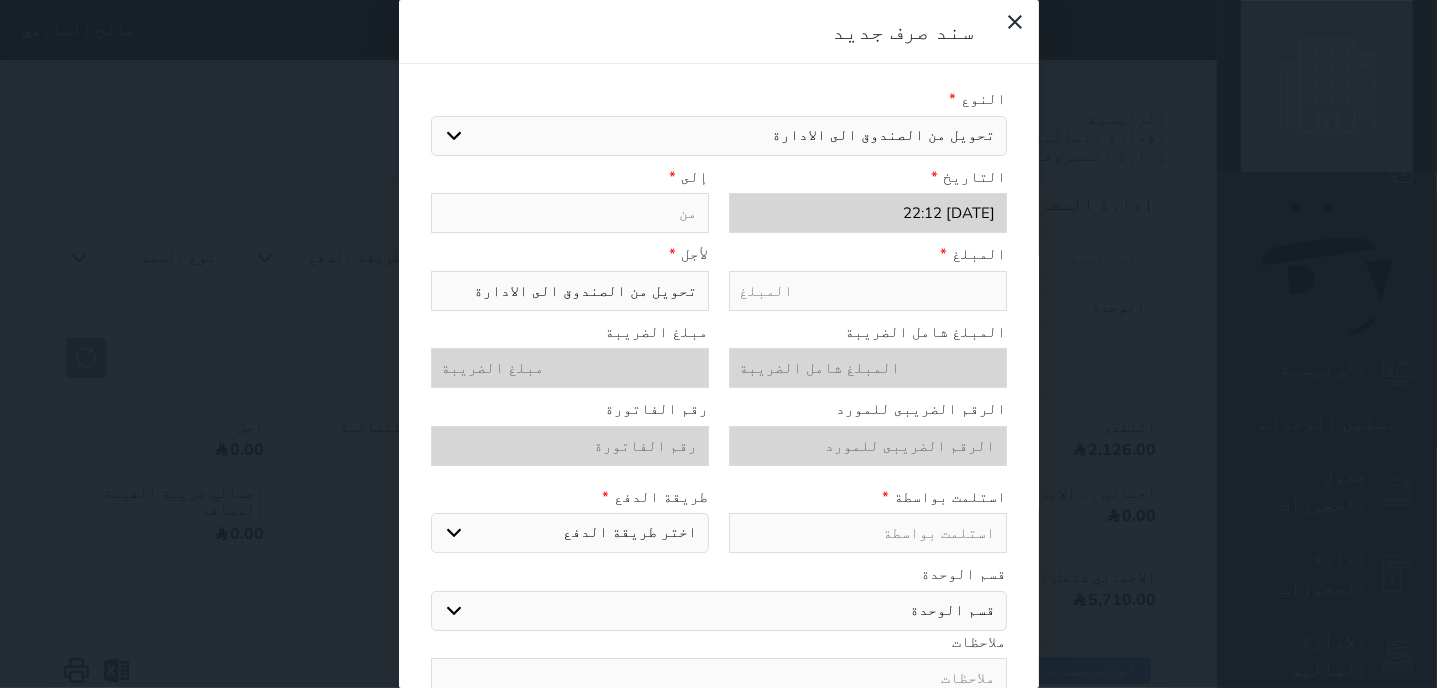click at bounding box center (570, 213) 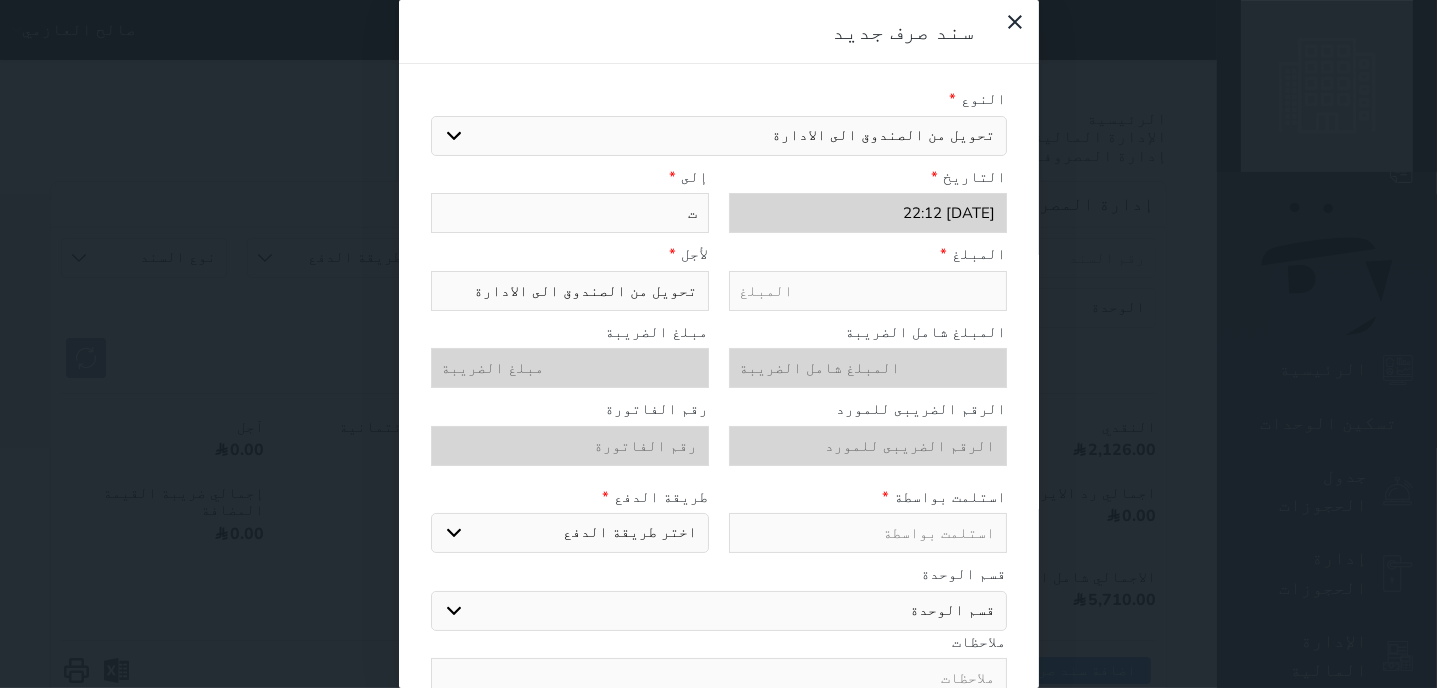 type on "تر" 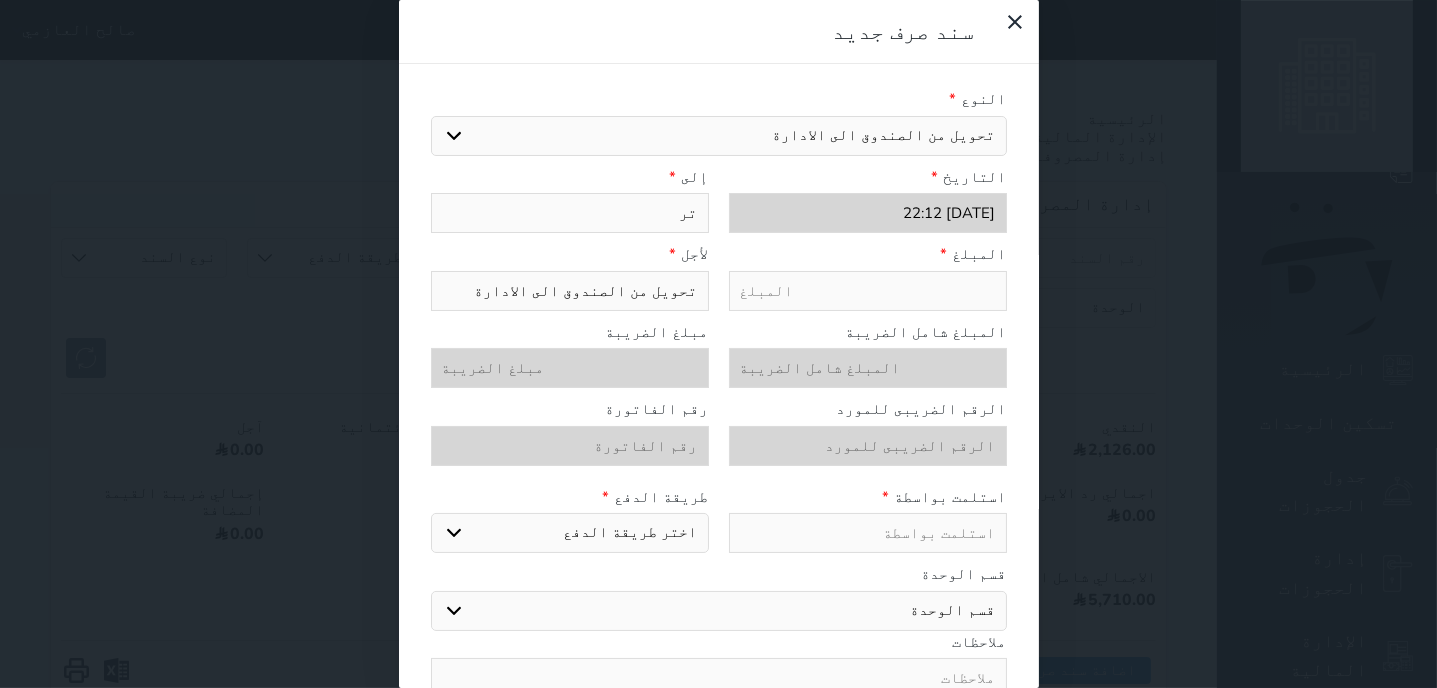 type on "ترح" 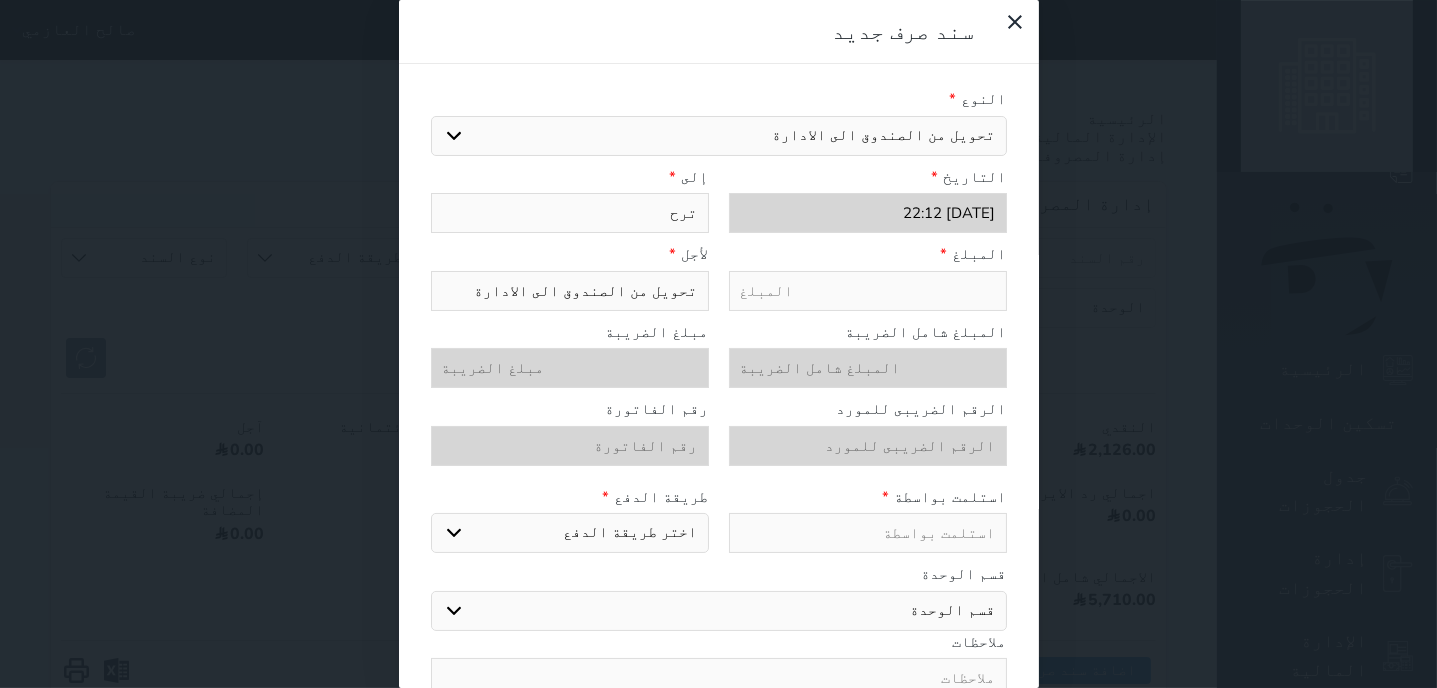 type on "ترحي" 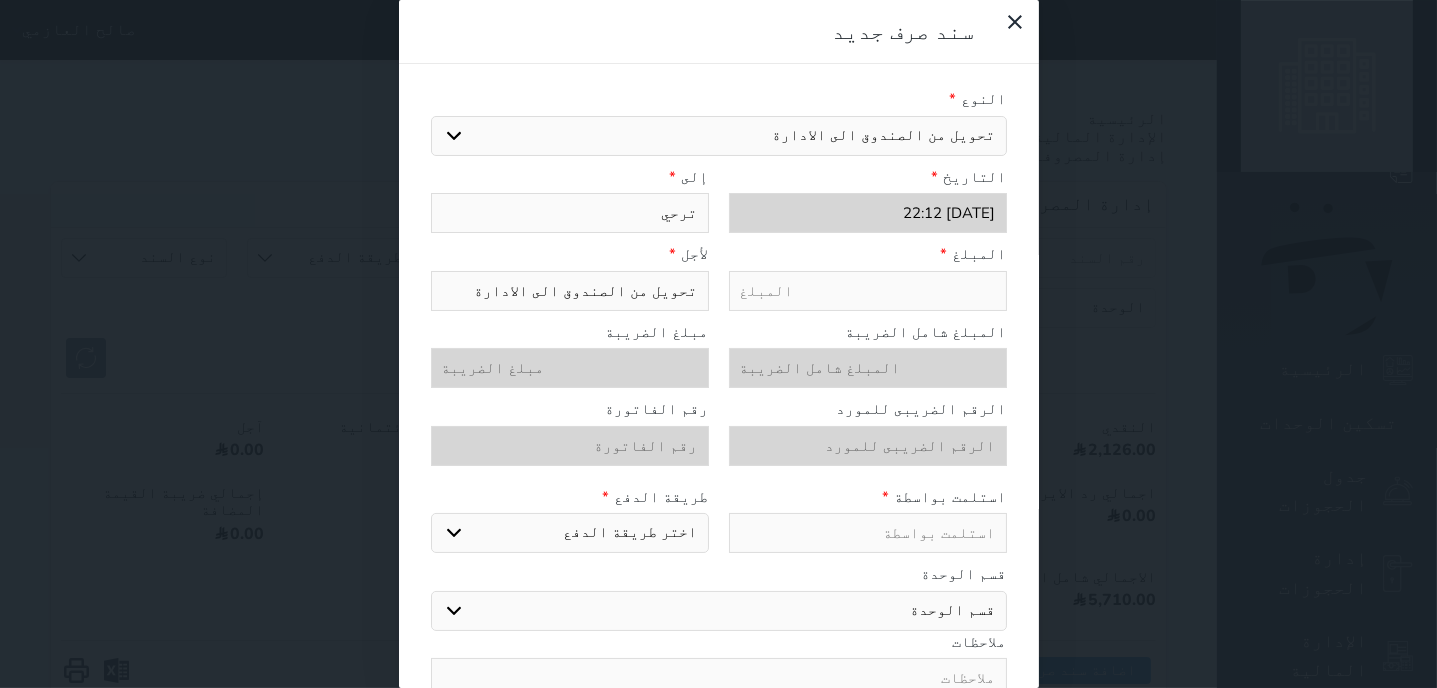 type on "ترحيل" 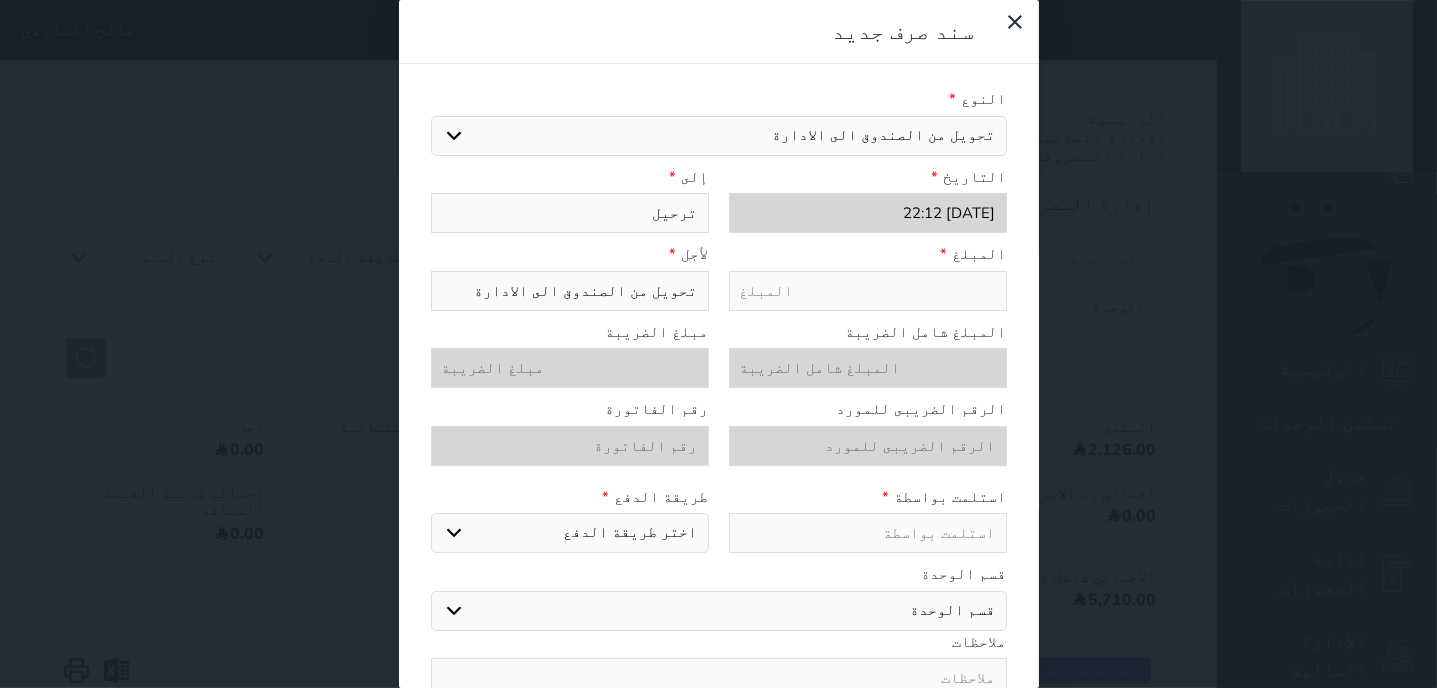 type on "ترحيل" 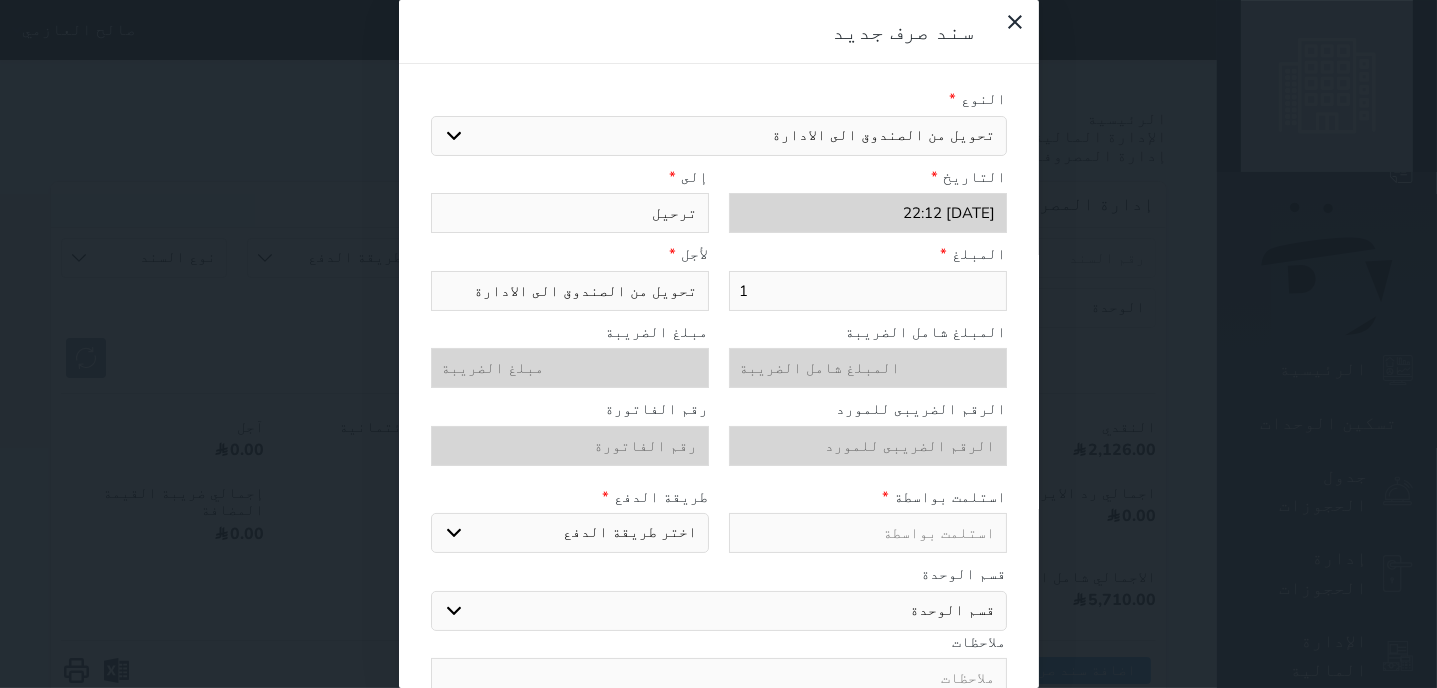 select 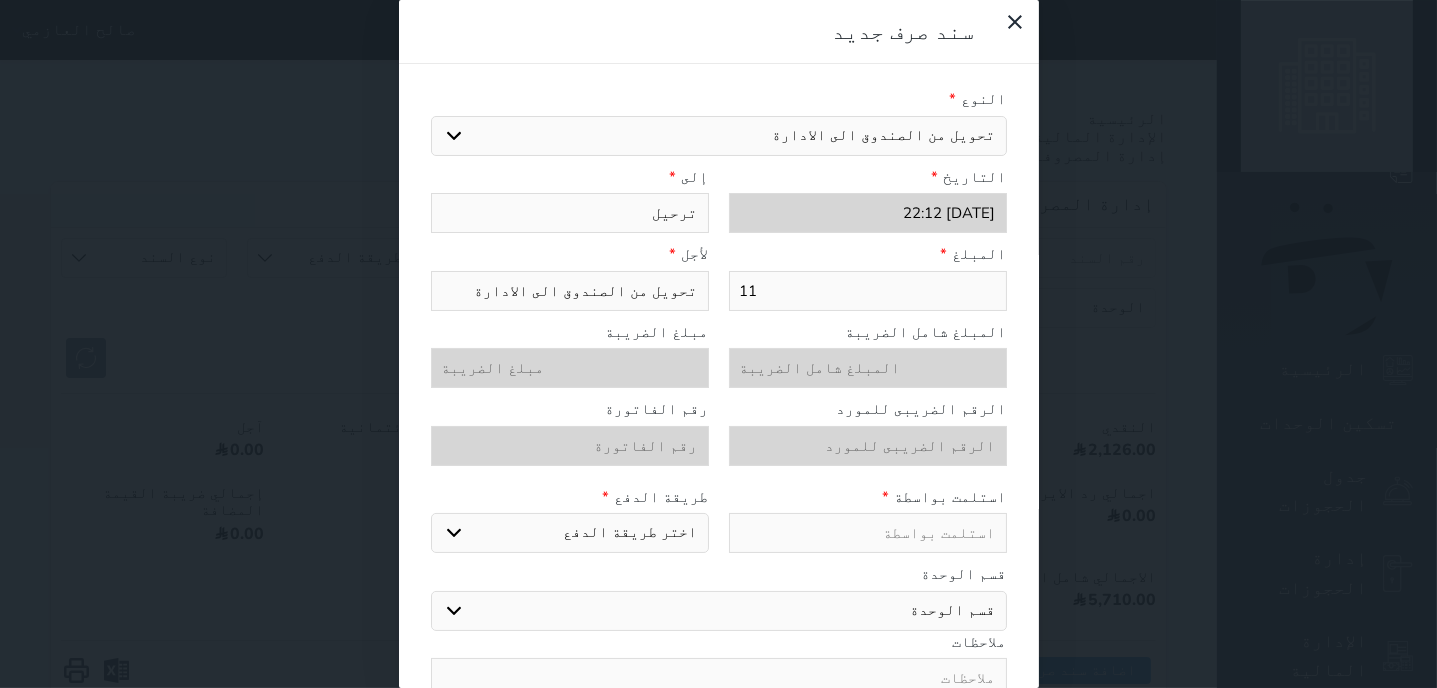 select 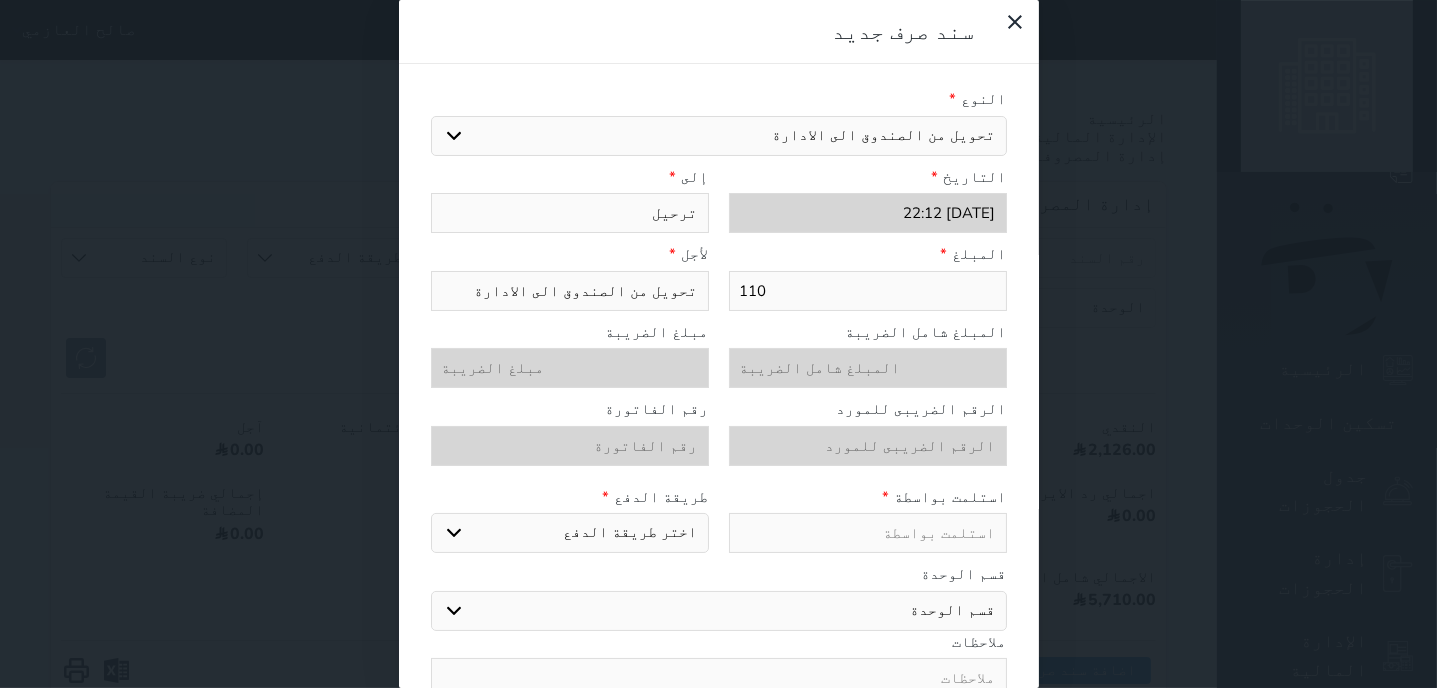 type on "1100" 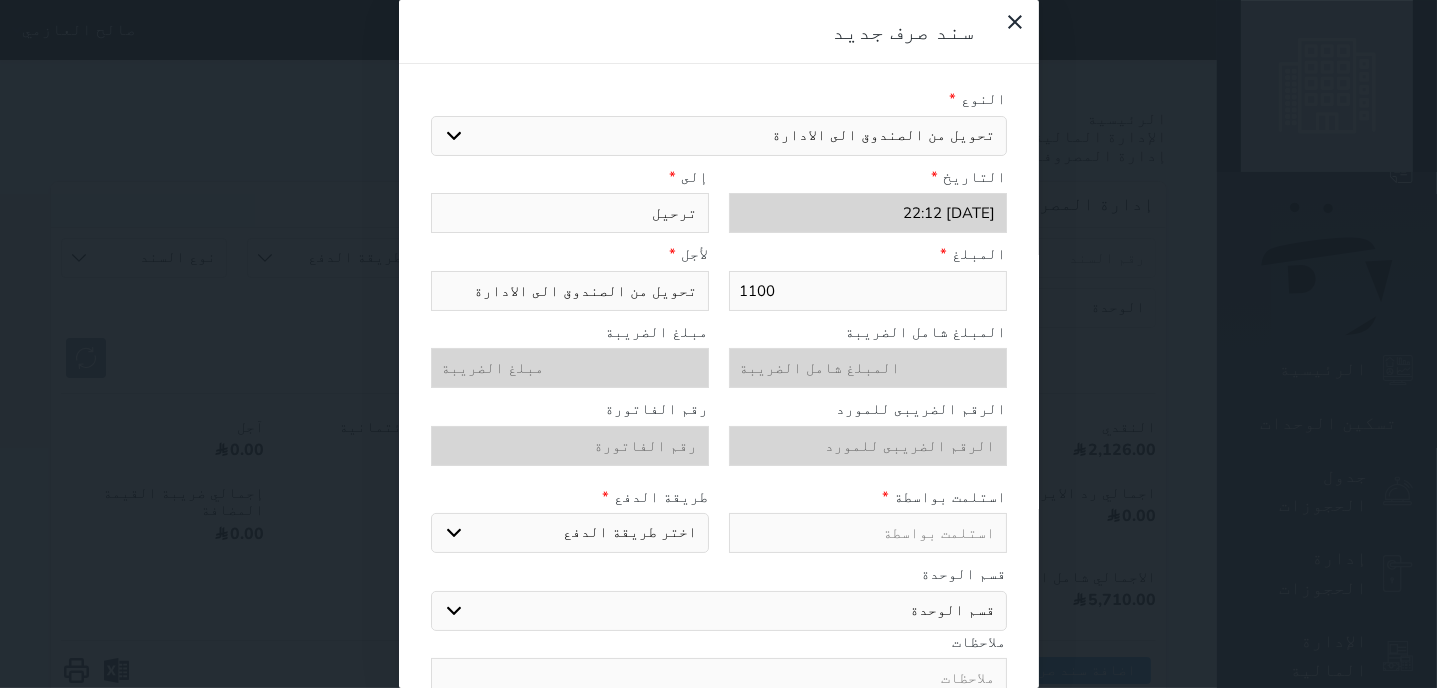 type on "1100" 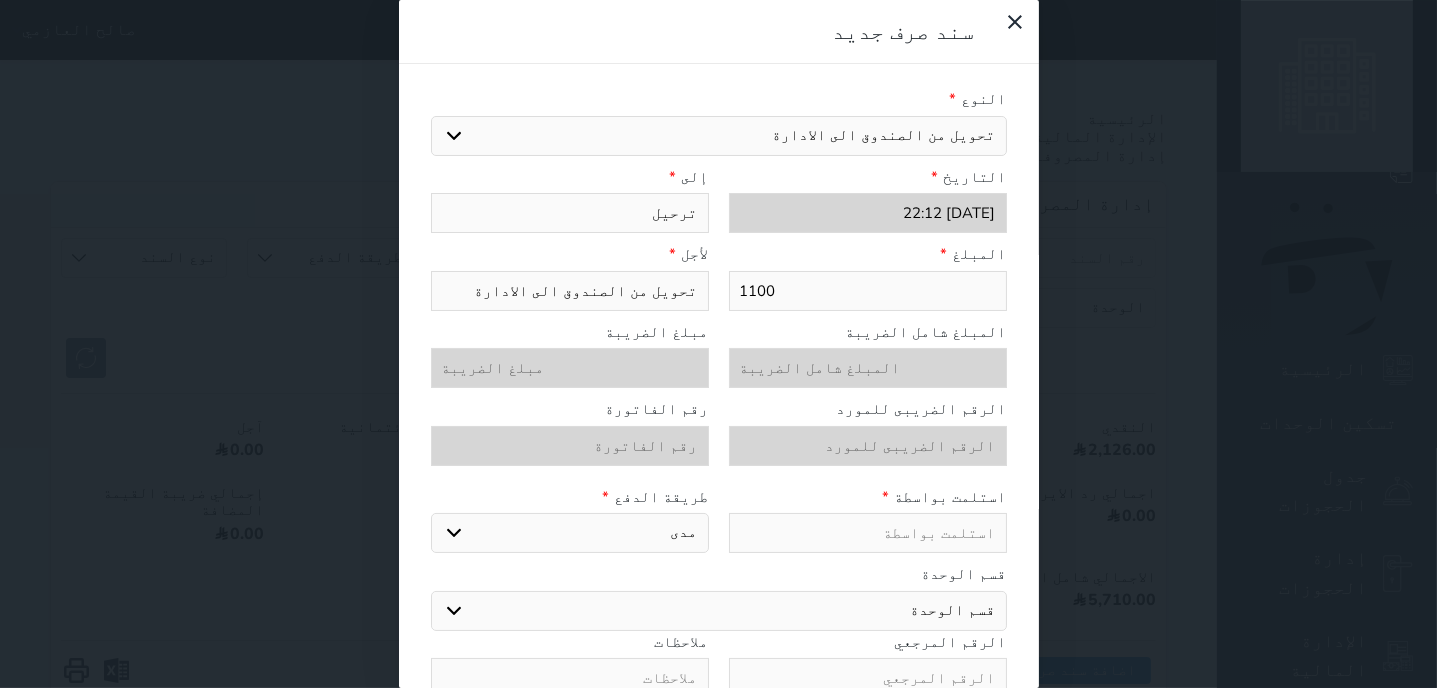 click at bounding box center [868, 533] 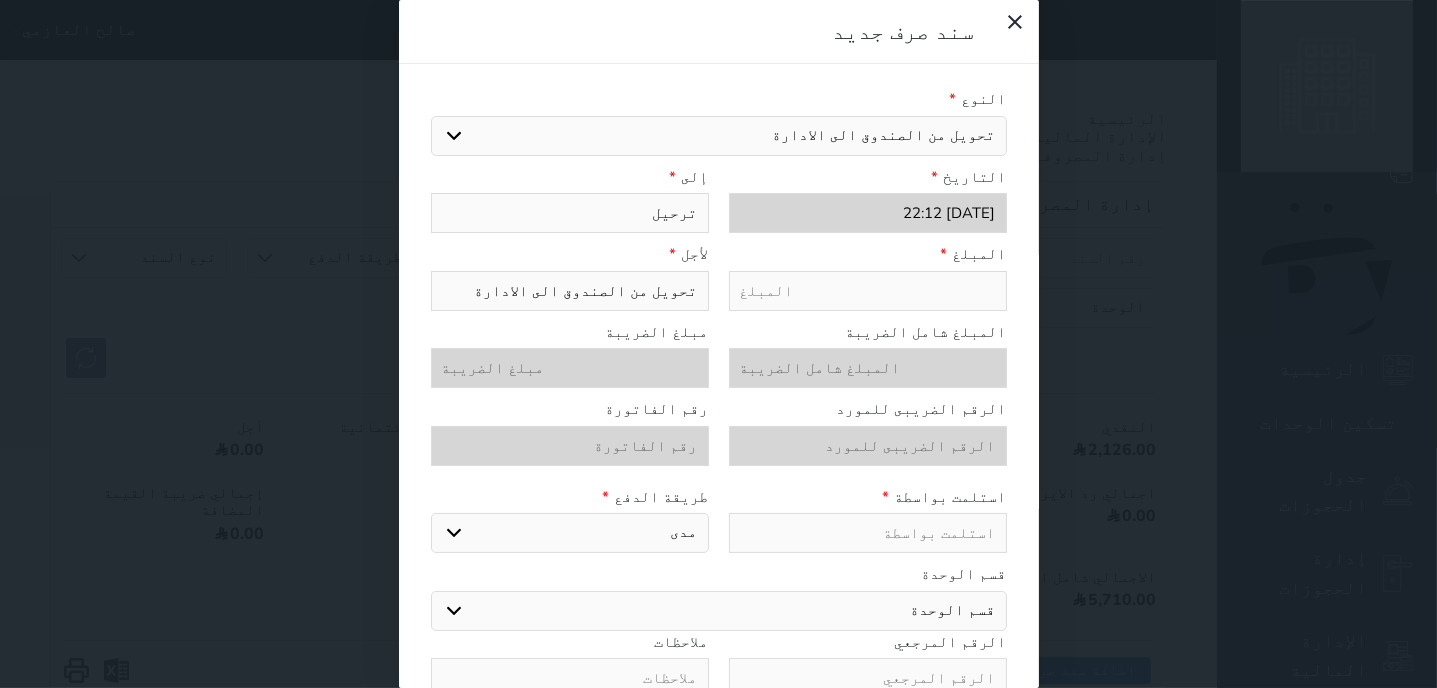 type 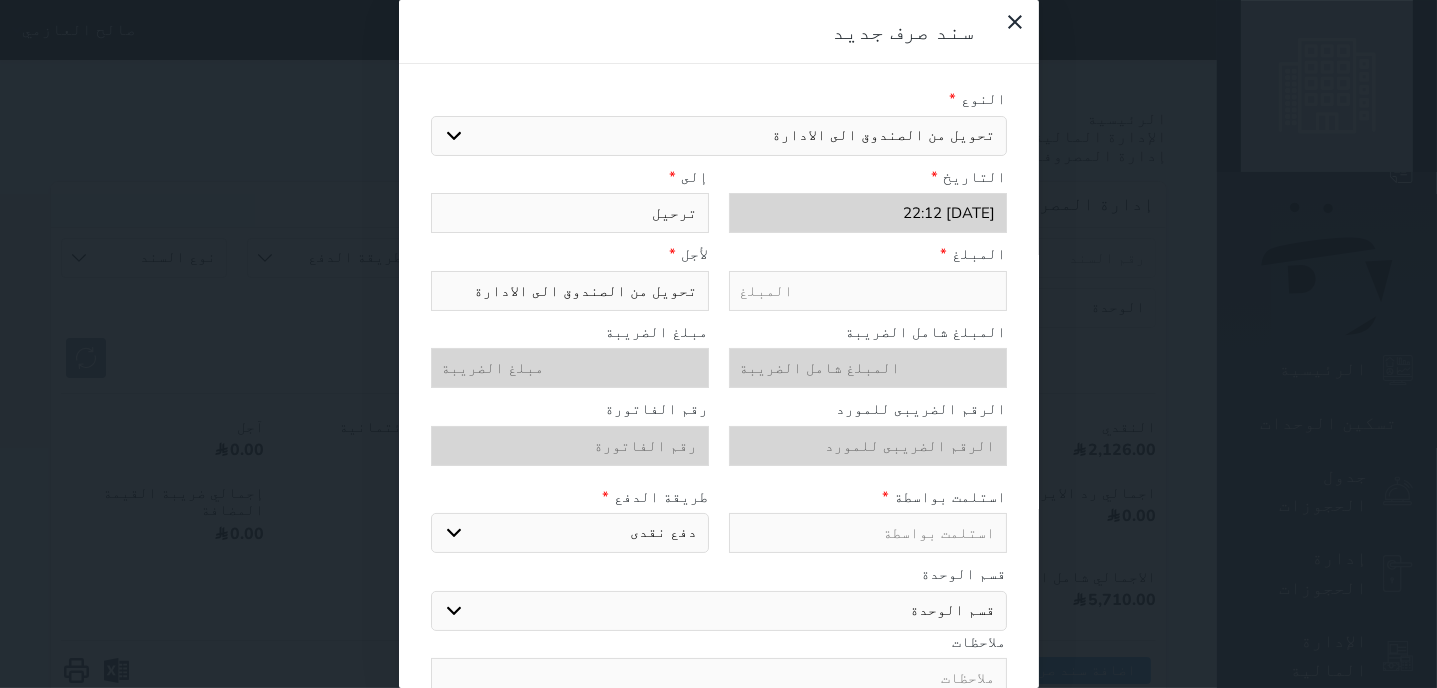 click at bounding box center [868, 291] 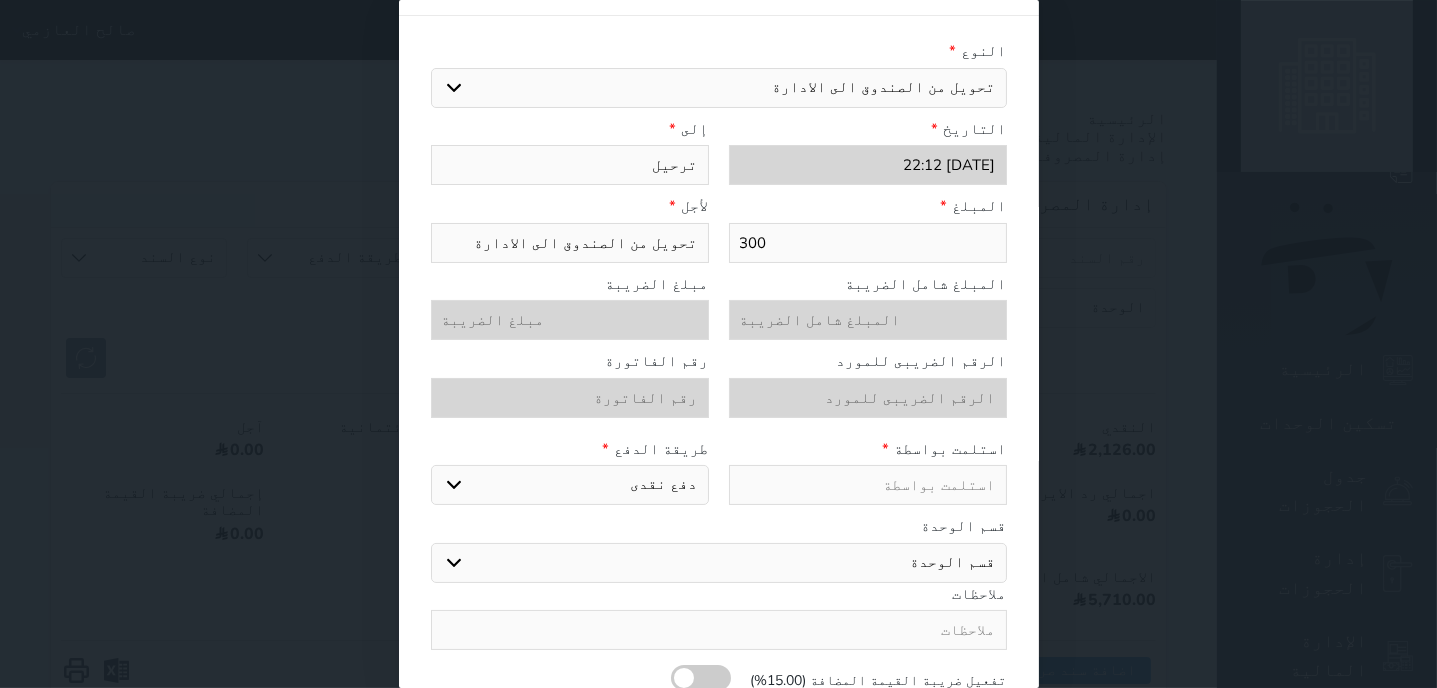 scroll, scrollTop: 102, scrollLeft: 0, axis: vertical 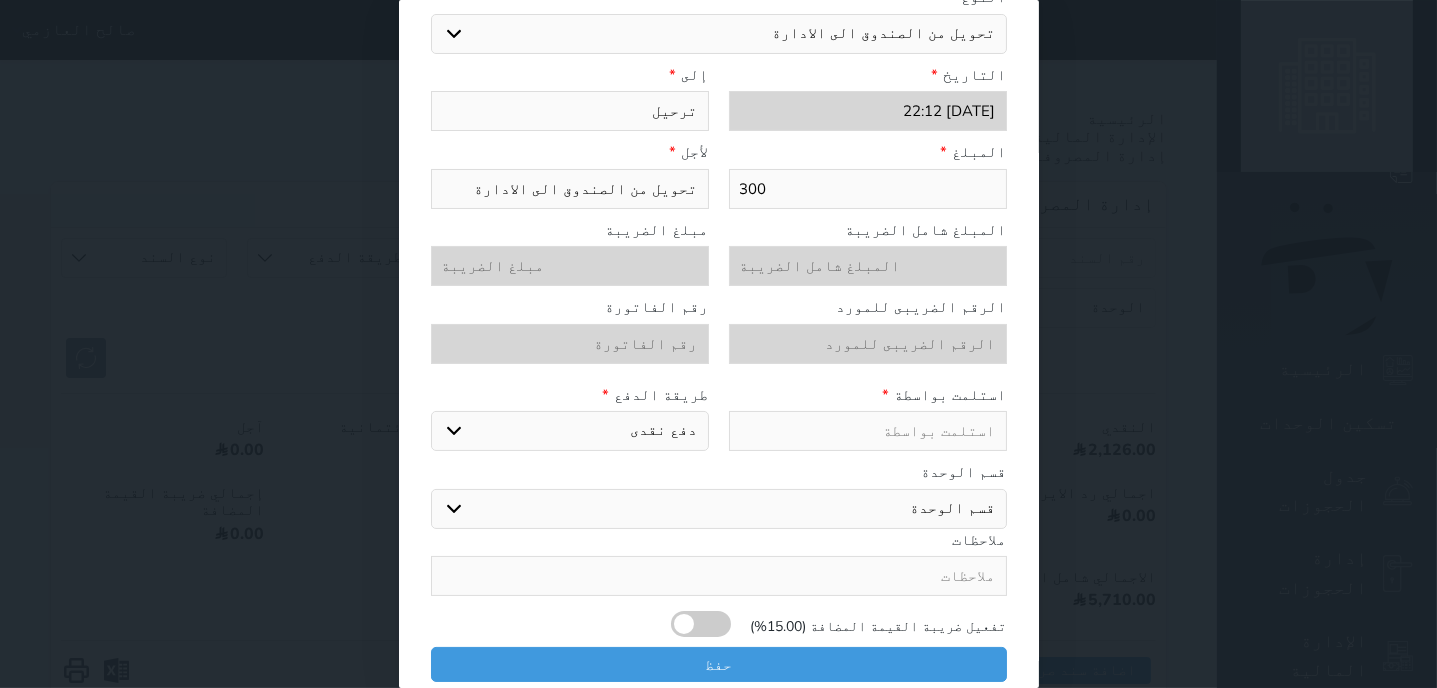 type on "300" 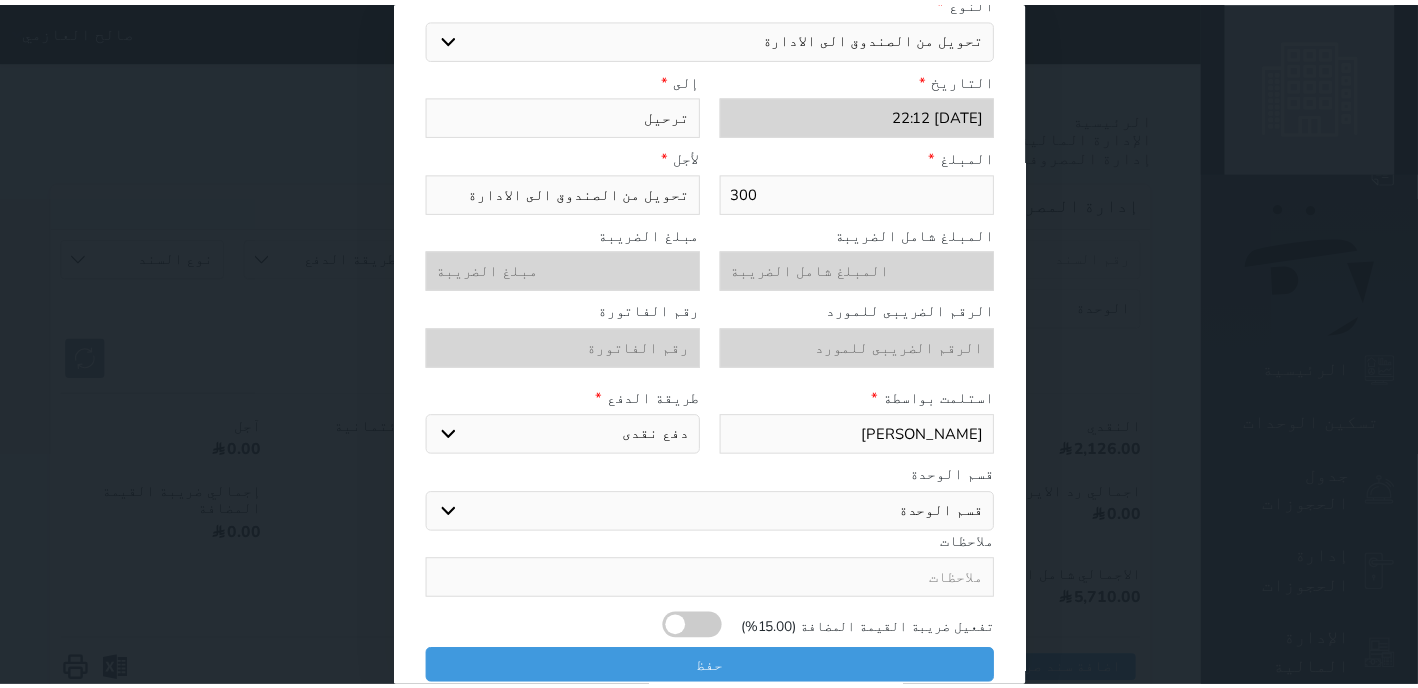 scroll, scrollTop: 102, scrollLeft: 0, axis: vertical 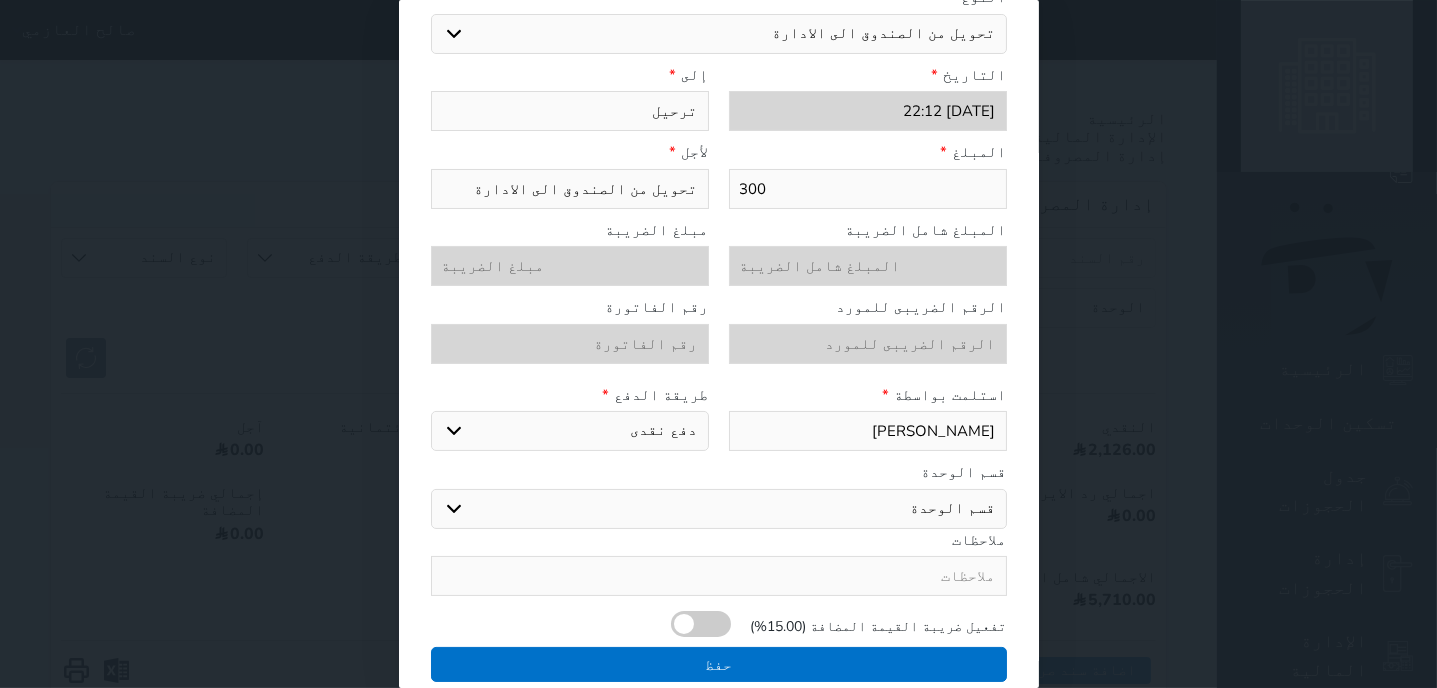 type on "[PERSON_NAME]" 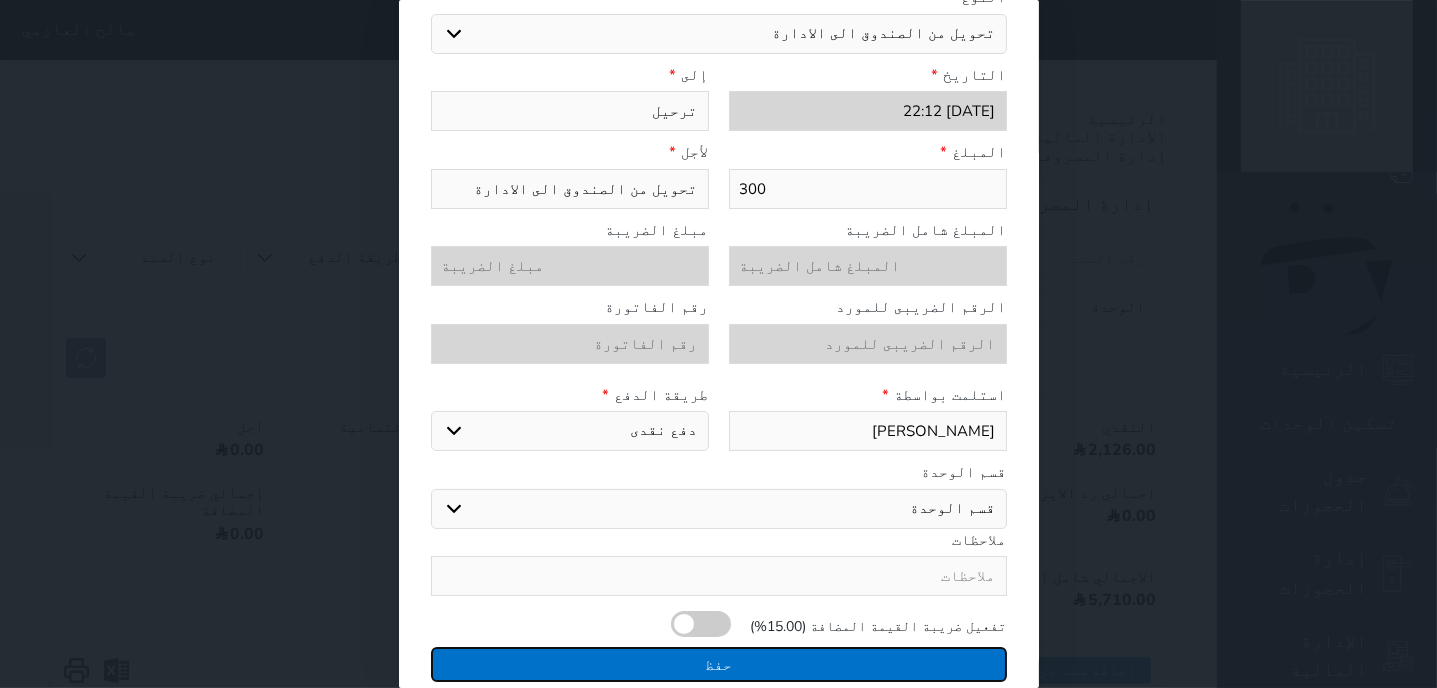 click on "حفظ" at bounding box center [719, 664] 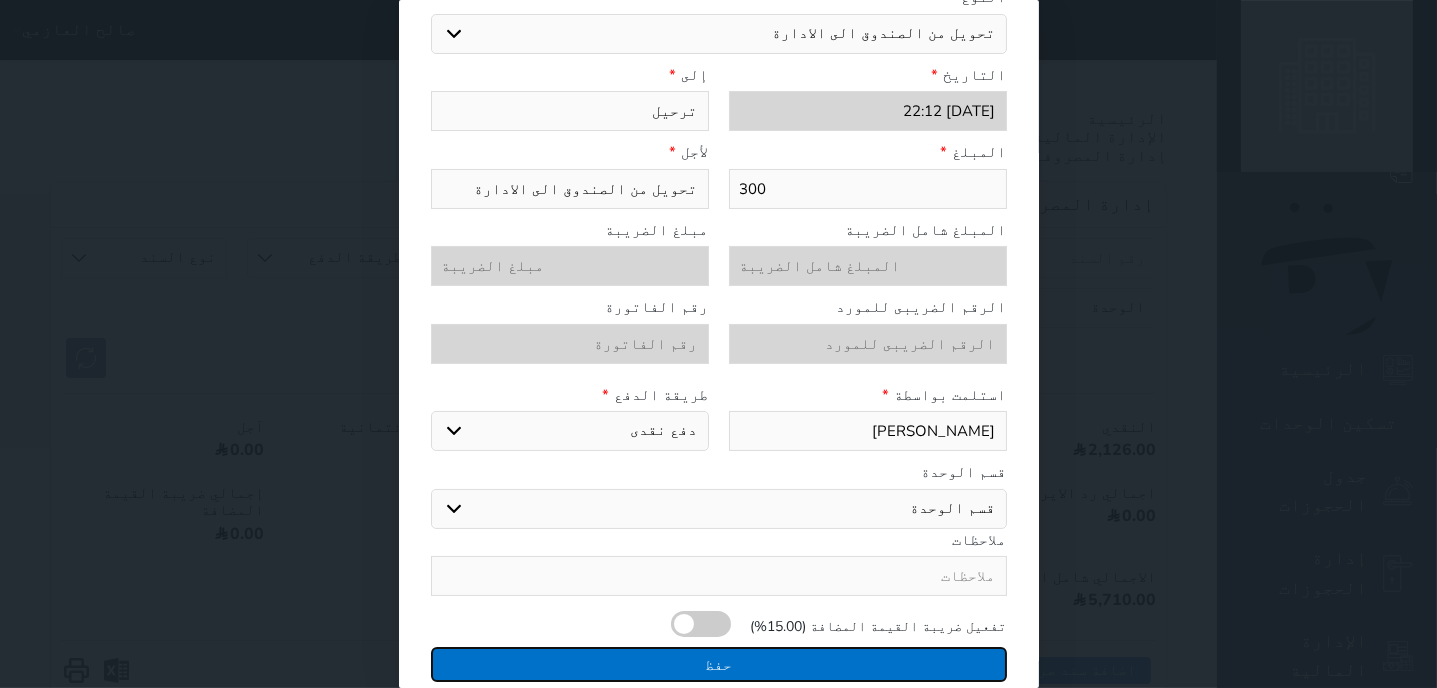 select 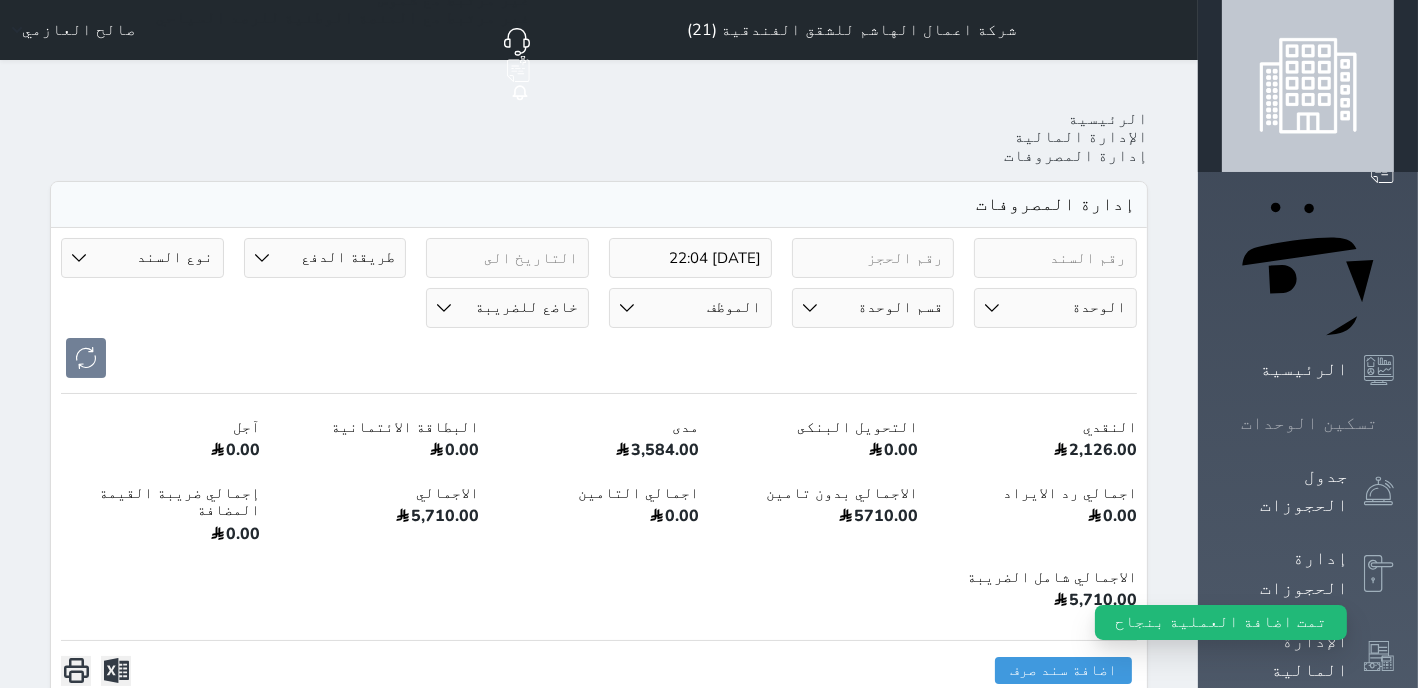 click on "تسكين الوحدات" at bounding box center (1309, 423) 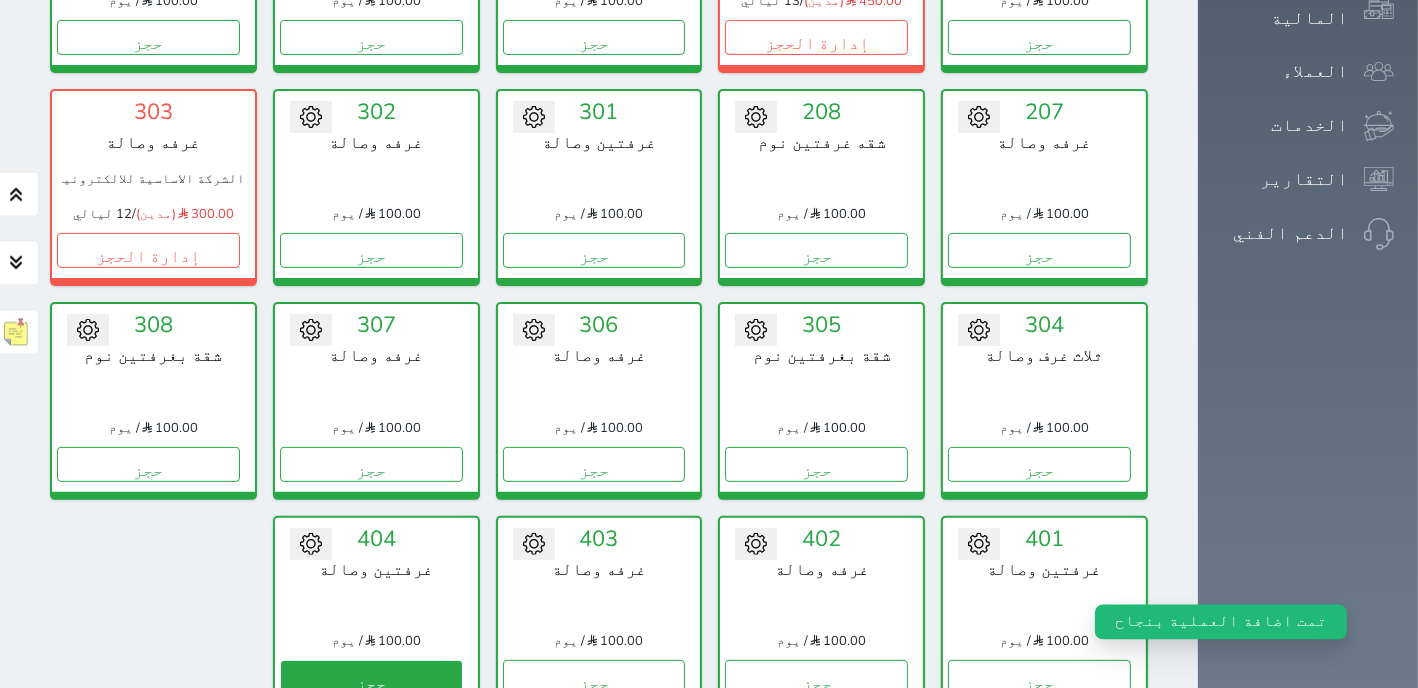 scroll, scrollTop: 714, scrollLeft: 0, axis: vertical 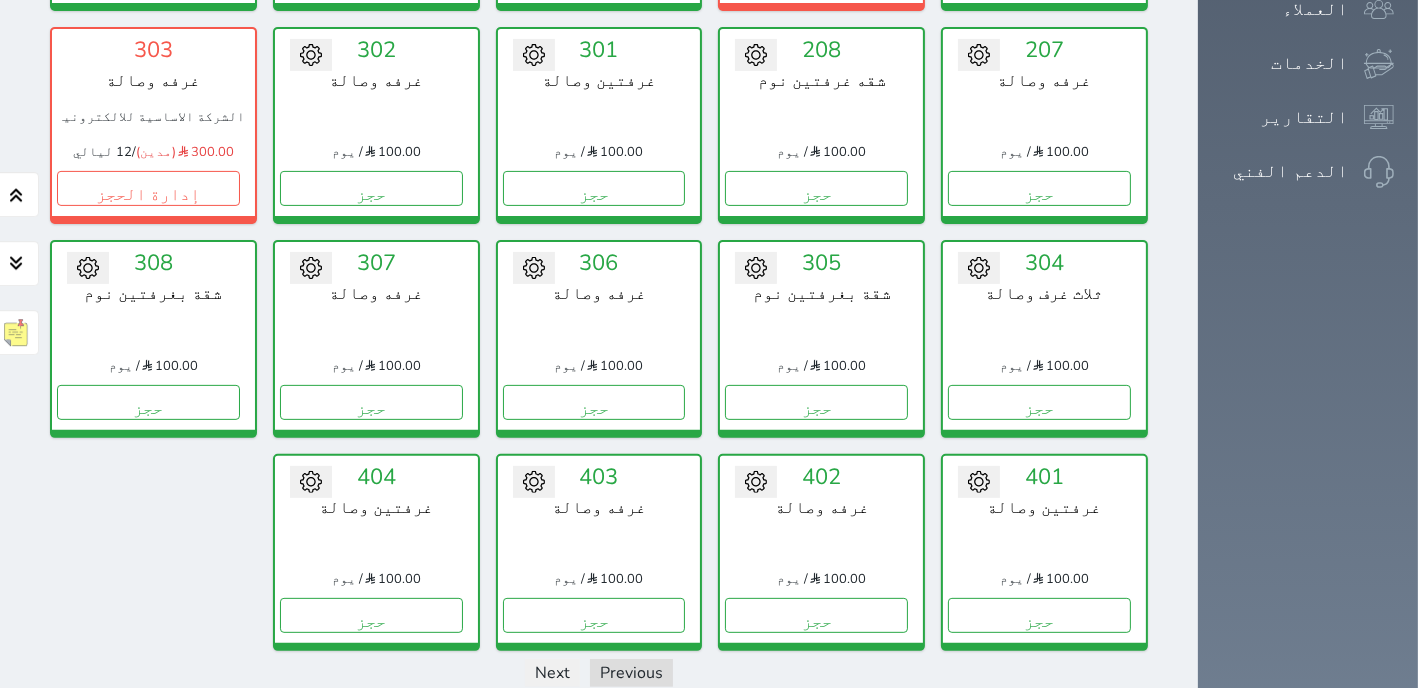 click on "عرض رصيد الصندوق" at bounding box center [144, 730] 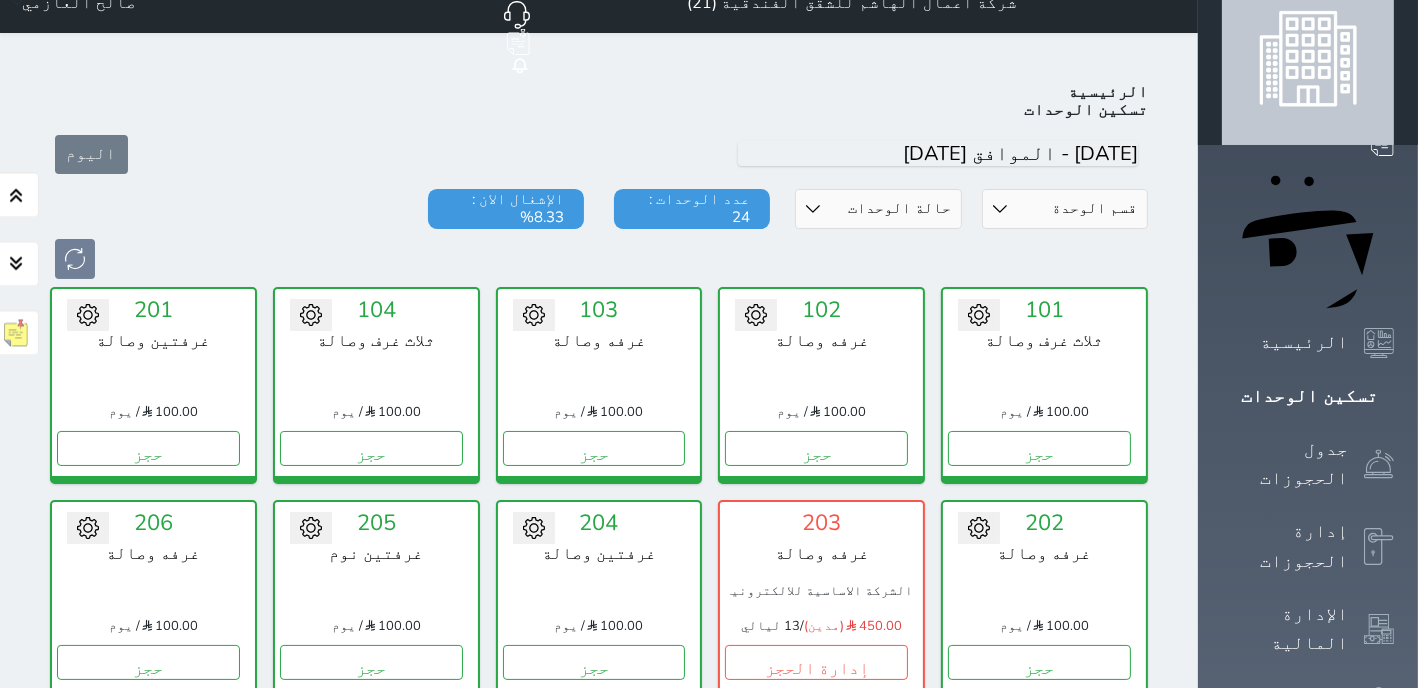scroll, scrollTop: 0, scrollLeft: 0, axis: both 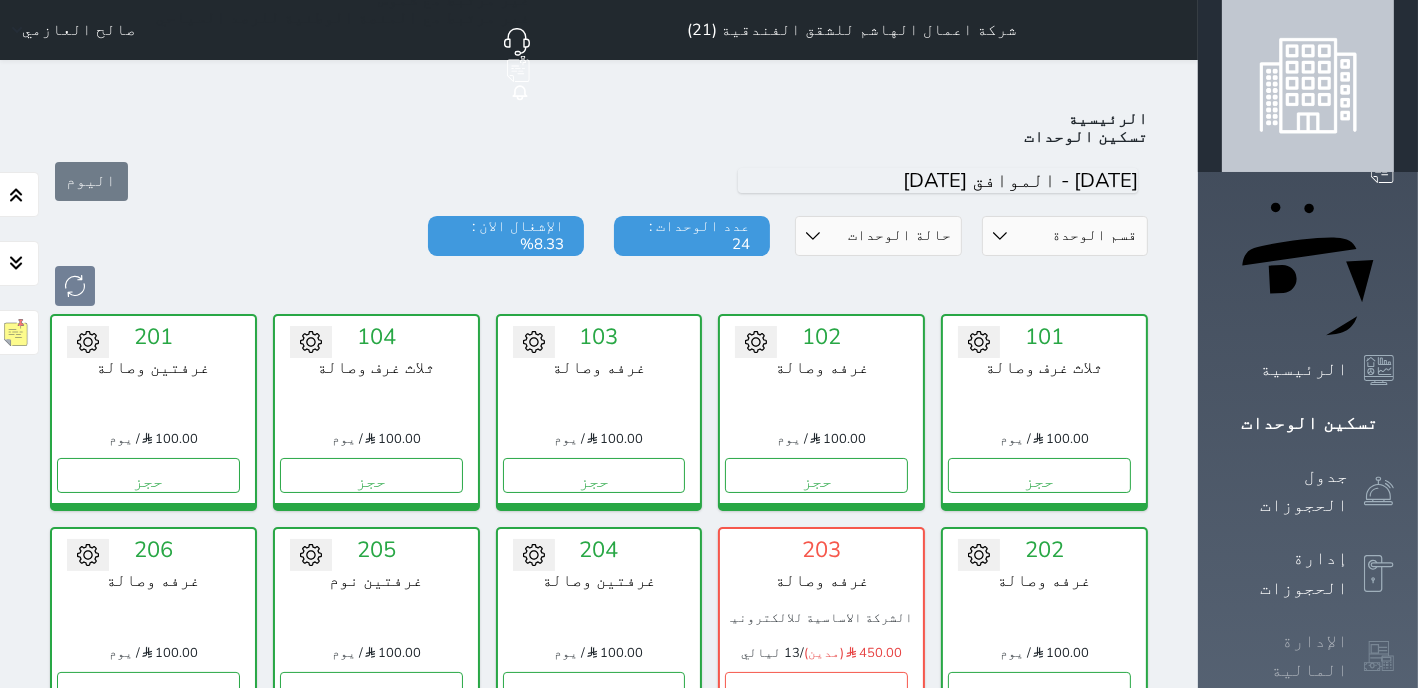 click 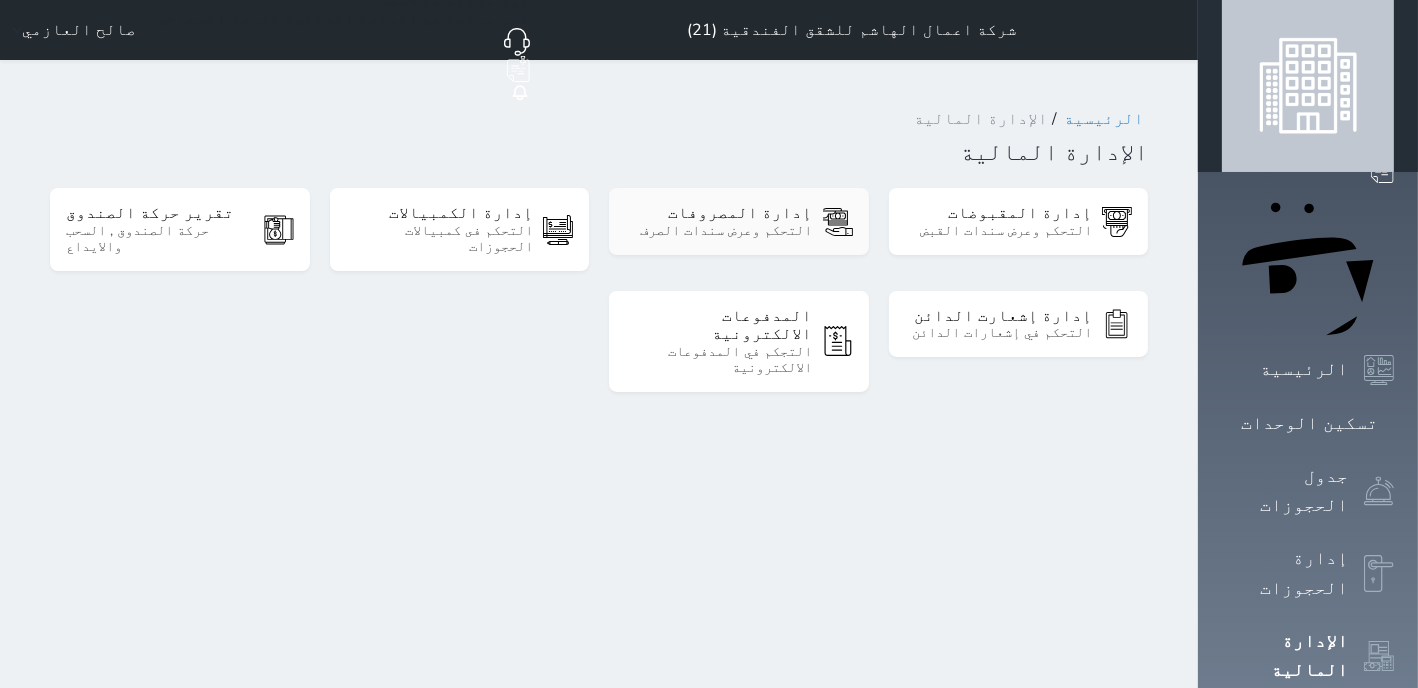 click on "إدارة المصروفات" at bounding box center (719, 213) 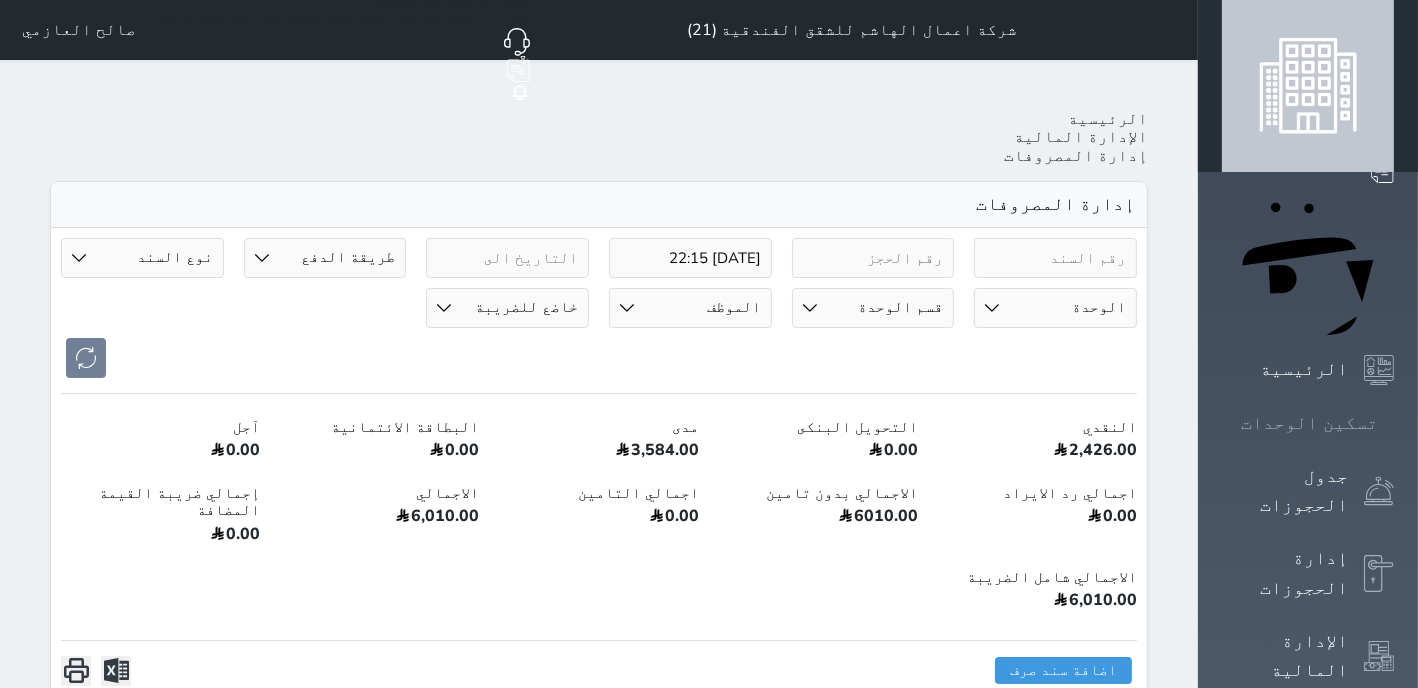 click on "تسكين الوحدات" at bounding box center (1309, 423) 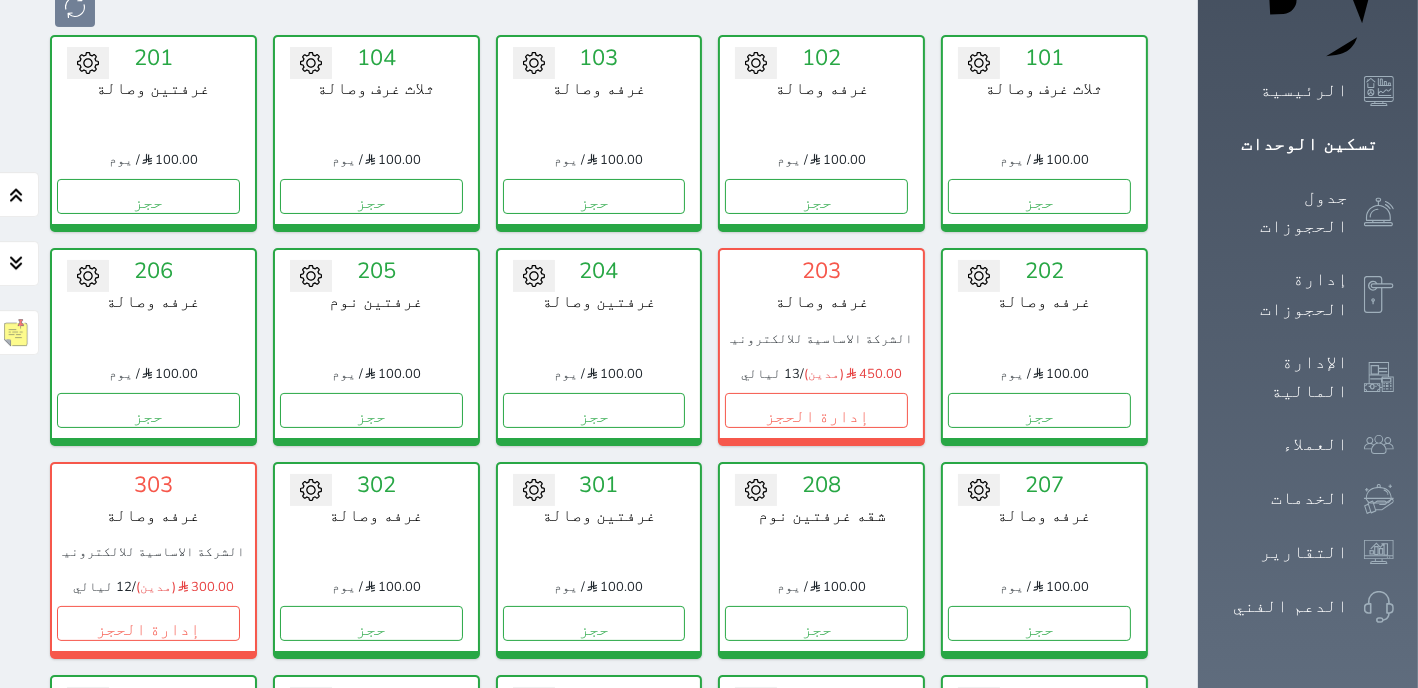 scroll, scrollTop: 332, scrollLeft: 0, axis: vertical 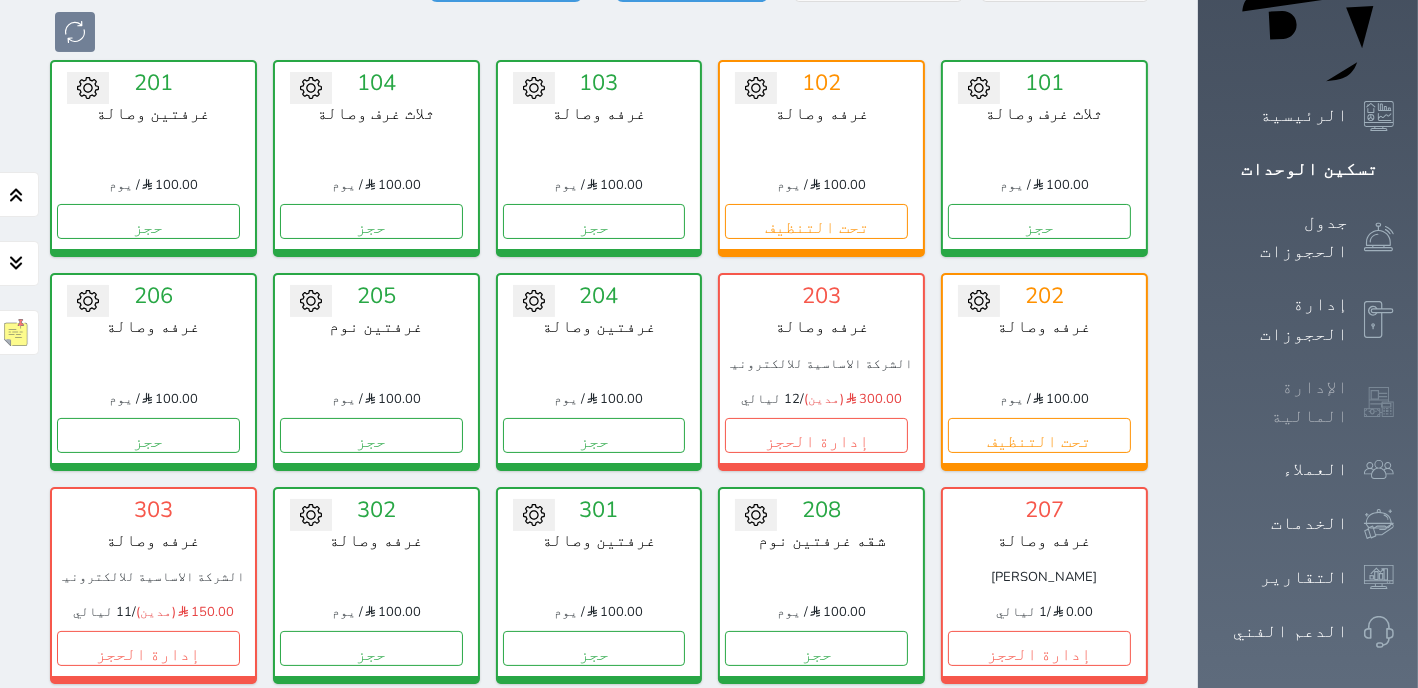 click on "الإدارة المالية" at bounding box center [1285, 402] 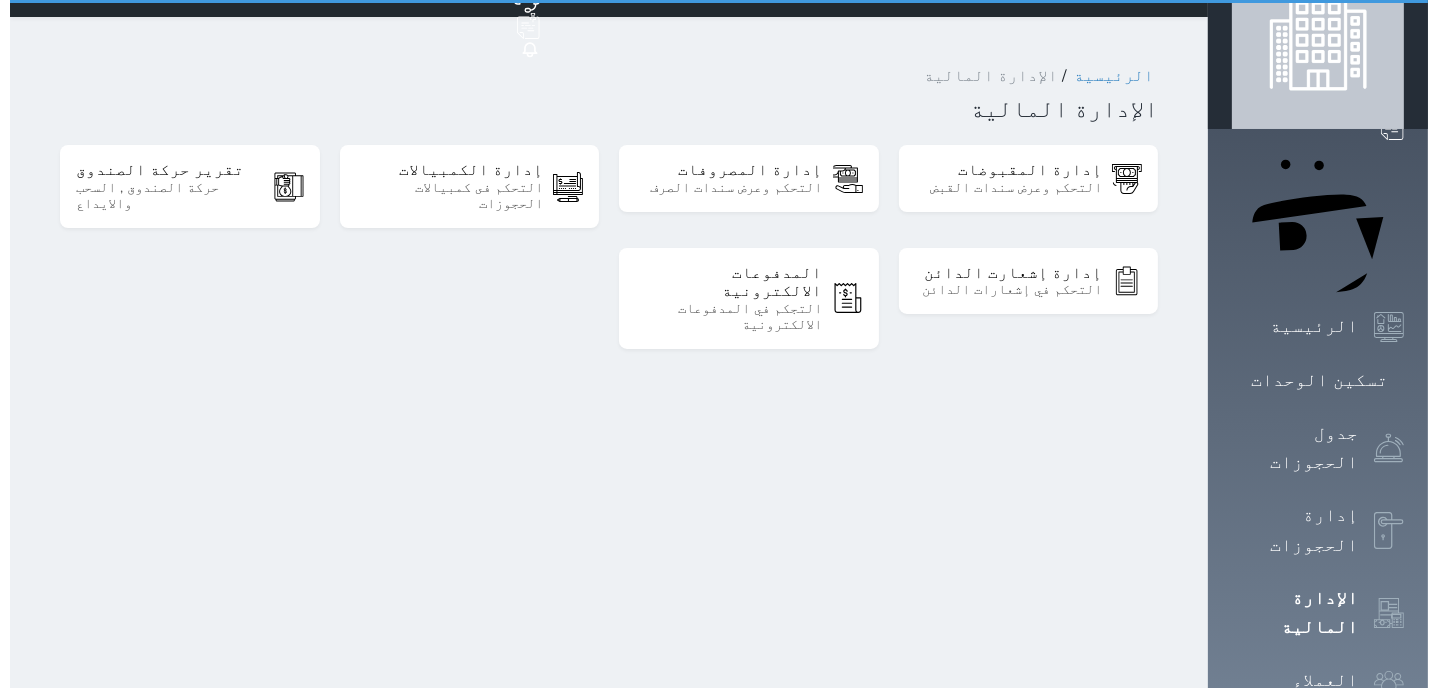 scroll, scrollTop: 0, scrollLeft: 0, axis: both 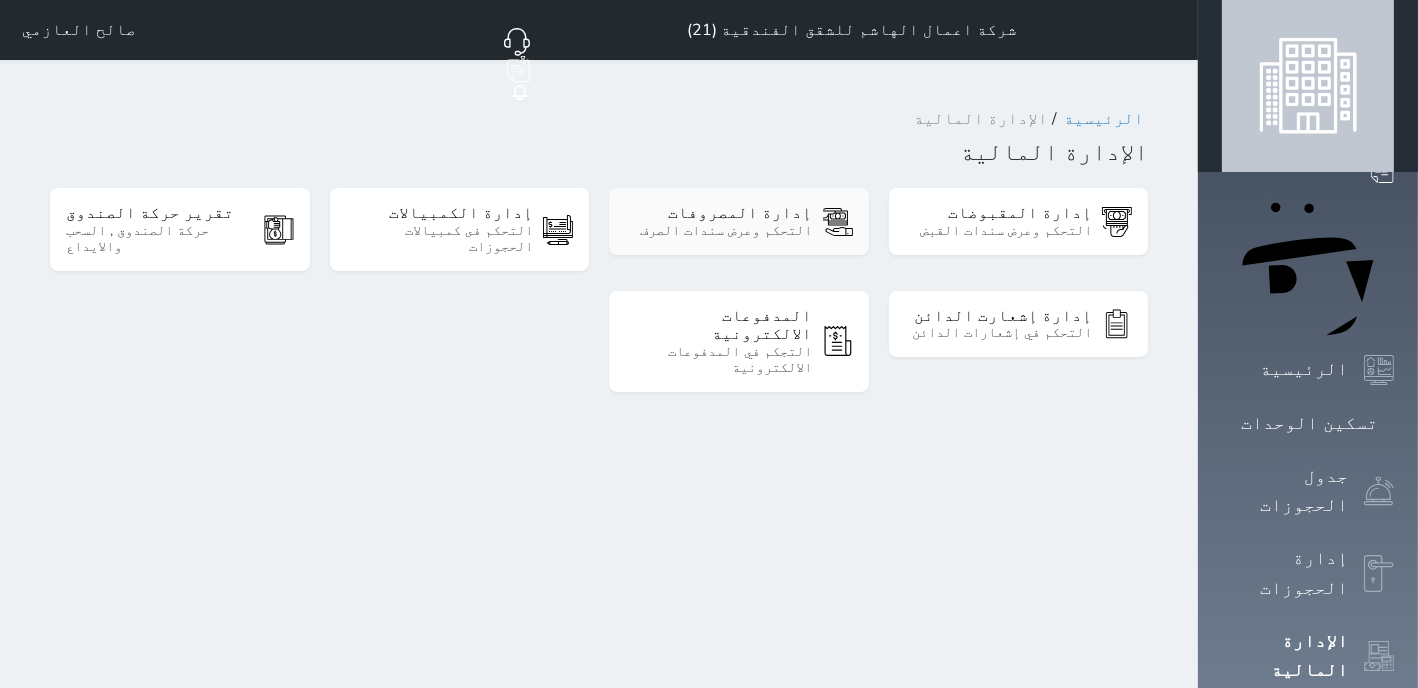 click on "إدارة المصروفات" at bounding box center [719, 213] 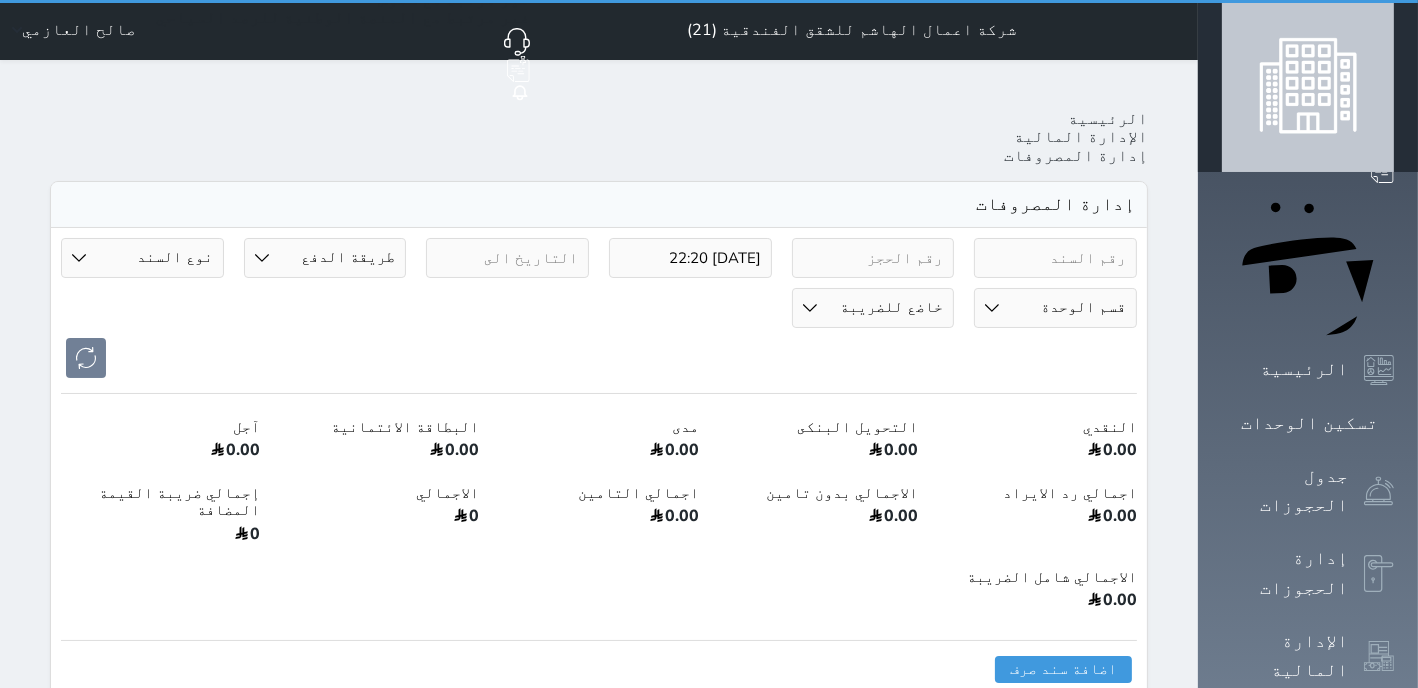 select 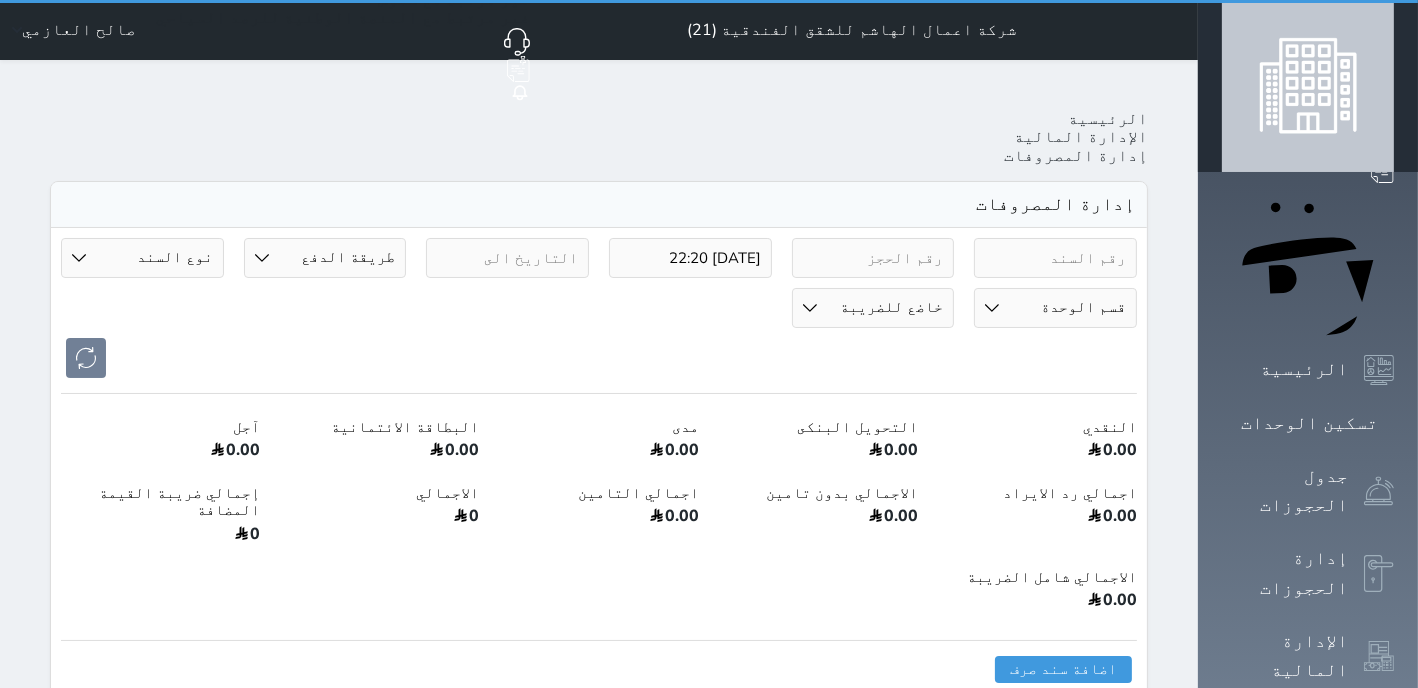 type on "2025-07-10 22:20" 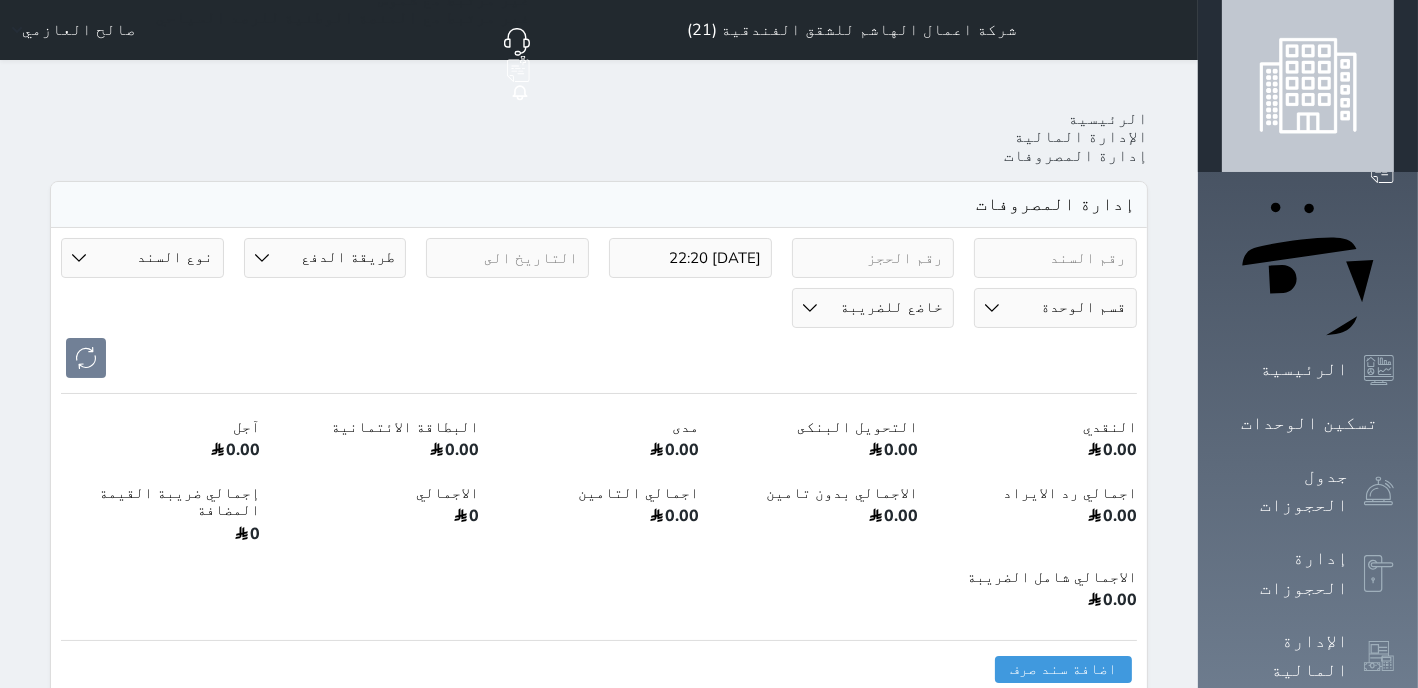 select 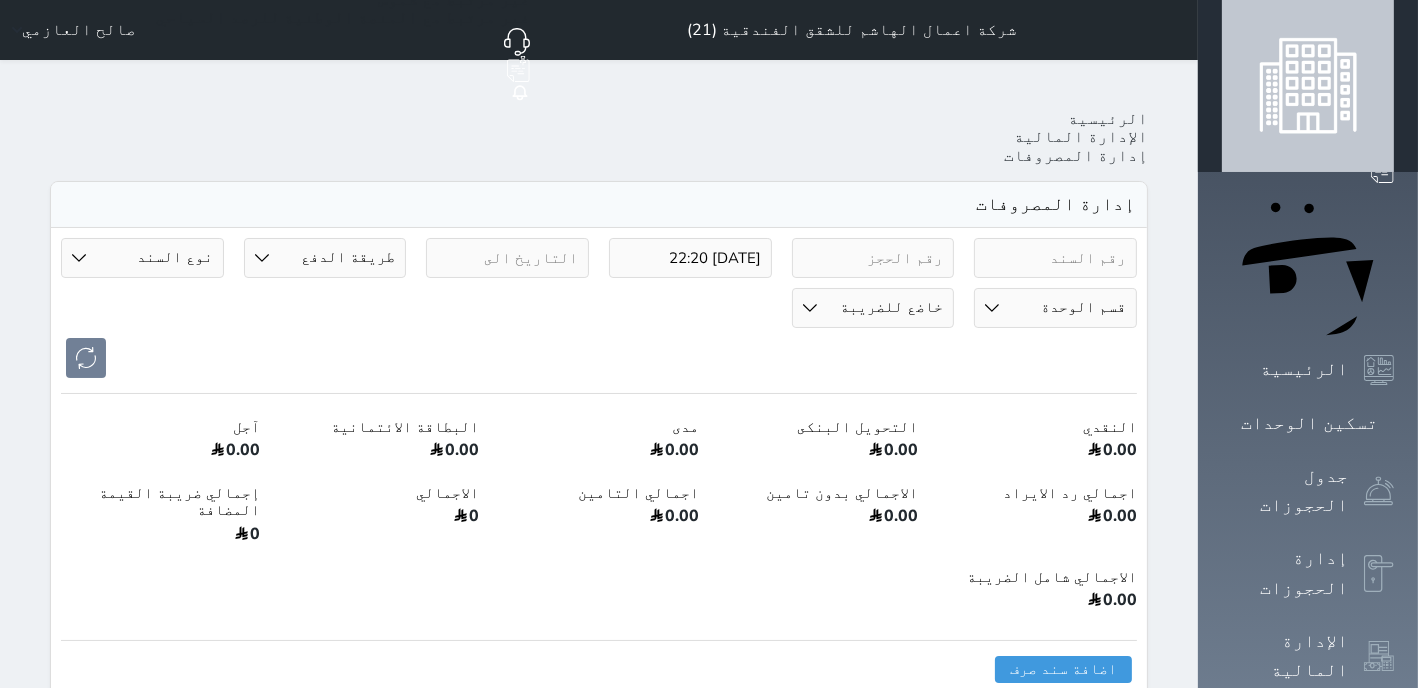 select 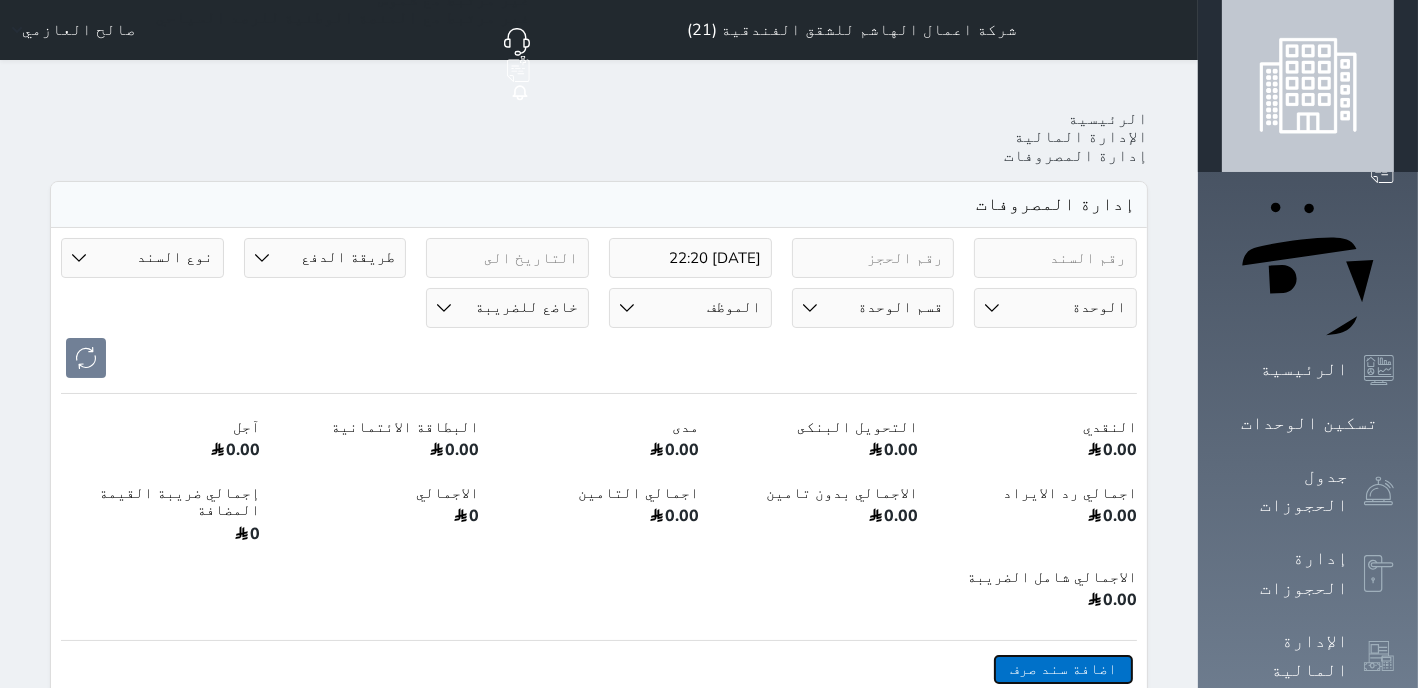 click on "اضافة سند صرف" at bounding box center [1063, 669] 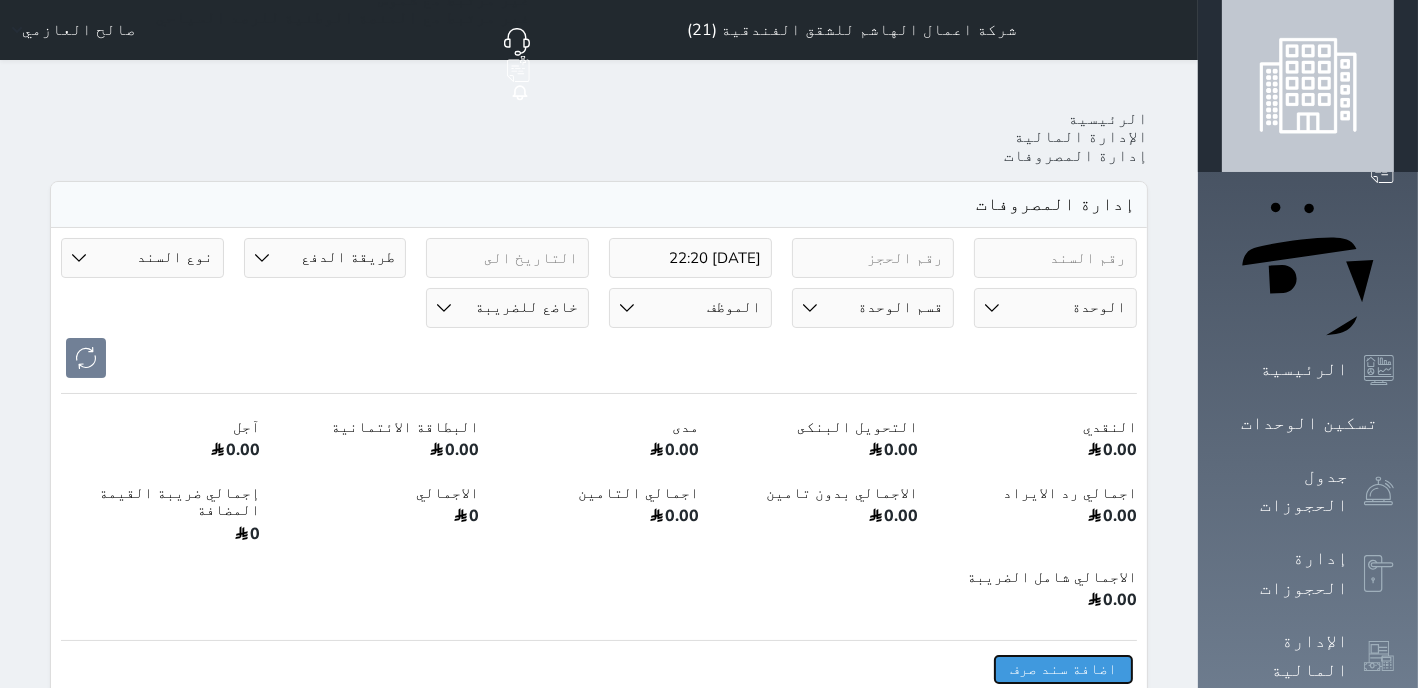select 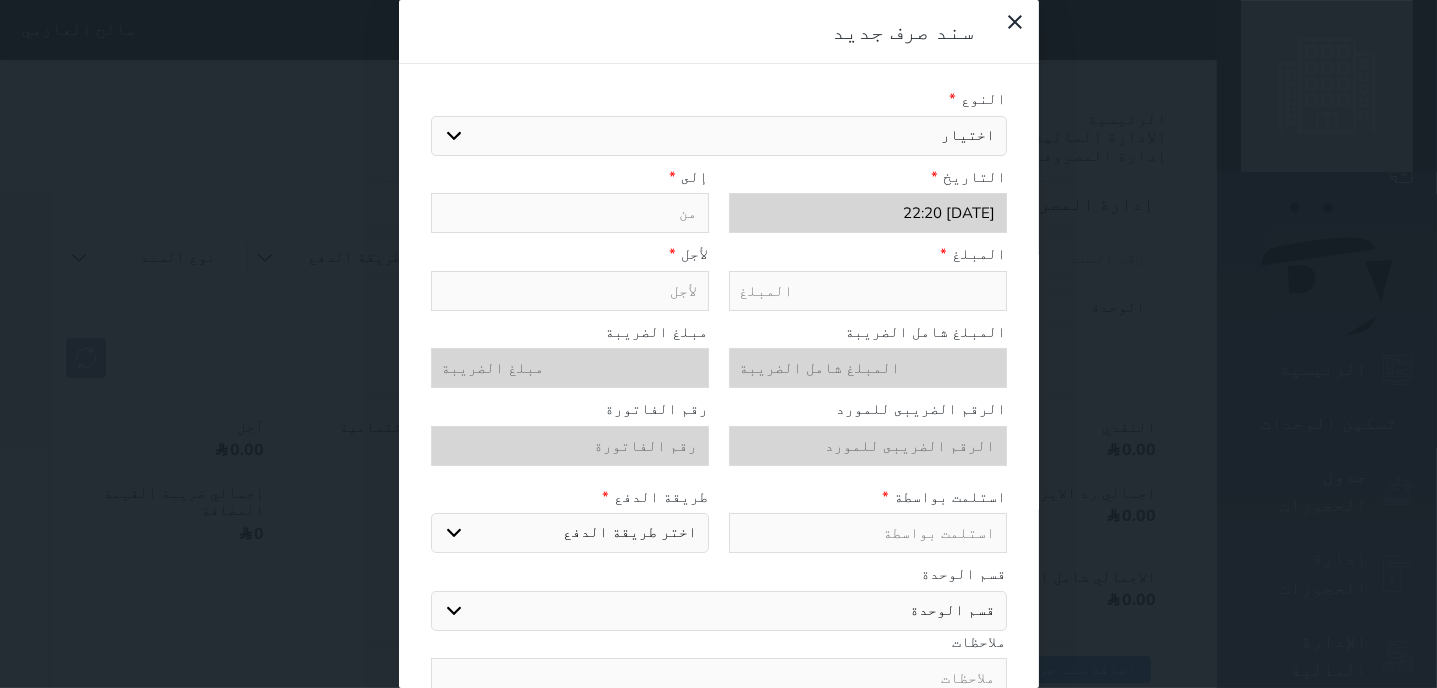 click on "اختيار   مرتجع إيجار رواتب صيانة مصروفات عامة تحويل من الصندوق الى الادارة استرجاع تامين استرجاع العربون" at bounding box center [719, 136] 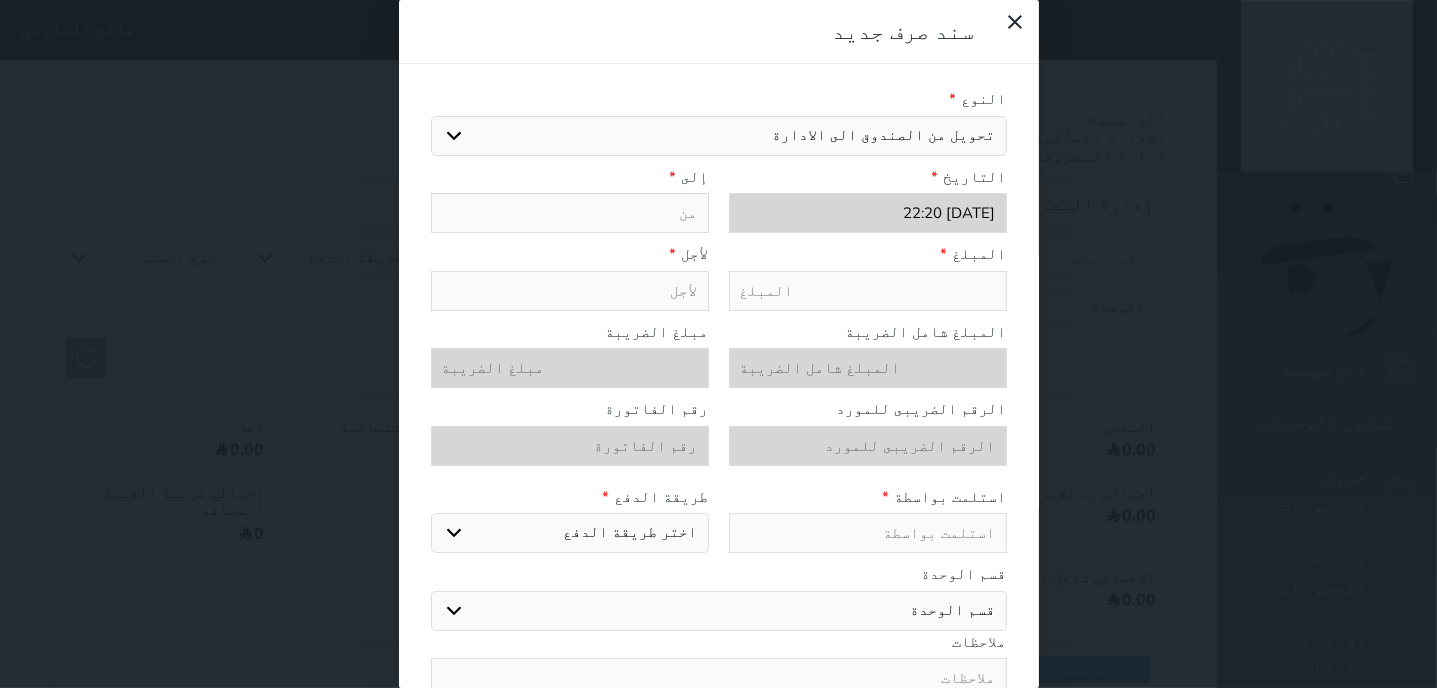 click on "تحويل من الصندوق الى الادارة" at bounding box center (0, 0) 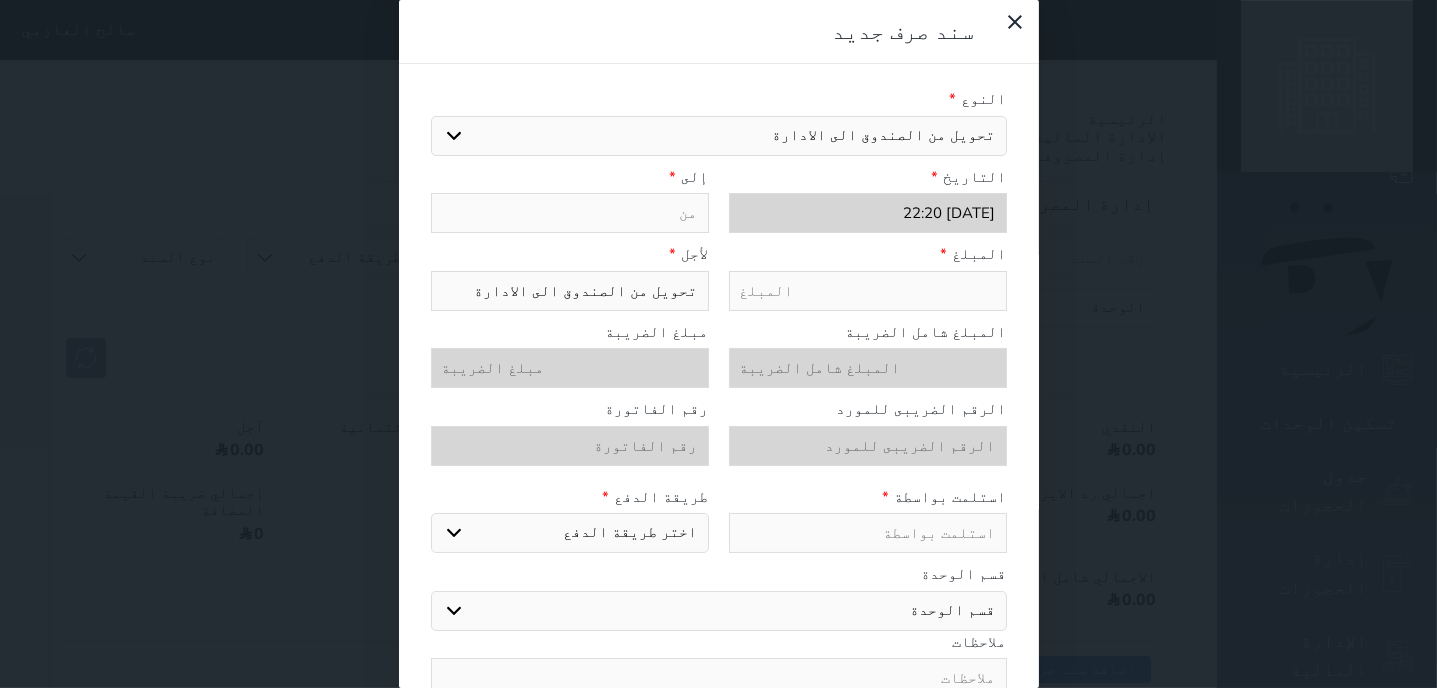 click at bounding box center [868, 291] 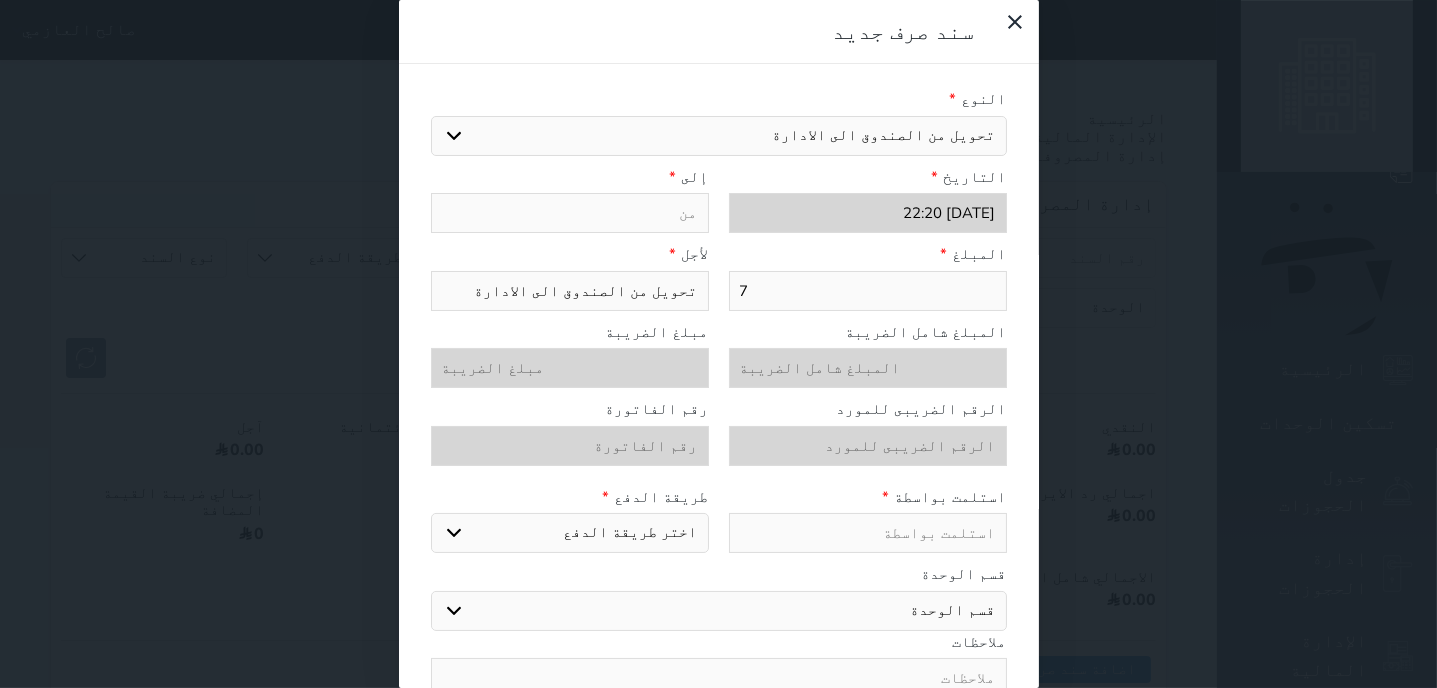 type on "70" 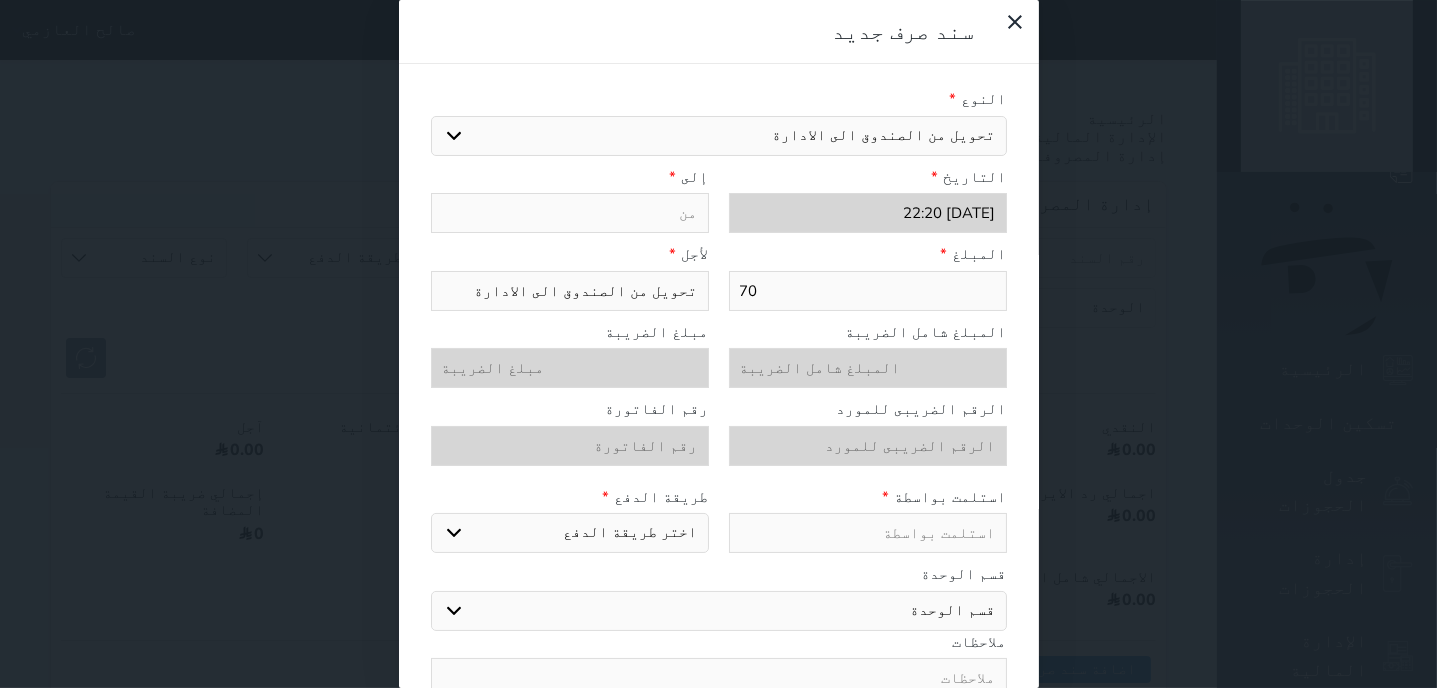 type on "700" 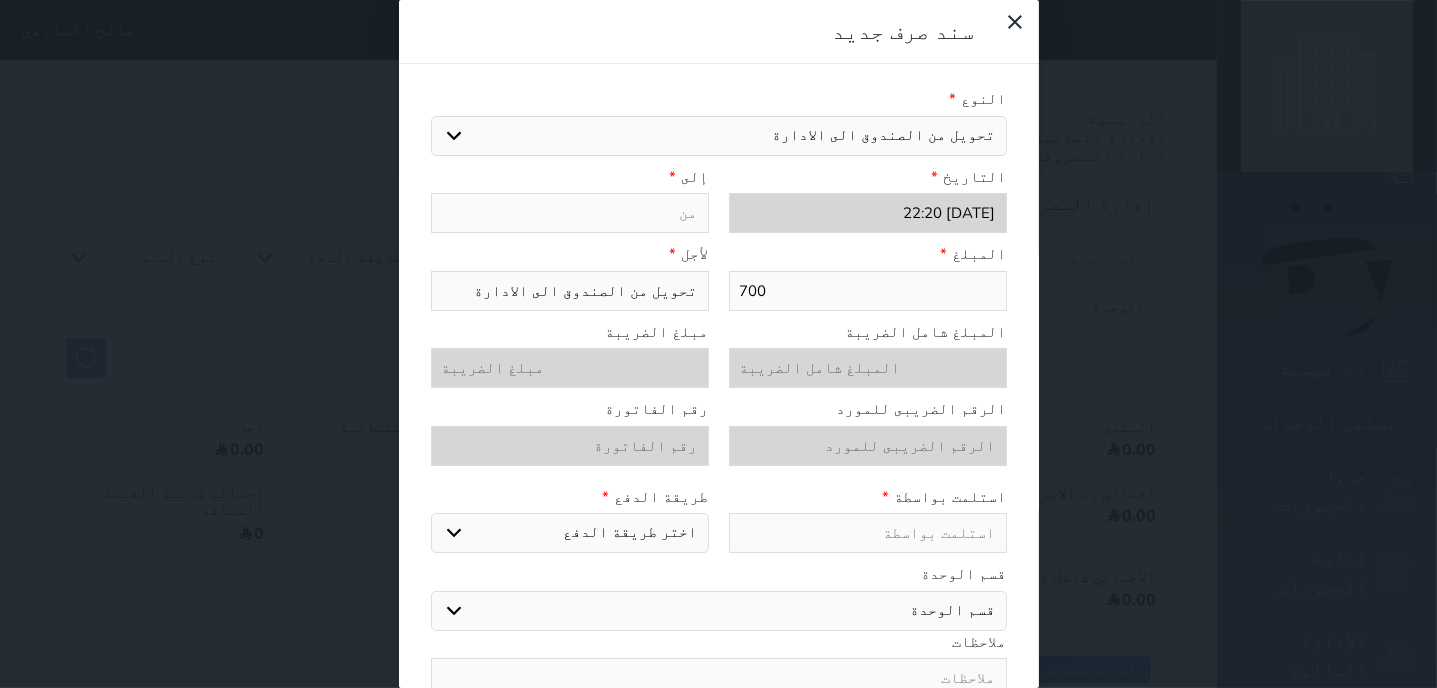 type on "700" 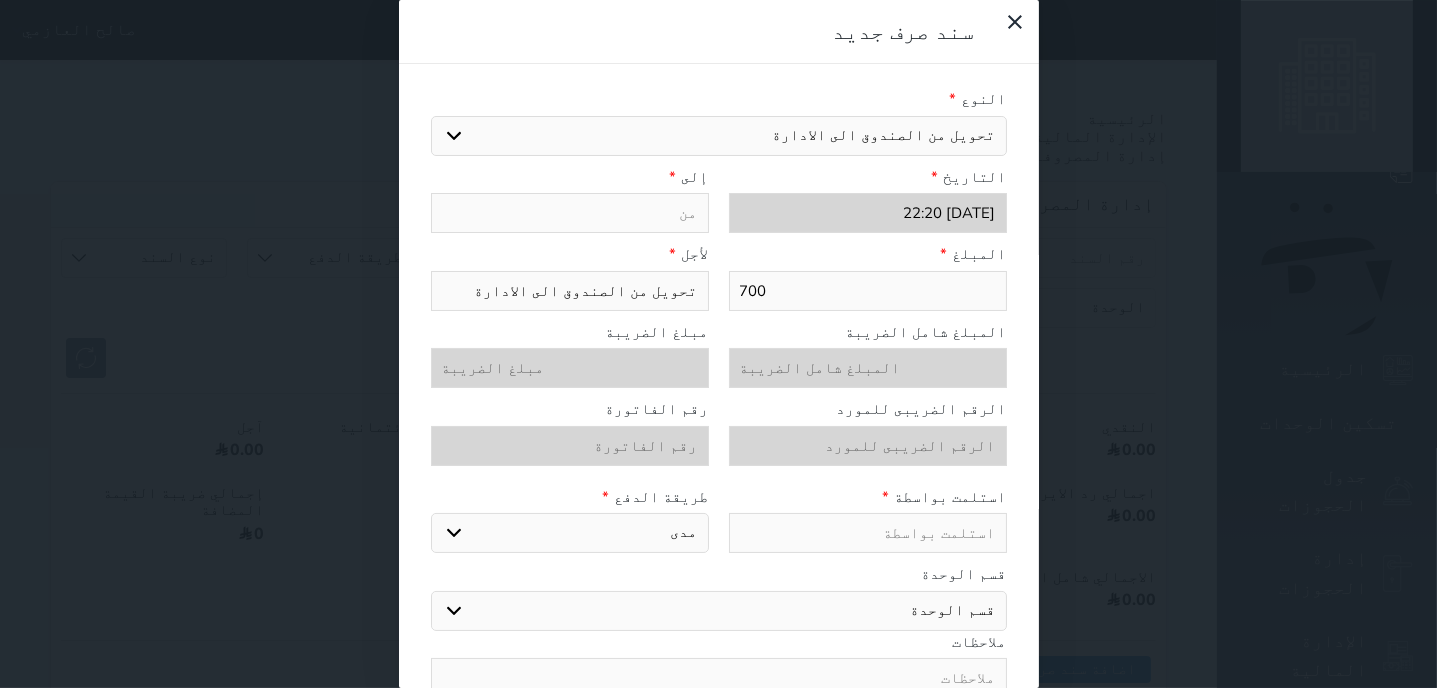 click on "مدى" at bounding box center [0, 0] 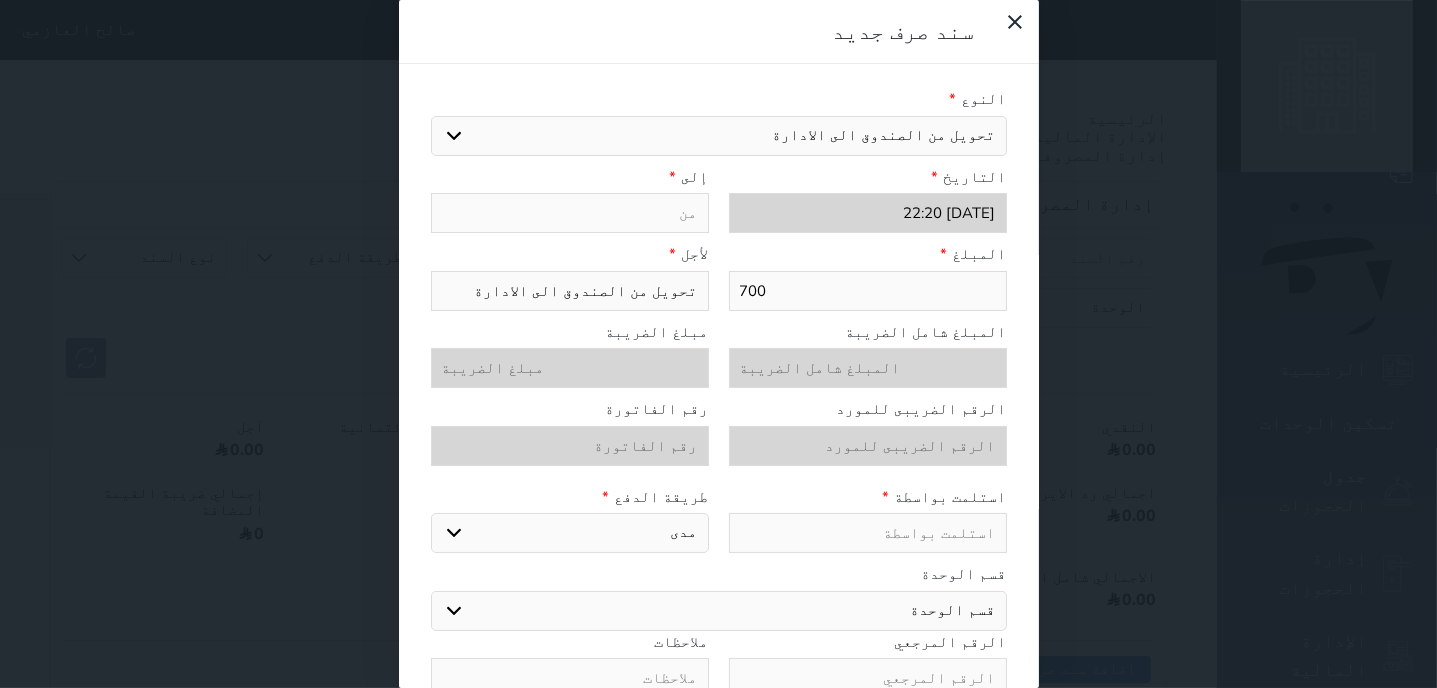 click at bounding box center [868, 533] 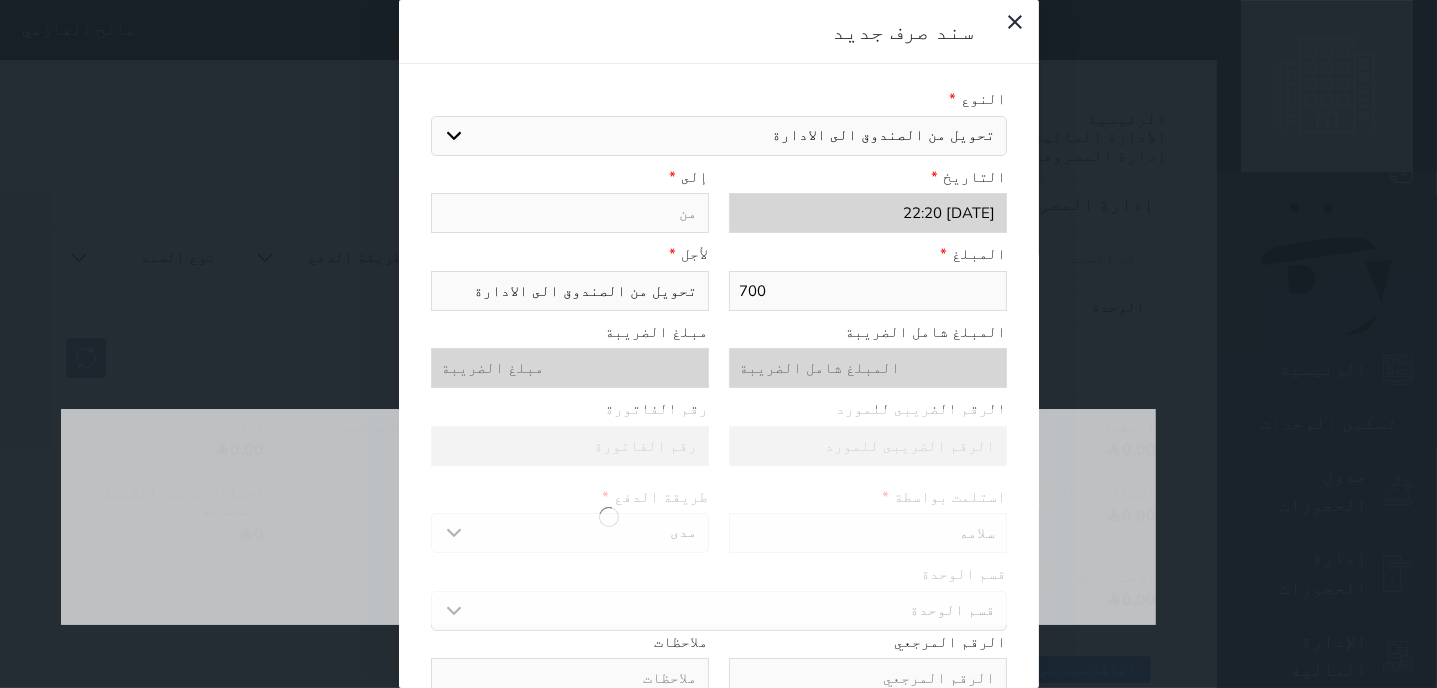 type on "سلامه" 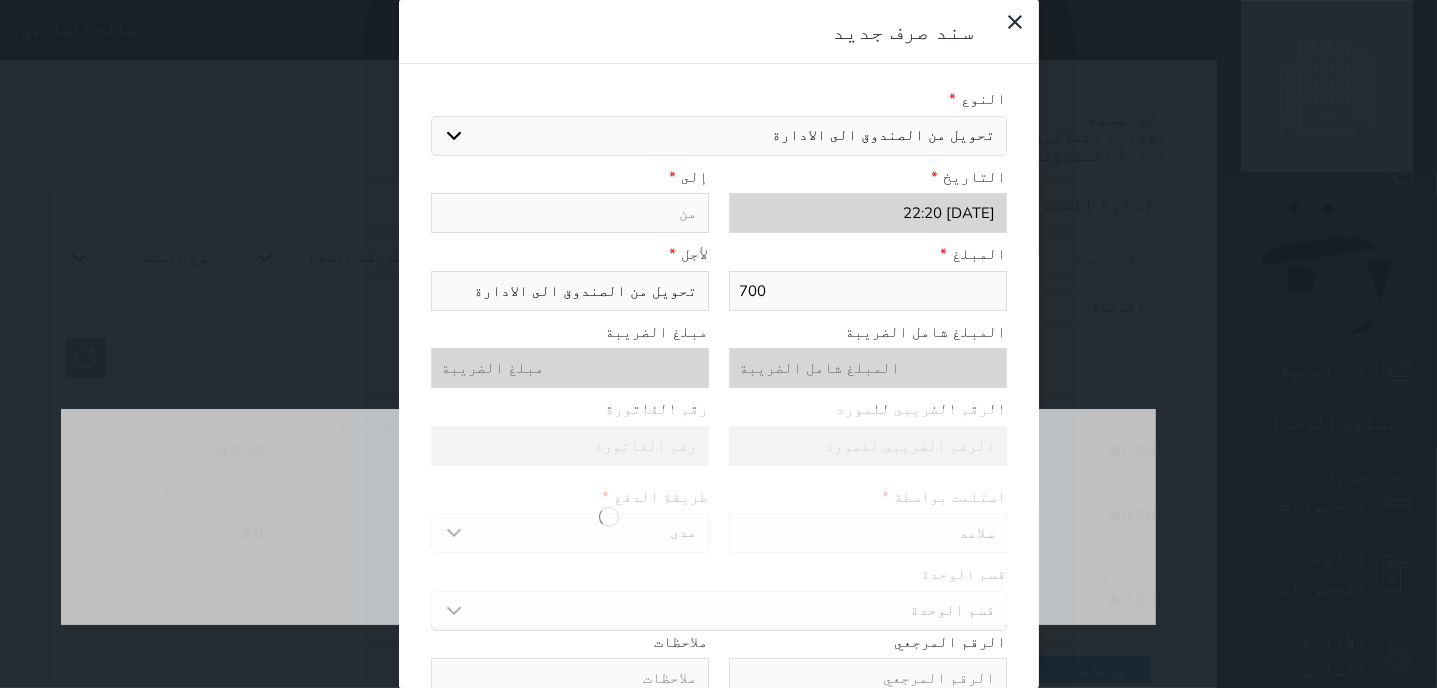 click at bounding box center [570, 213] 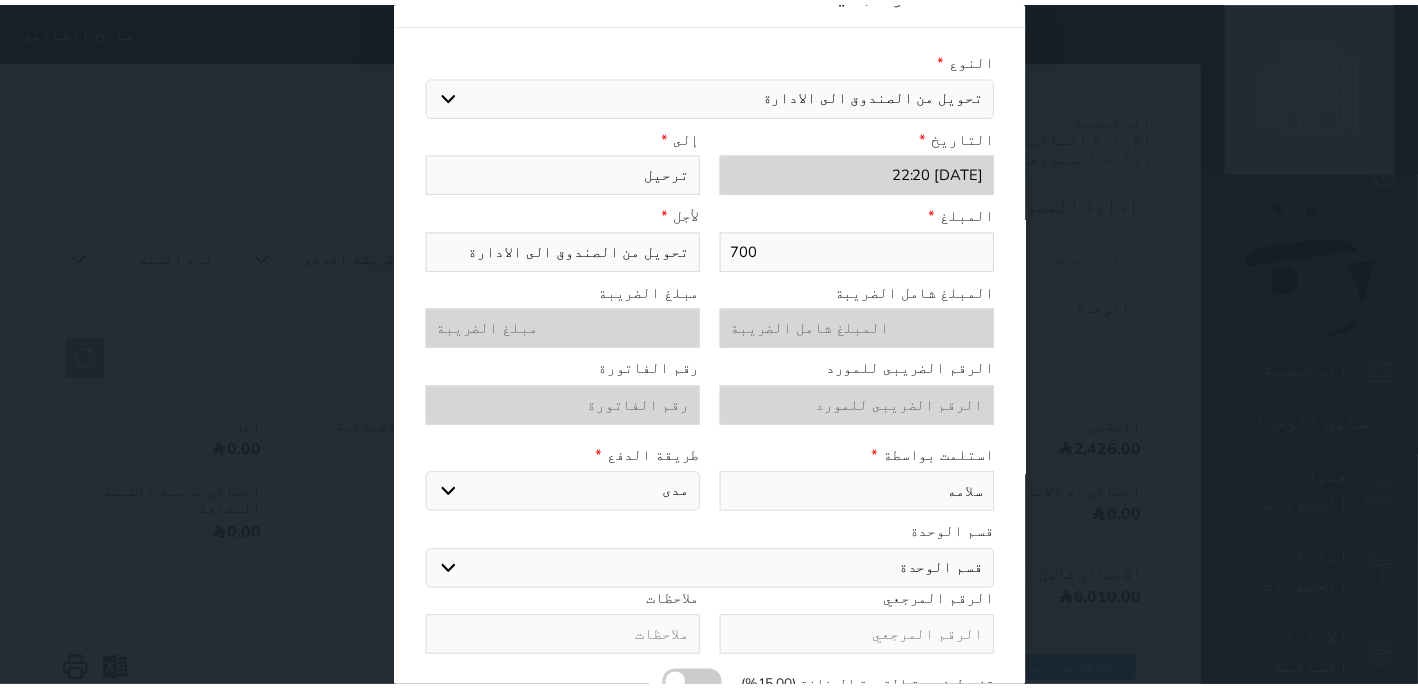 scroll, scrollTop: 102, scrollLeft: 0, axis: vertical 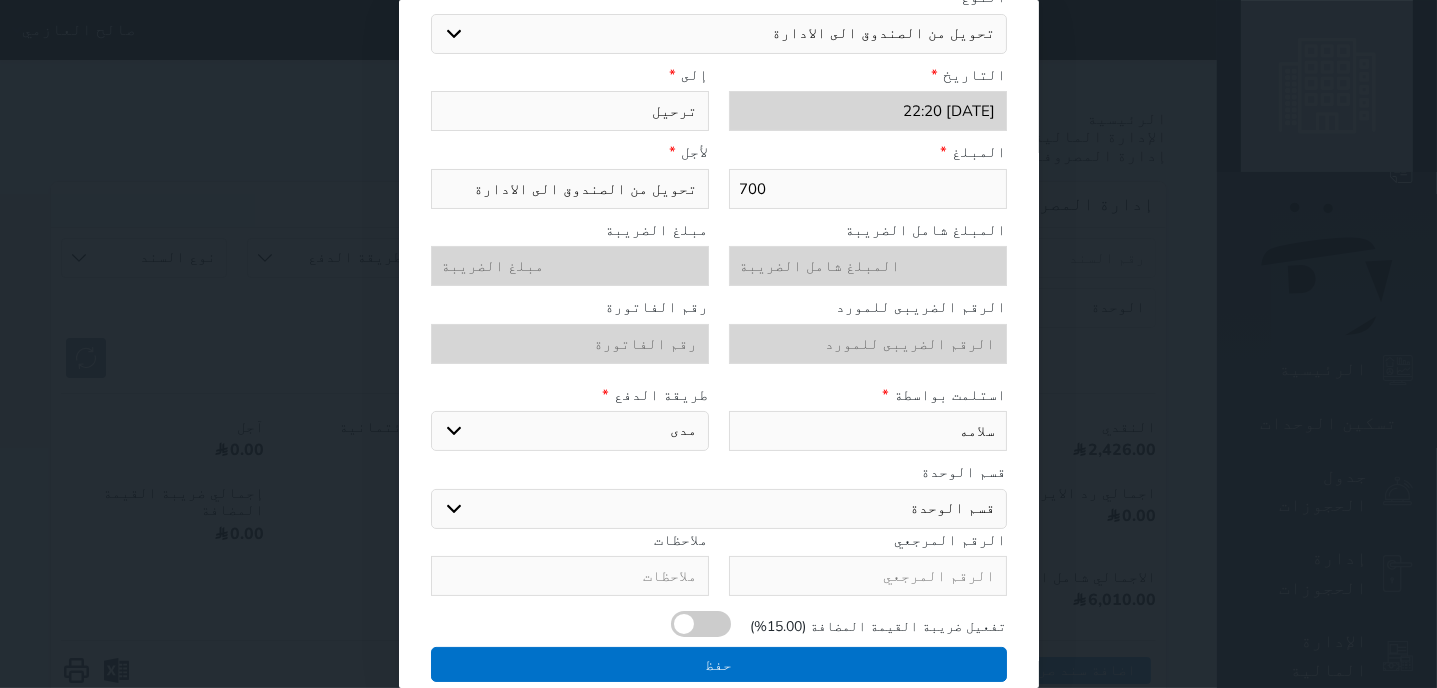 type on "ترحيل" 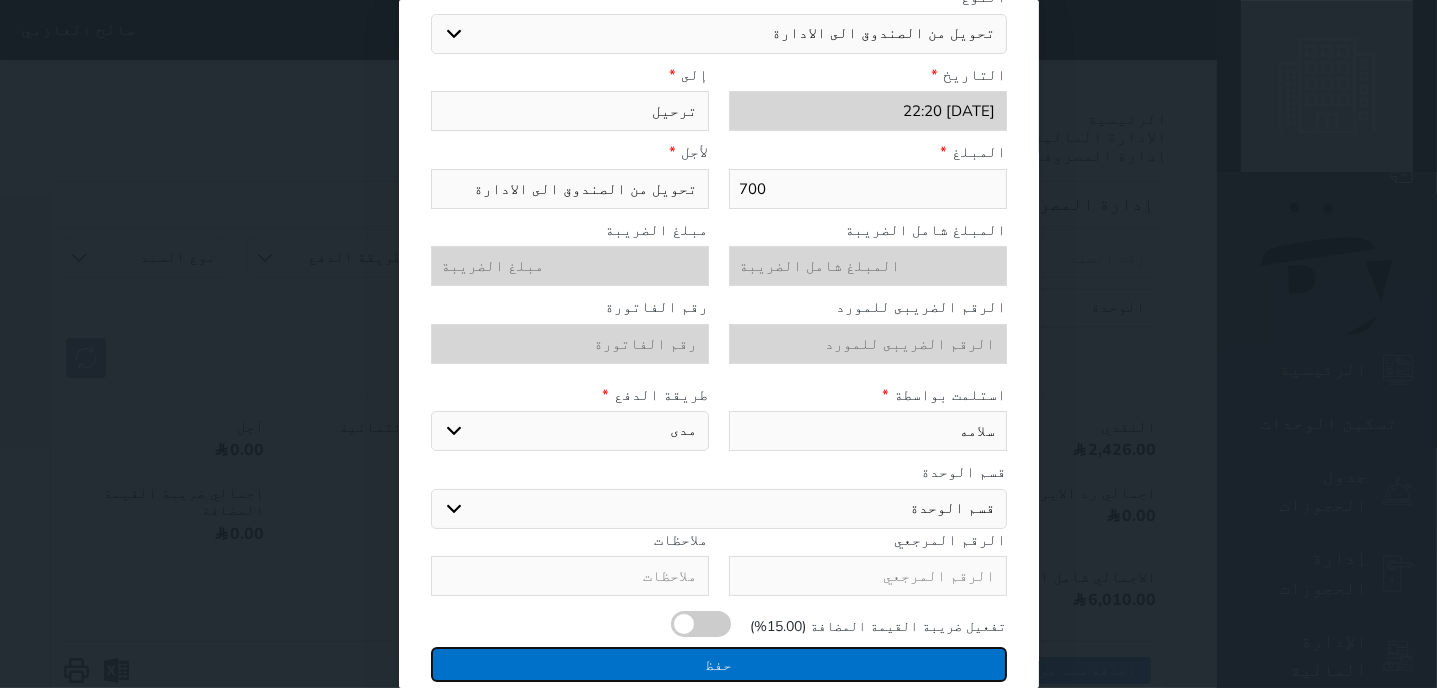 click on "حفظ" at bounding box center (719, 664) 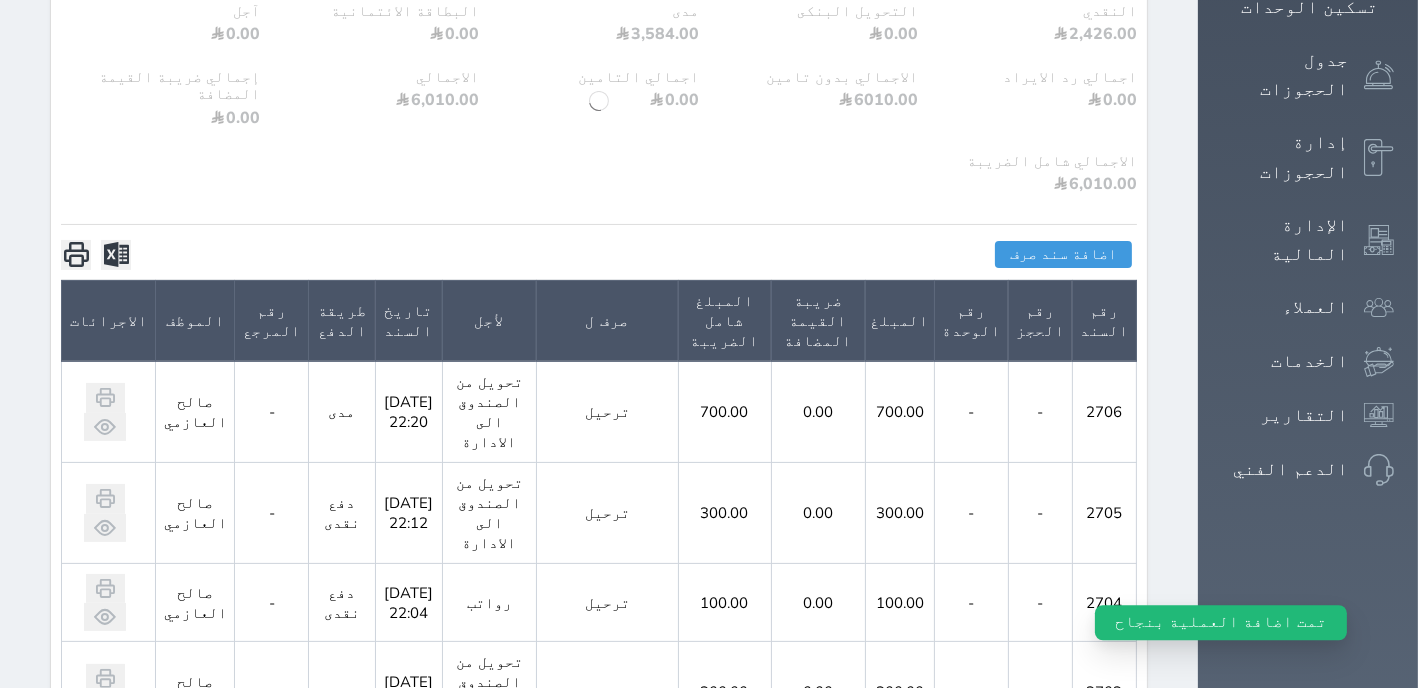 scroll, scrollTop: 381, scrollLeft: 0, axis: vertical 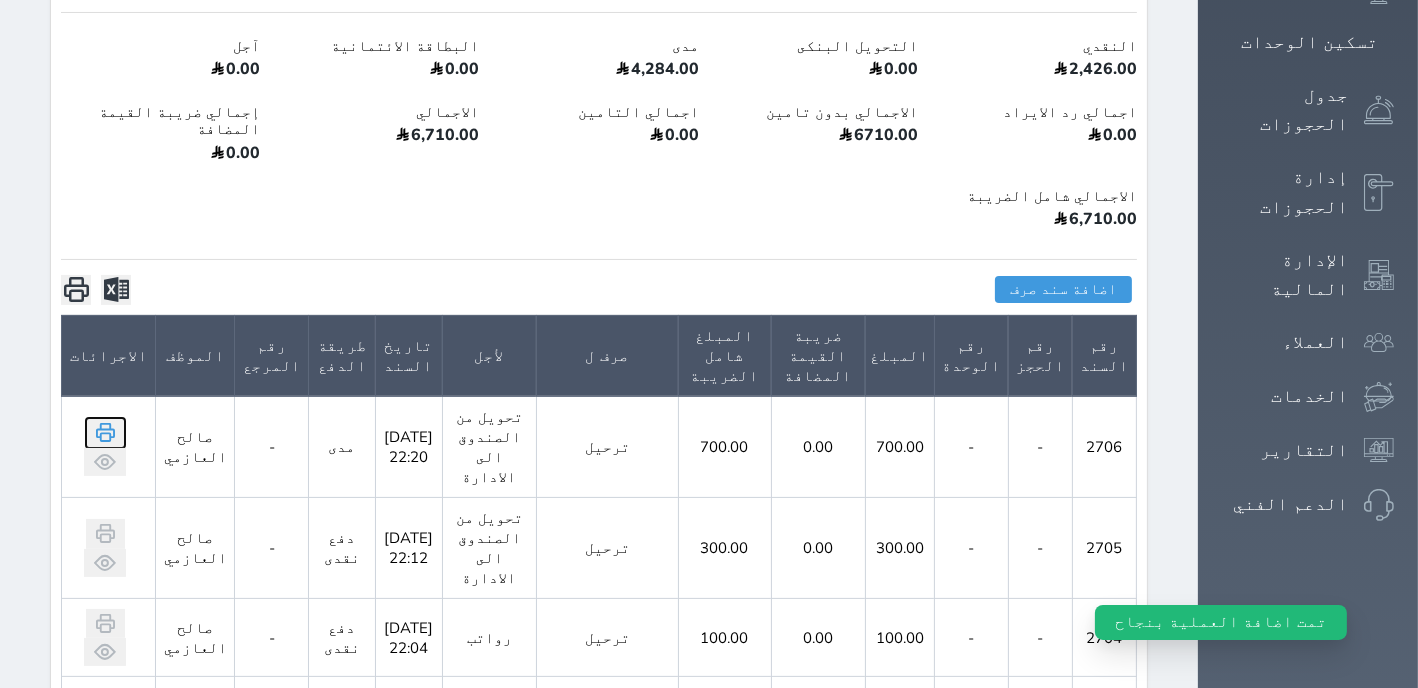 click 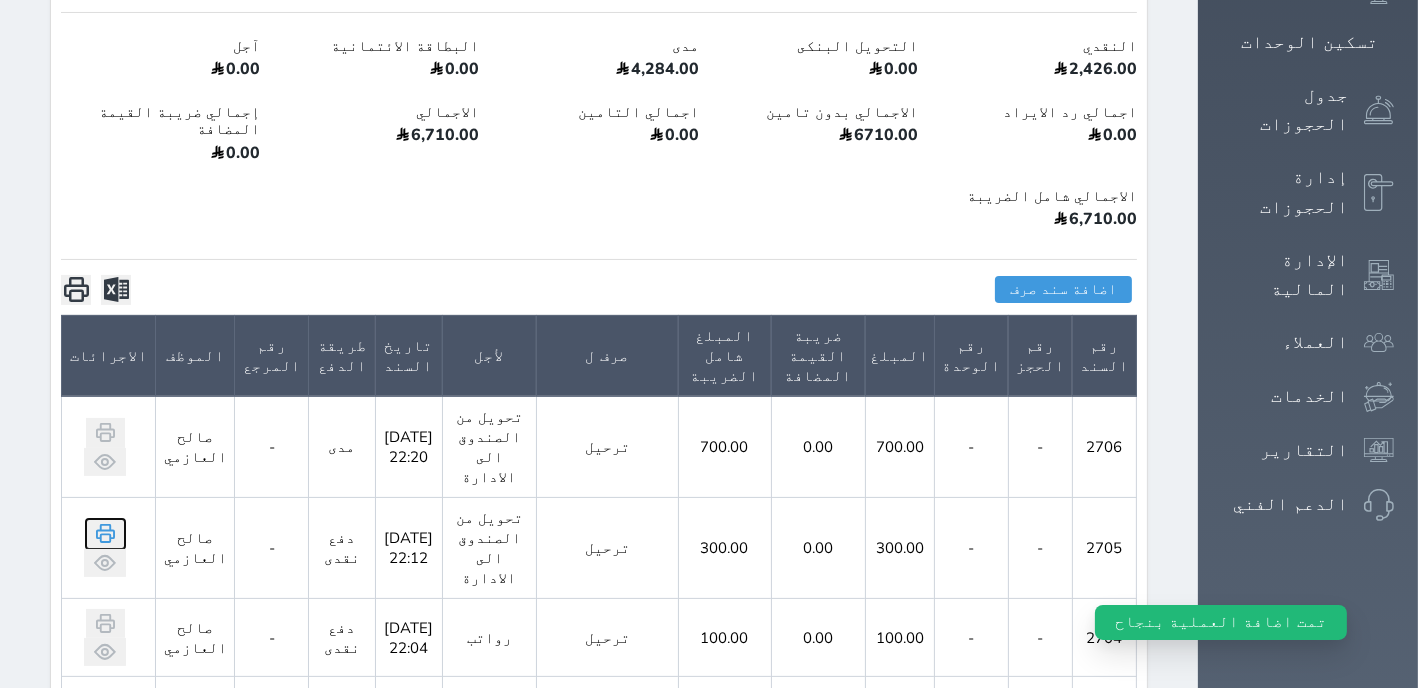 click 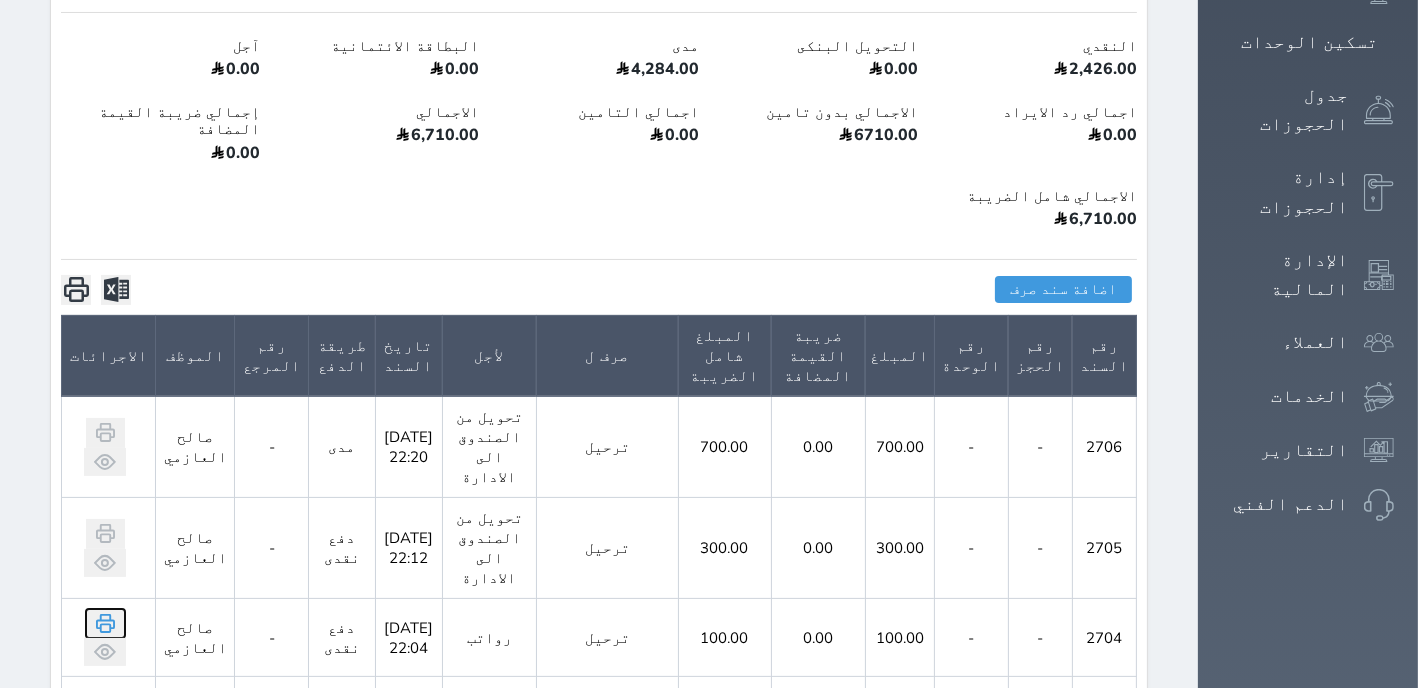 click 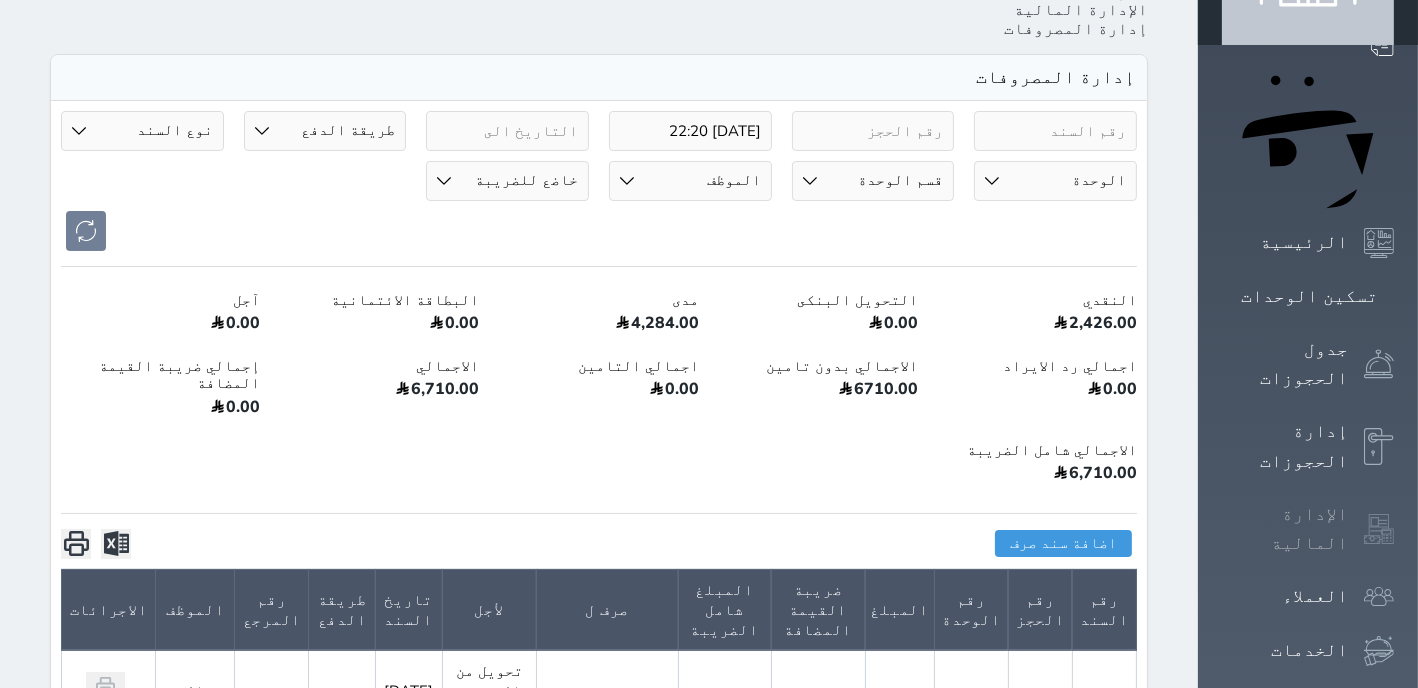 scroll, scrollTop: 0, scrollLeft: 0, axis: both 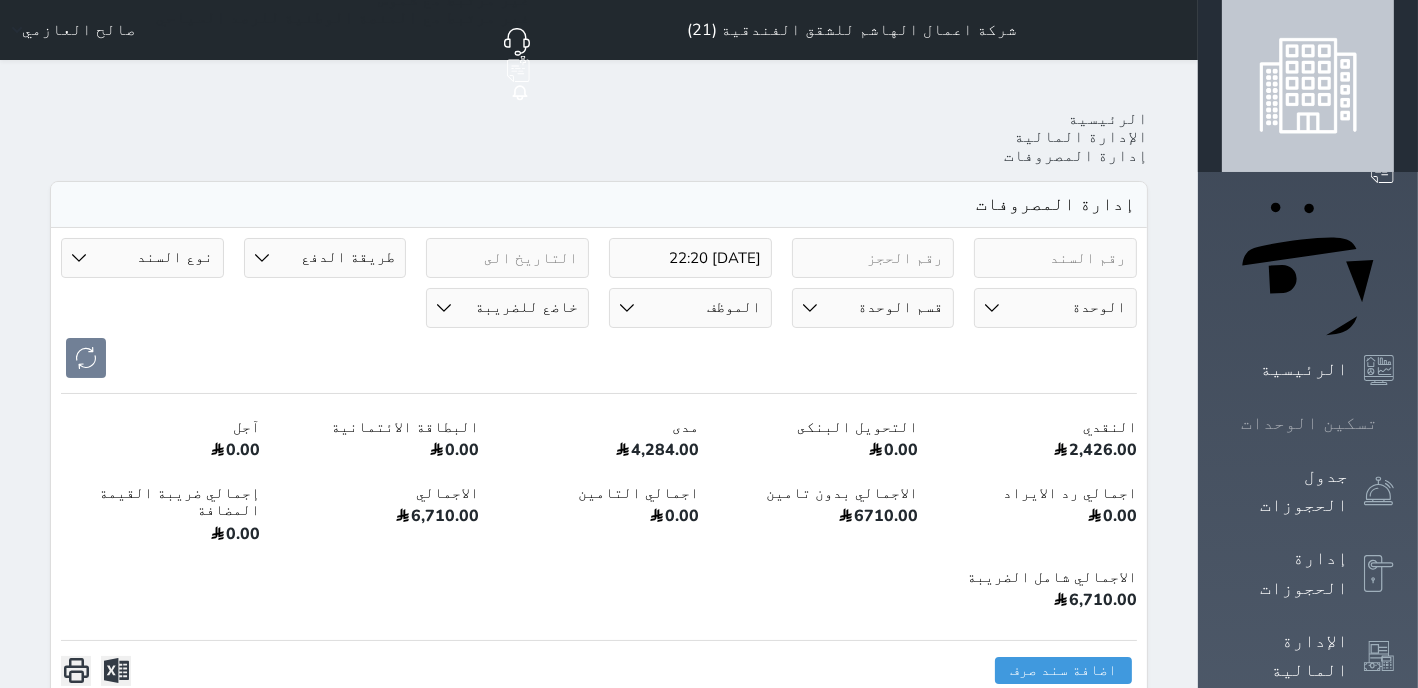 click 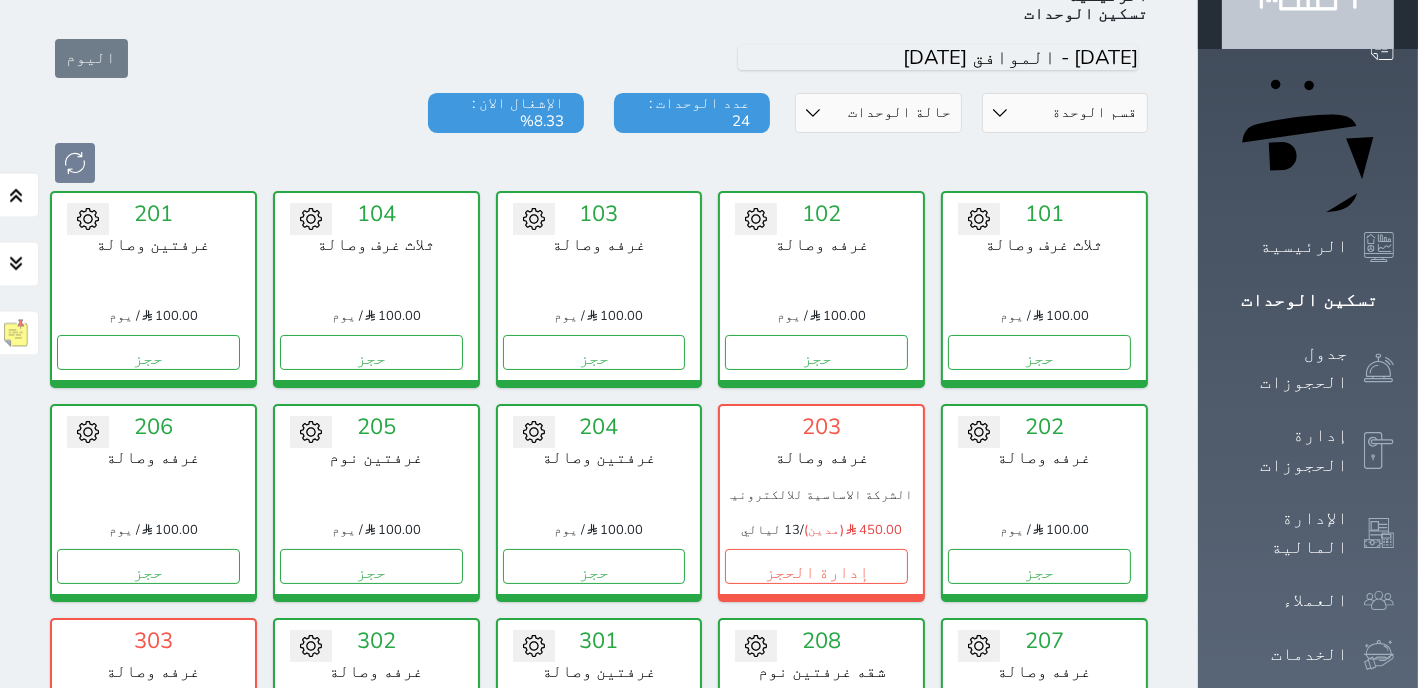 scroll, scrollTop: 127, scrollLeft: 0, axis: vertical 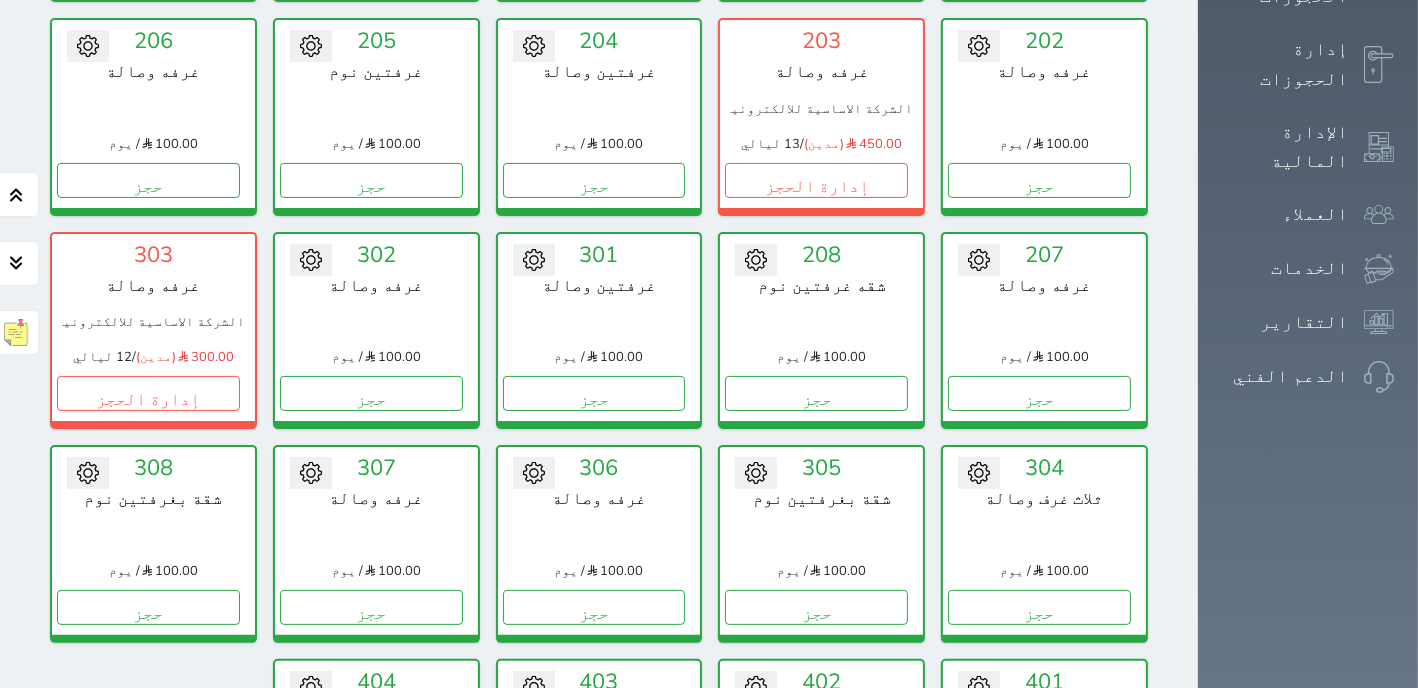 click on "حجز" at bounding box center [816, 820] 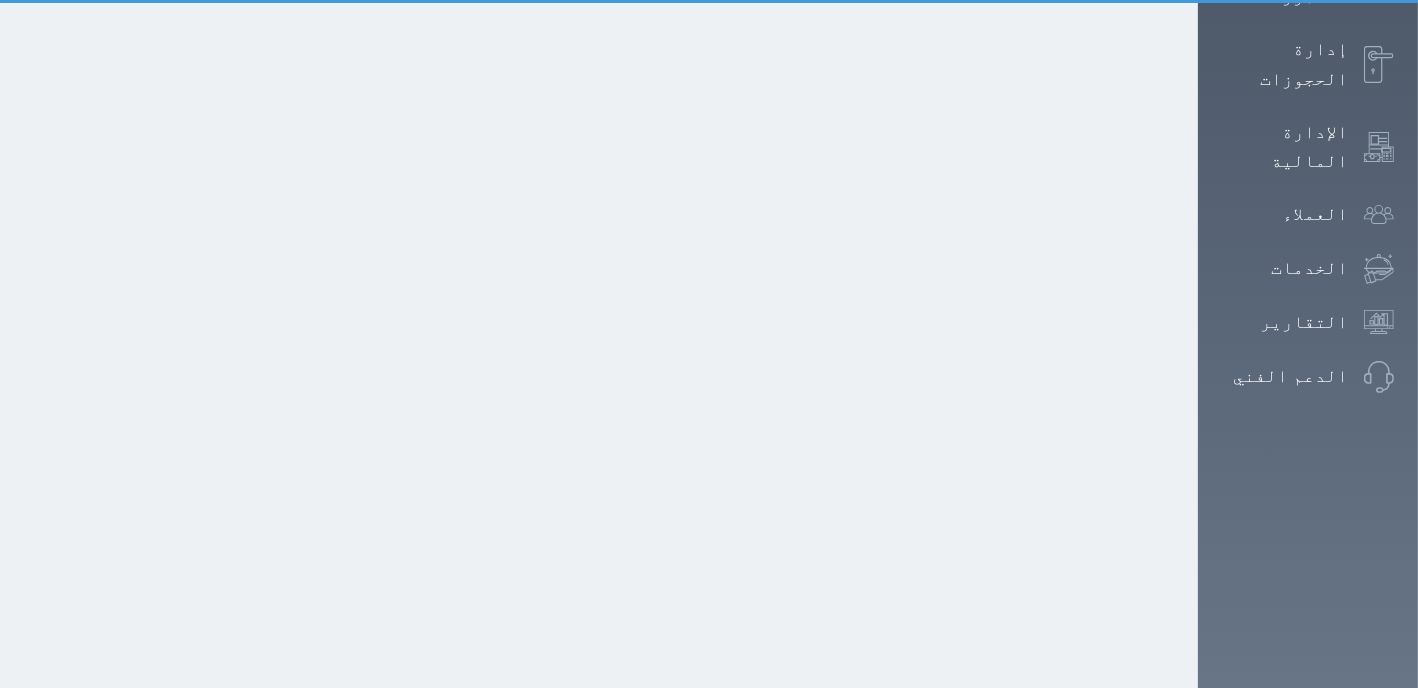 scroll, scrollTop: 350, scrollLeft: 0, axis: vertical 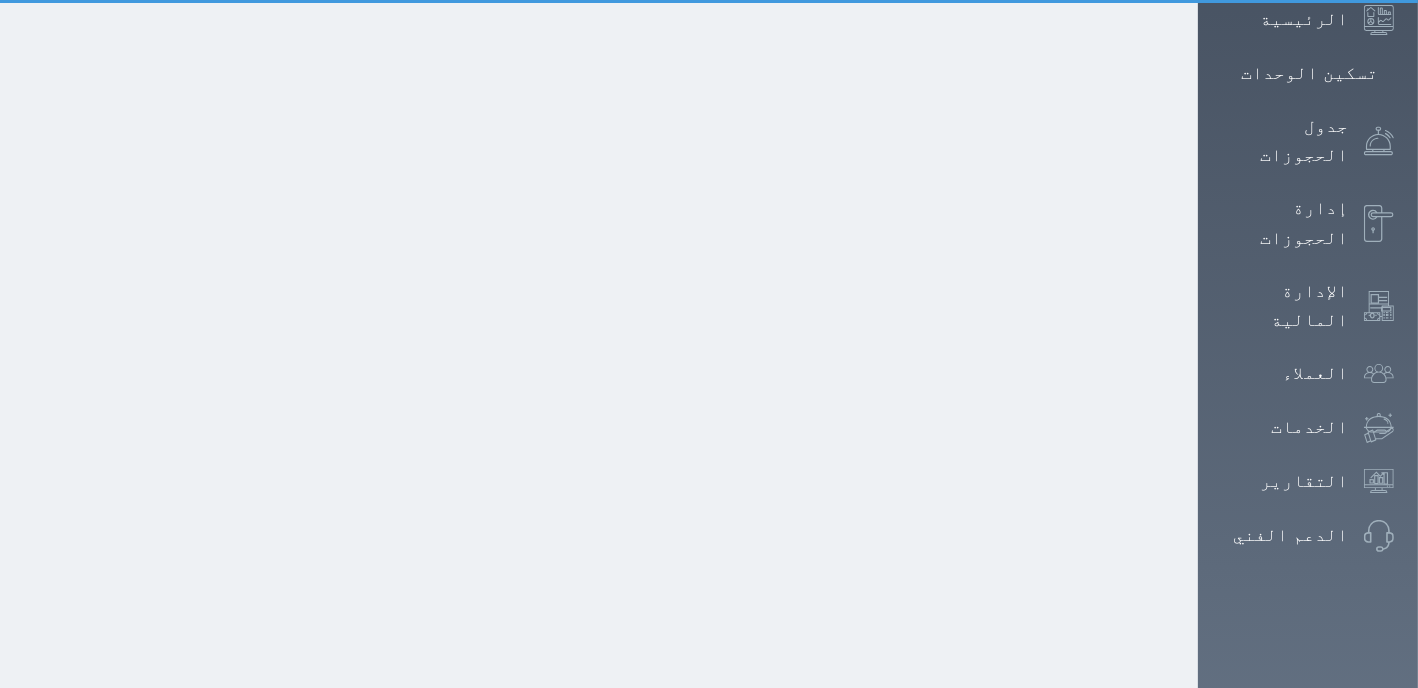 select on "1" 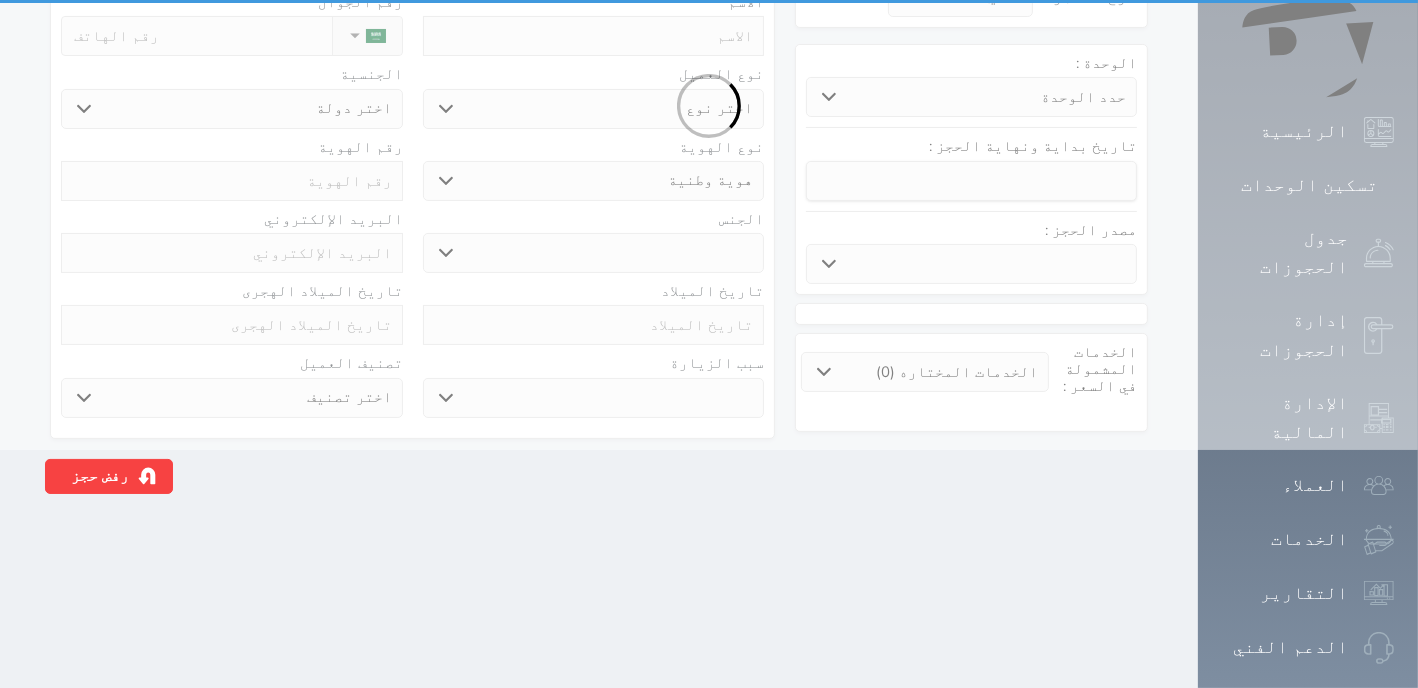 scroll, scrollTop: 0, scrollLeft: 0, axis: both 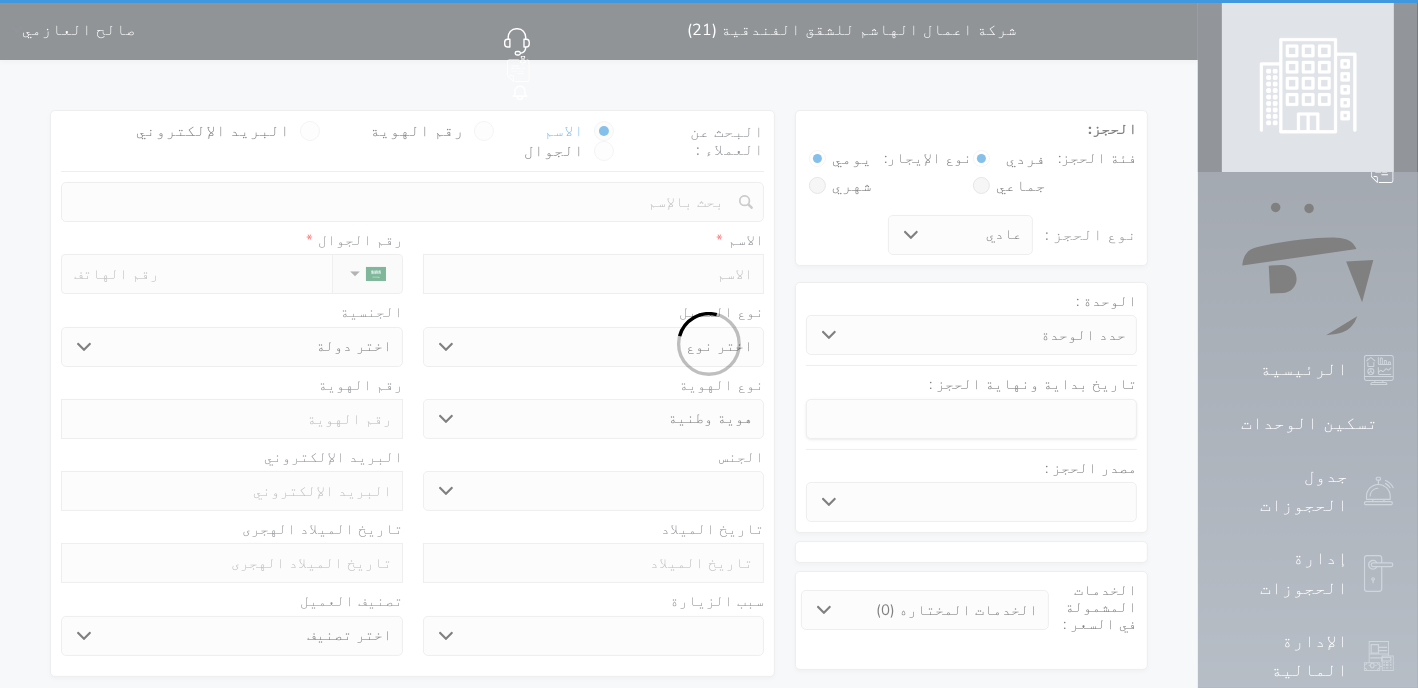 select 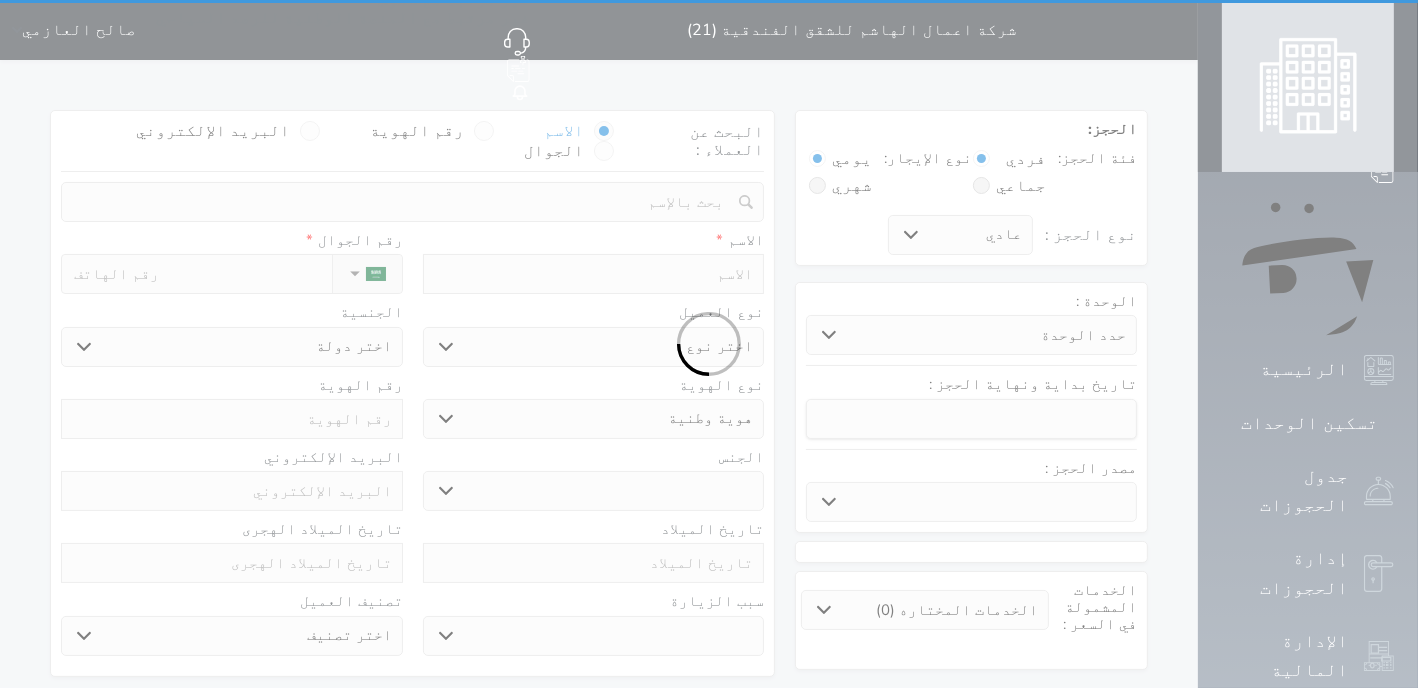 select on "15849" 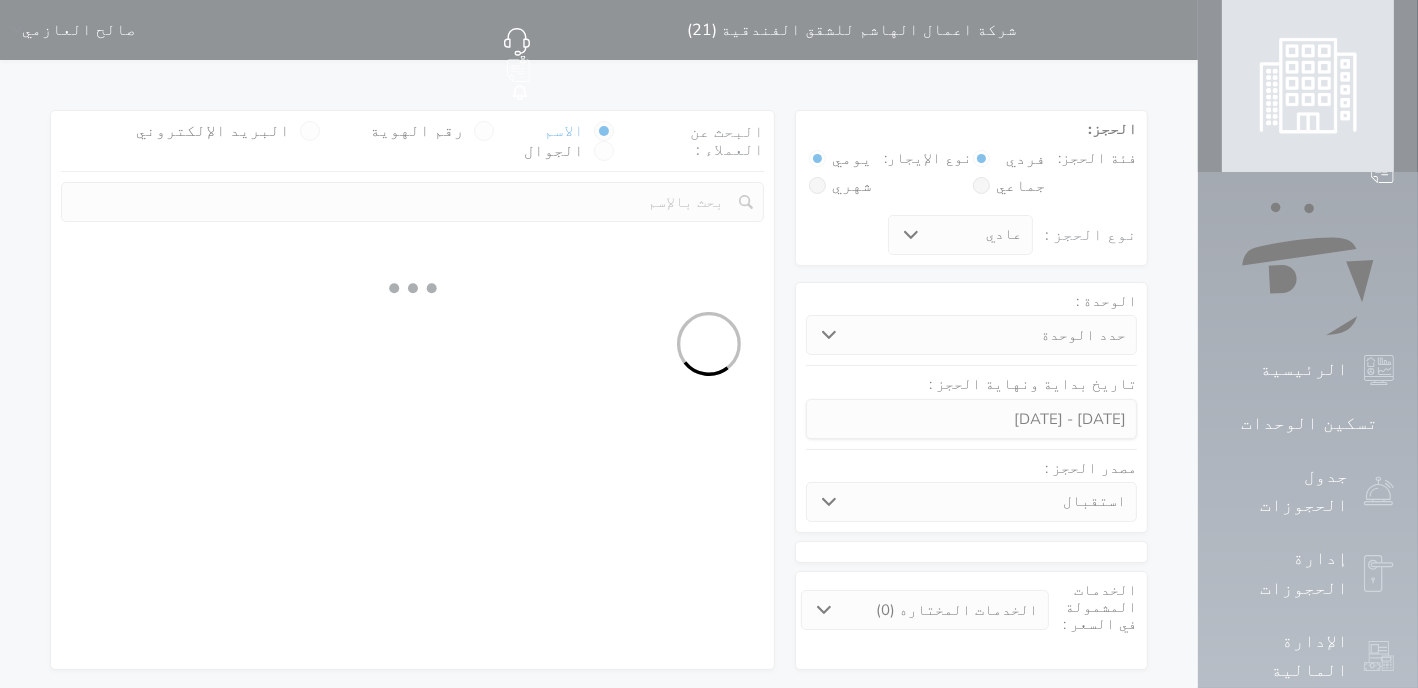 select 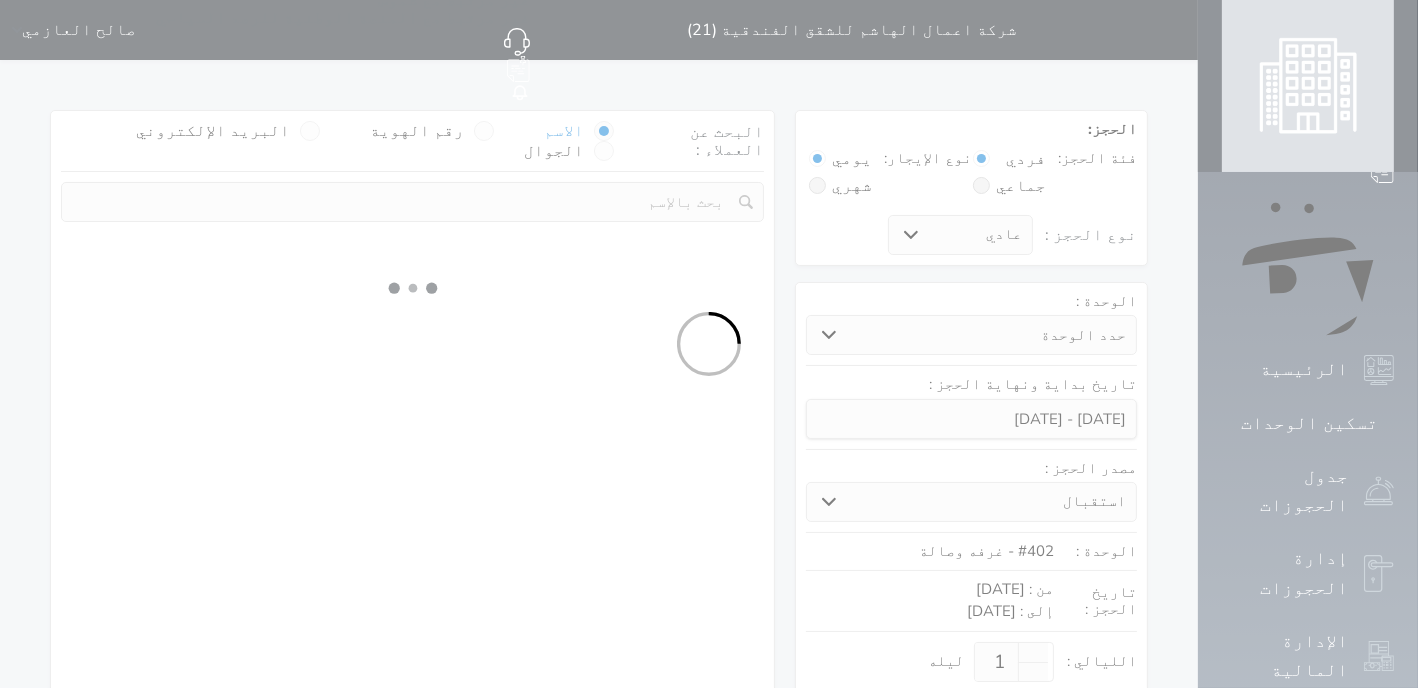select on "1" 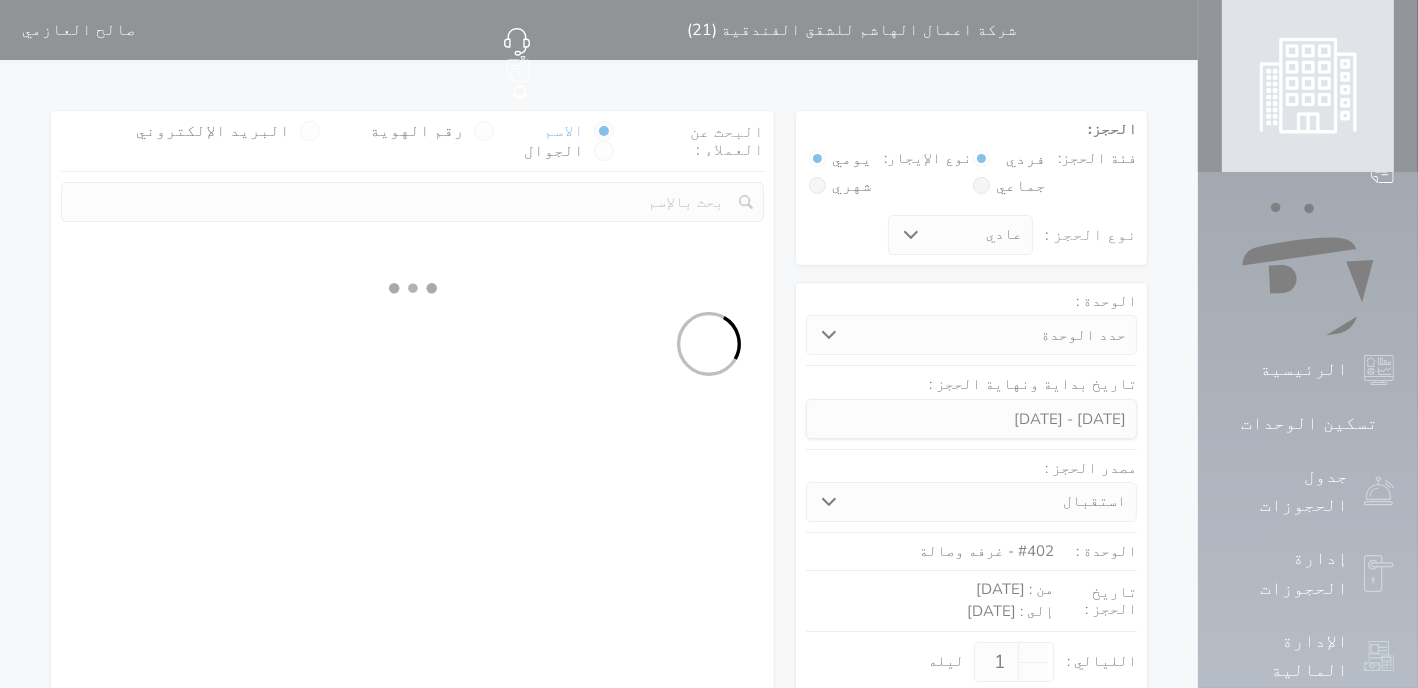 select on "113" 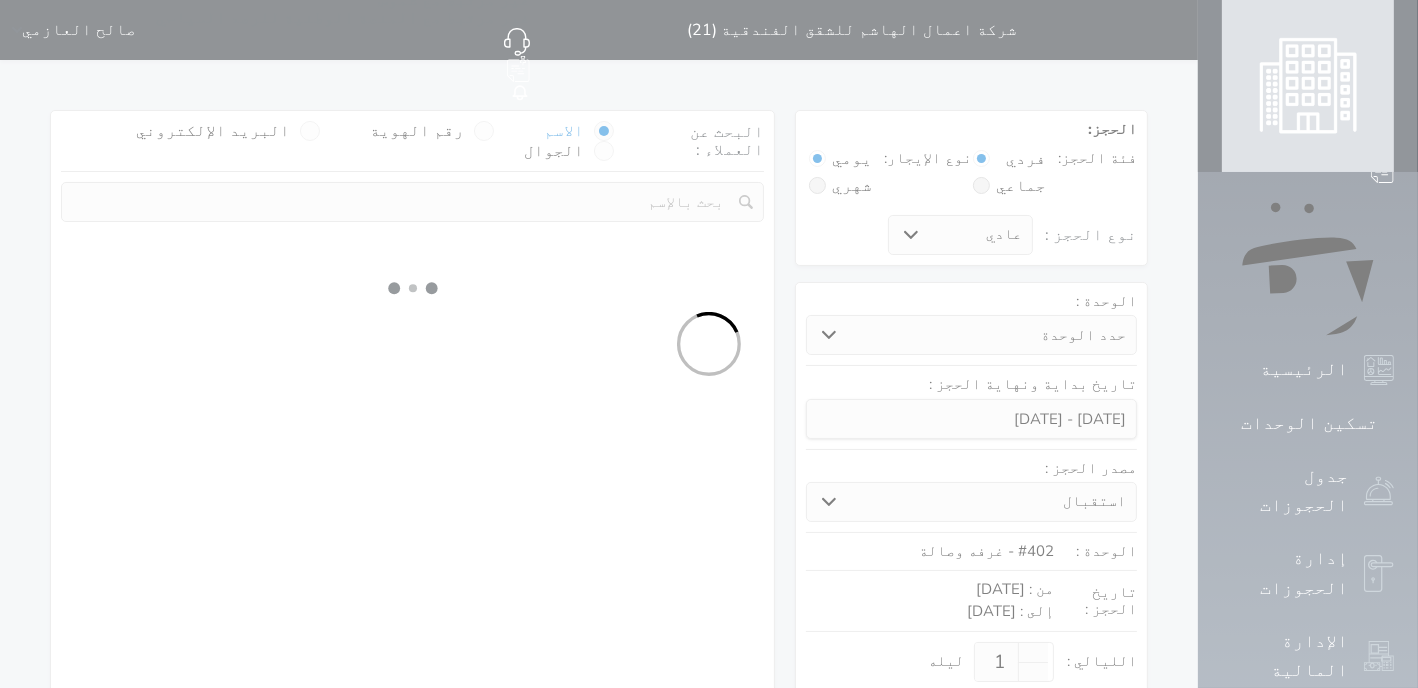 select on "1" 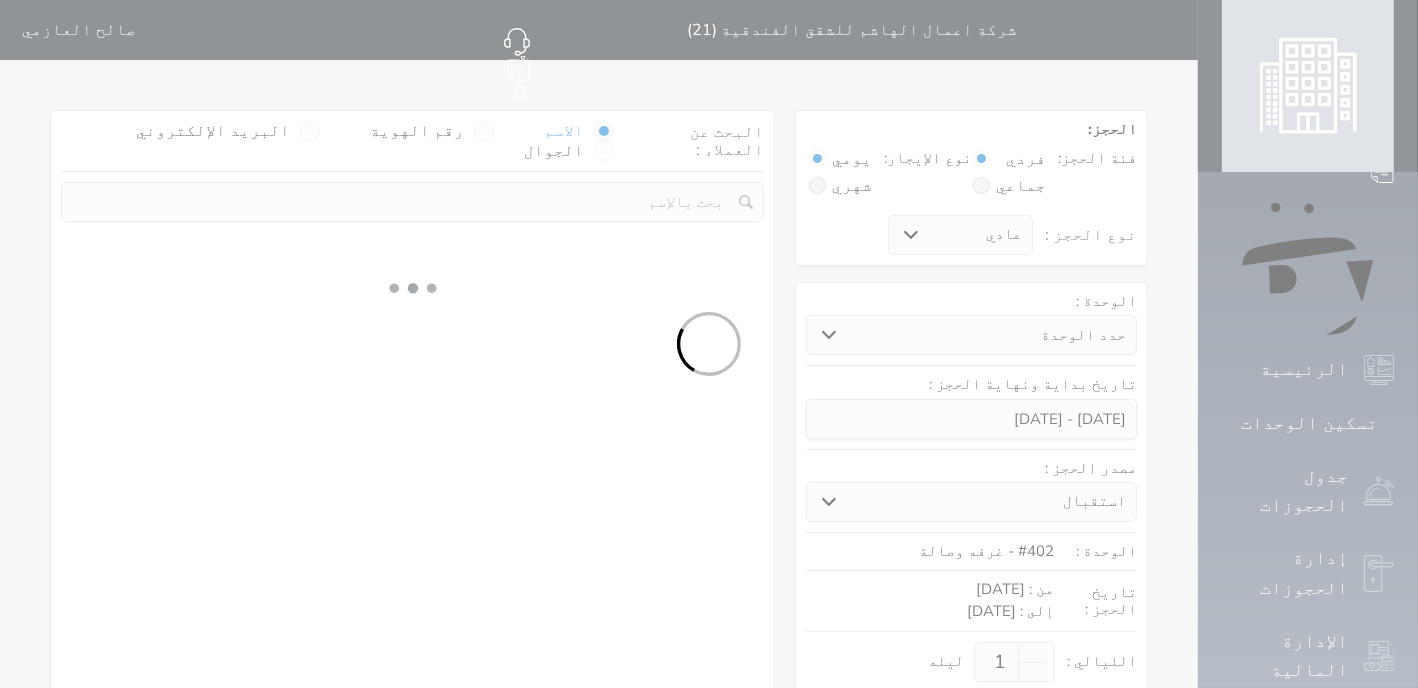 select 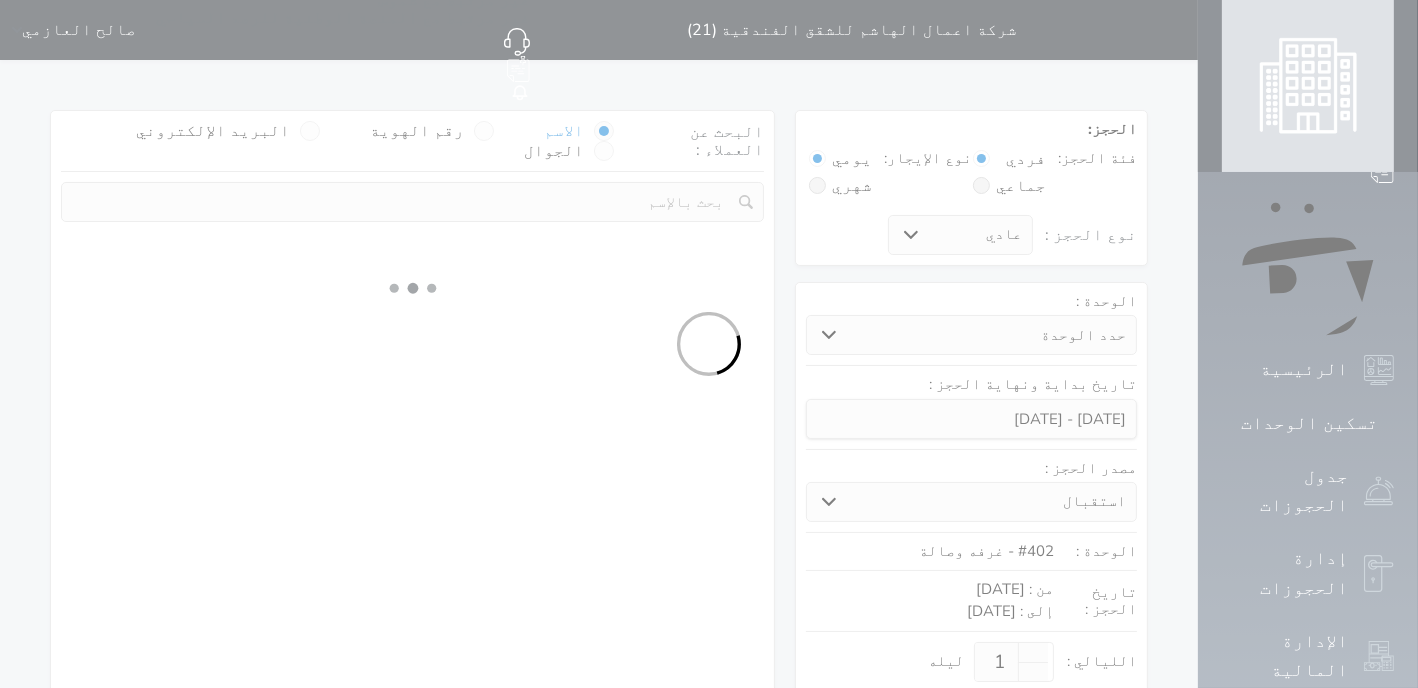 select on "7" 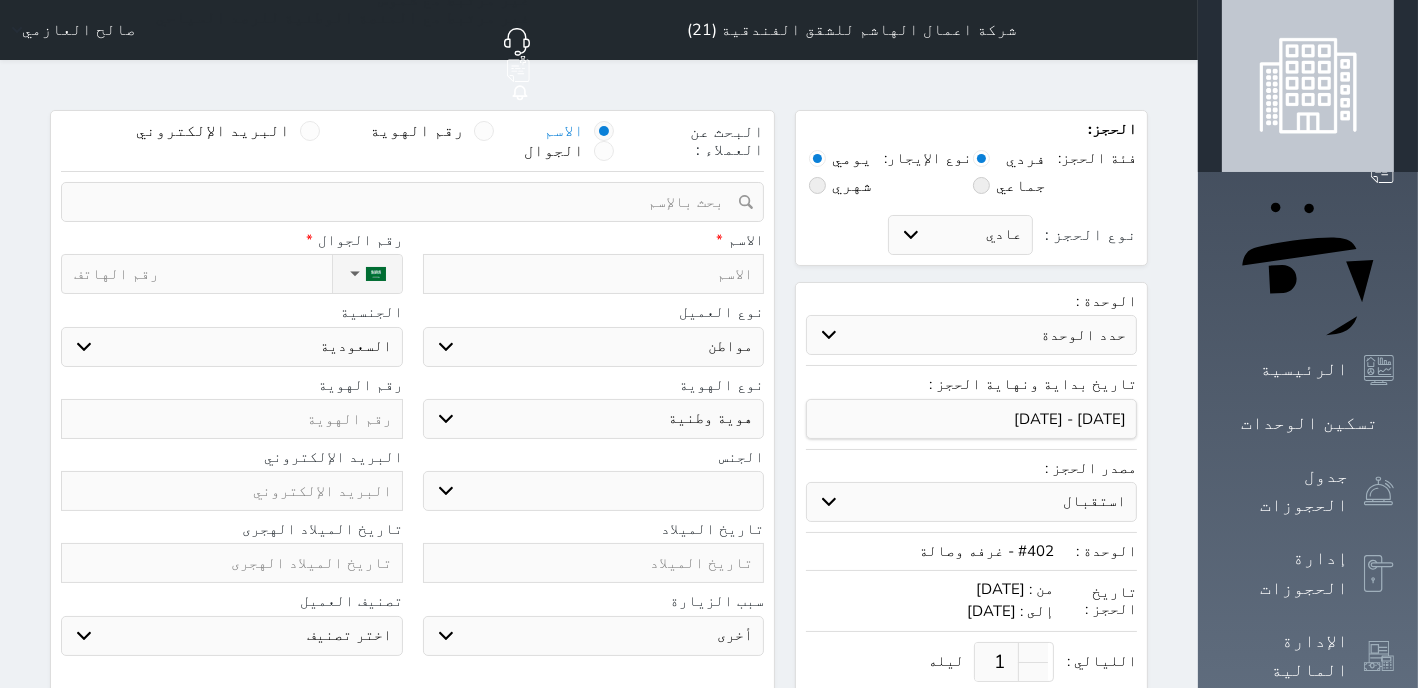 select 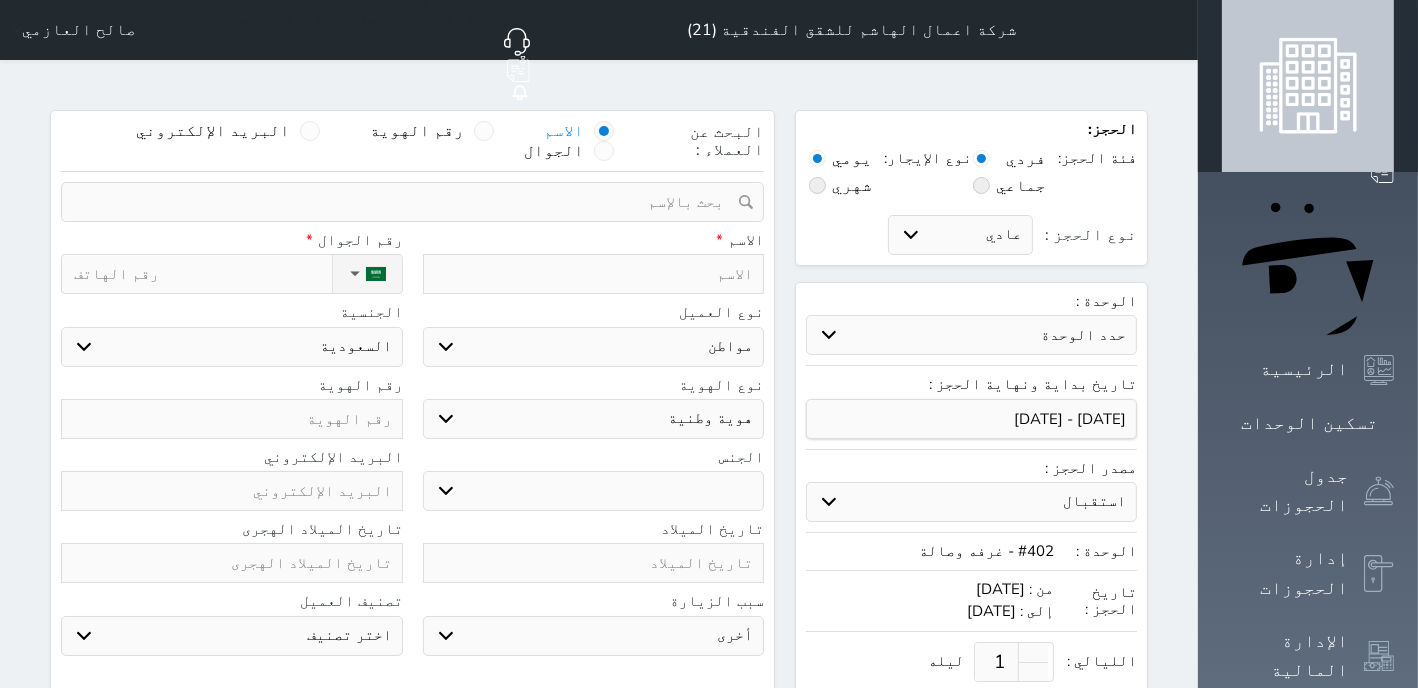click at bounding box center [594, 274] 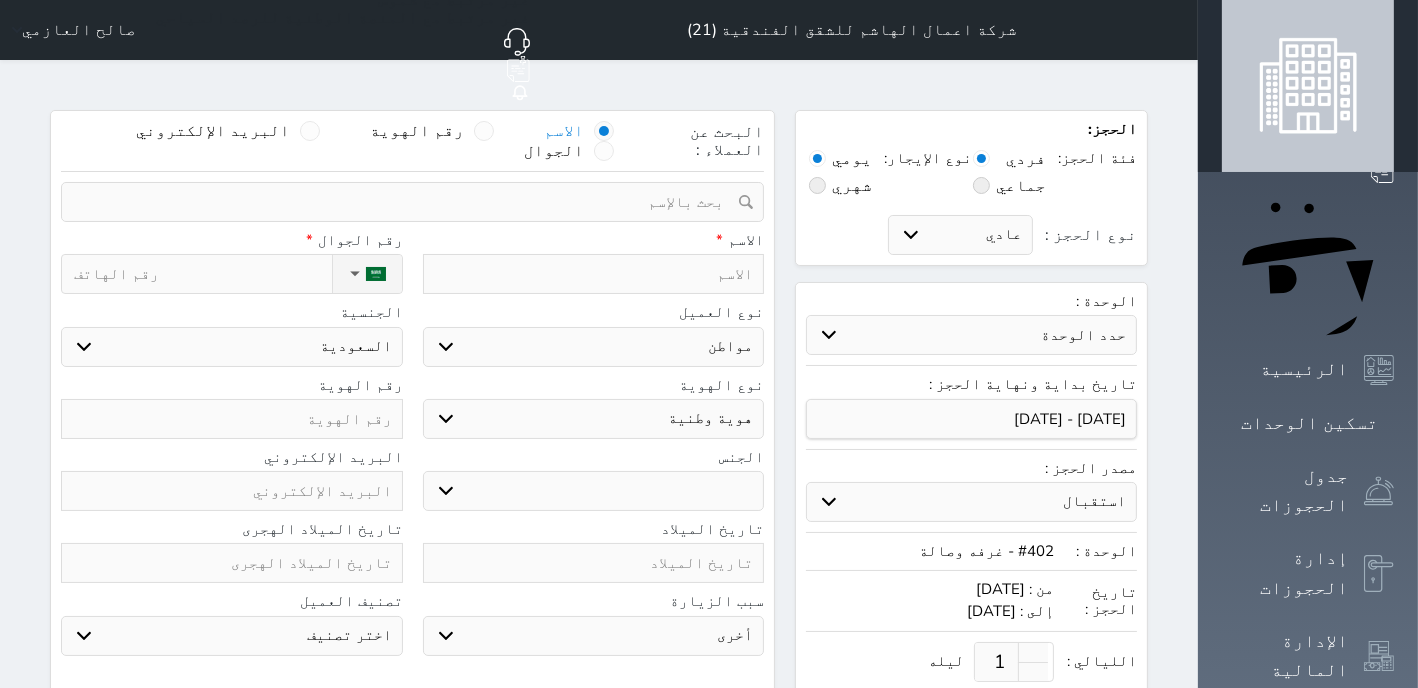 type on "ع" 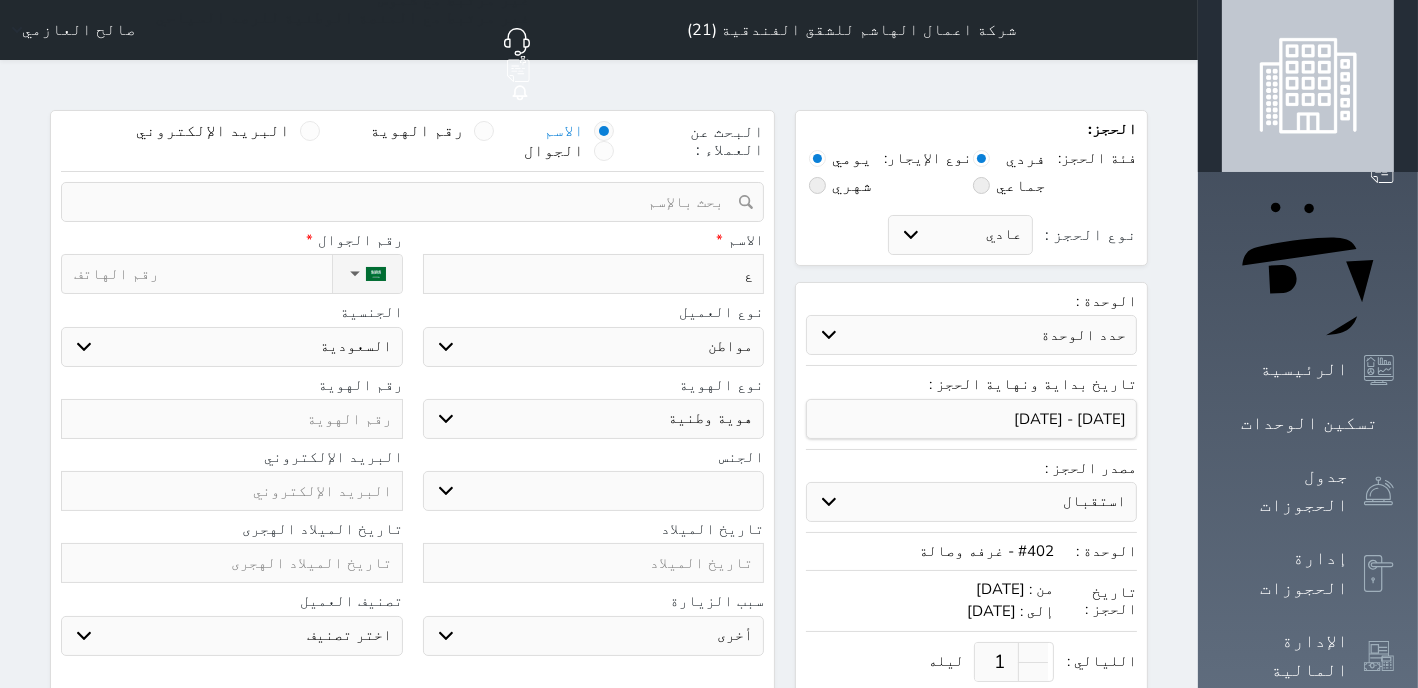 type on "عب" 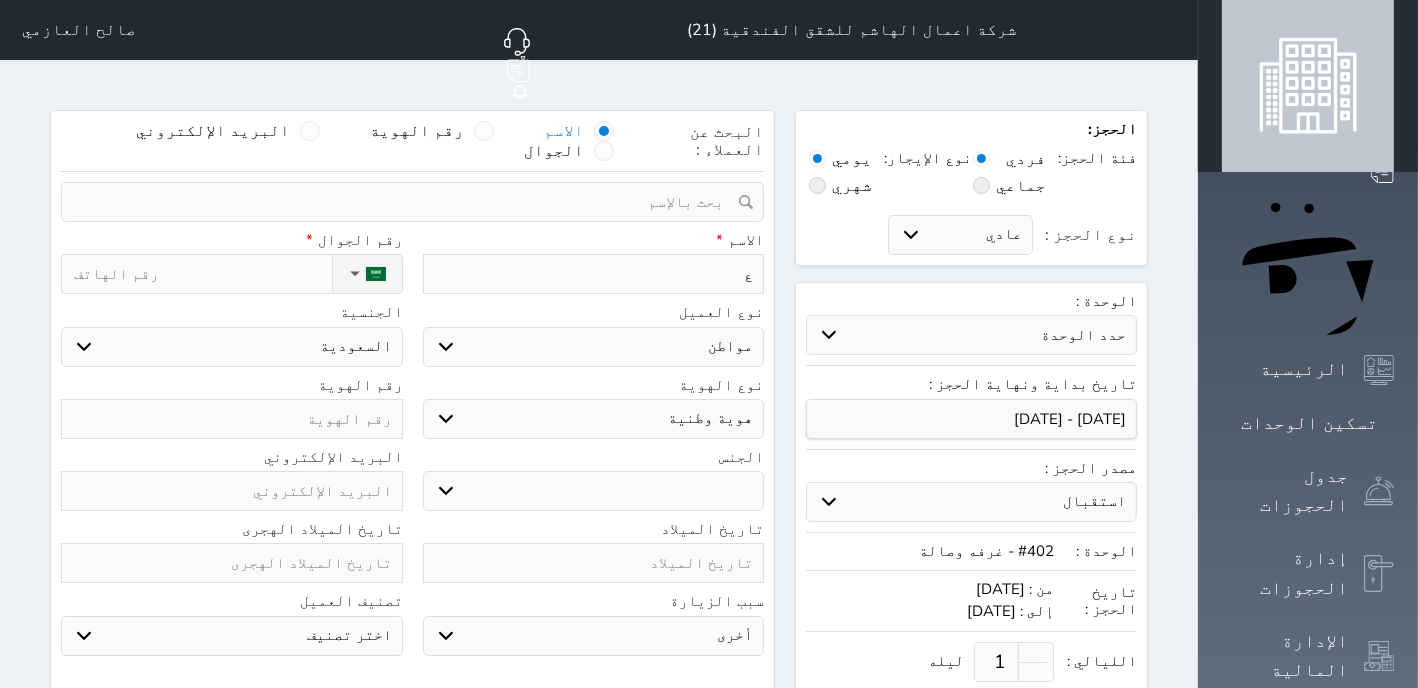 select 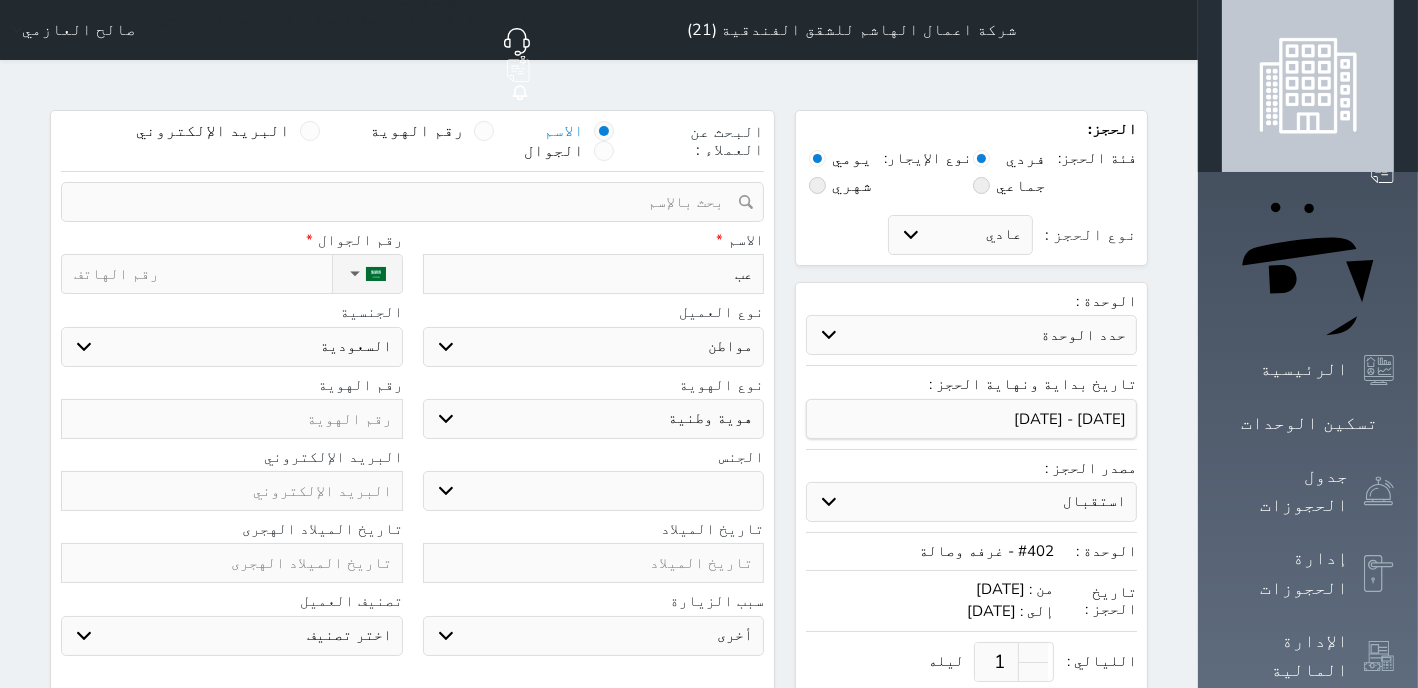 type on "عبد" 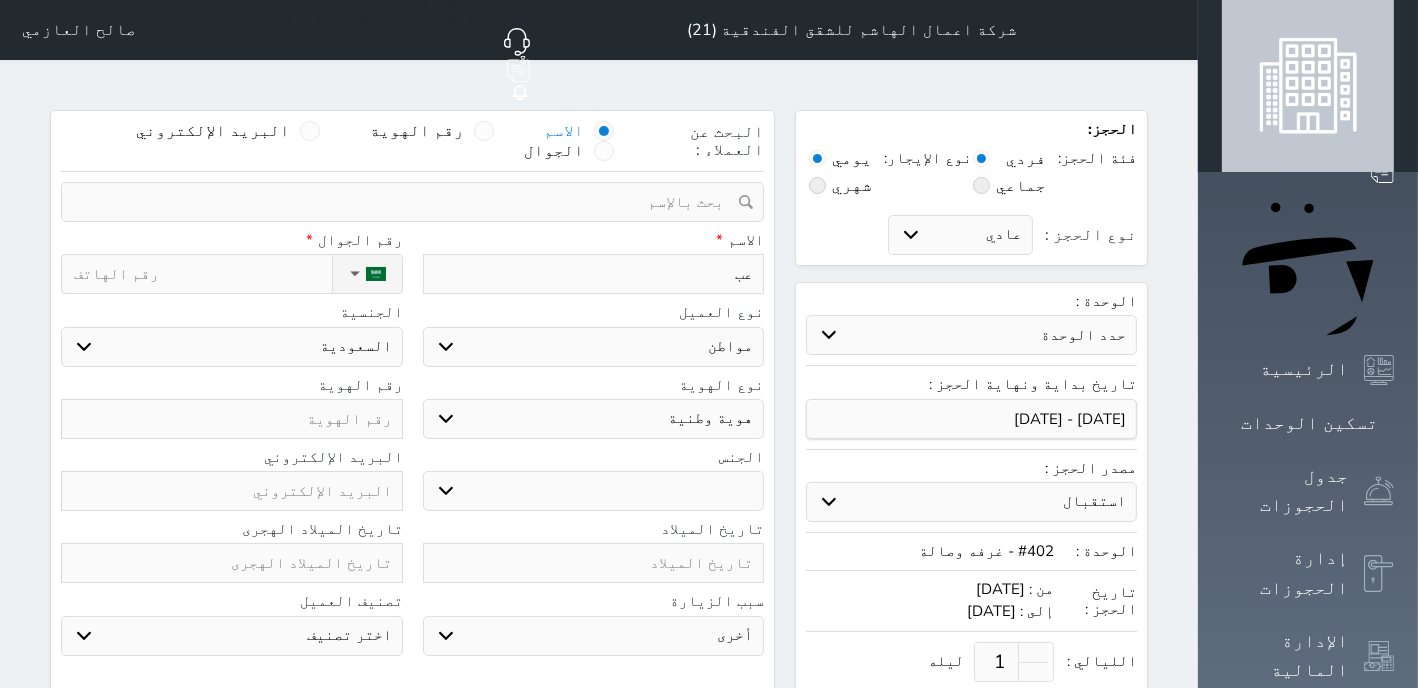 select 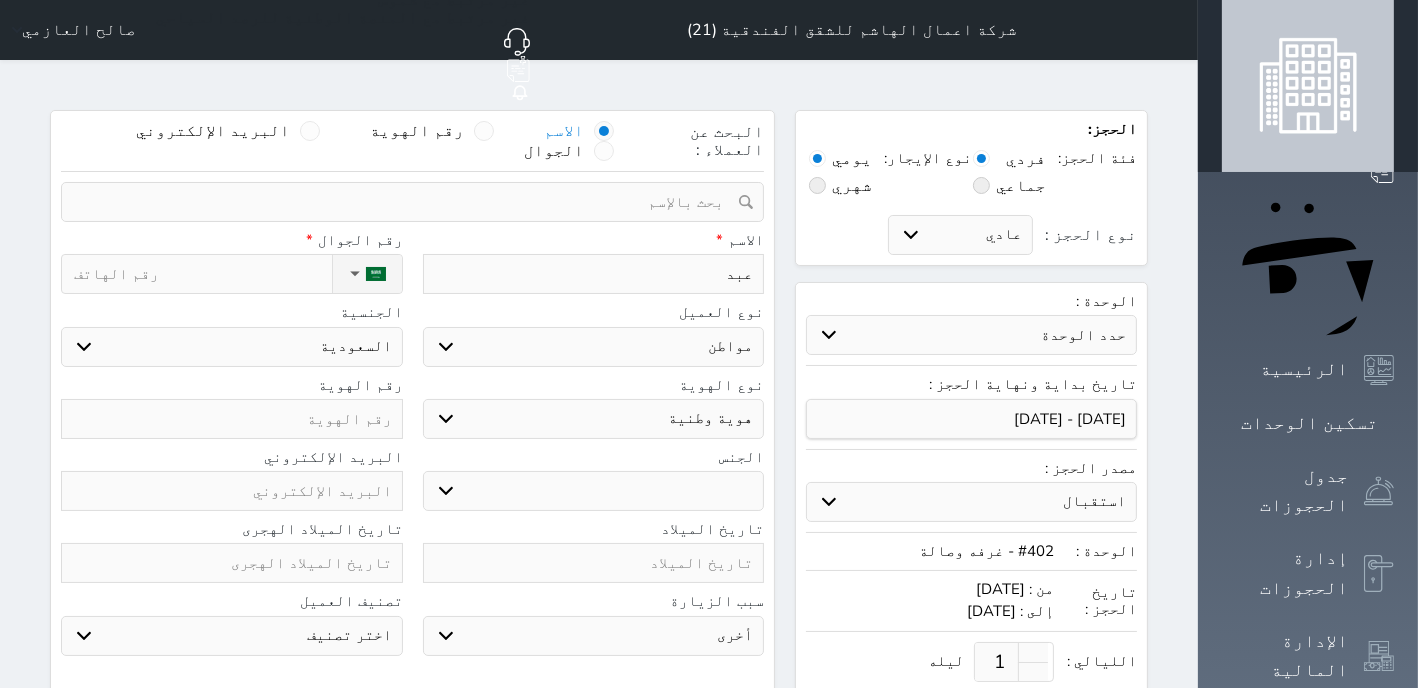 type on "عبدا" 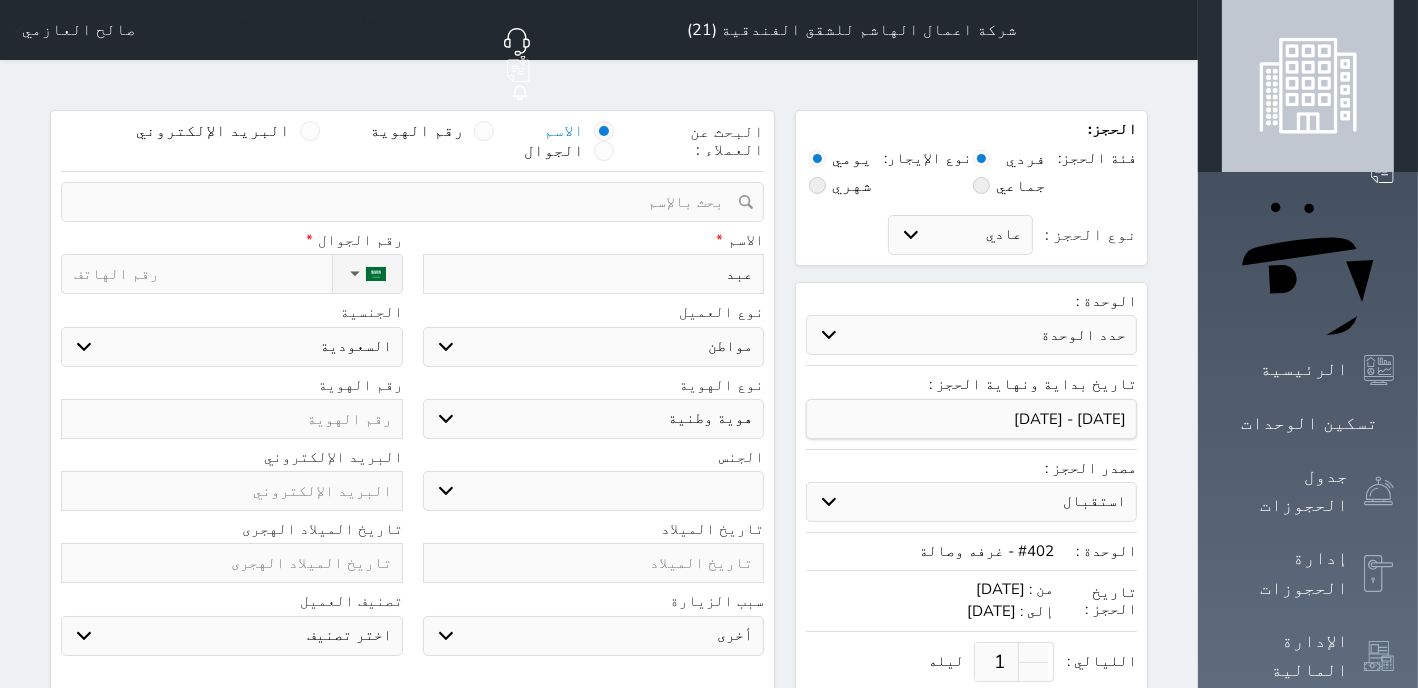 select 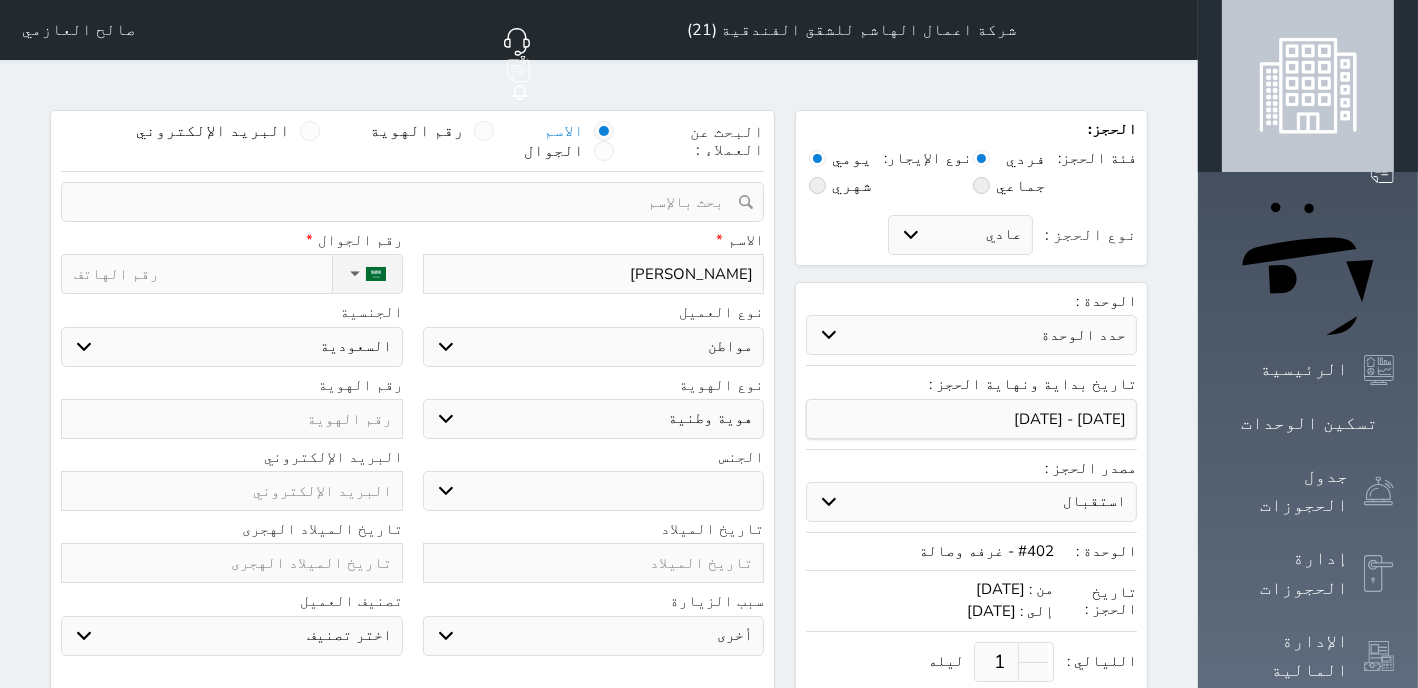 type on "عبدال" 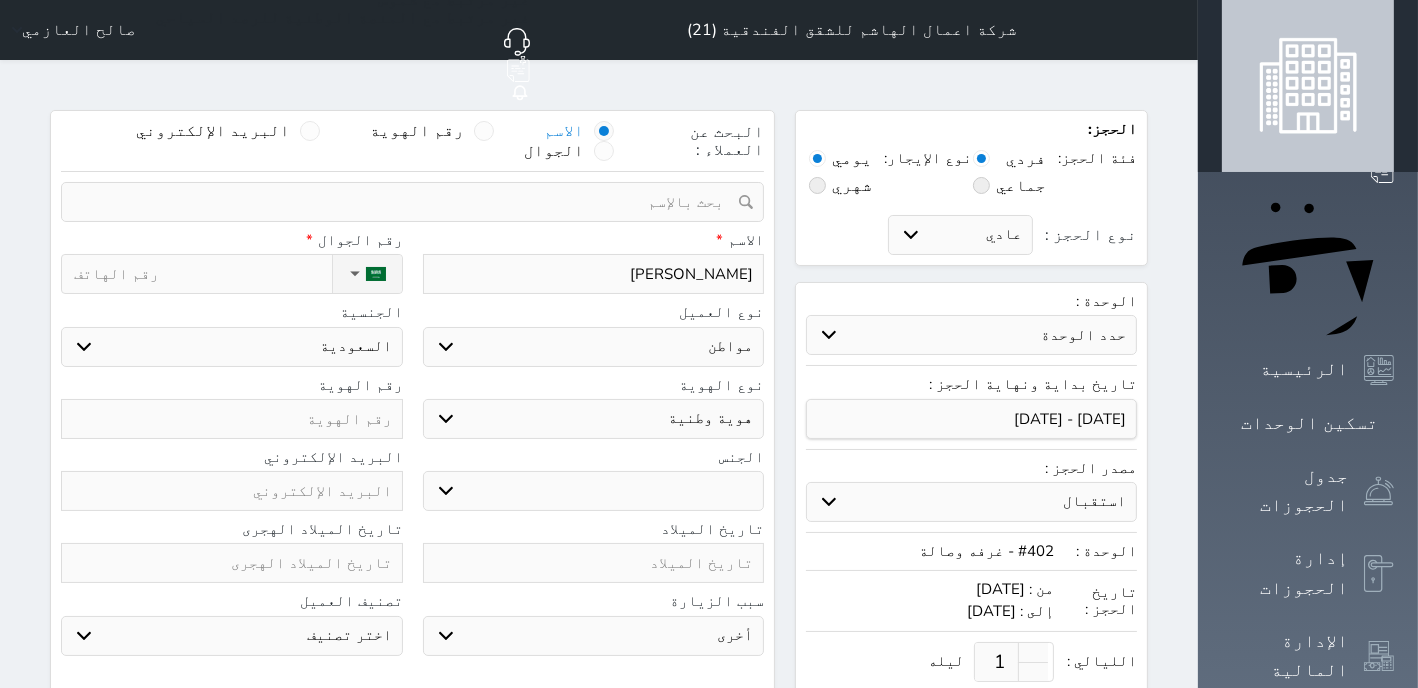 select 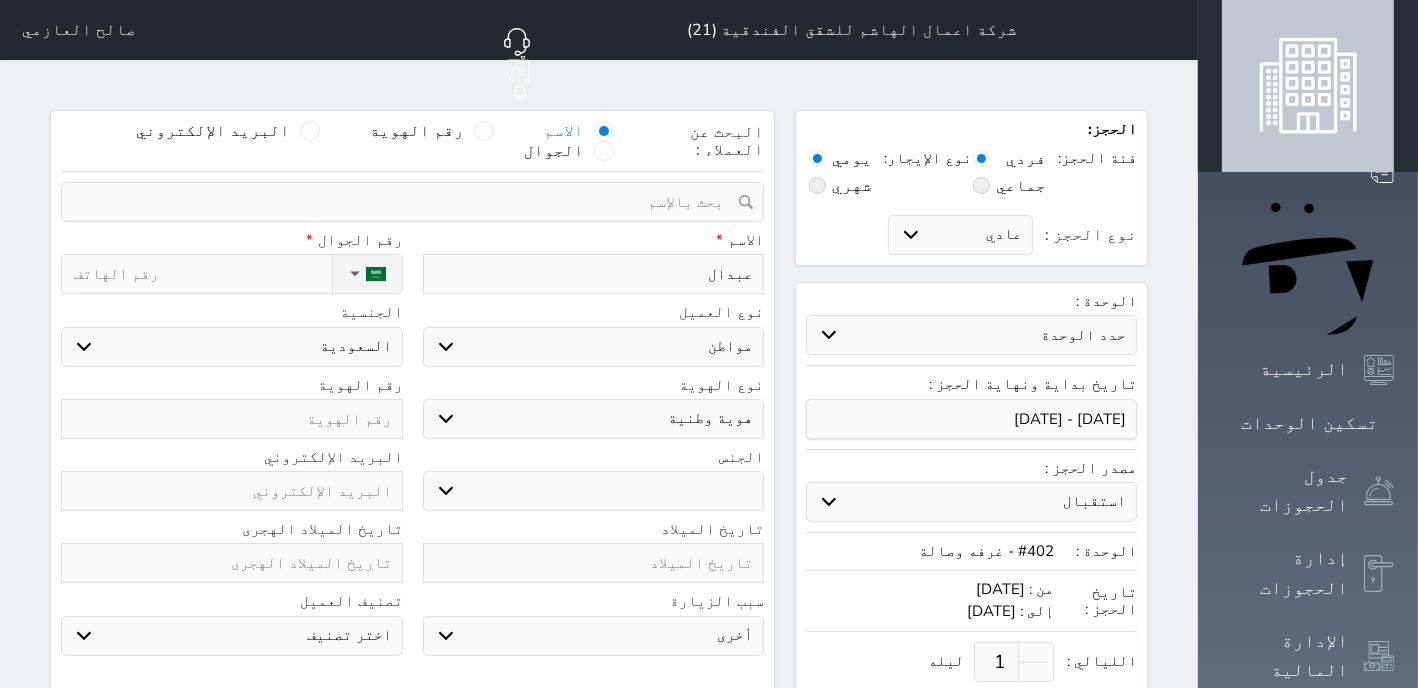type on "عبدالر" 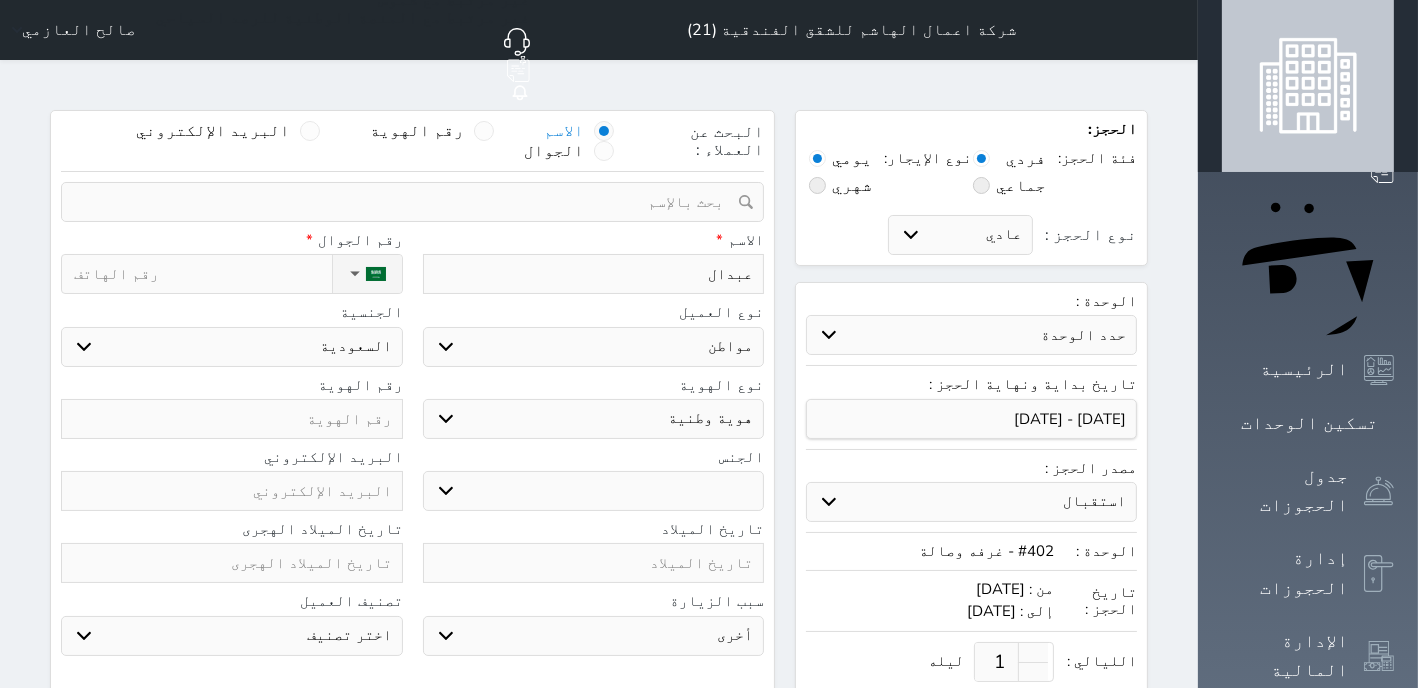 select 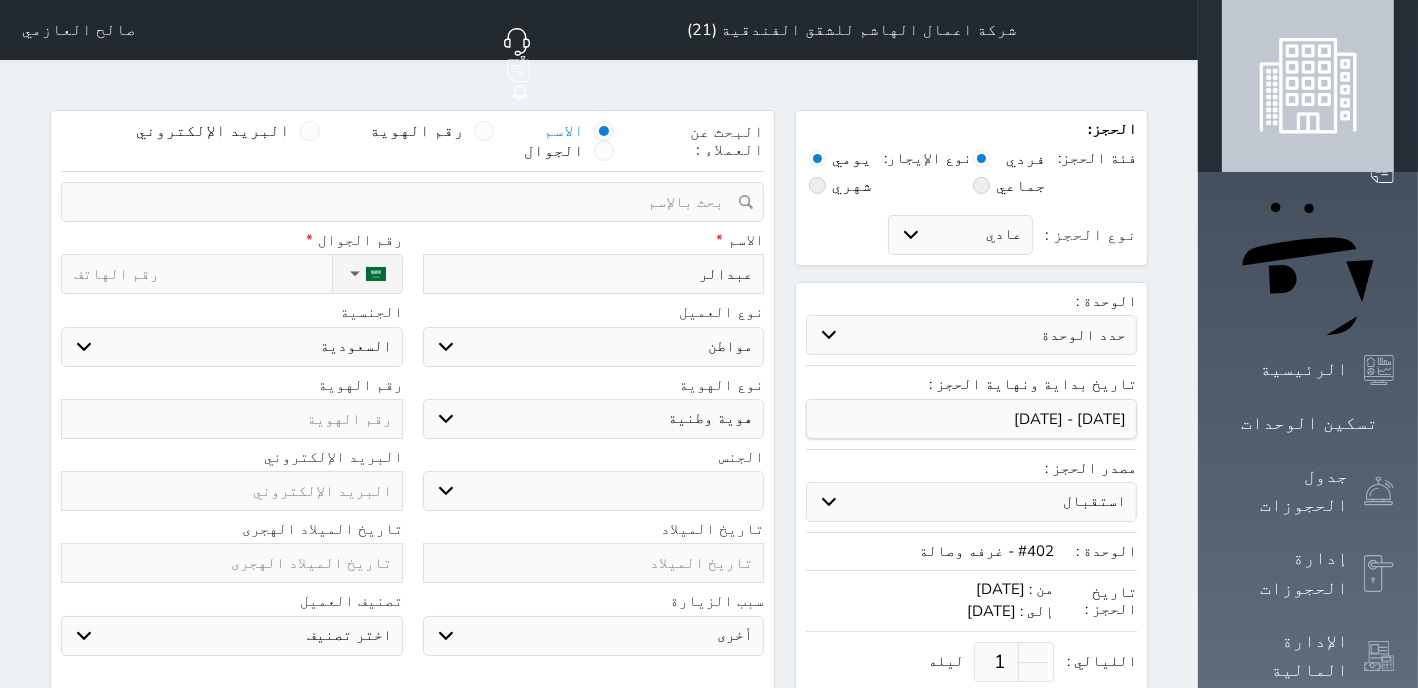 type on "عبدالرح" 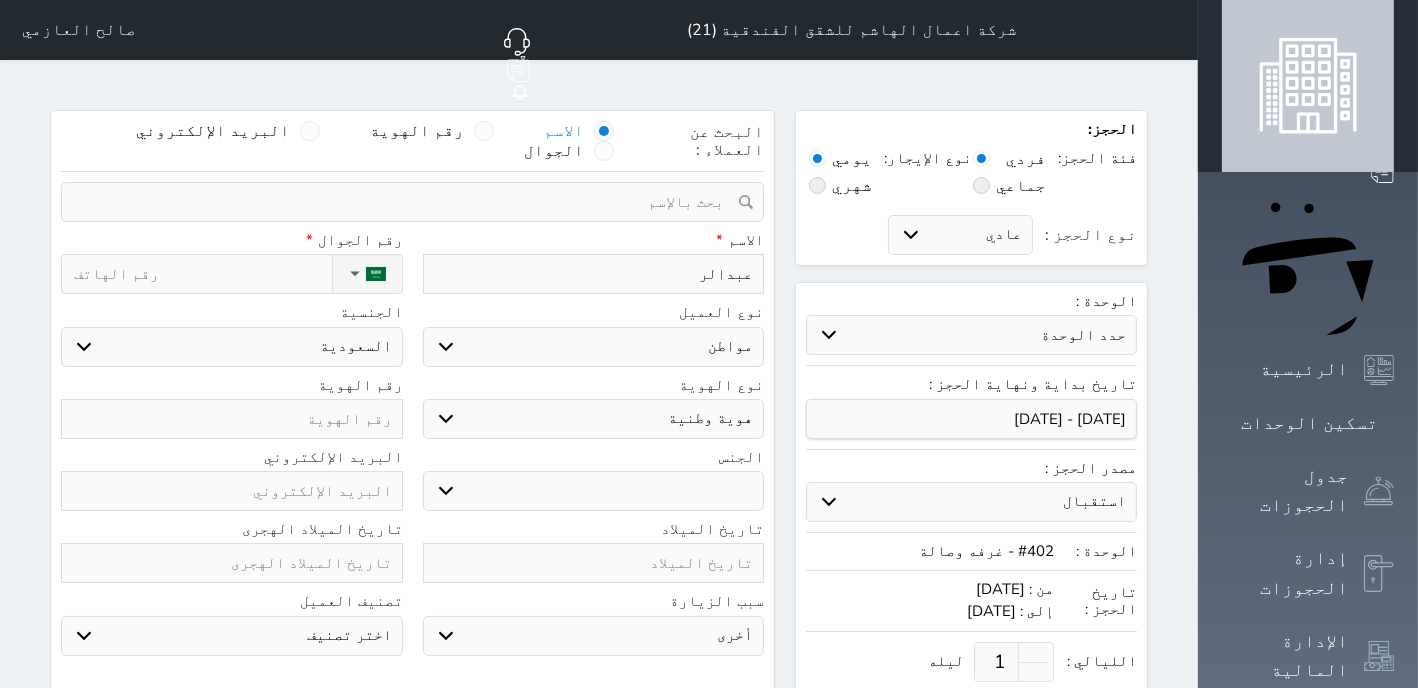 select 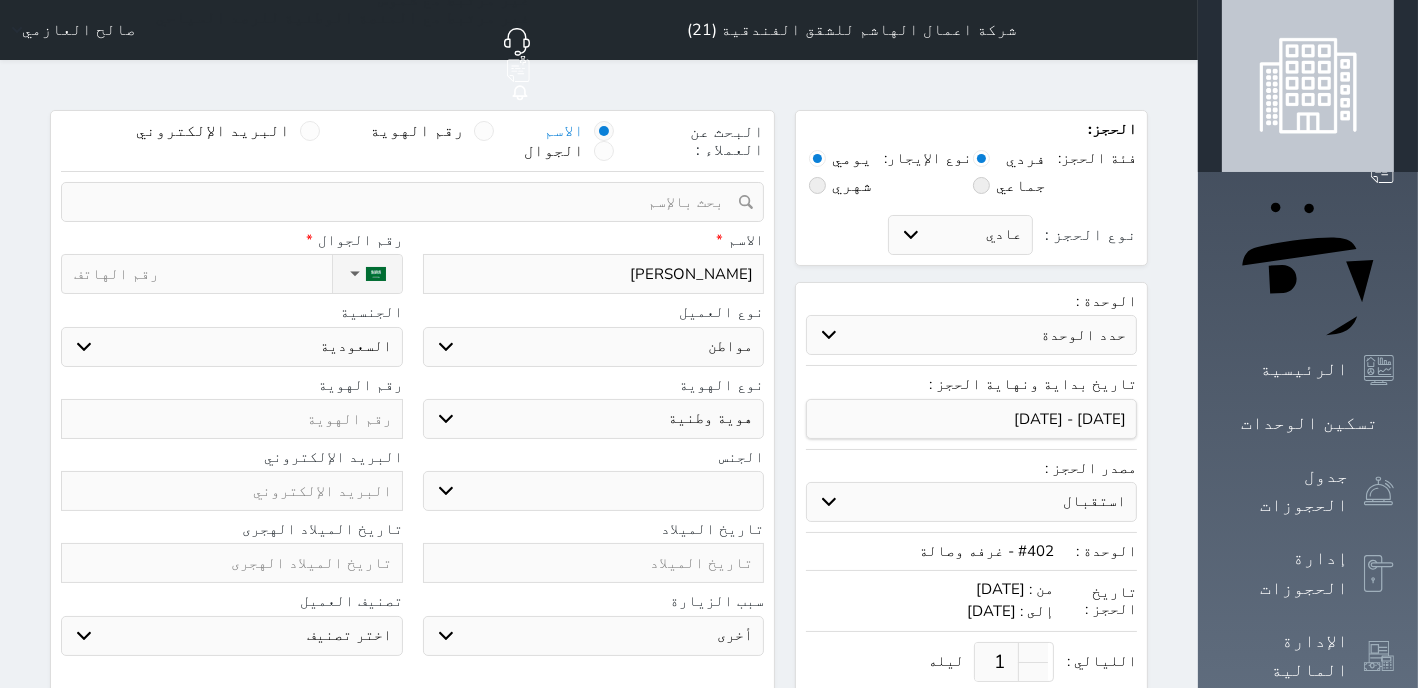 type on "عبدالرحم" 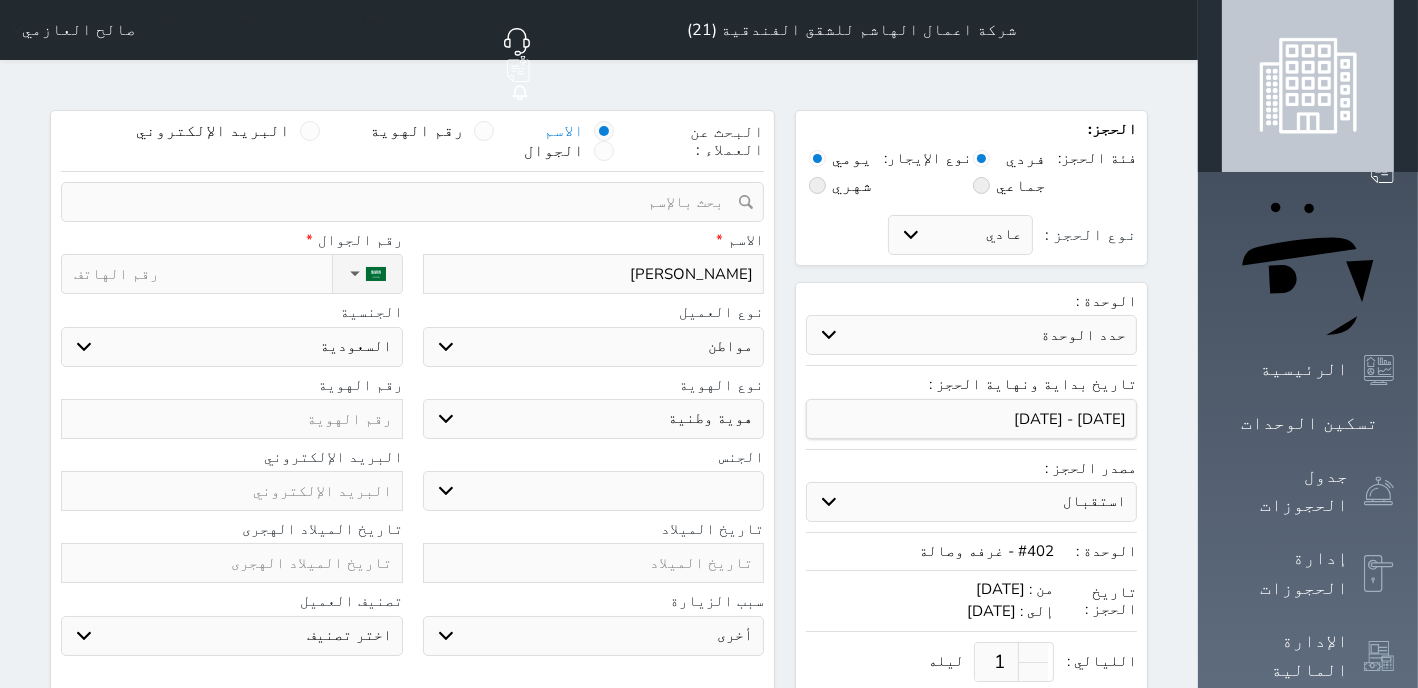 select 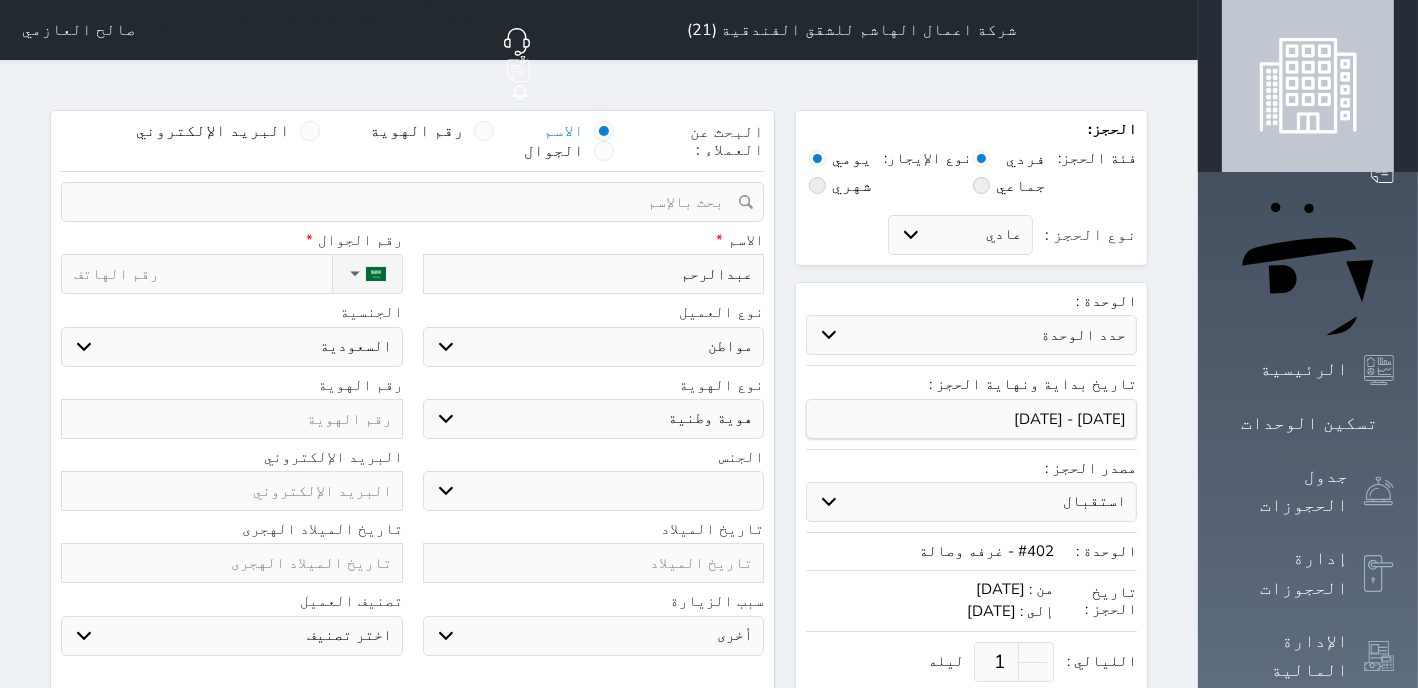type on "عبدالرحمن" 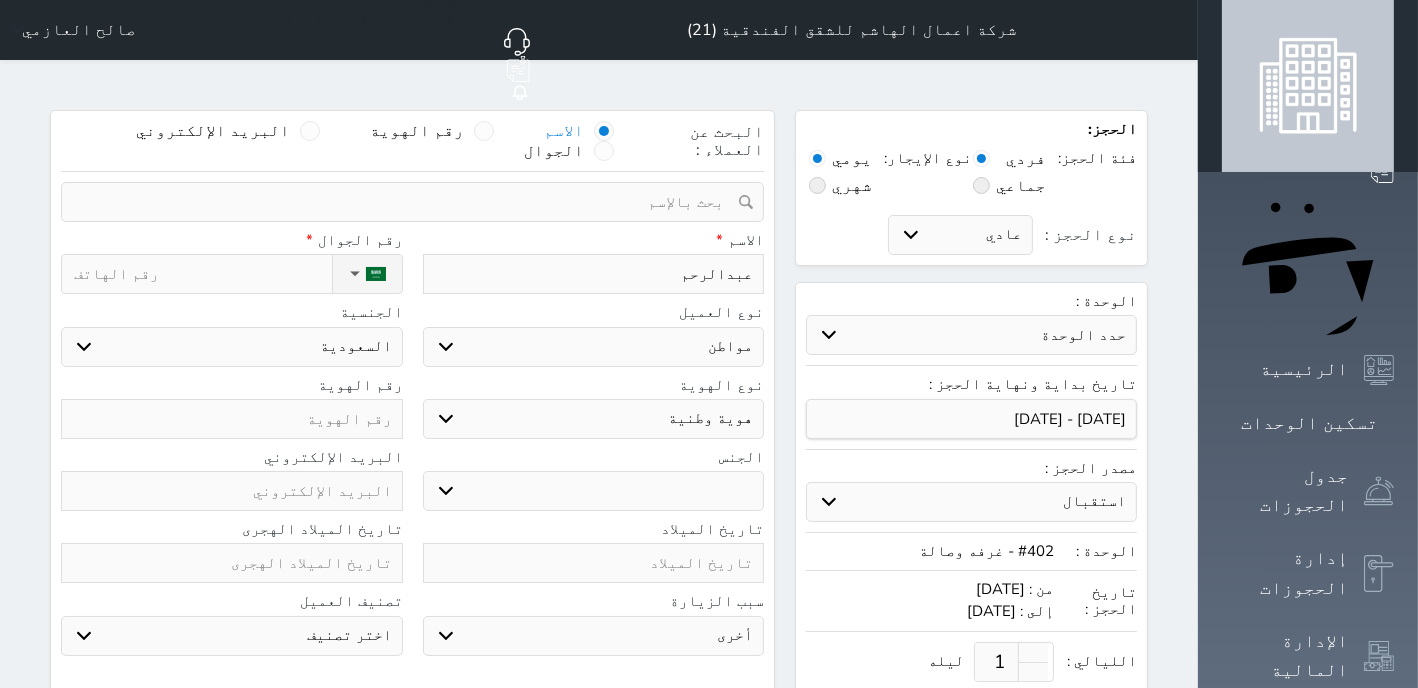 select 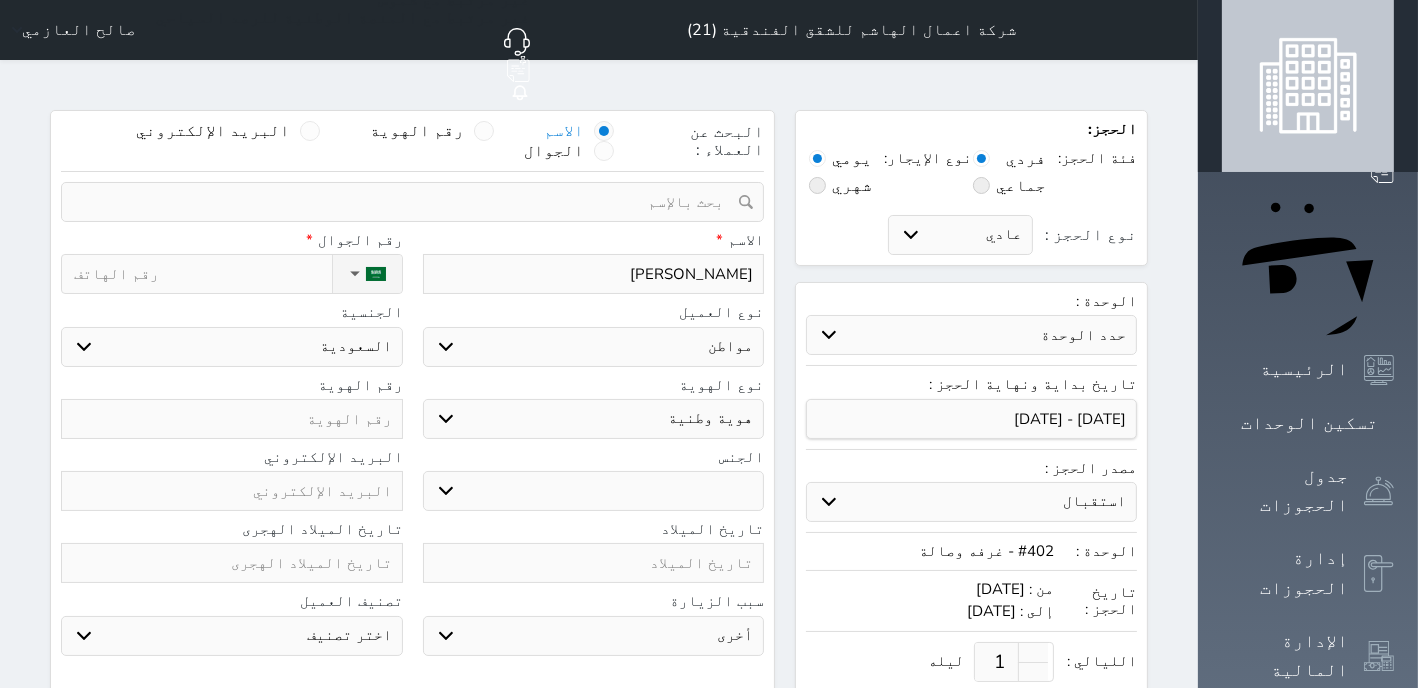 type on "عبدالرحمن" 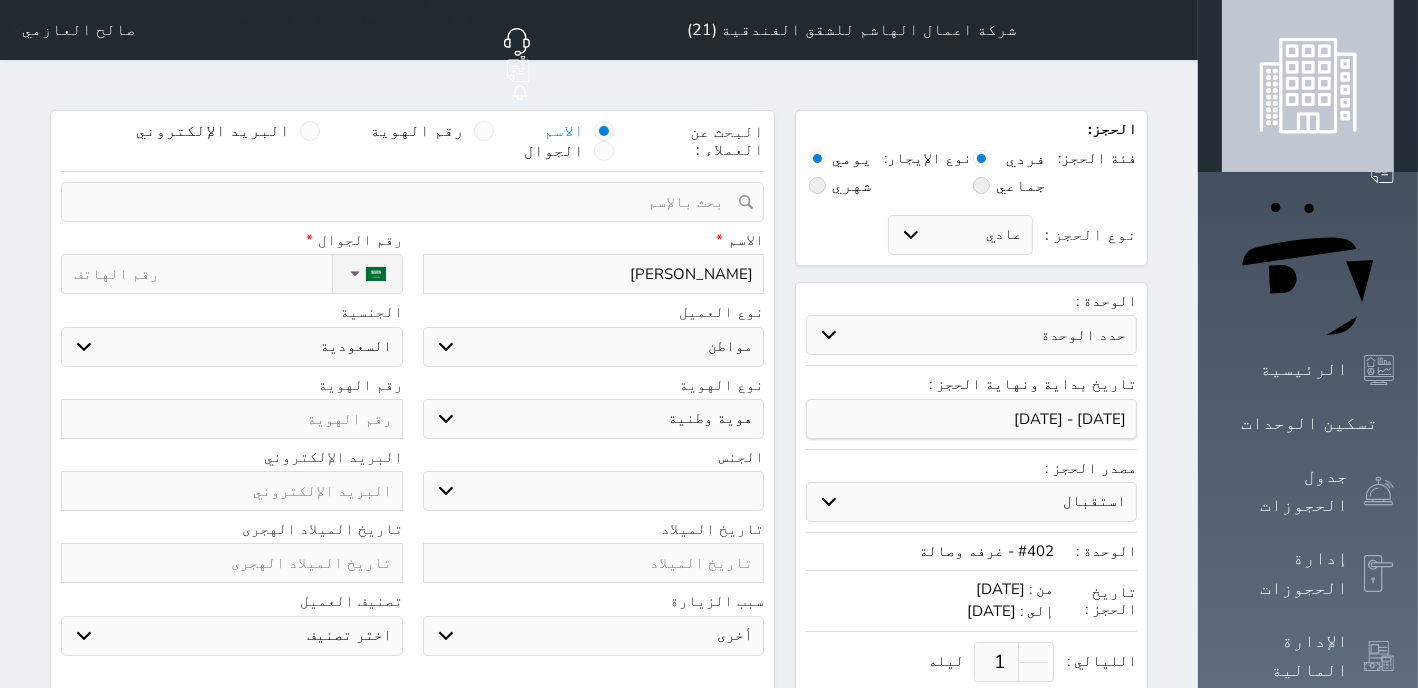 select 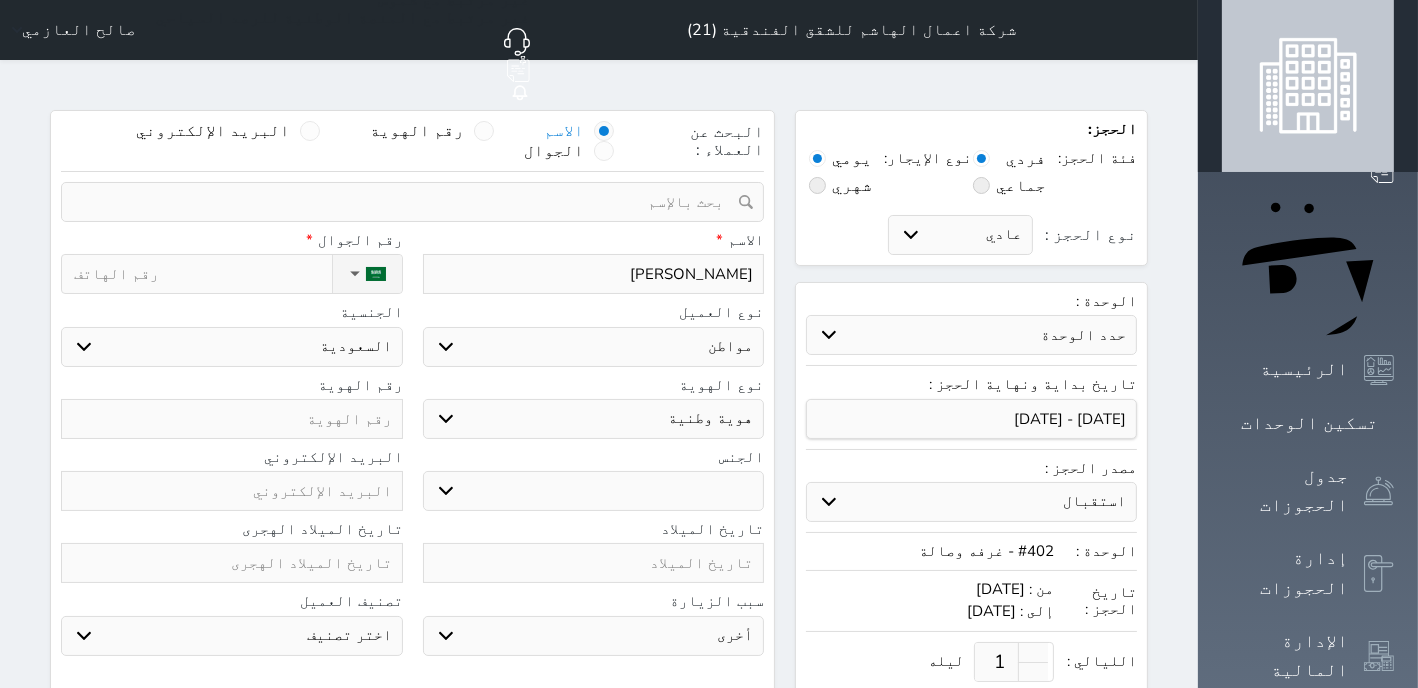 type on "عبدالرحمن ا" 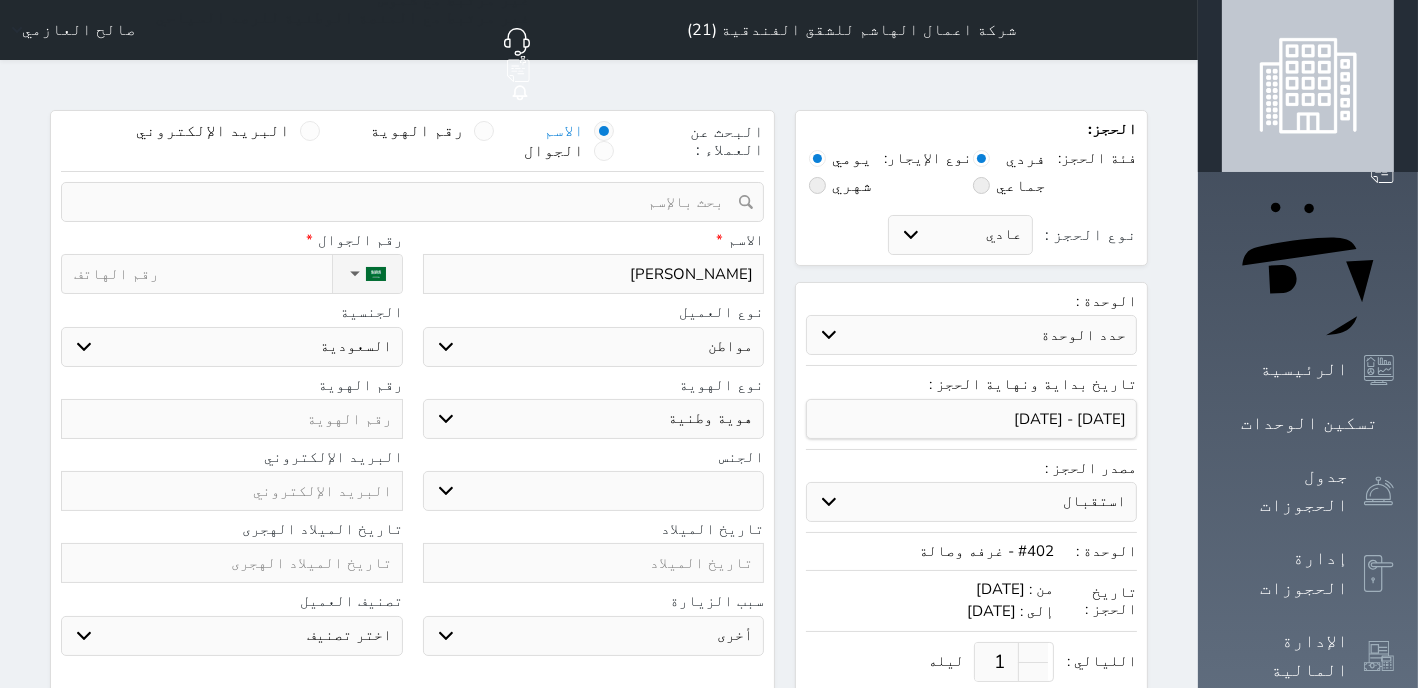 select 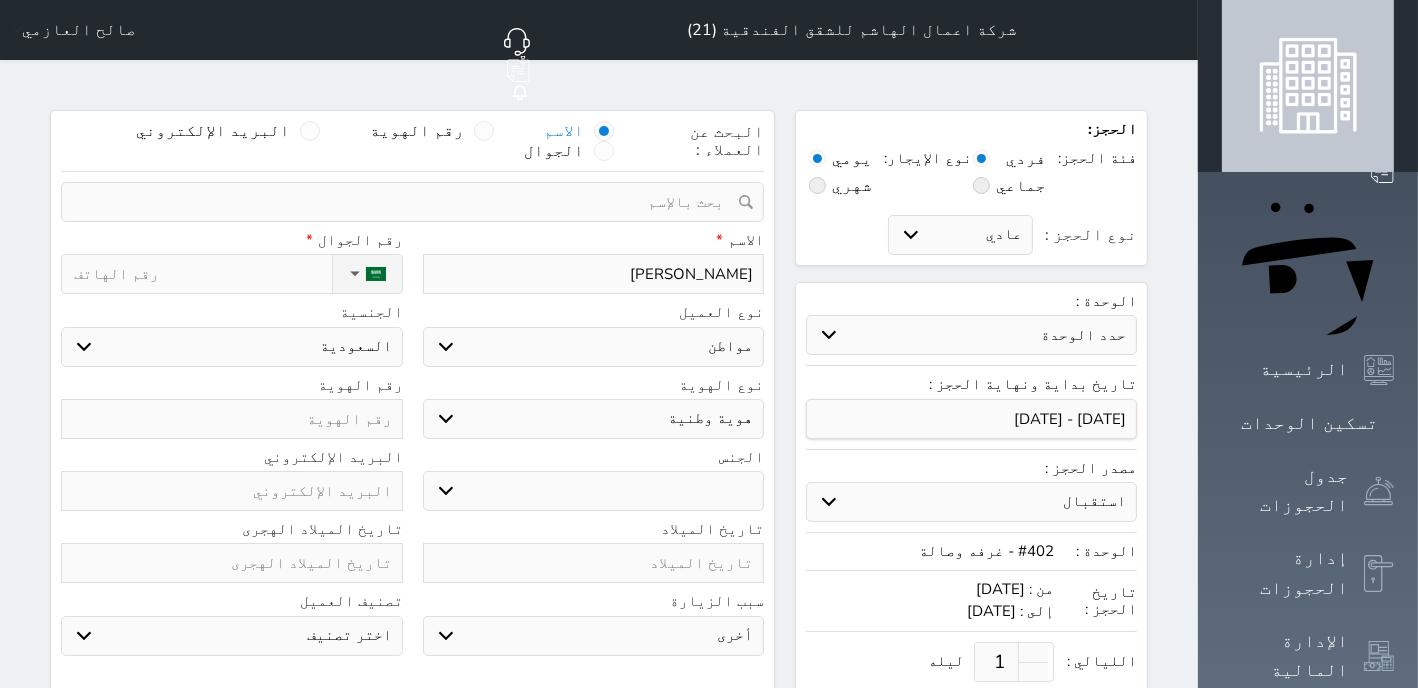 type on "عبدالرحمن ال" 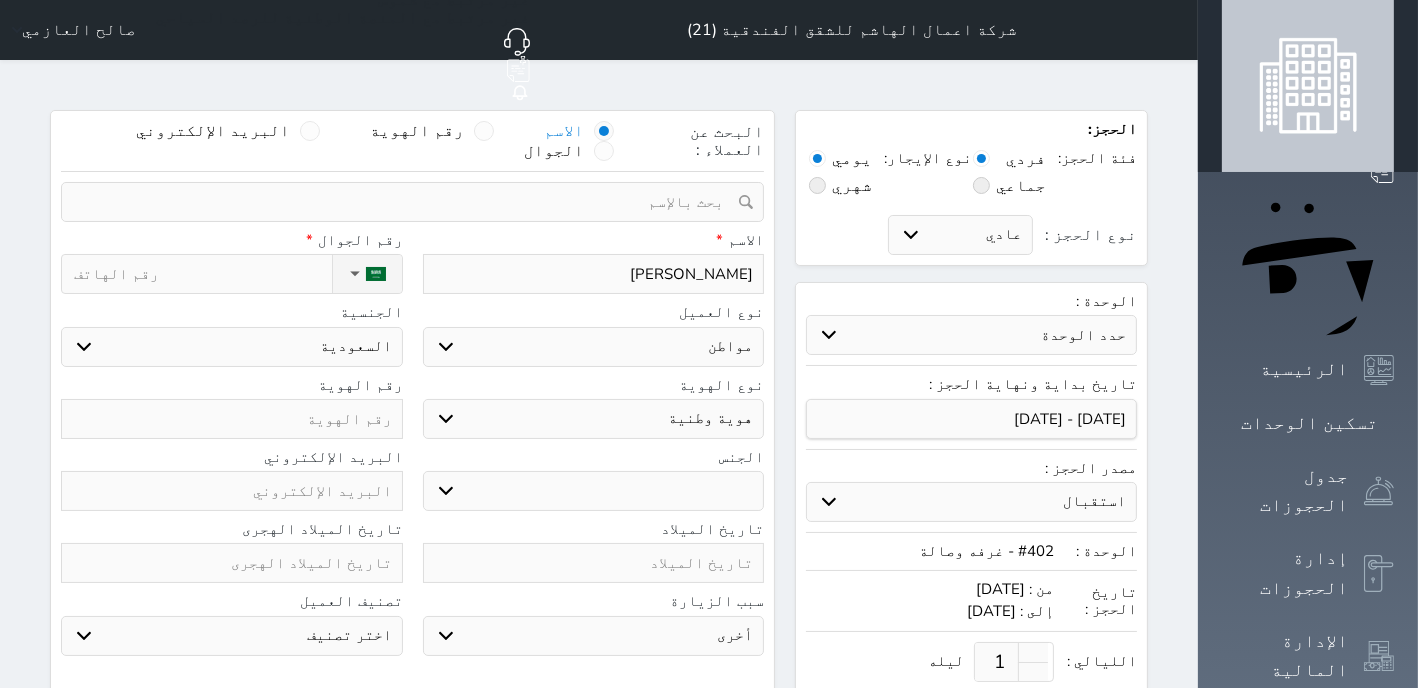 select 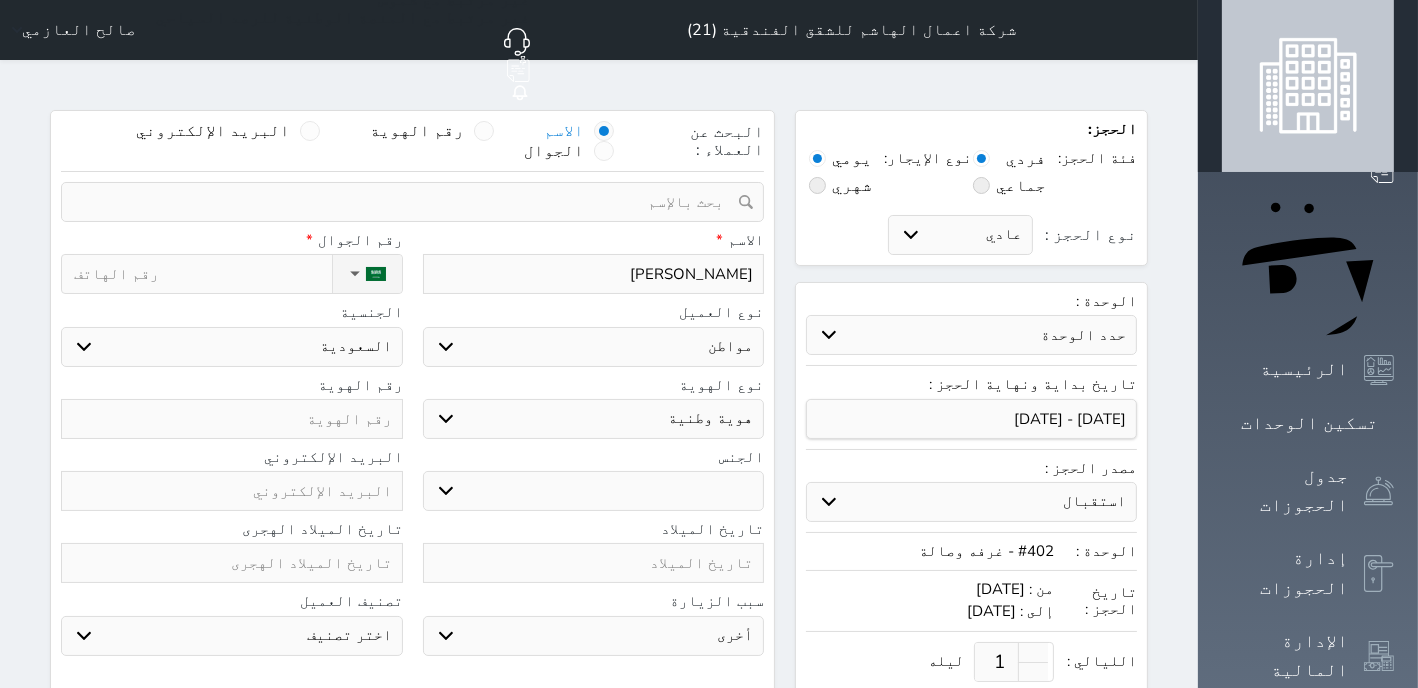 type on "عبدالرحمن الش" 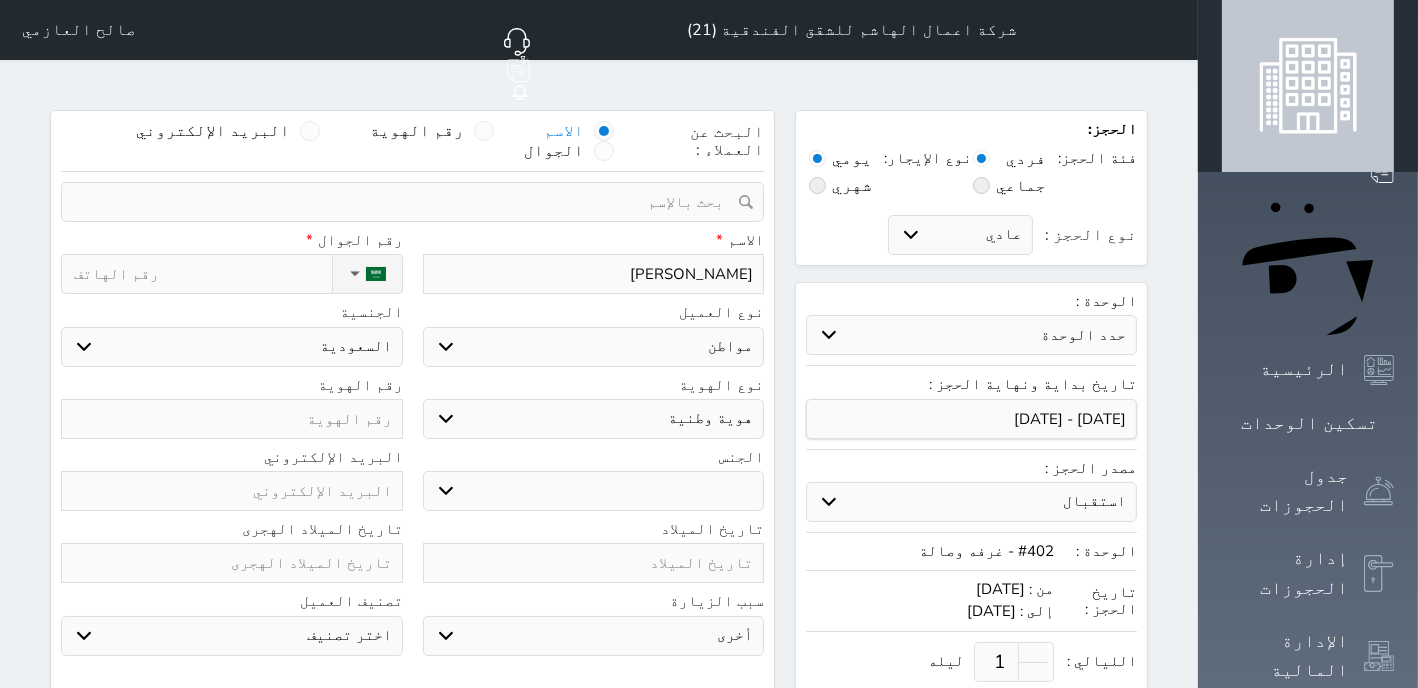 select 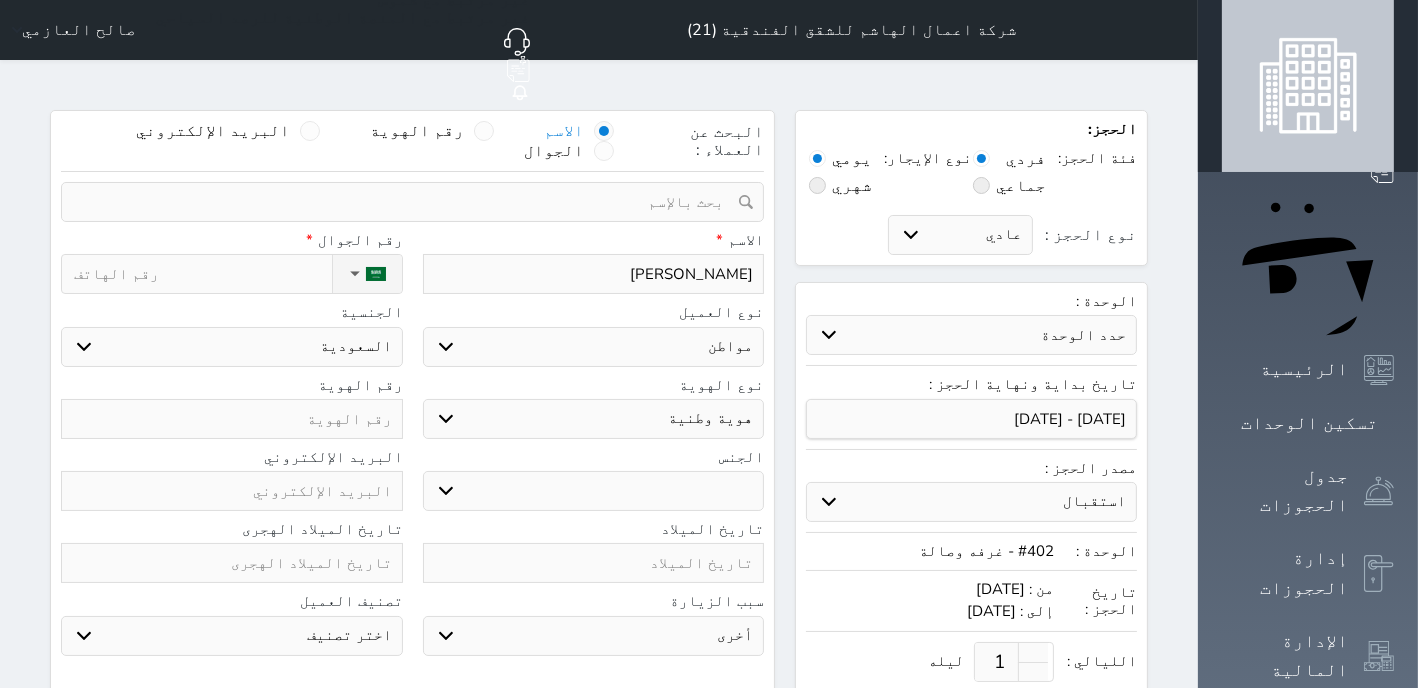 type on "عبدالرحمن الشه" 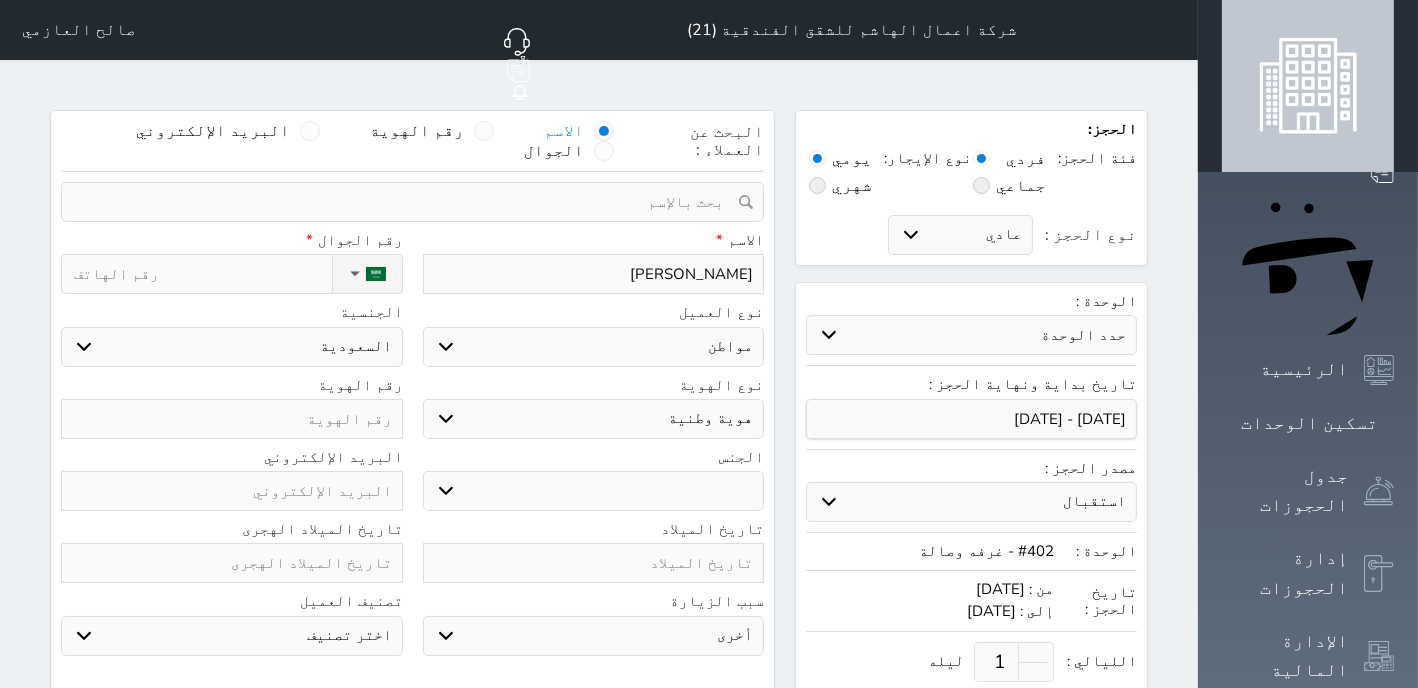 select 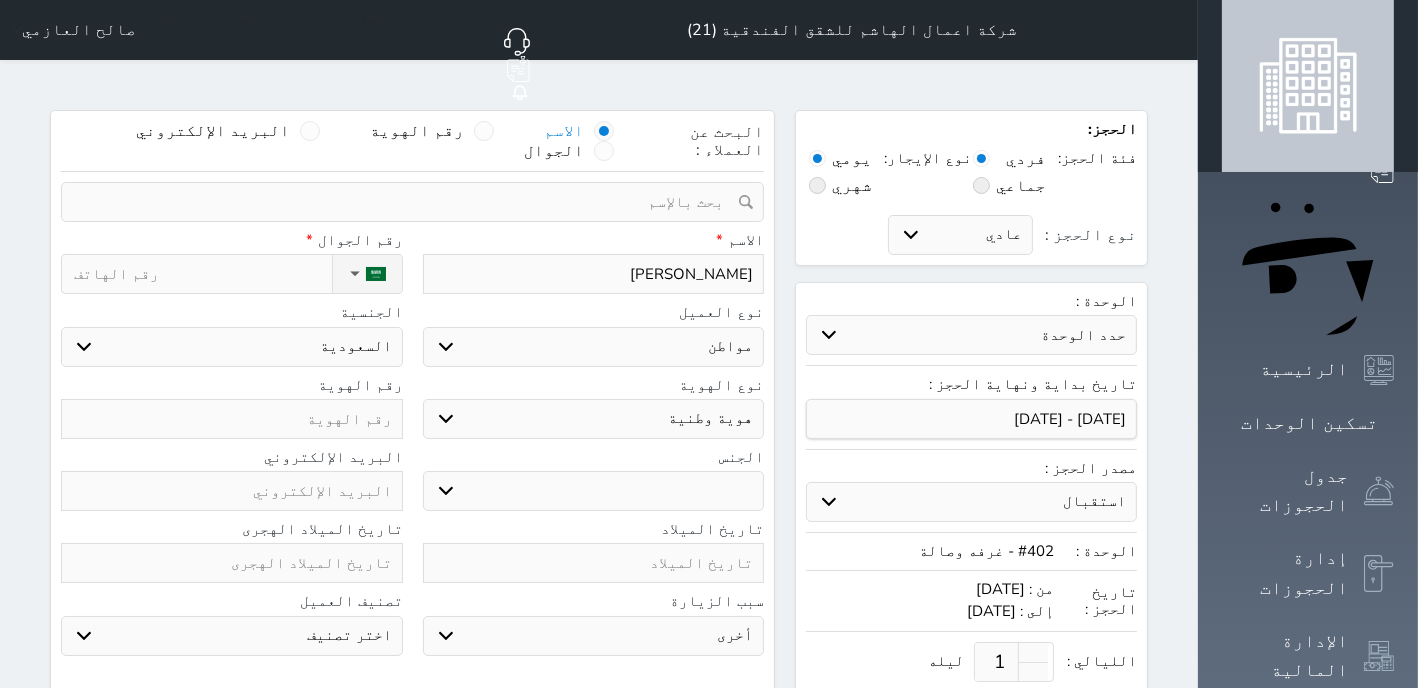 type on "عبدالرحمن الشهر" 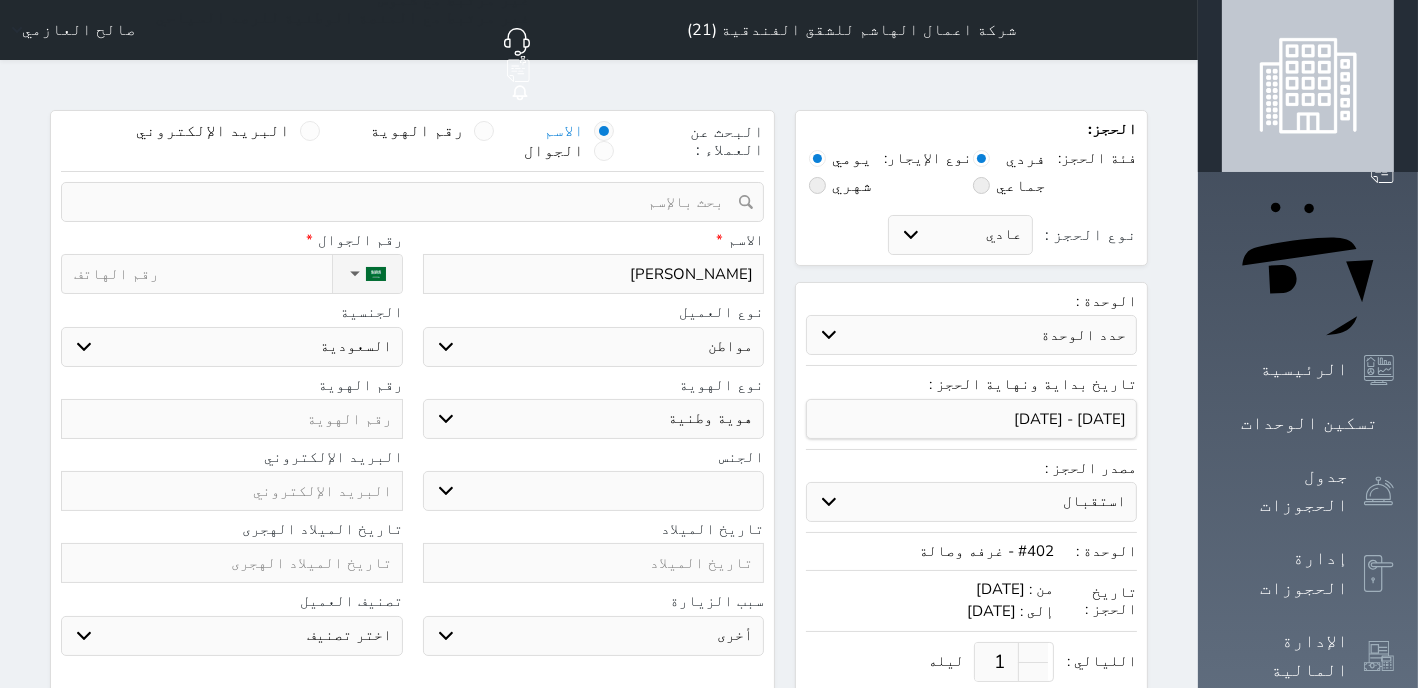 select 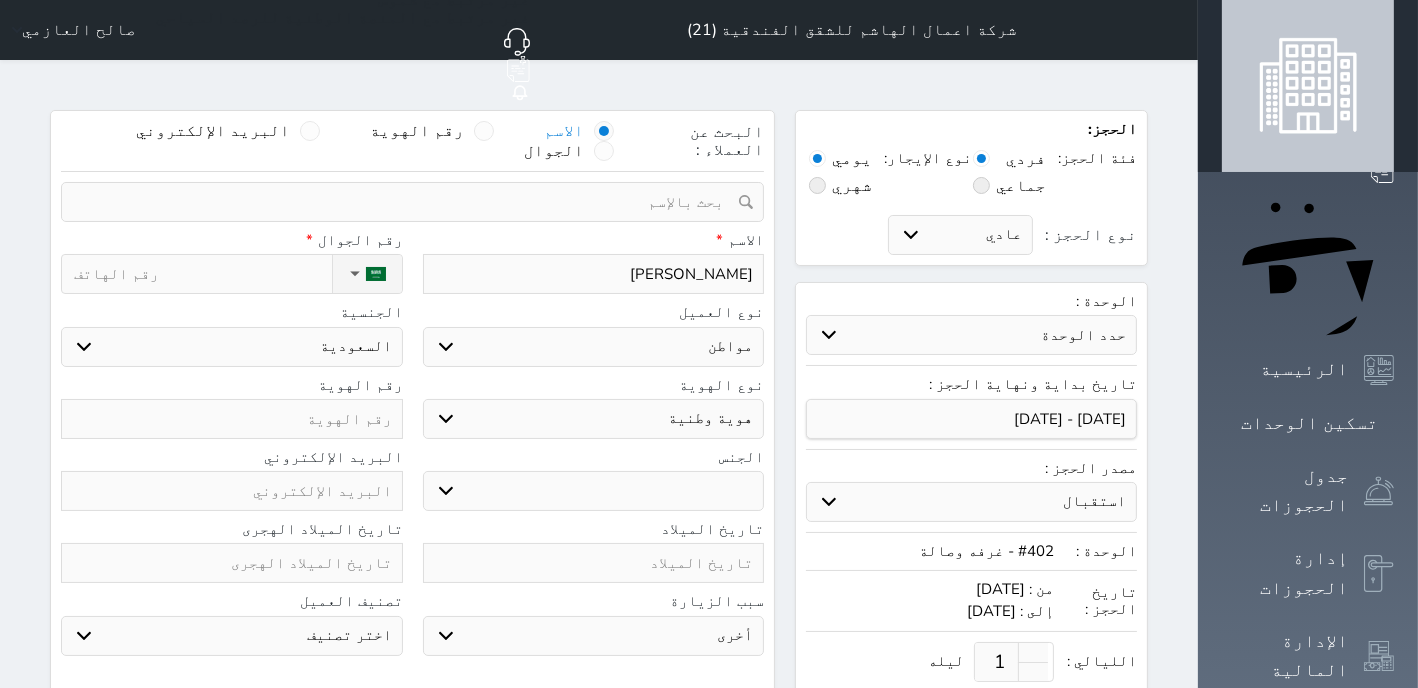 type on "عبدالرحمن الشهري" 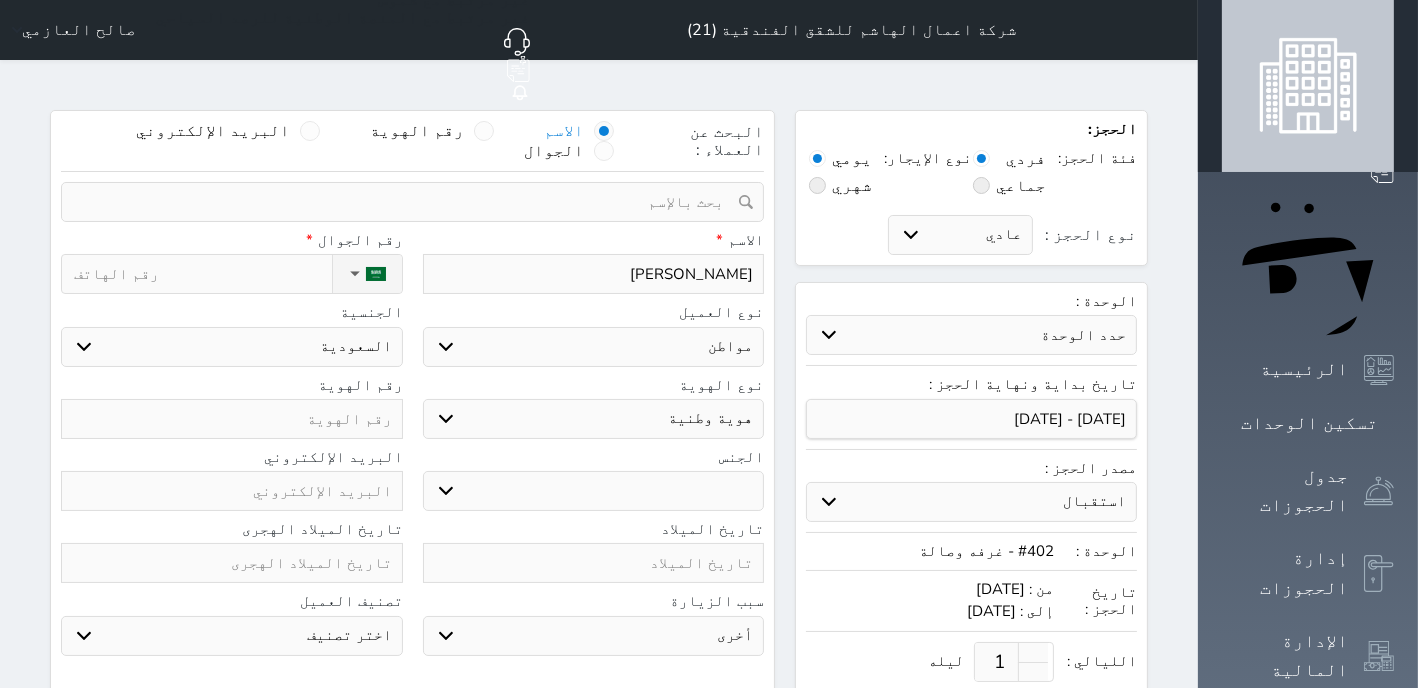 select 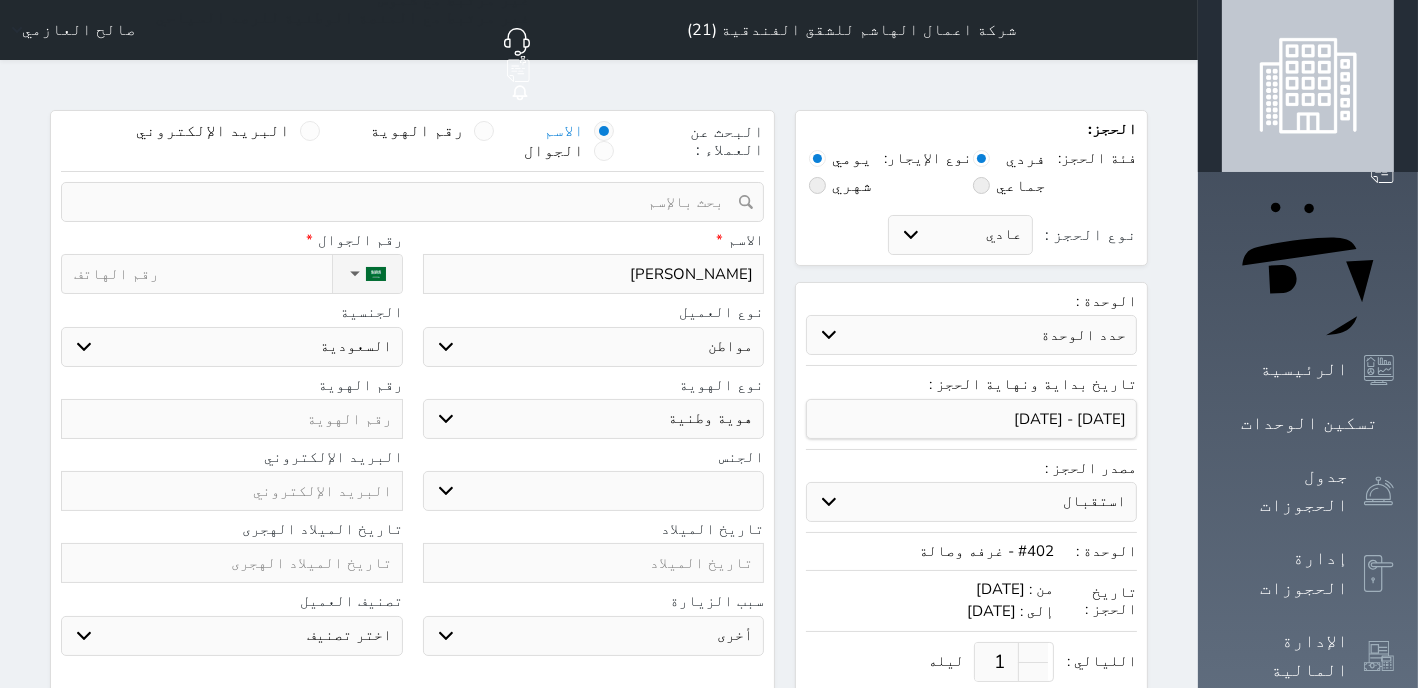 type on "عبدالرحمن الشهري" 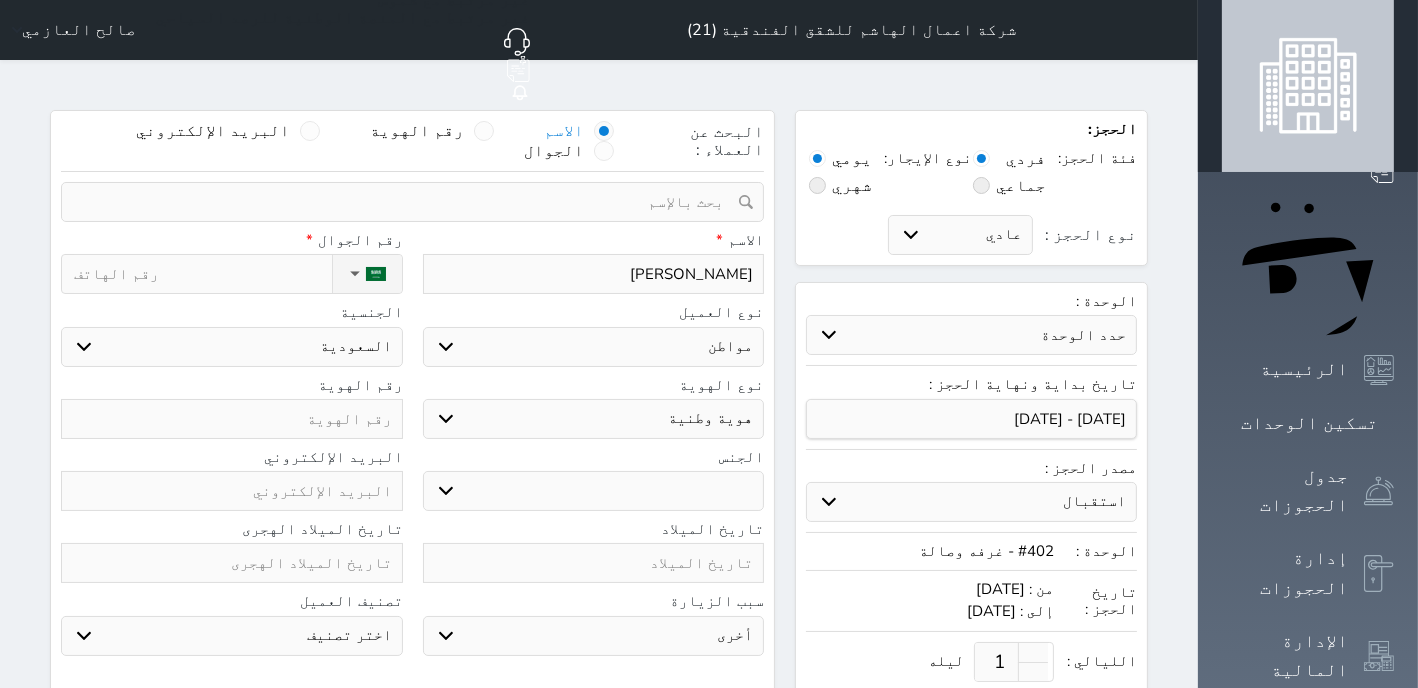 type on "0" 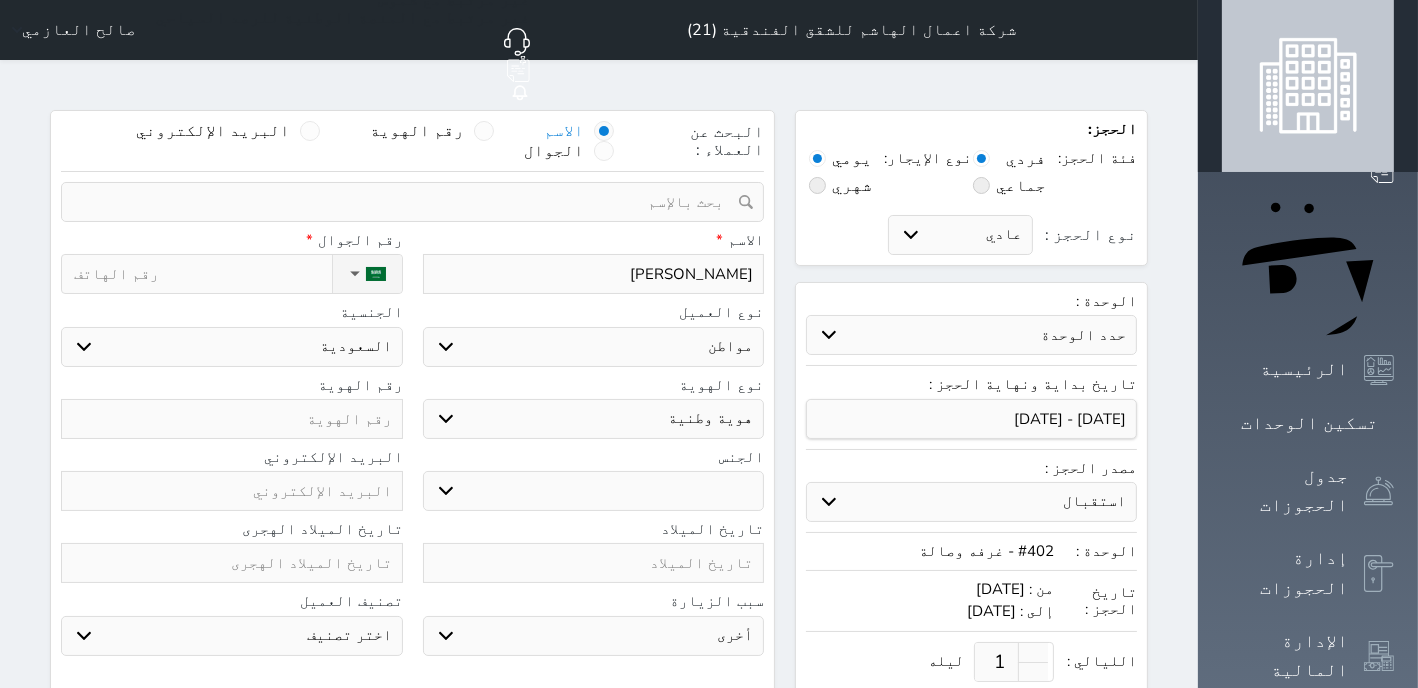 select 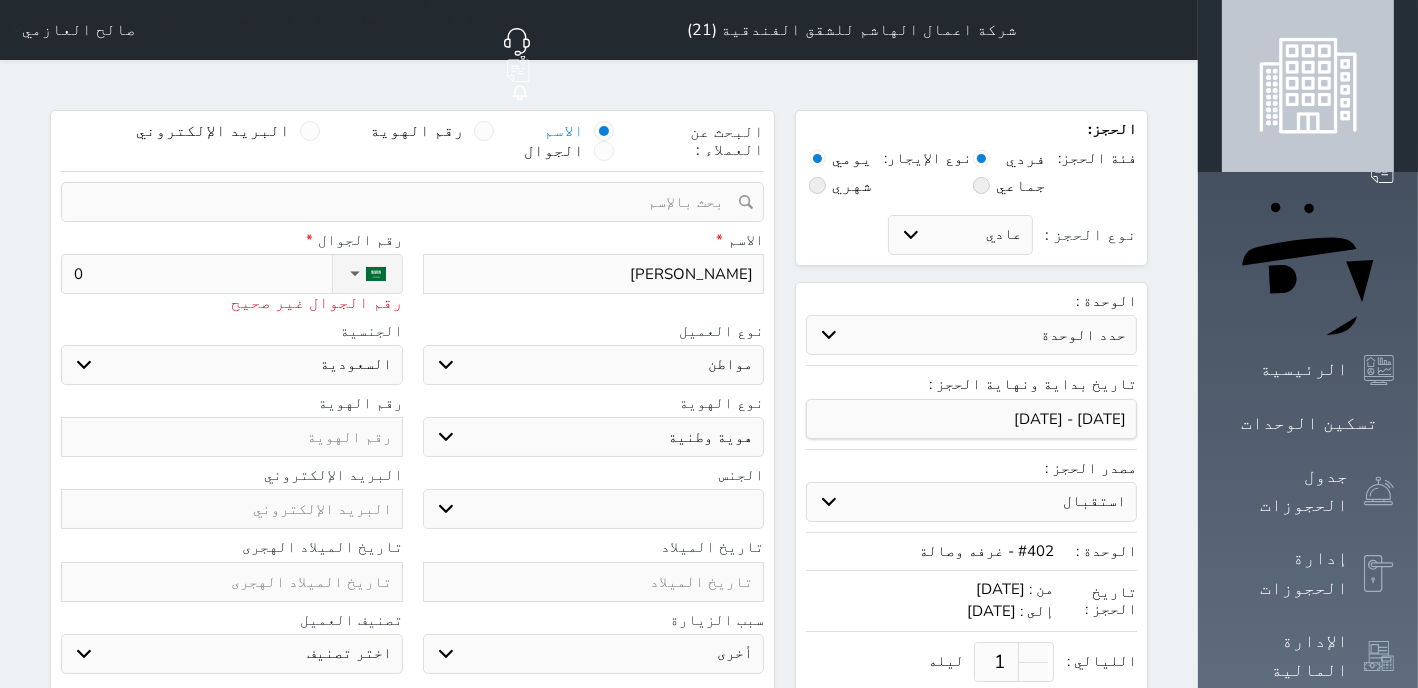 type on "05" 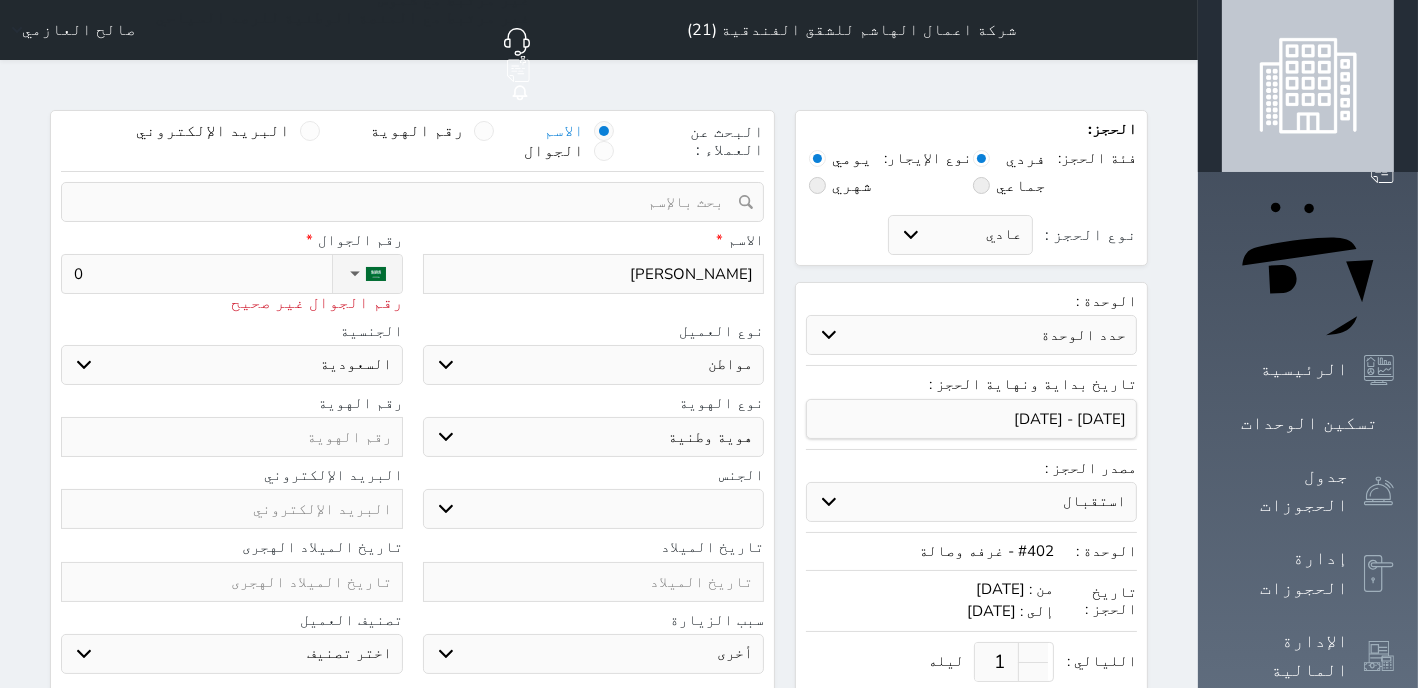 select 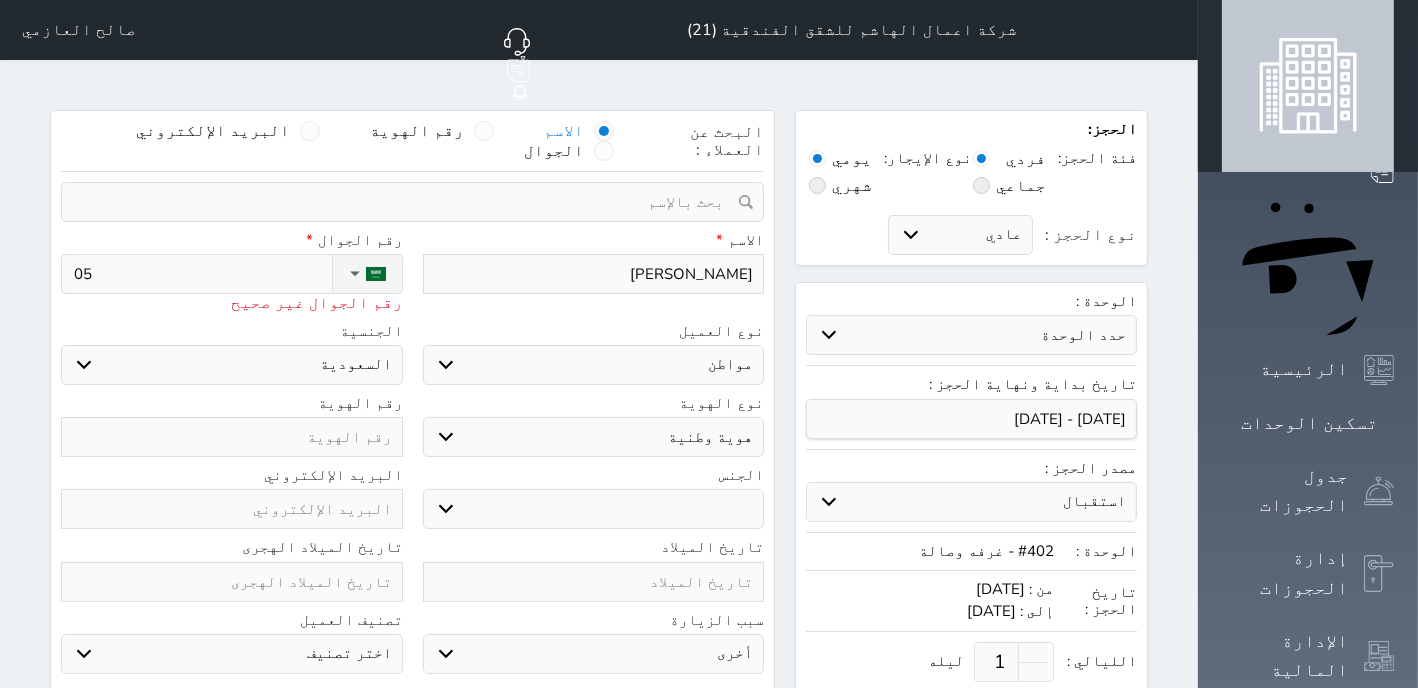 type on "050" 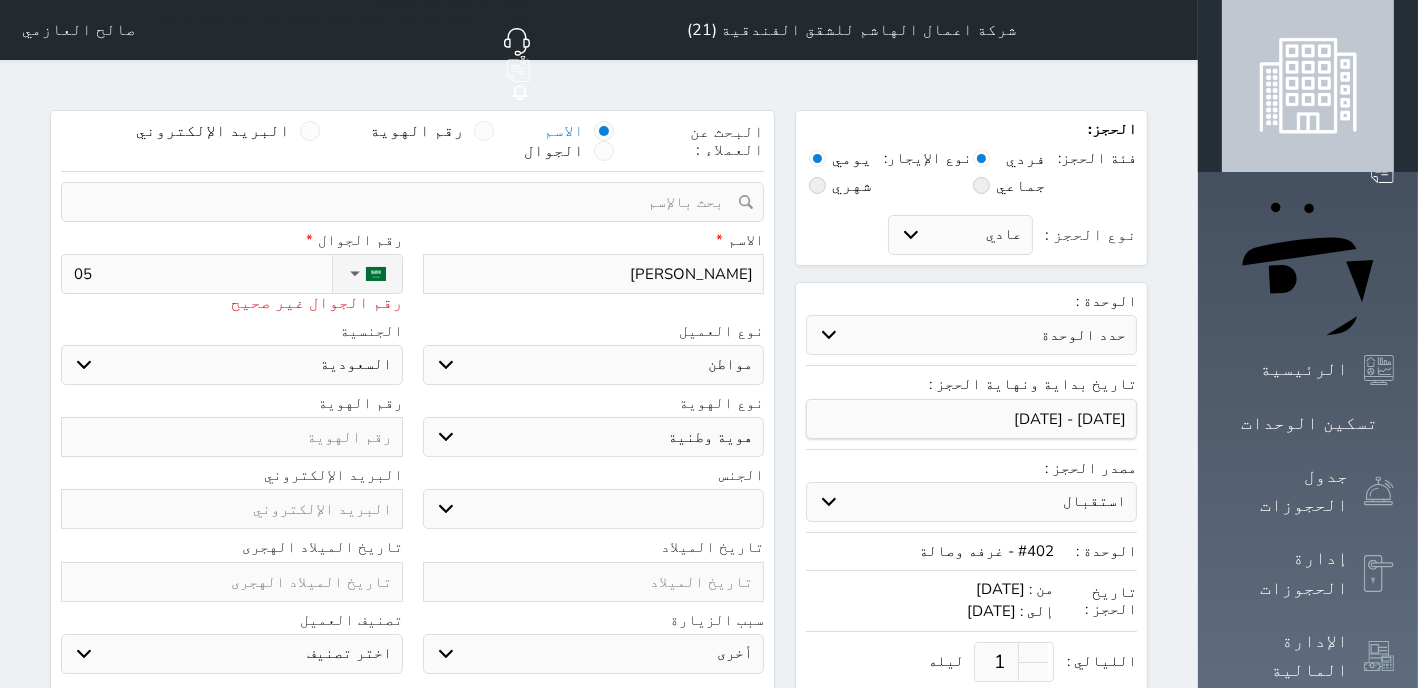 select 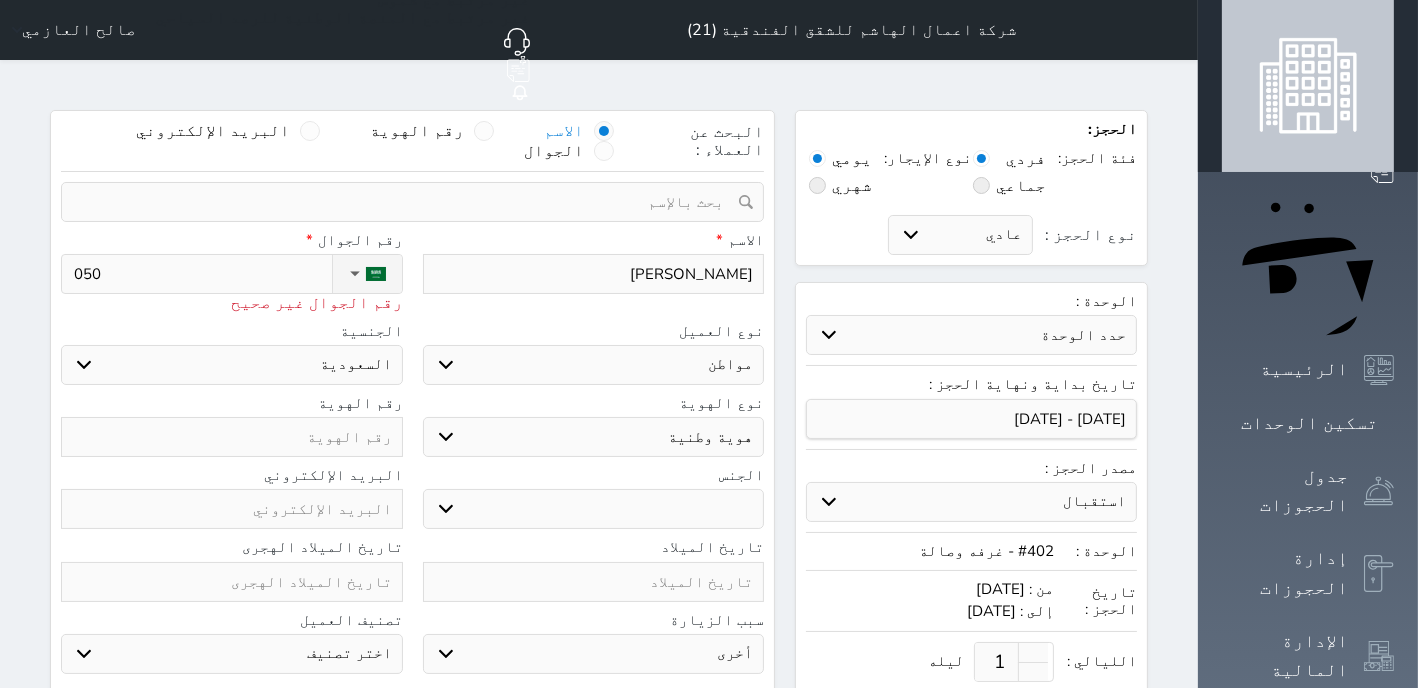 type on "0505" 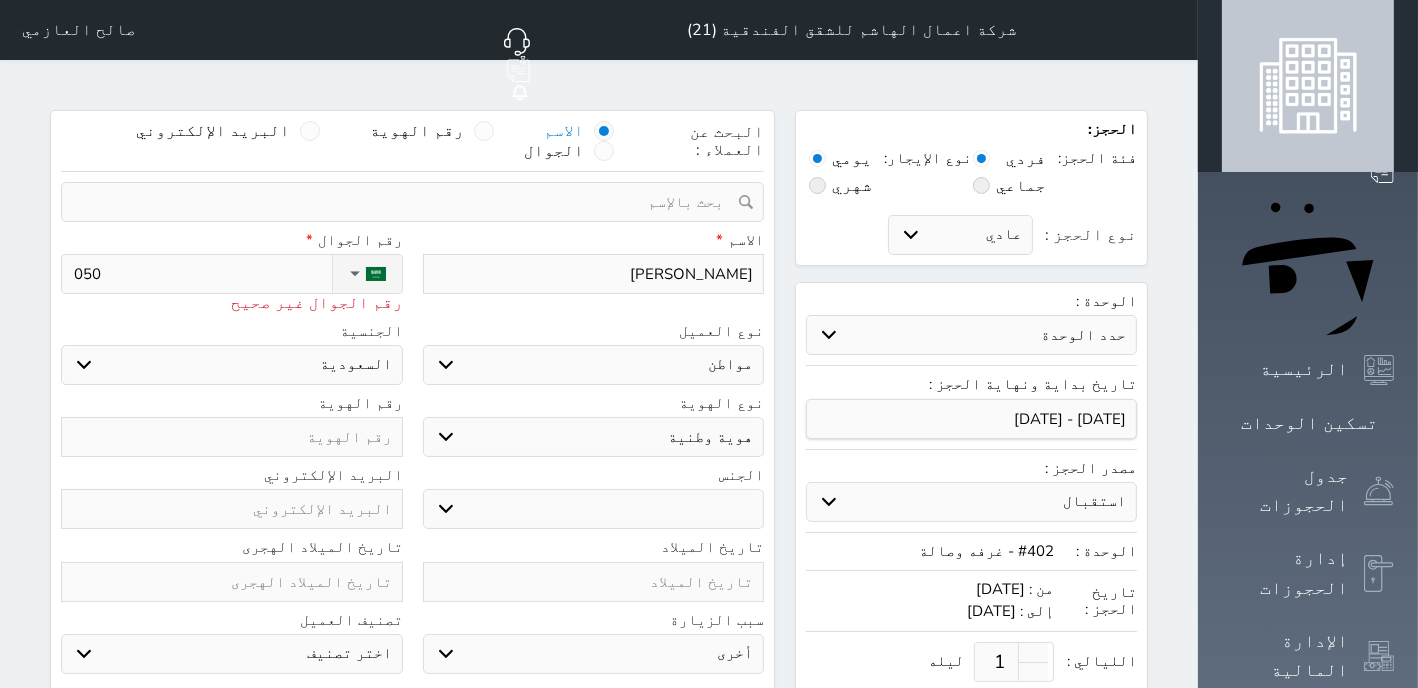 select 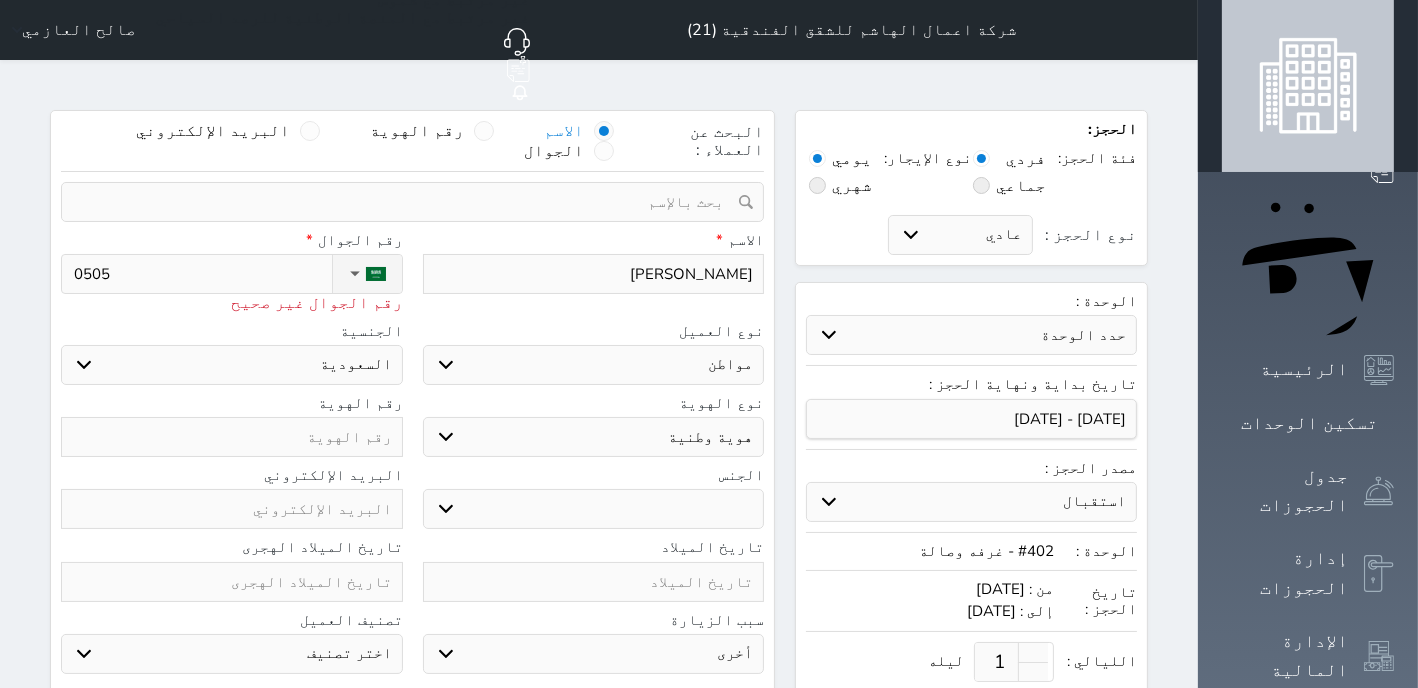 type on "05055" 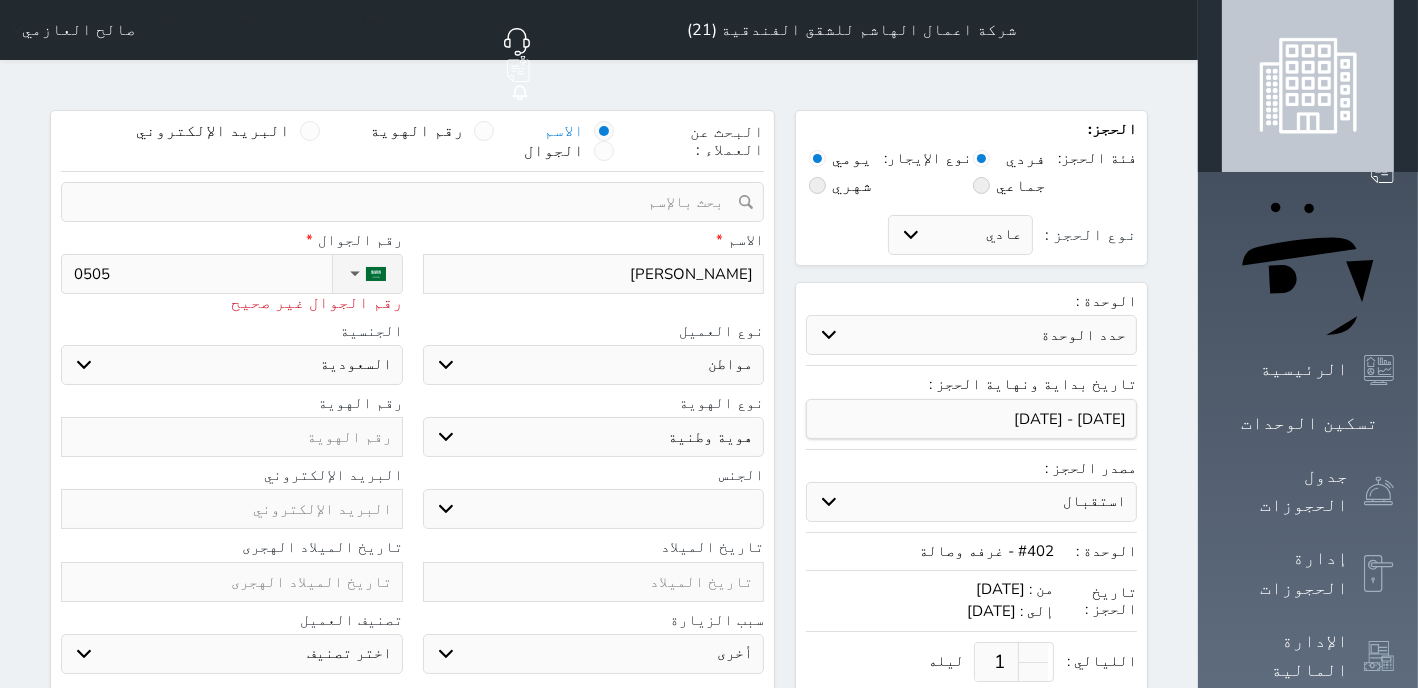 select 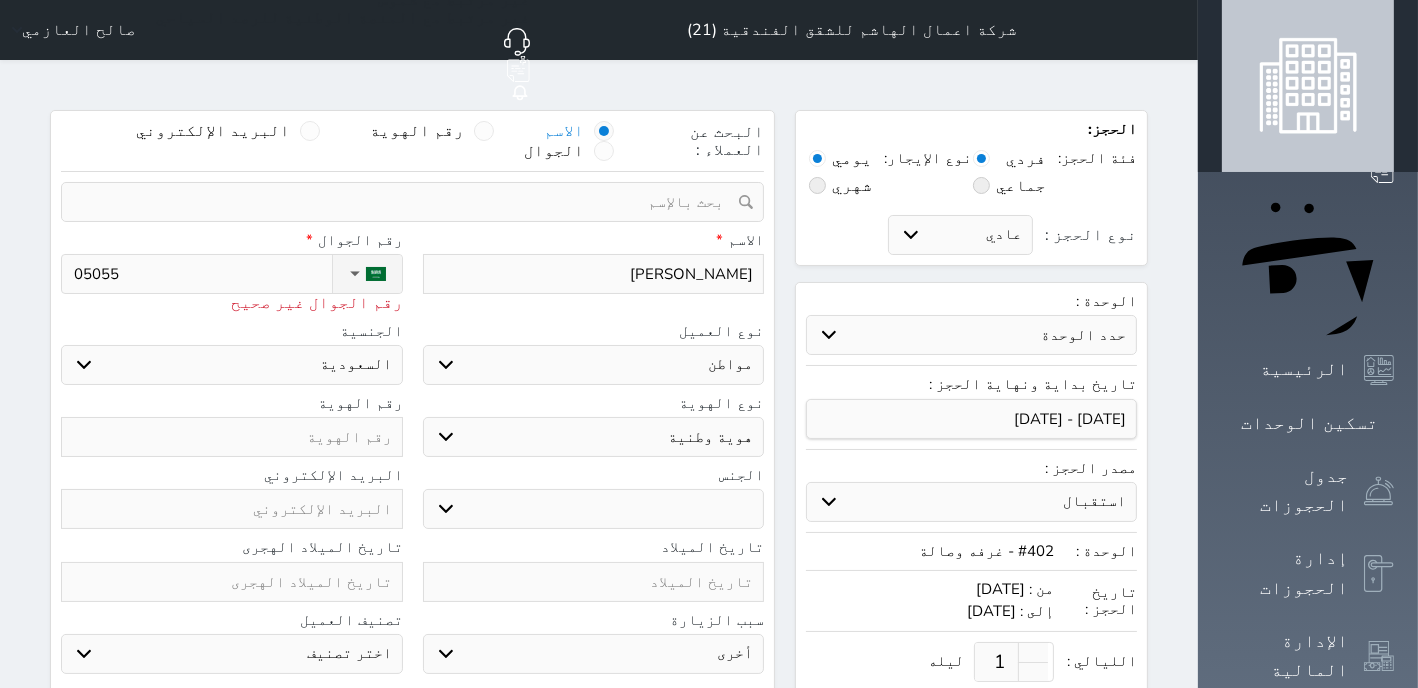 type on "050556" 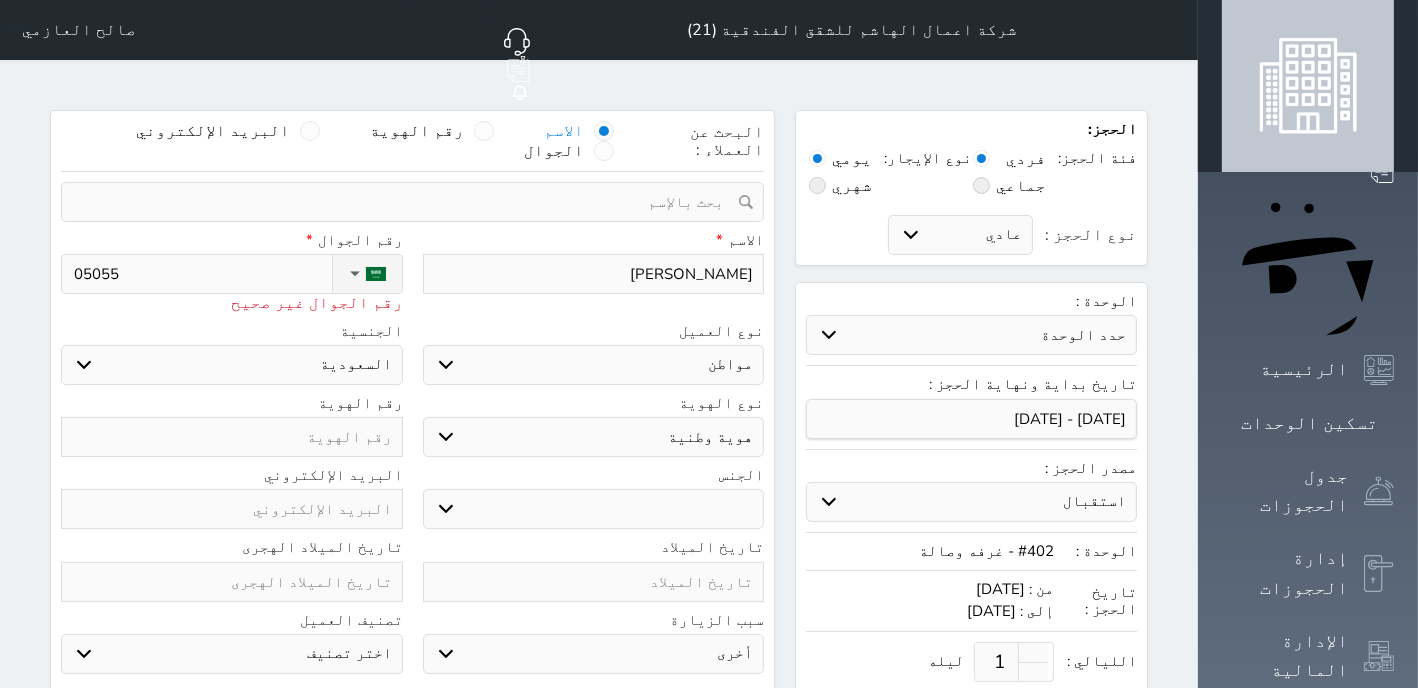 select 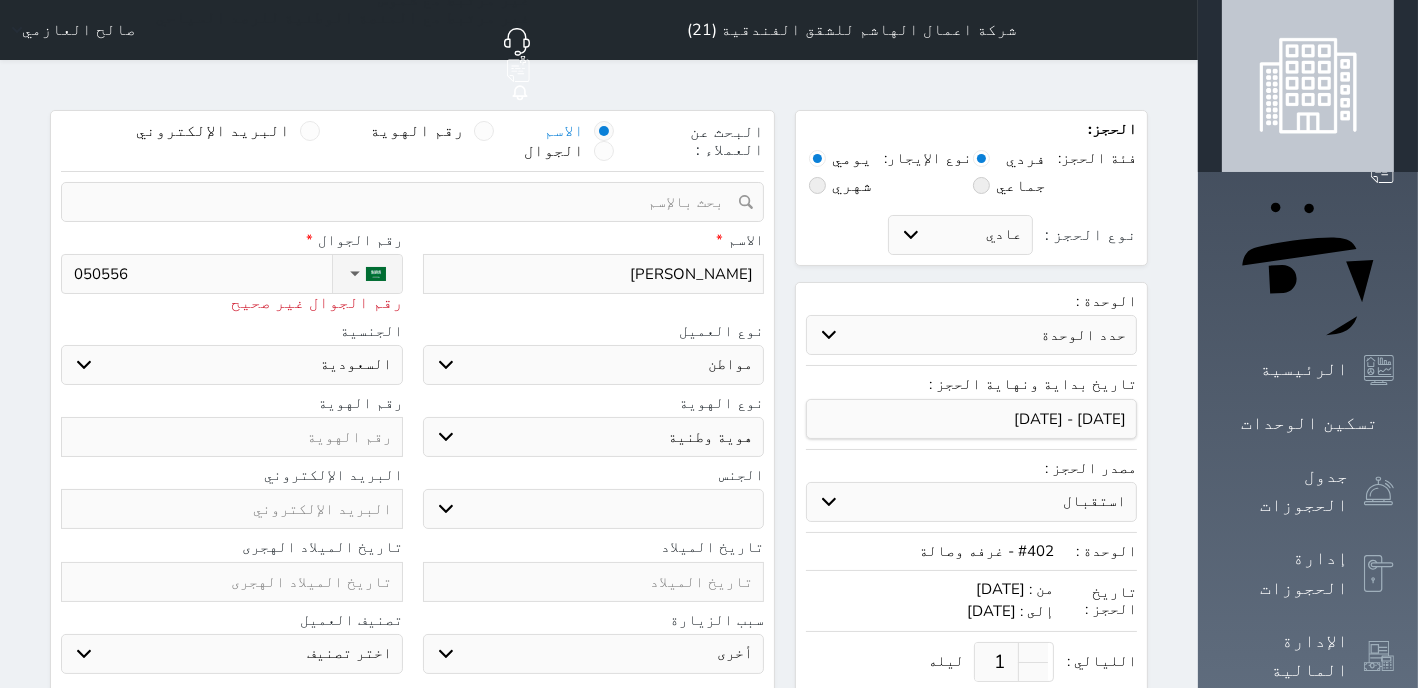 type on "0505561" 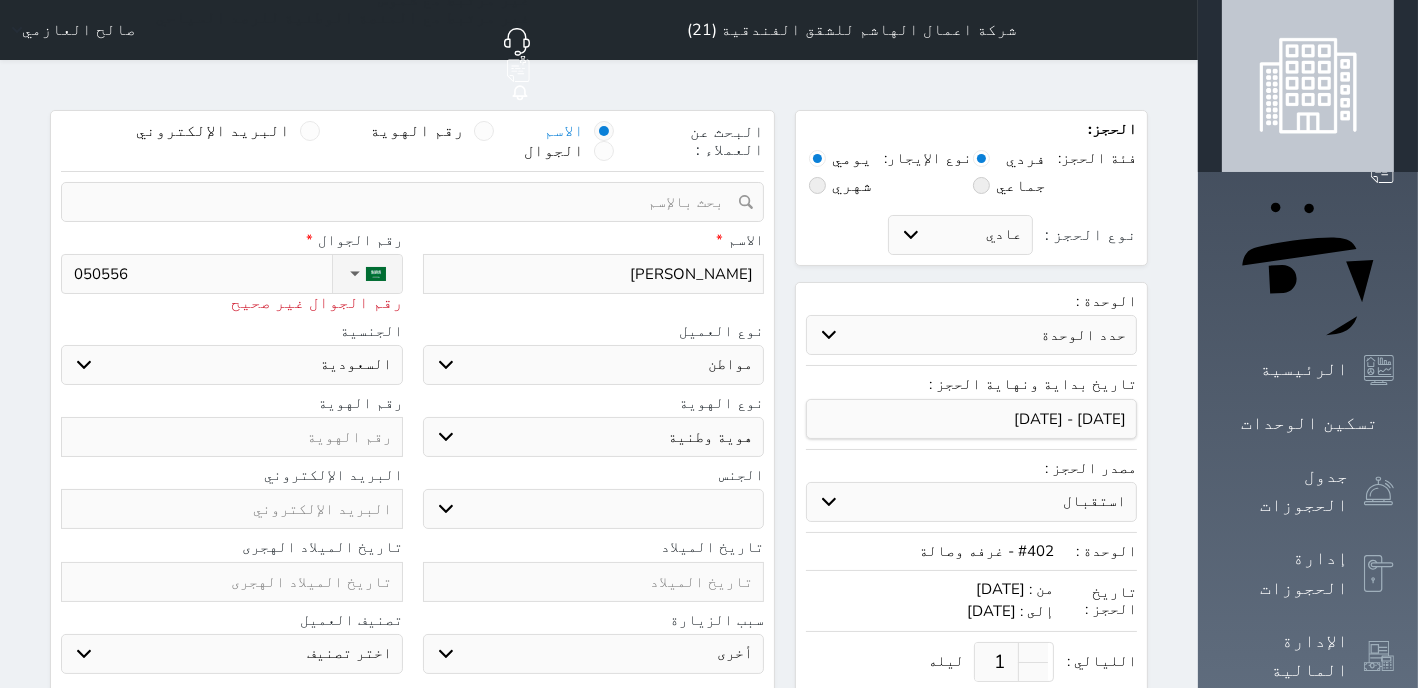 select 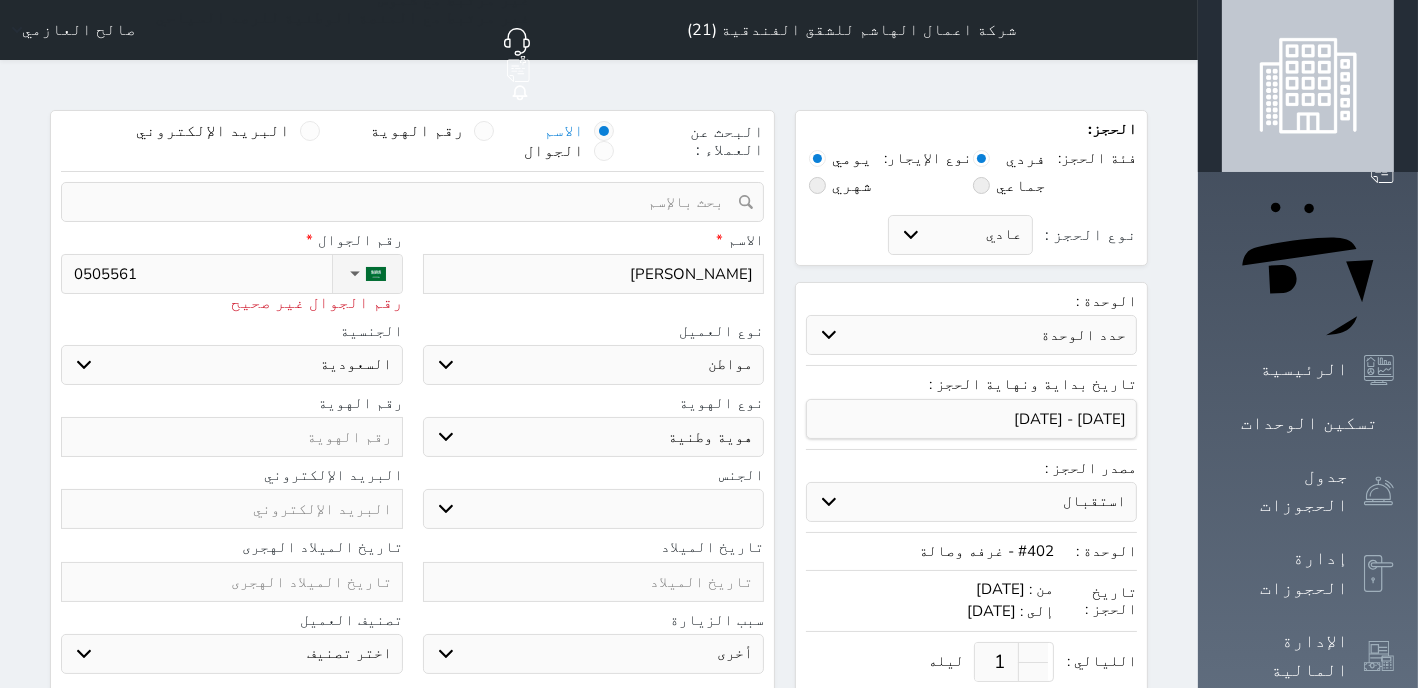 type on "05055619" 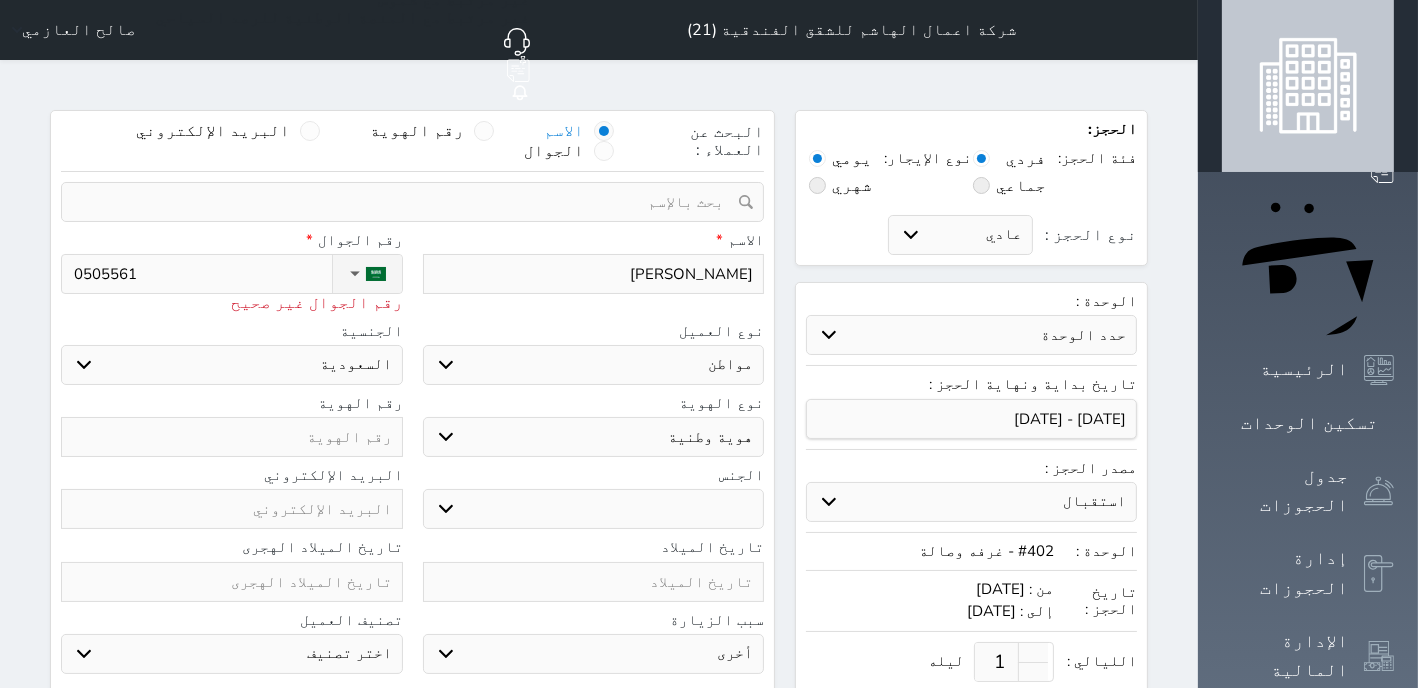 select 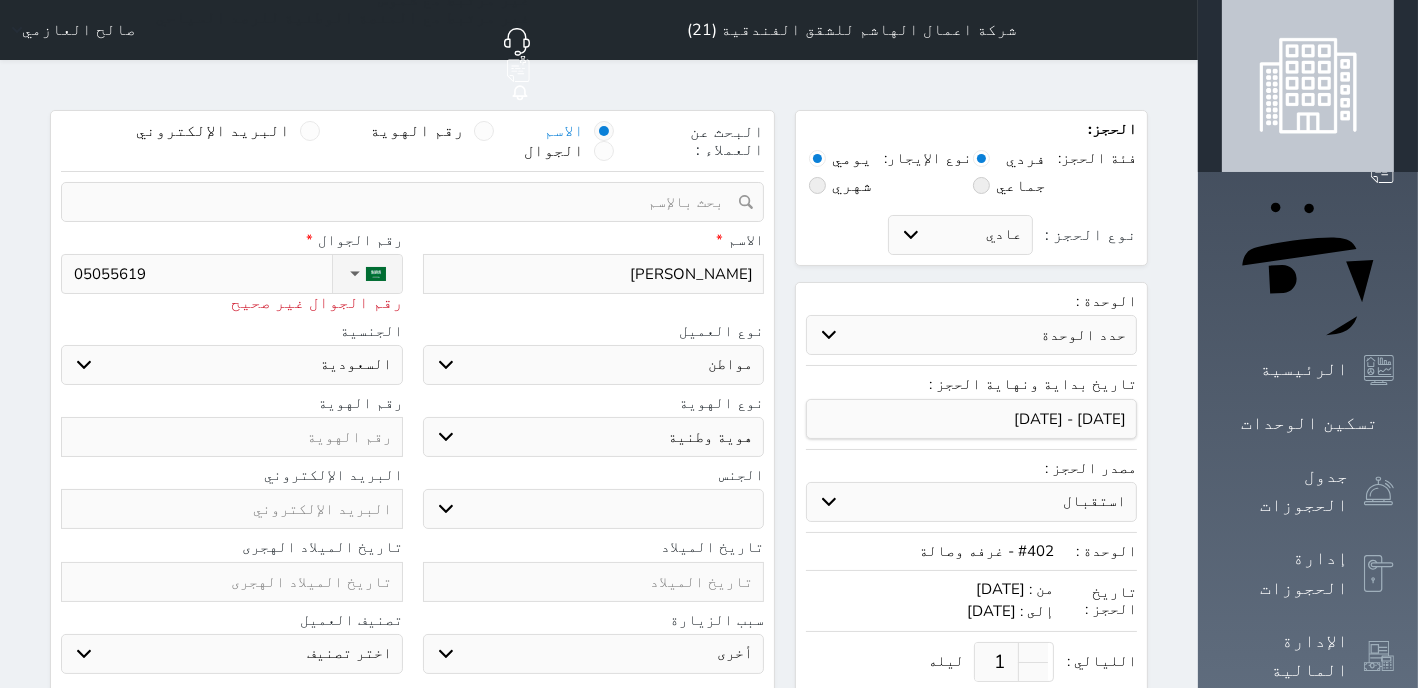 type on "050556194" 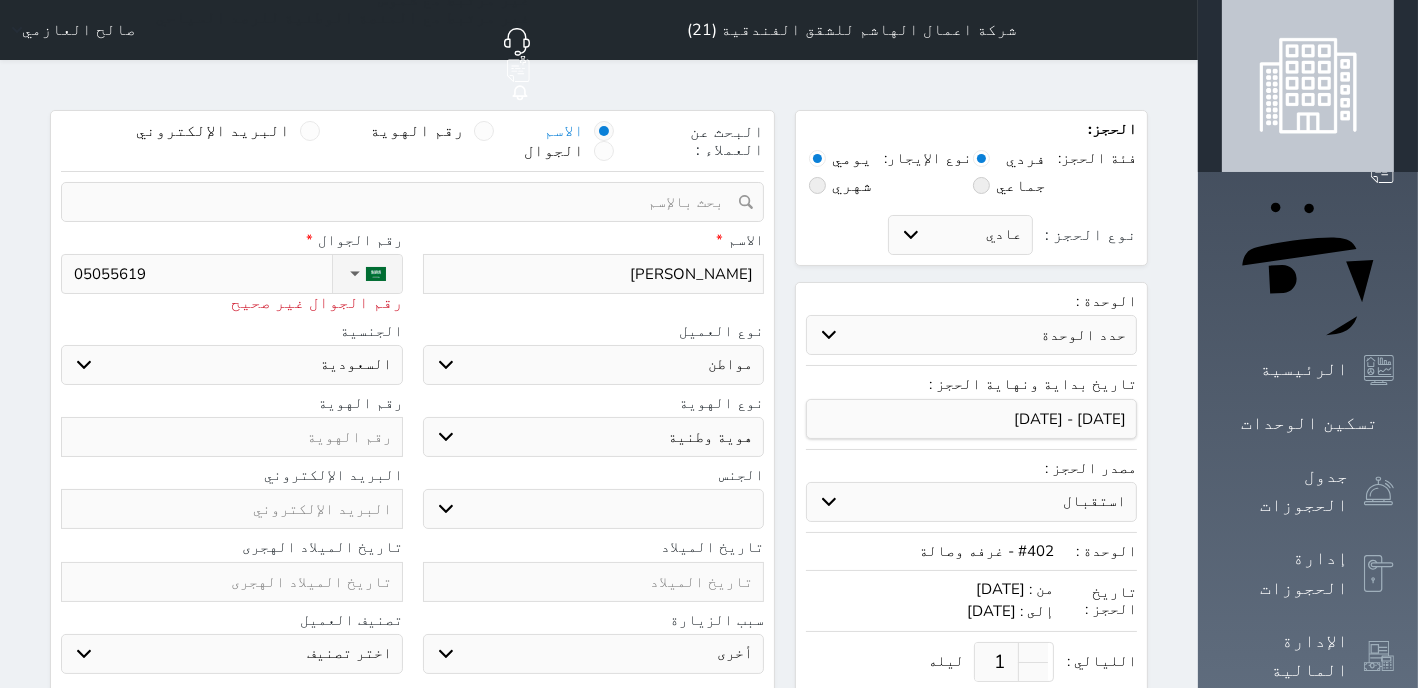 select 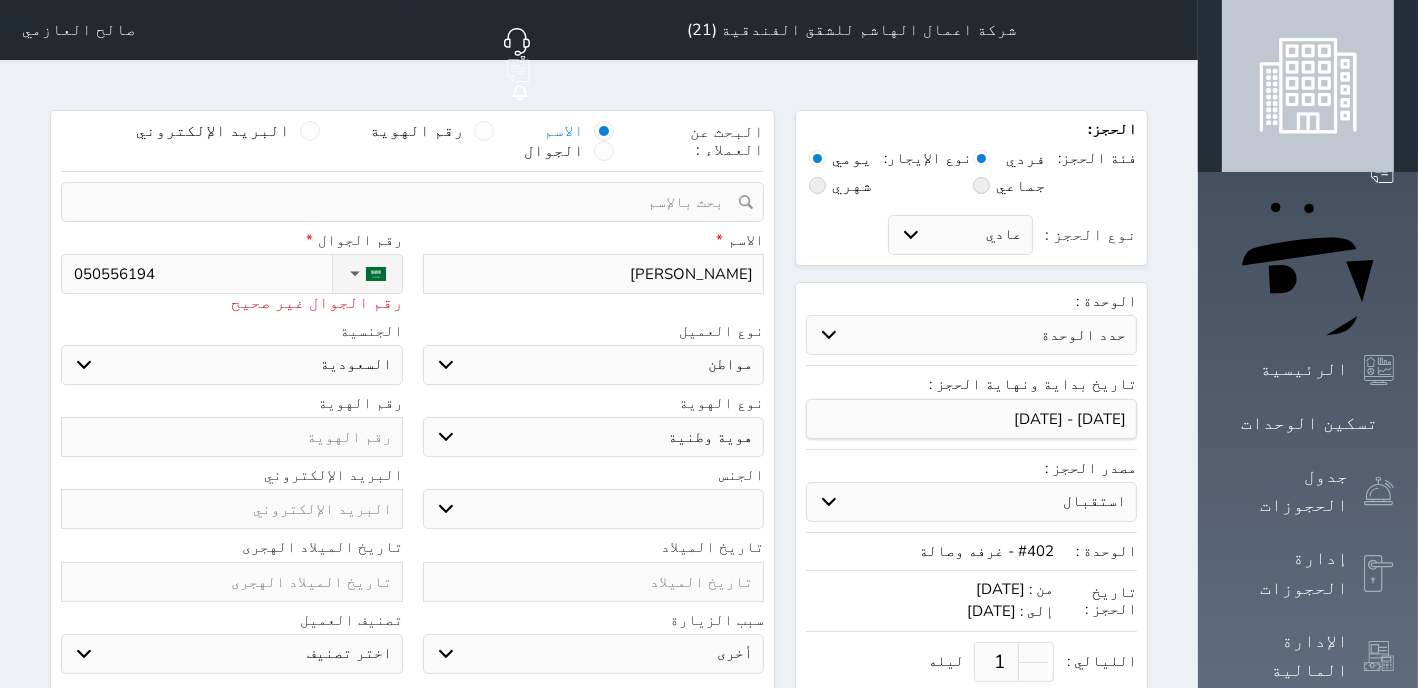 type on "+966 50 556 1944" 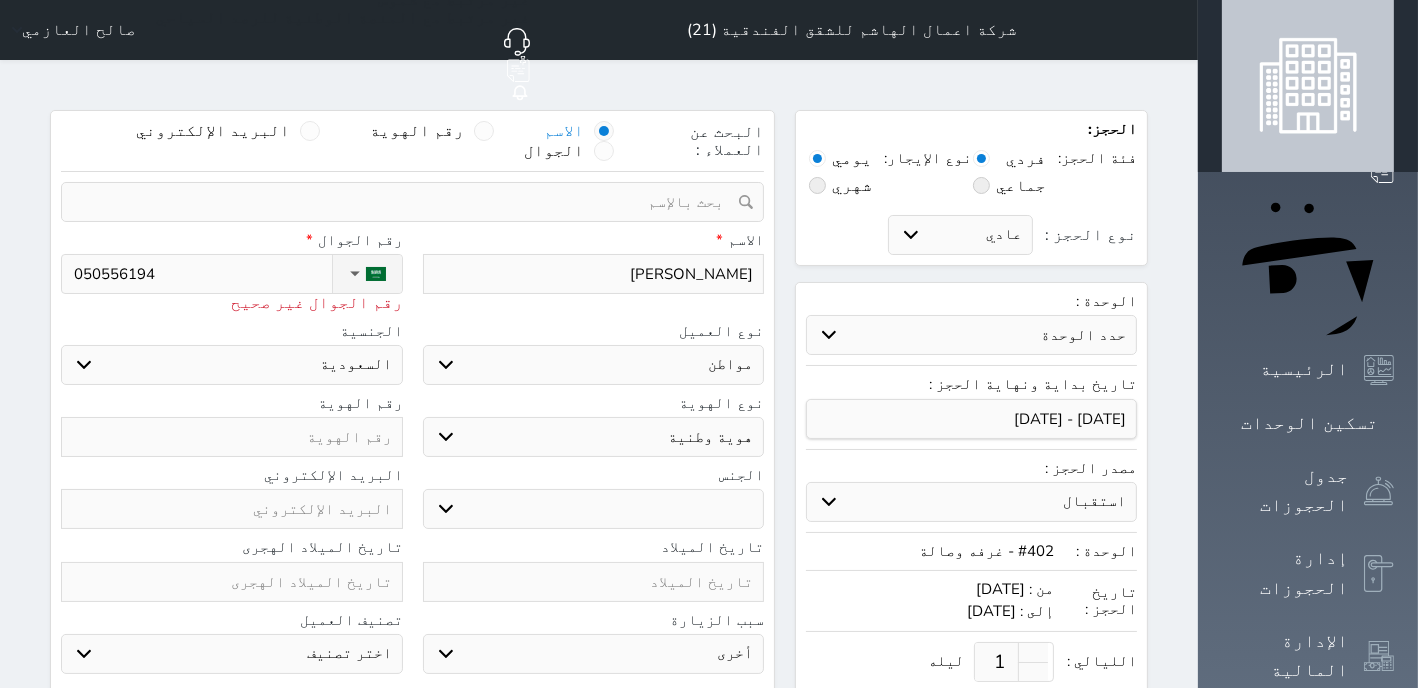 select 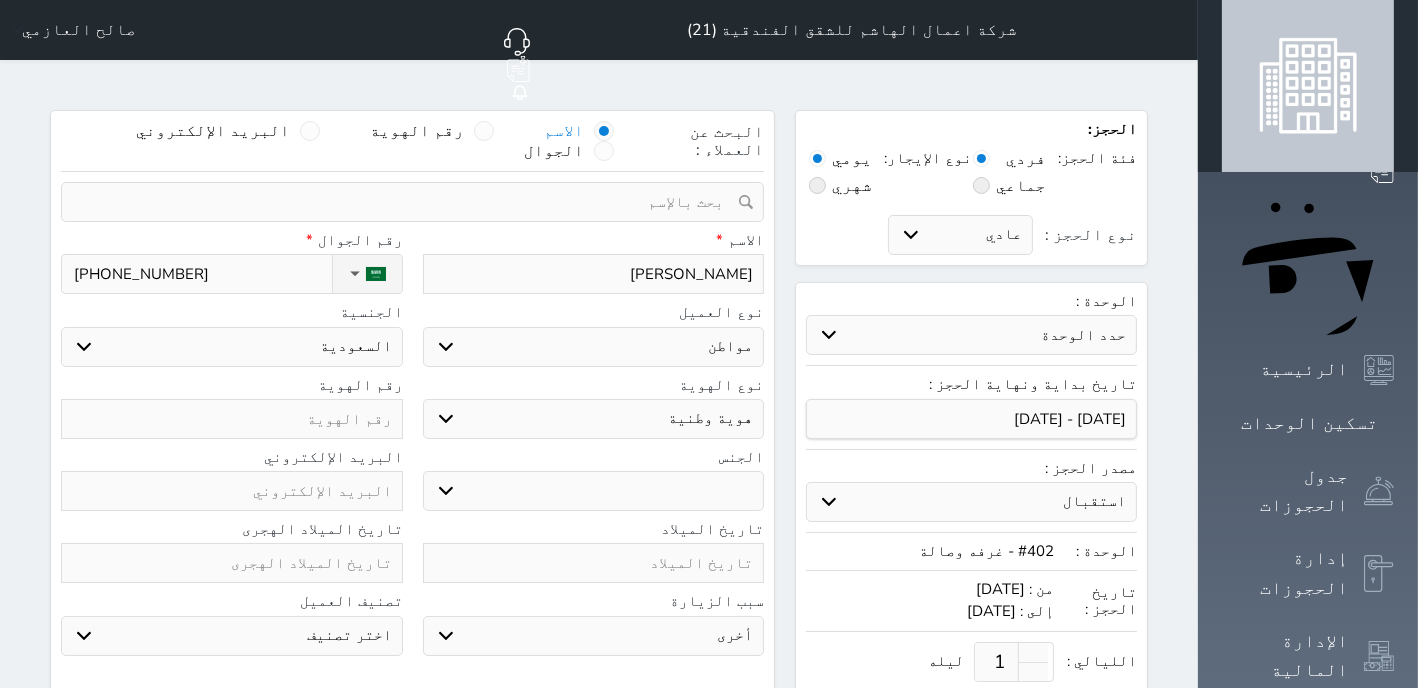 type on "+966 50 556 1944" 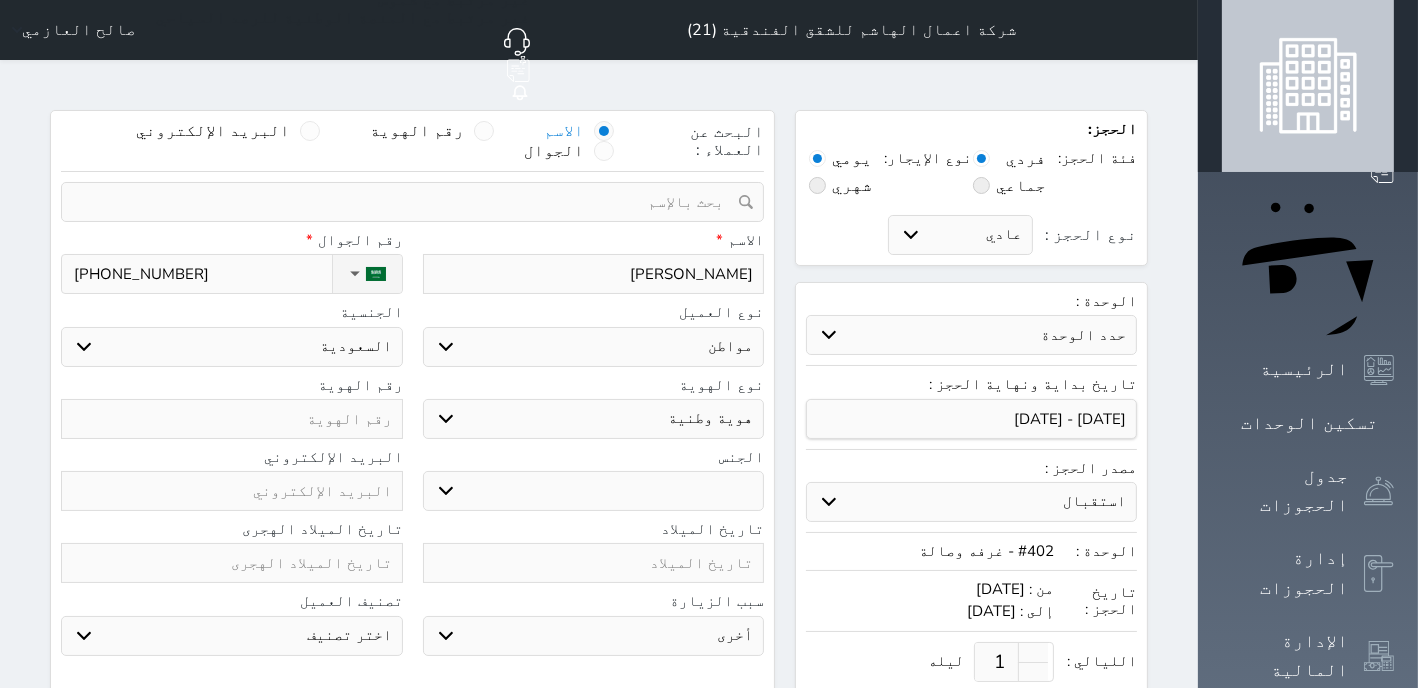 click at bounding box center [232, 419] 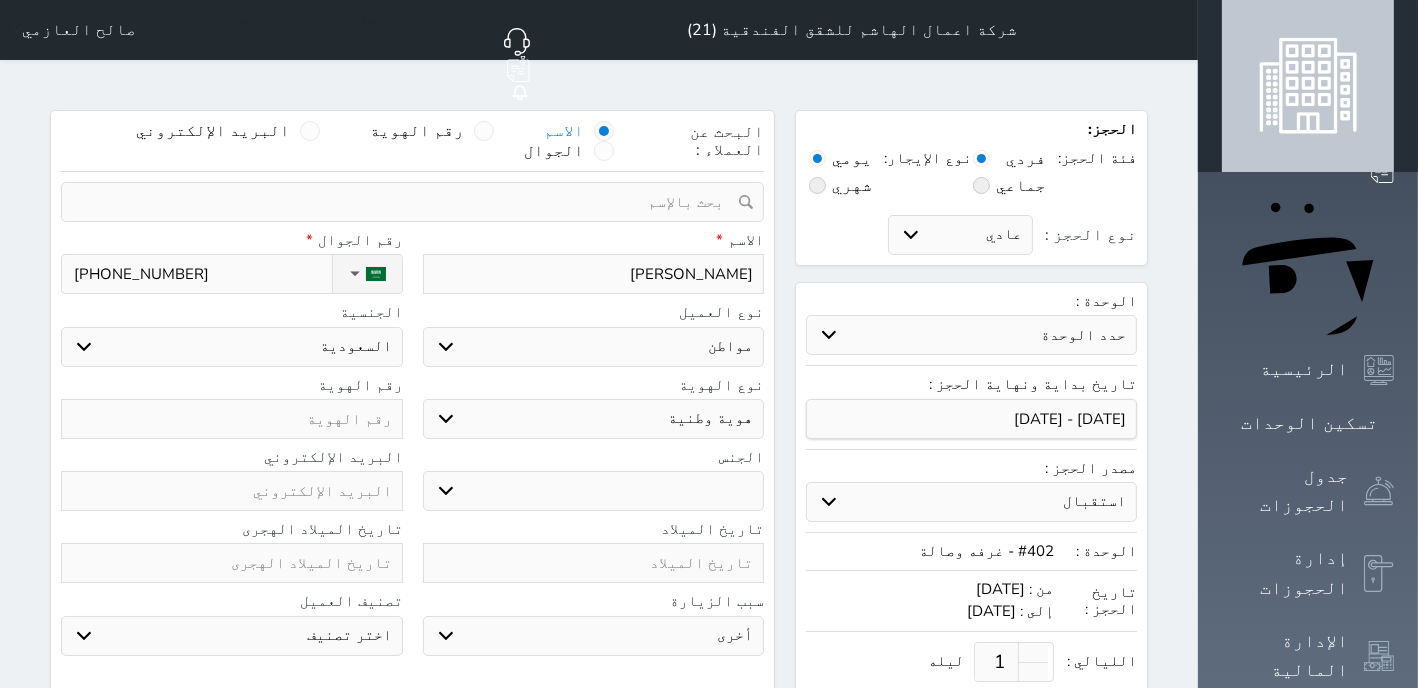 type on "1" 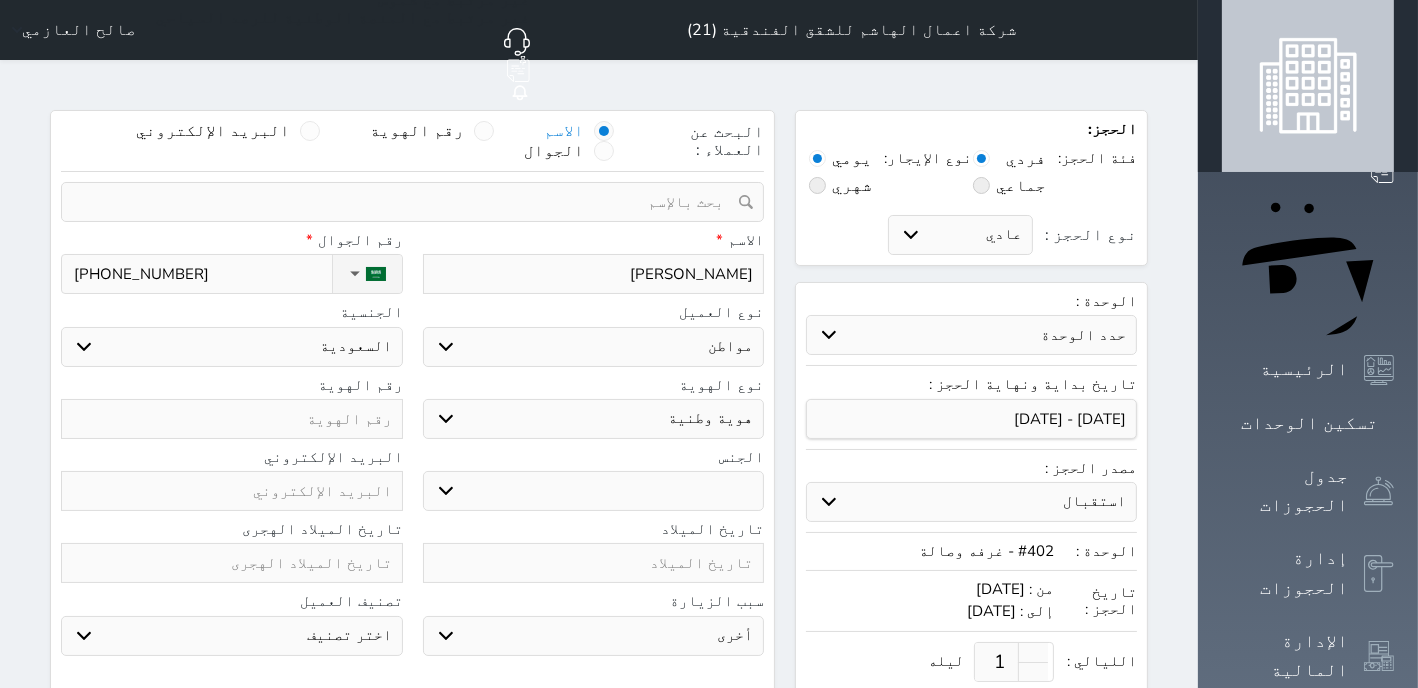 select 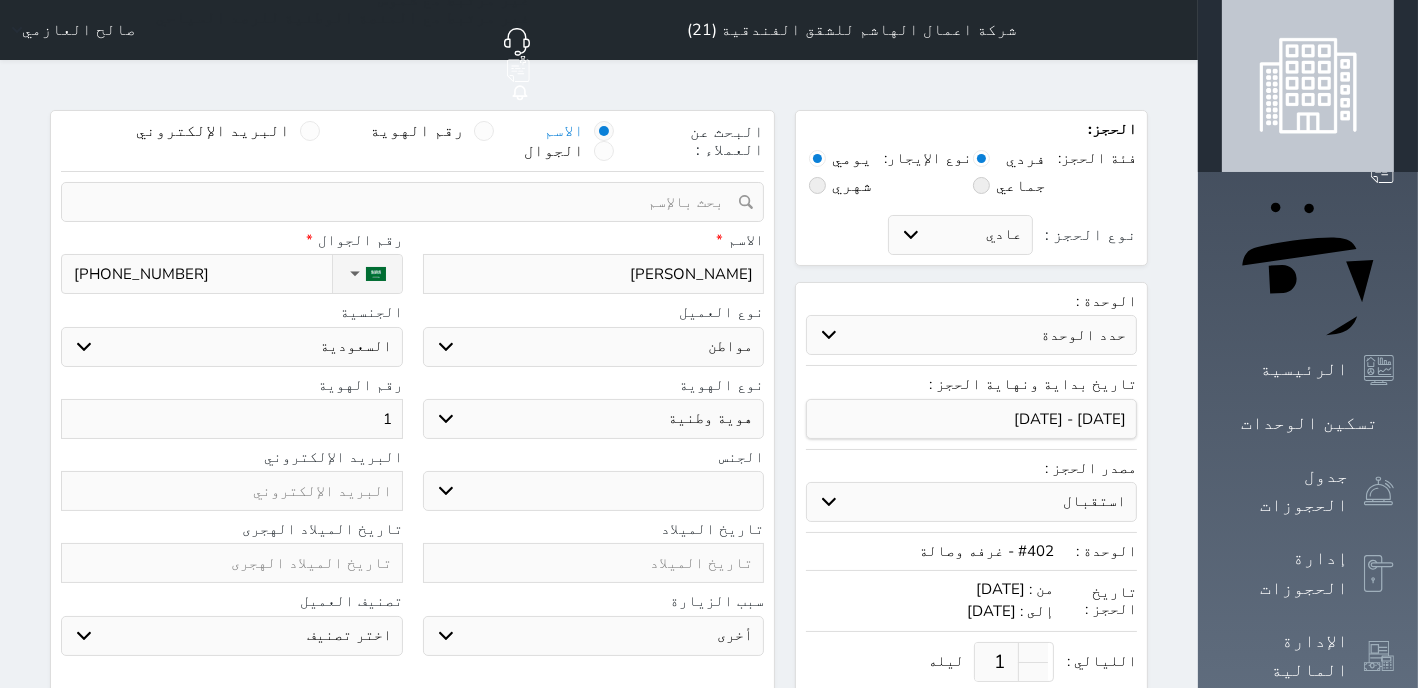 type on "10" 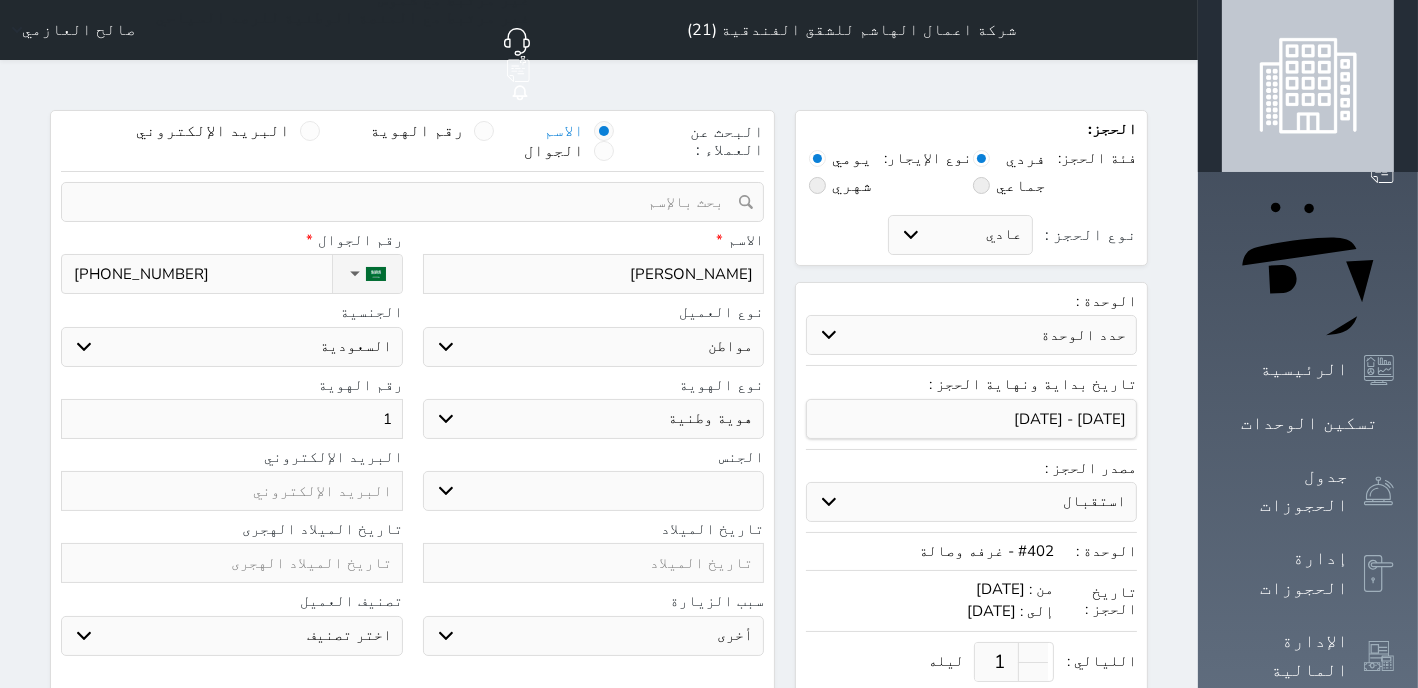 select 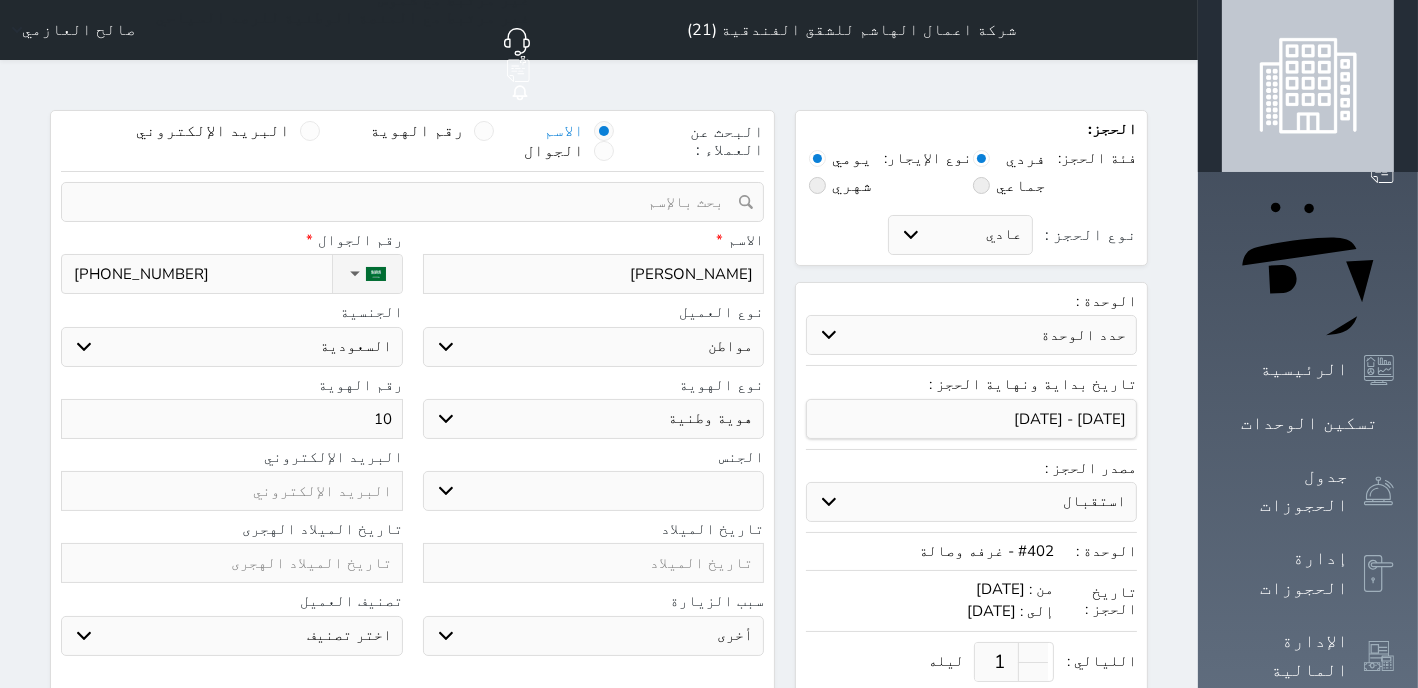 type on "107" 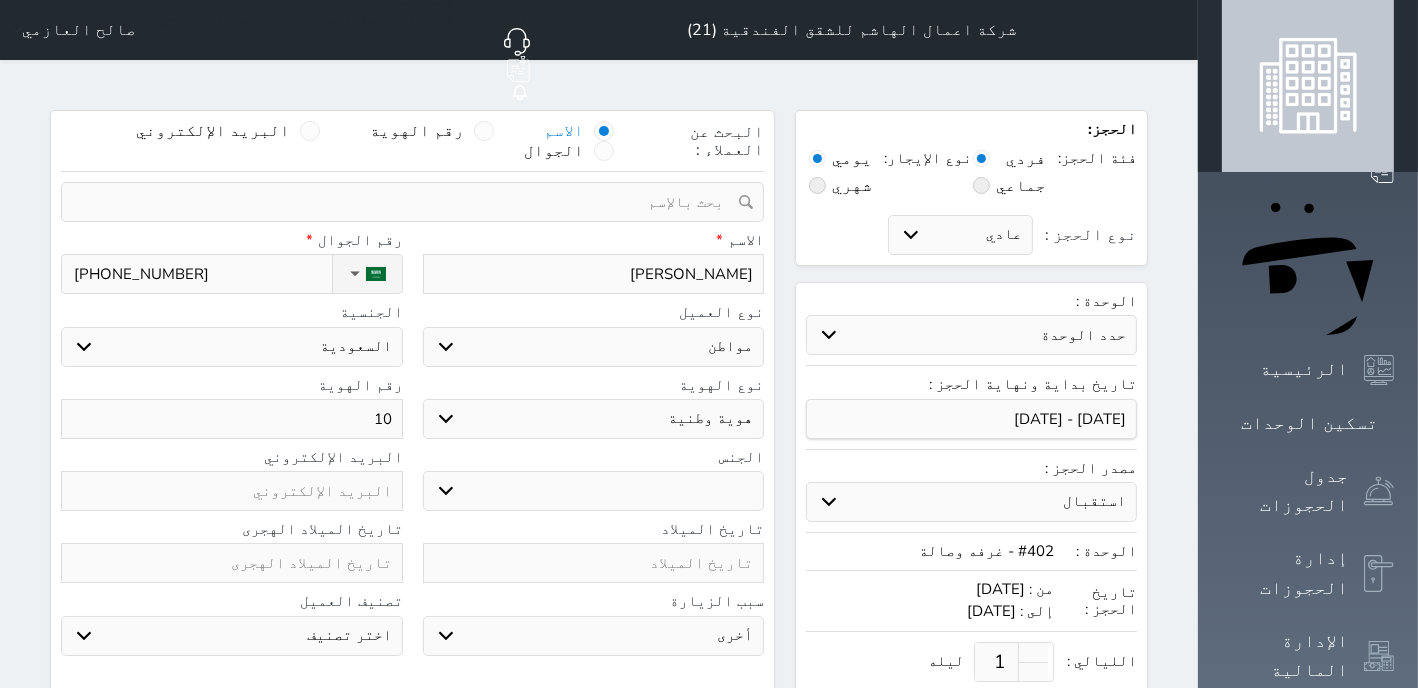 select 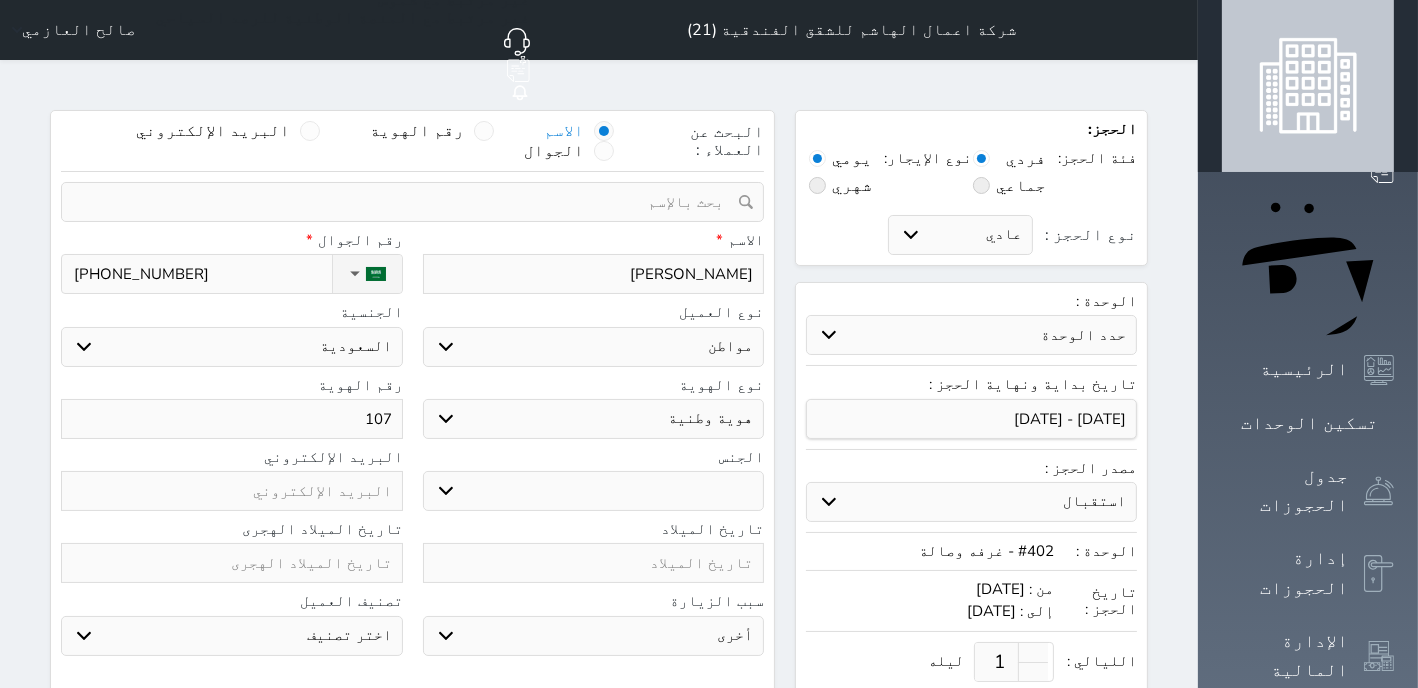 type on "1076" 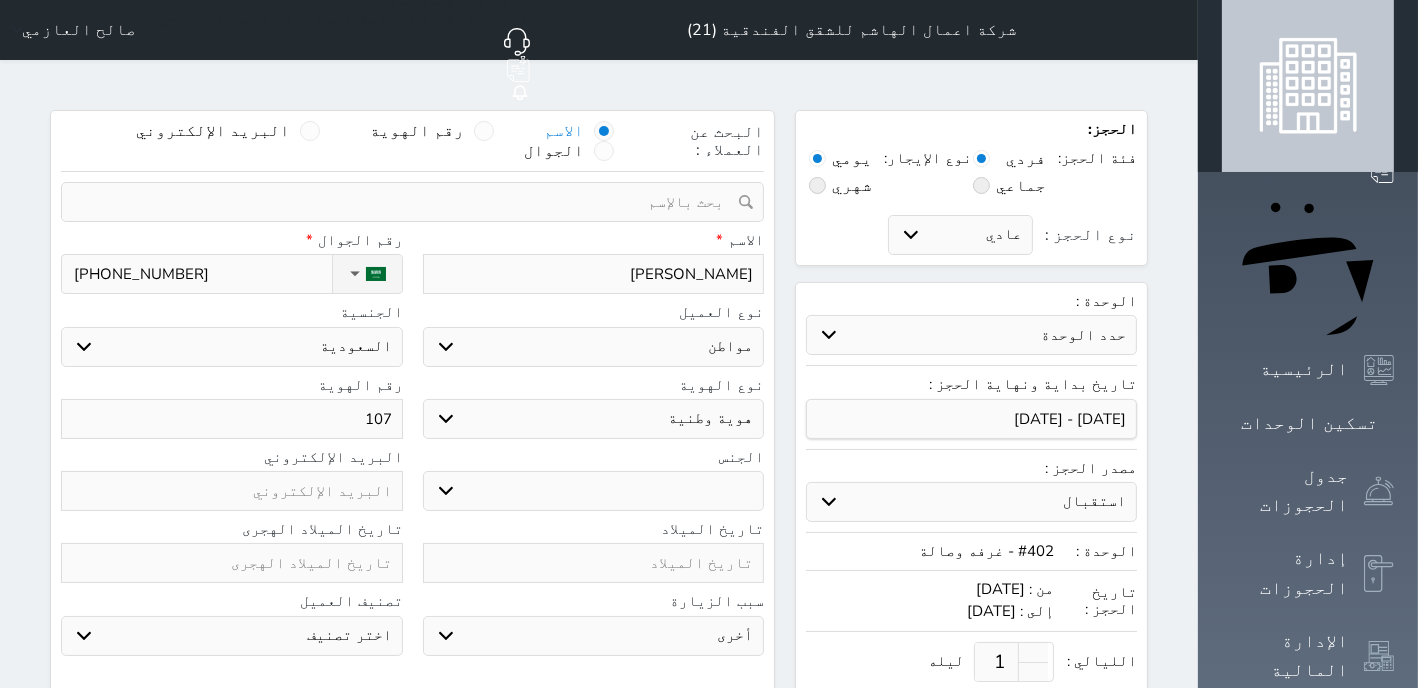 select 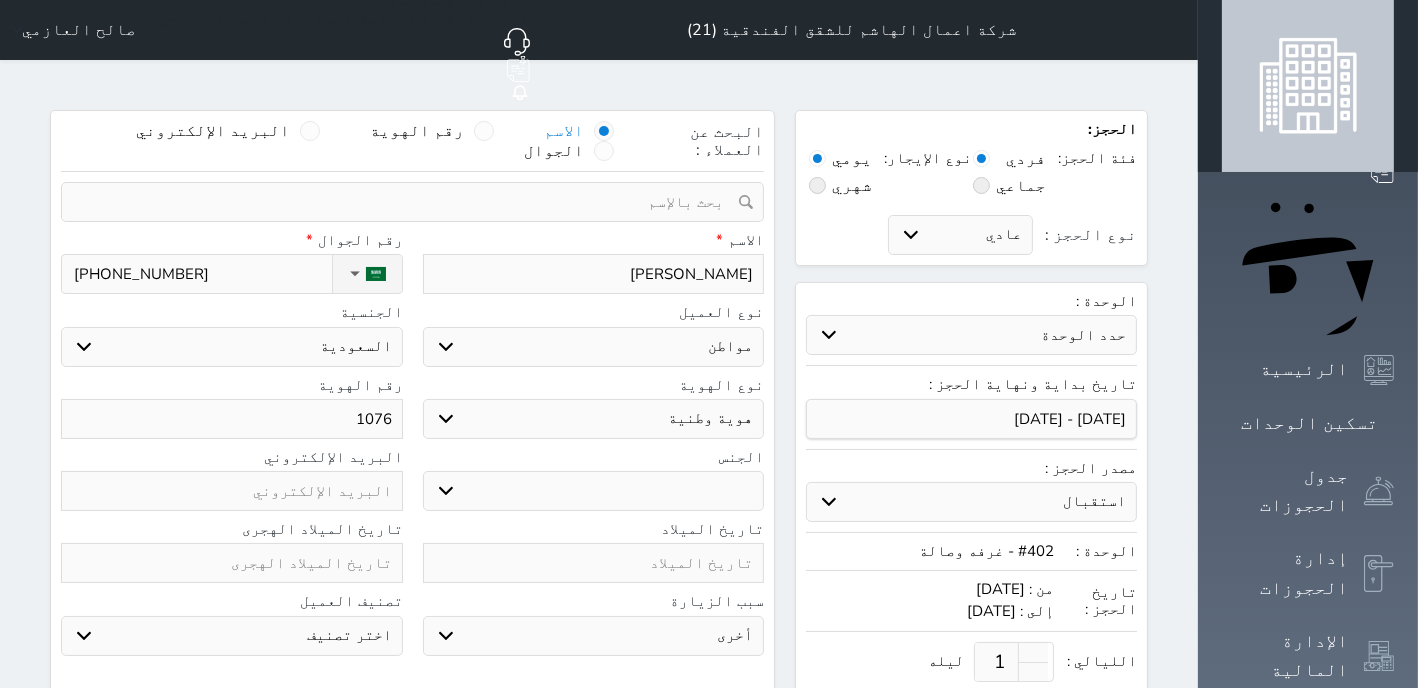 type on "10764" 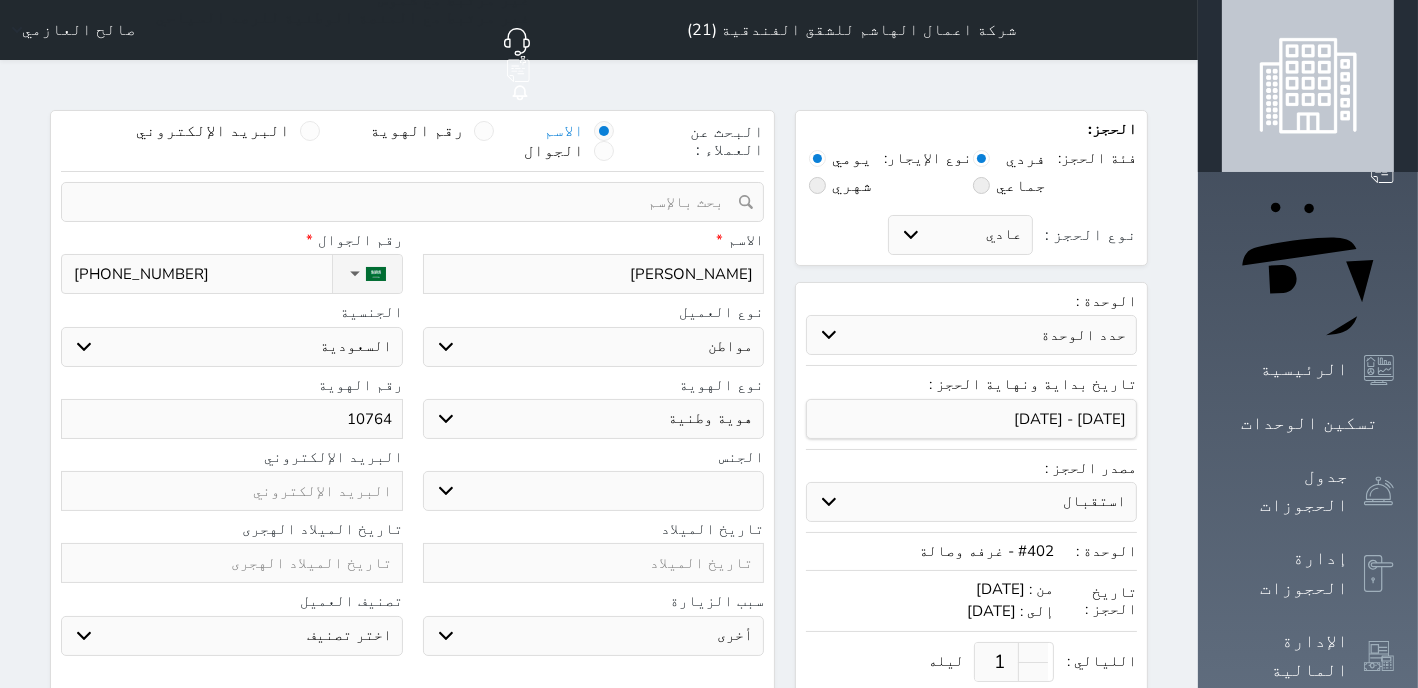 type on "107644" 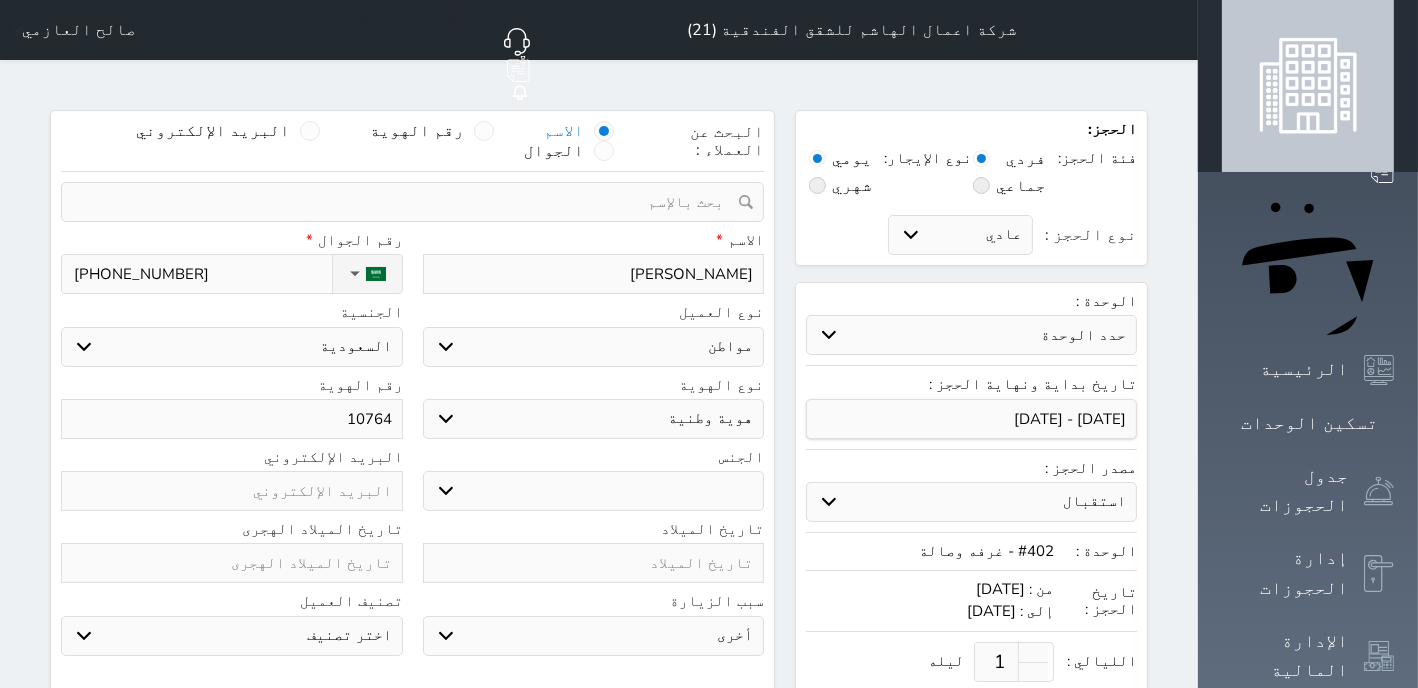 select 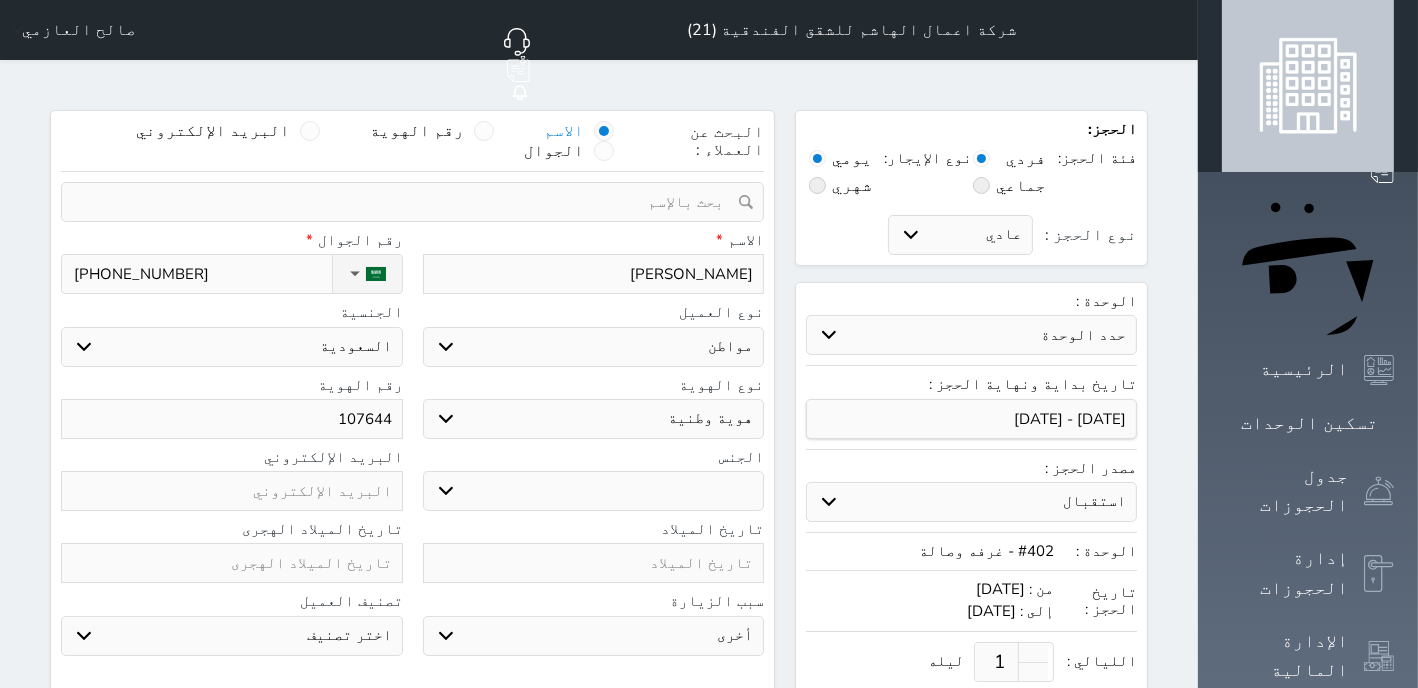 type on "1076446" 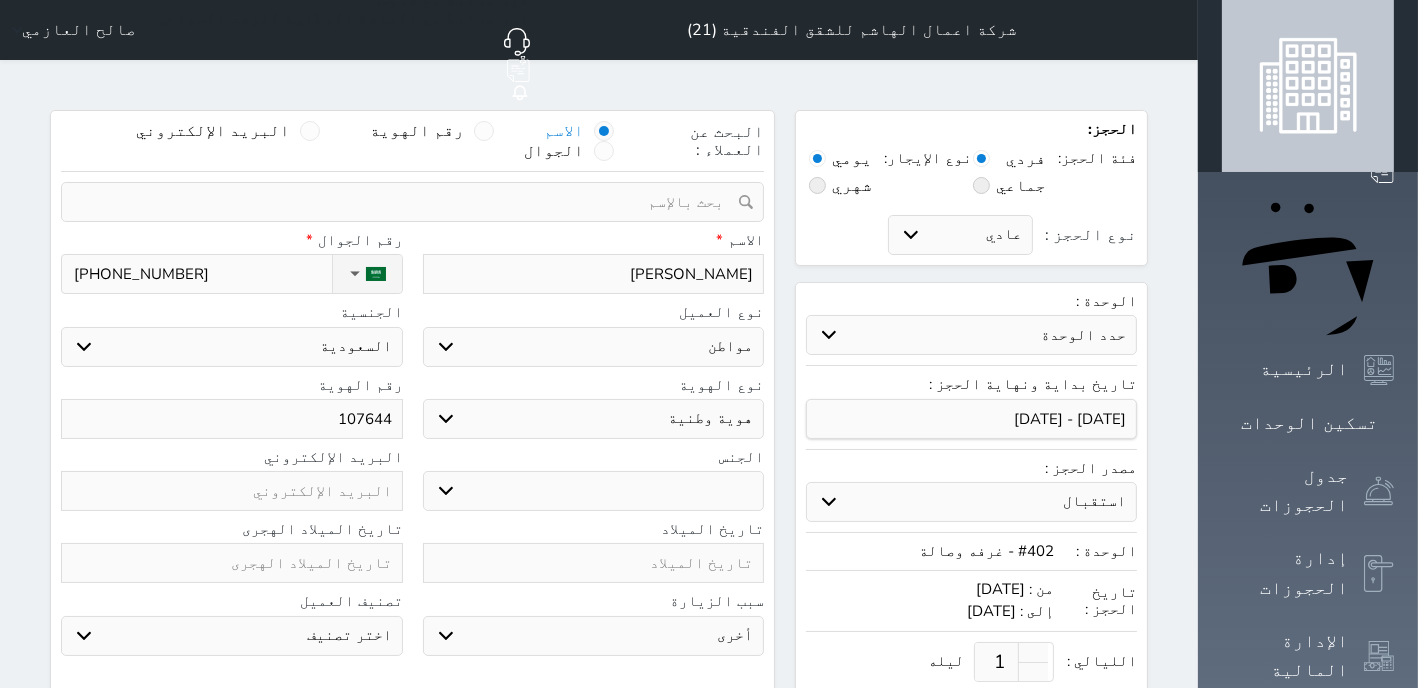select 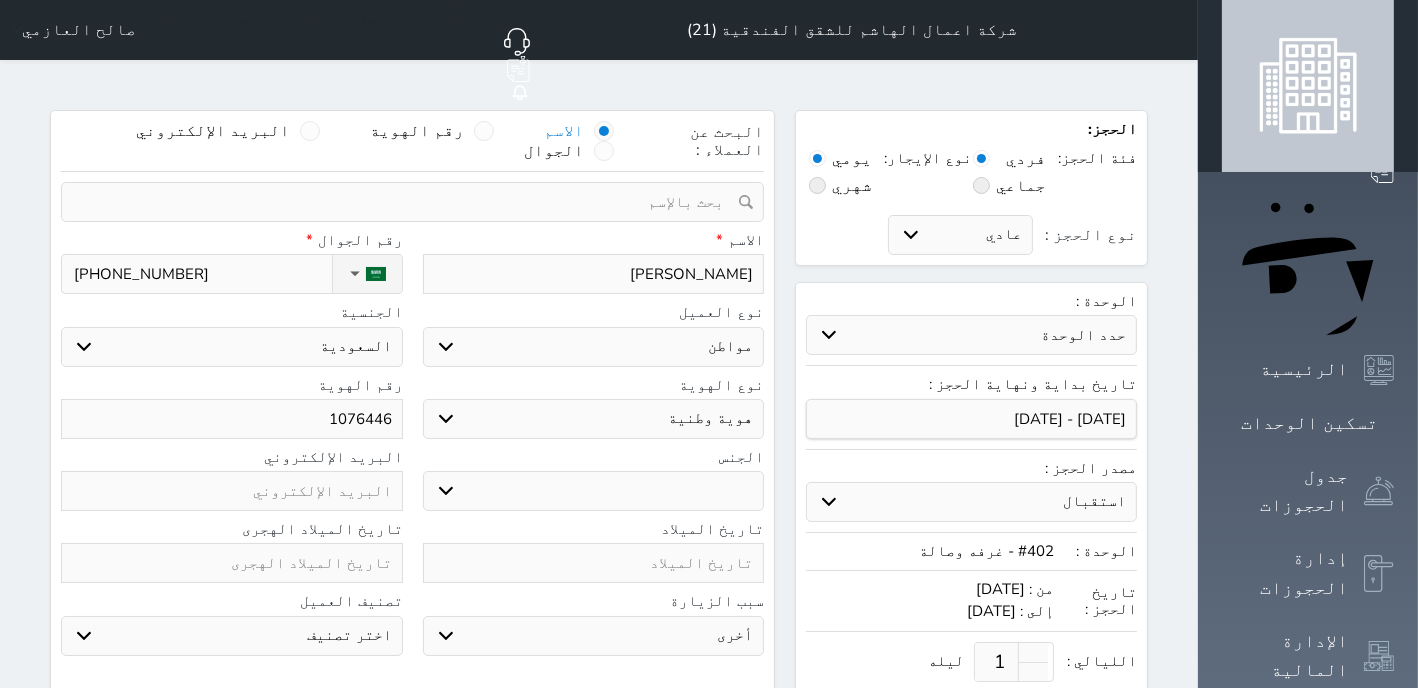 type on "10764460" 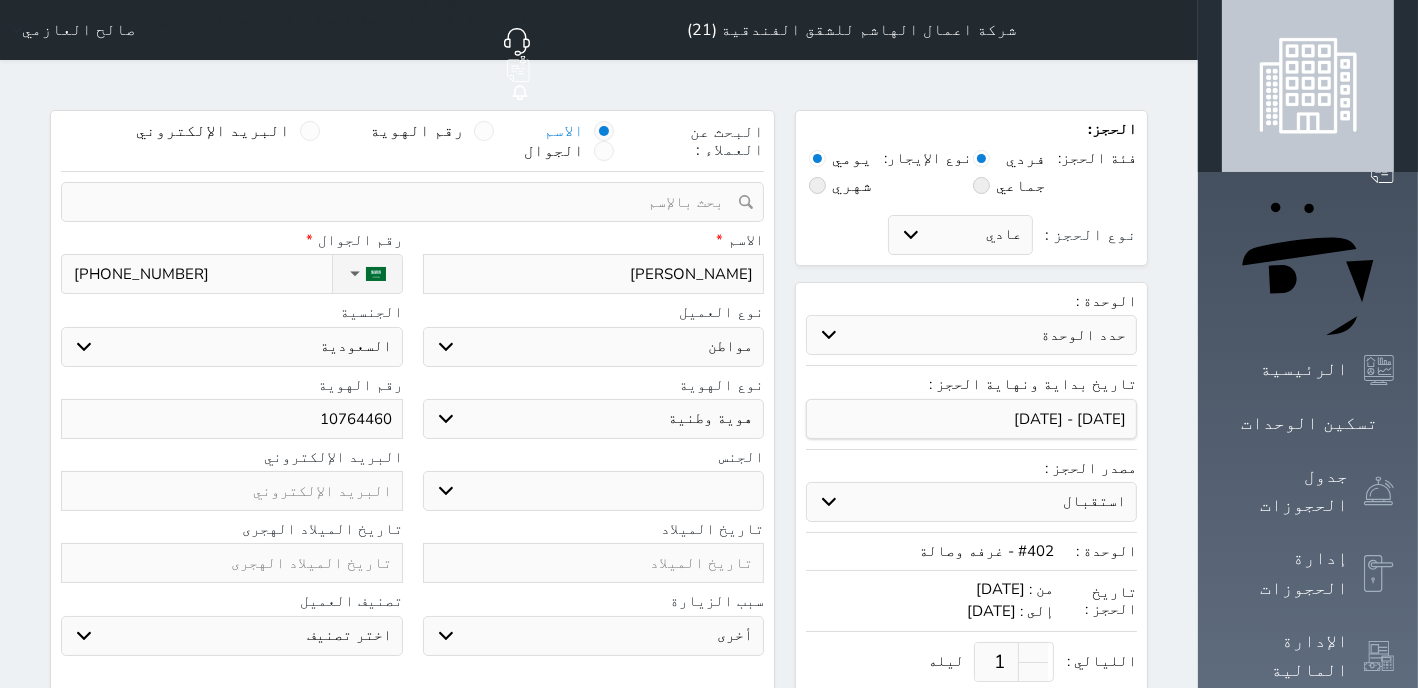 select 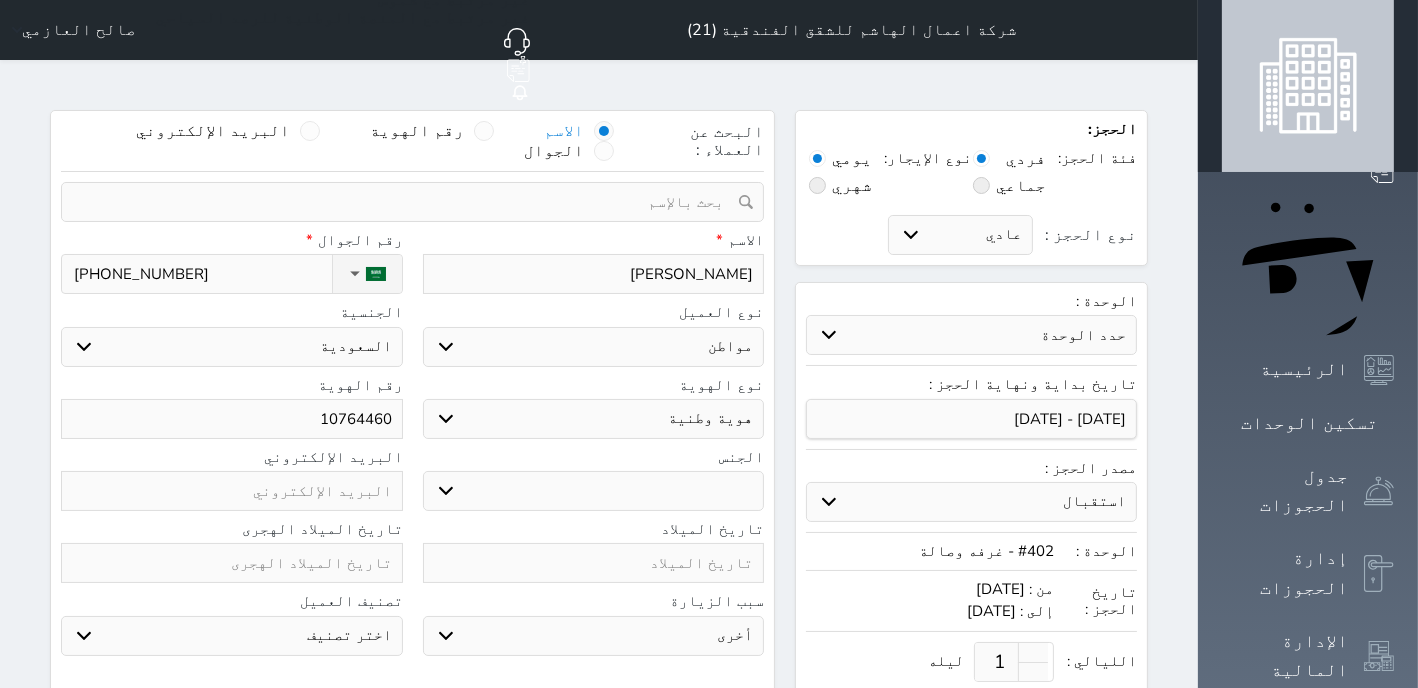 type on "107644600" 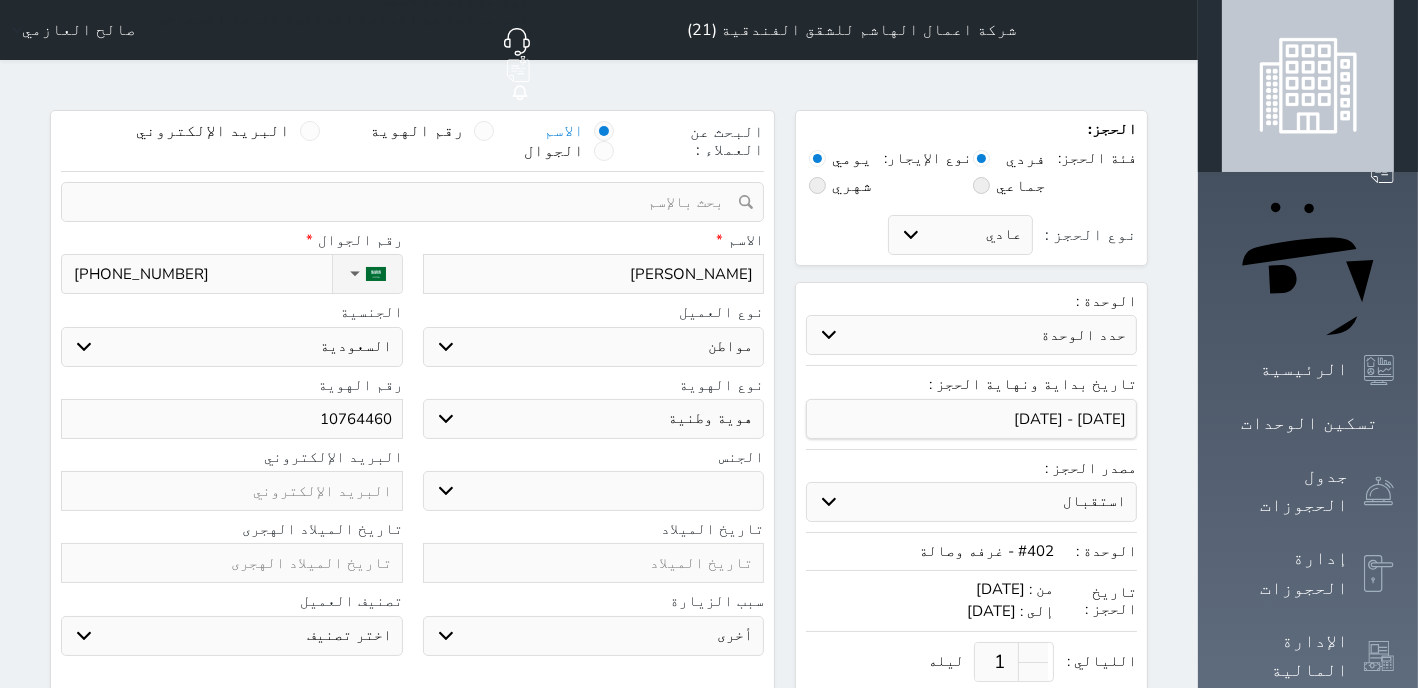 select 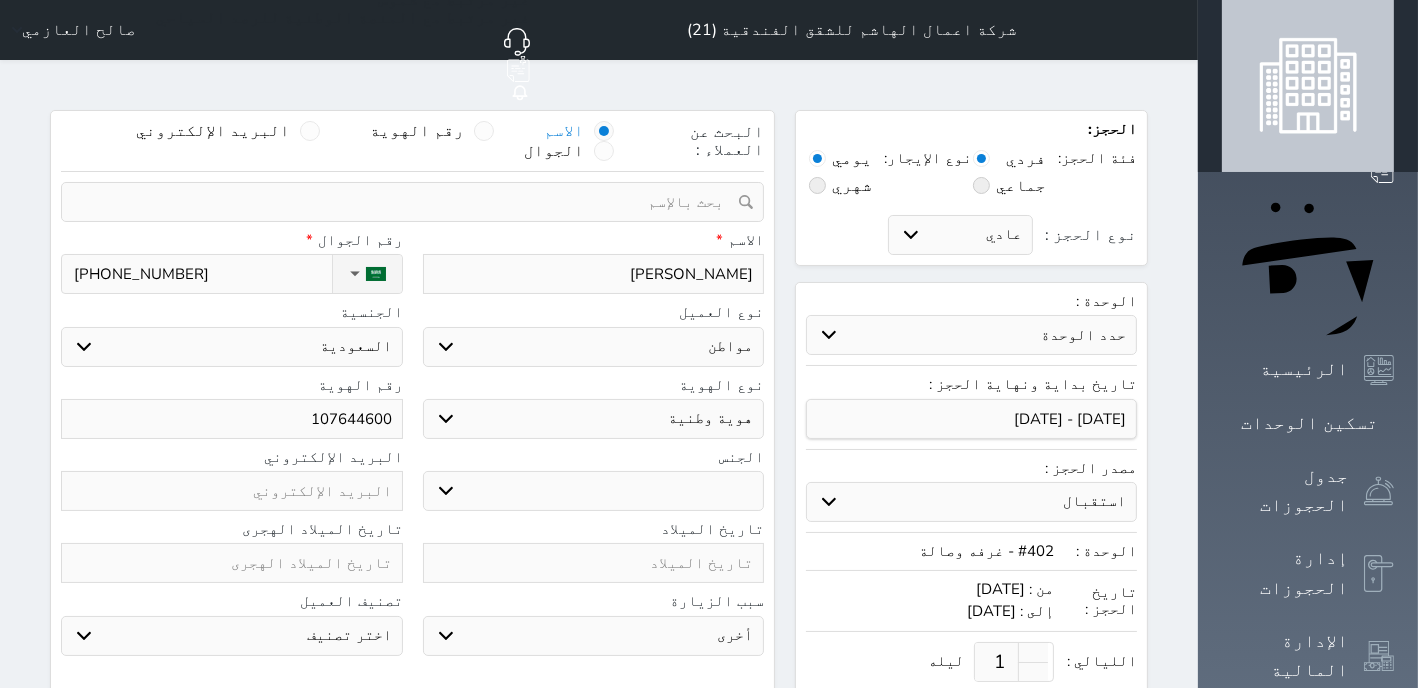 type on "1076446006" 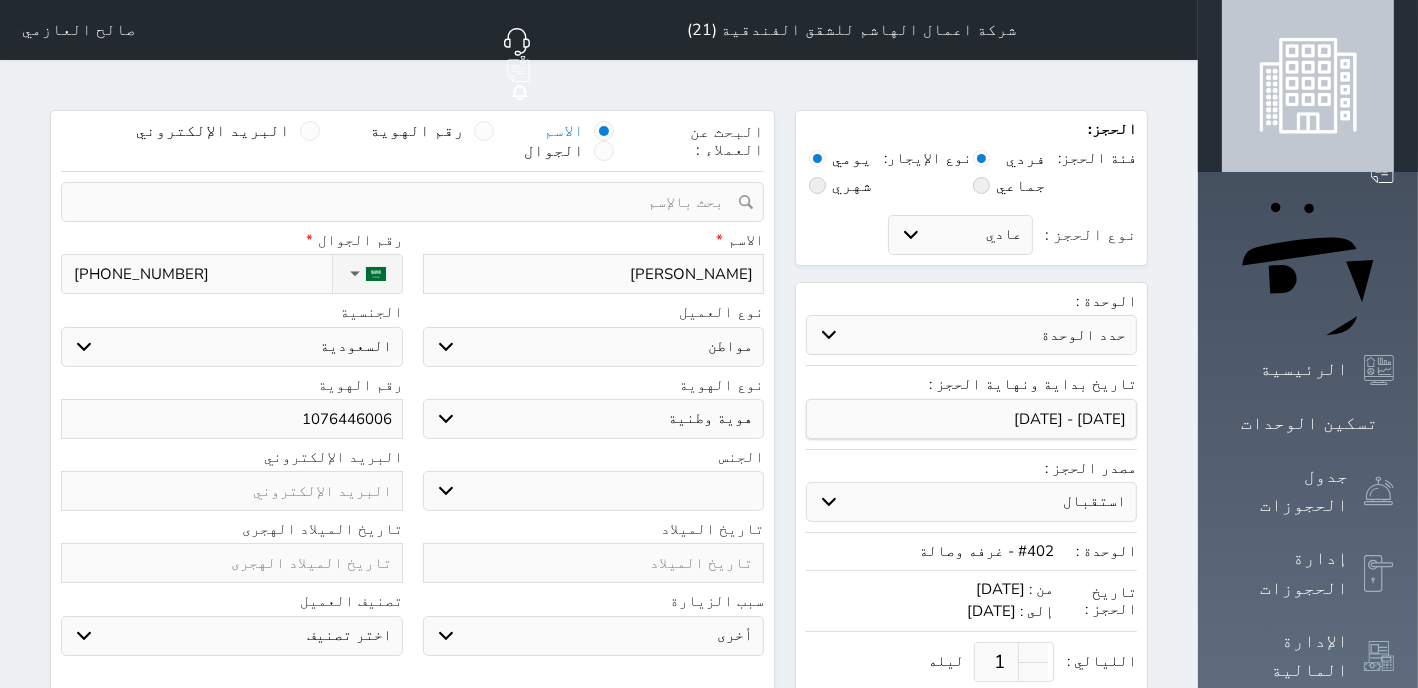 select 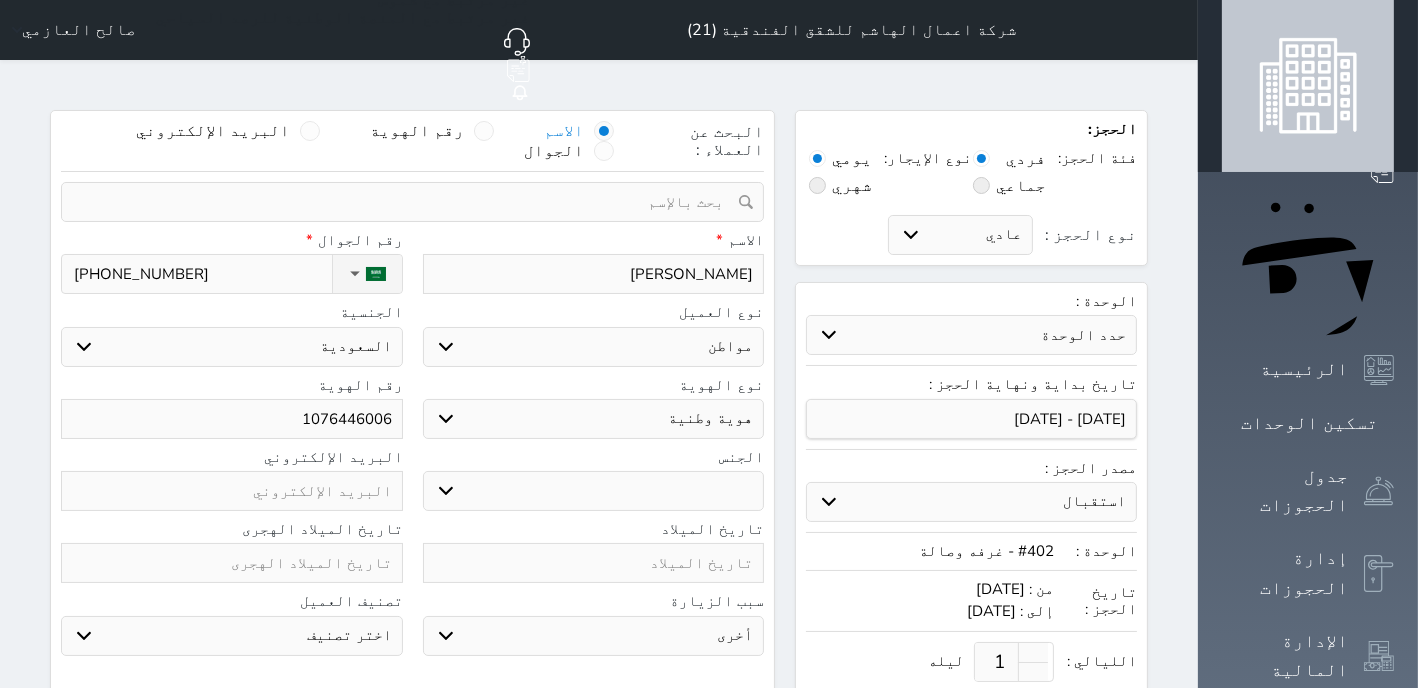 type on "10764460062" 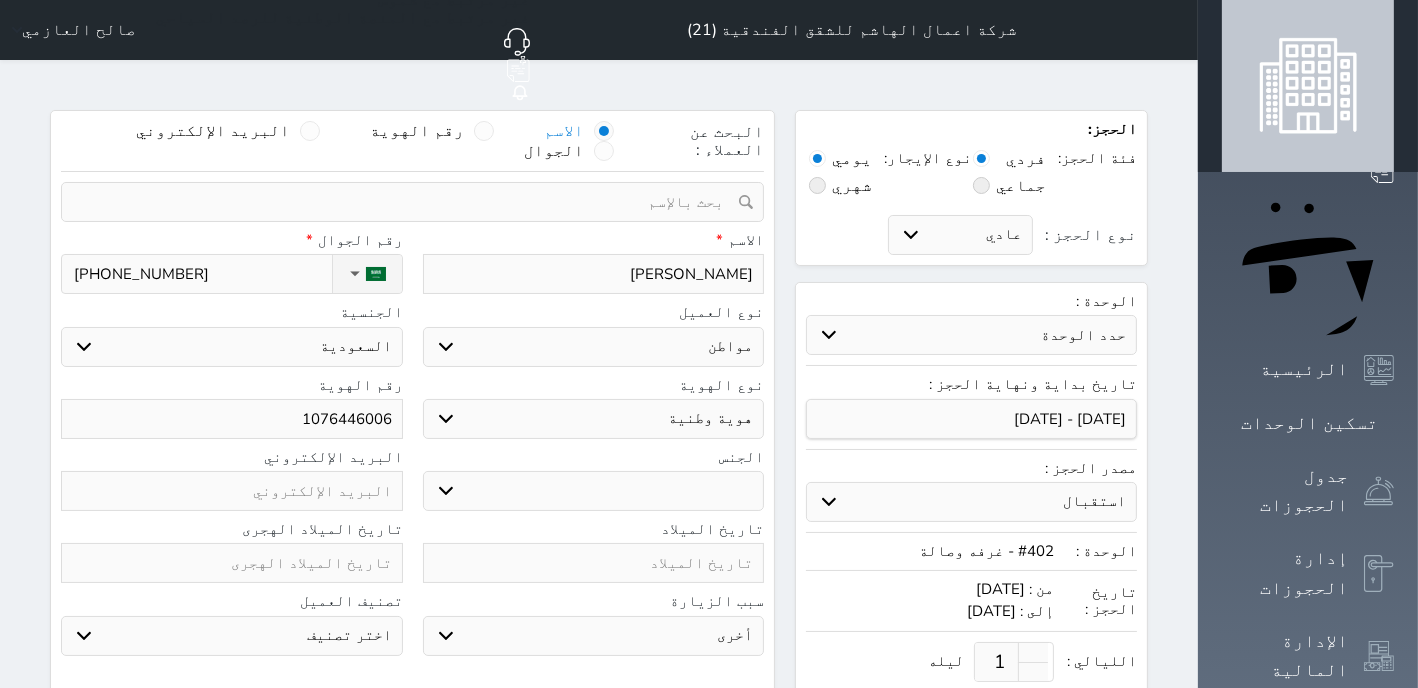 select 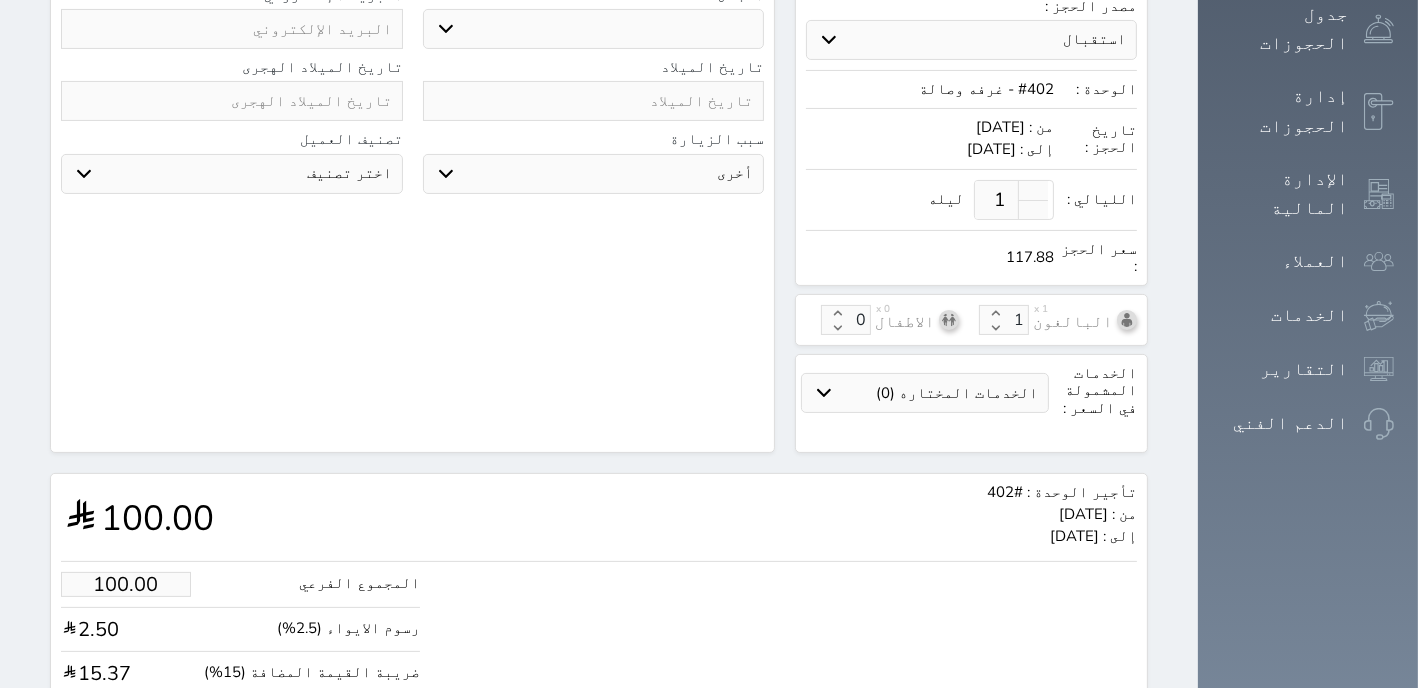 scroll, scrollTop: 509, scrollLeft: 0, axis: vertical 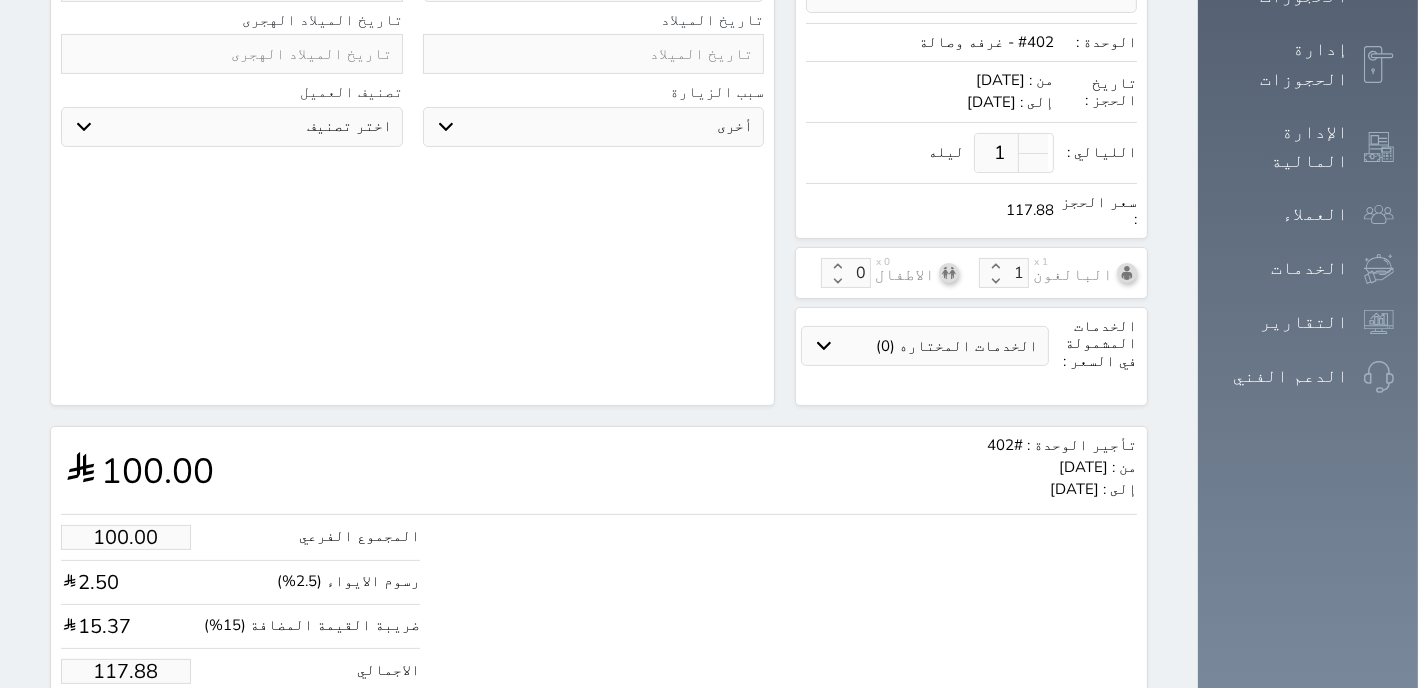 type on "10764460062" 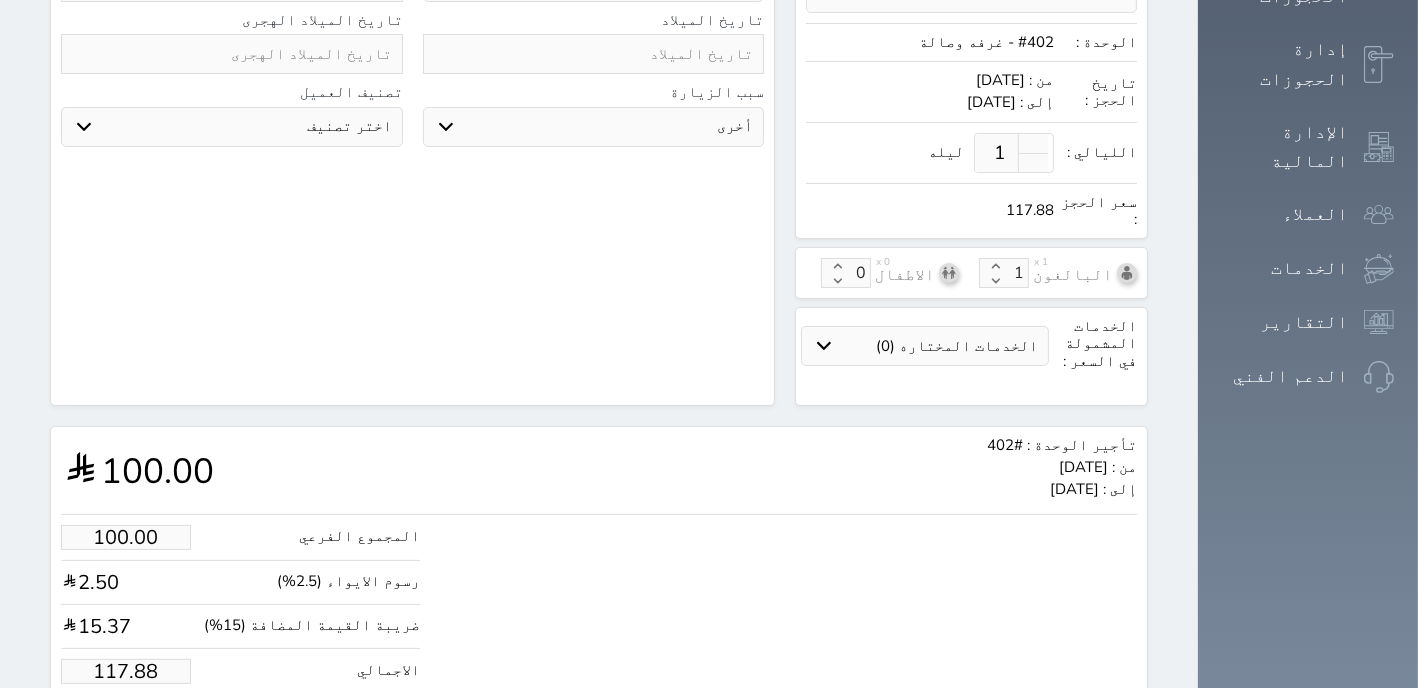 type on "99.94" 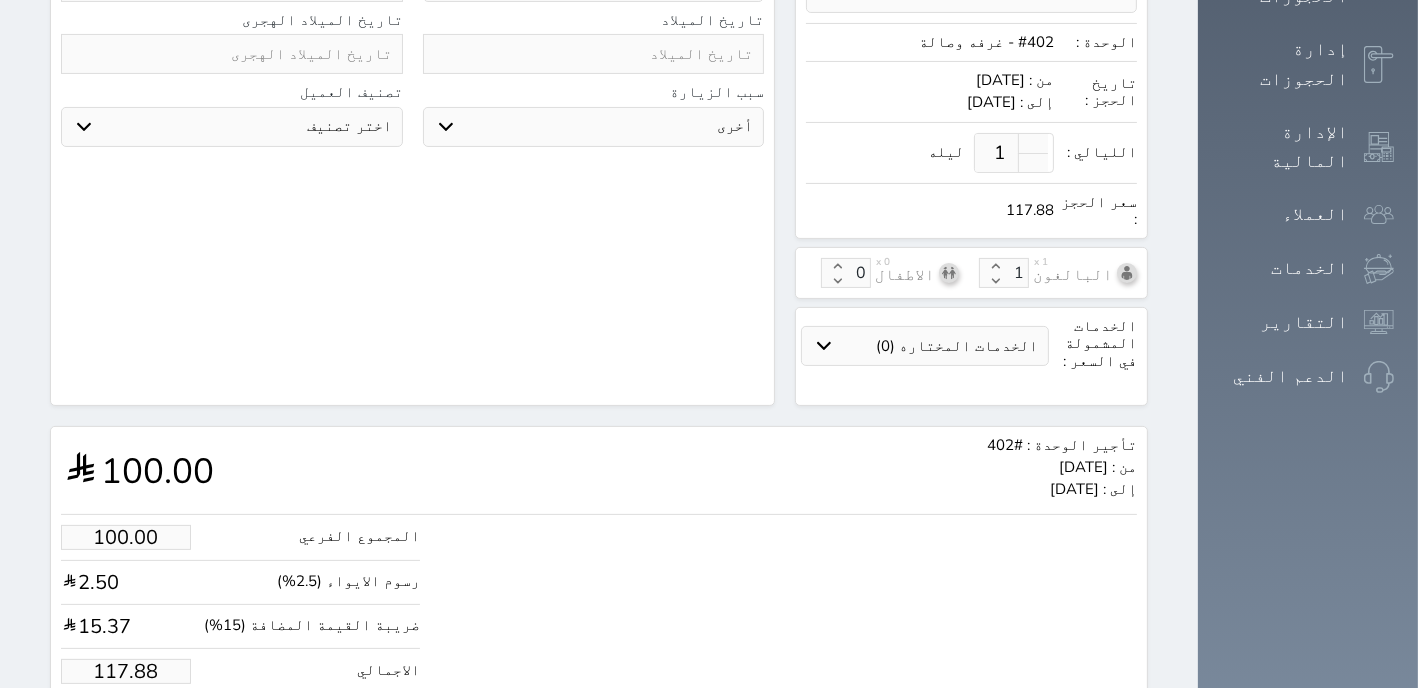 type on "117.8" 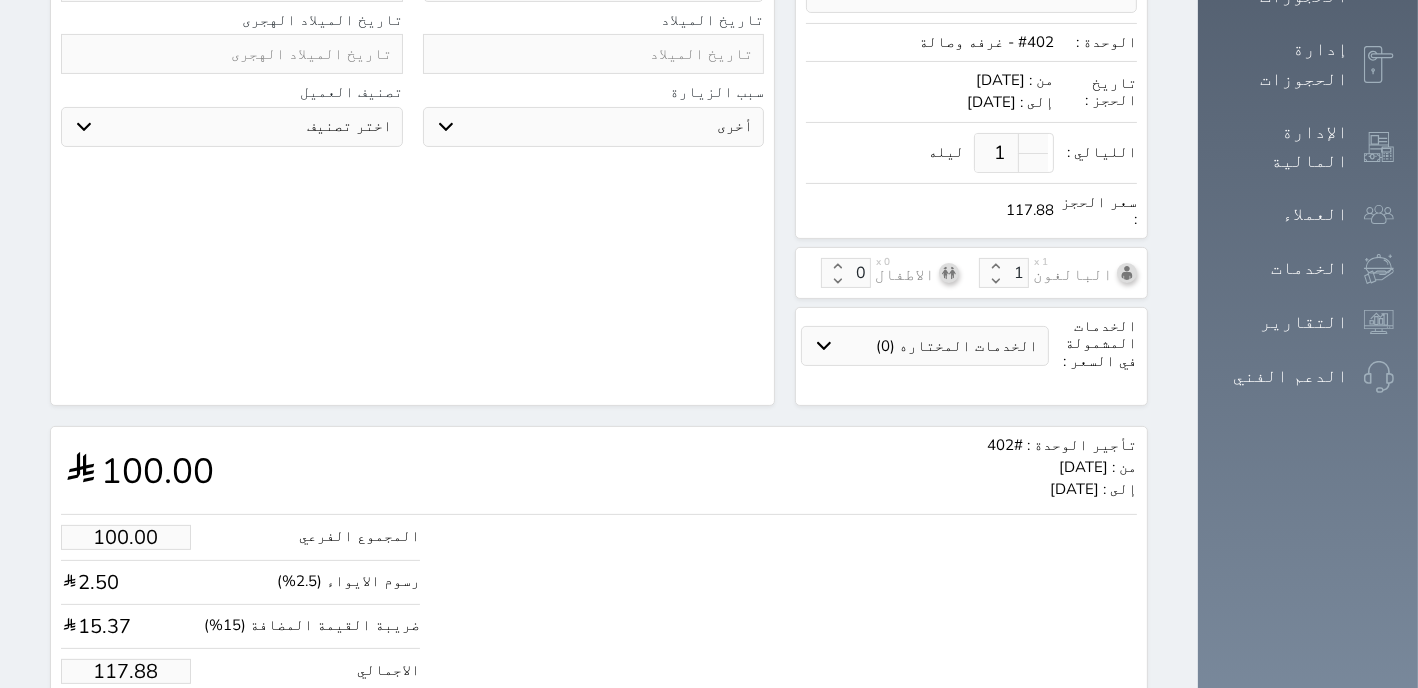 select 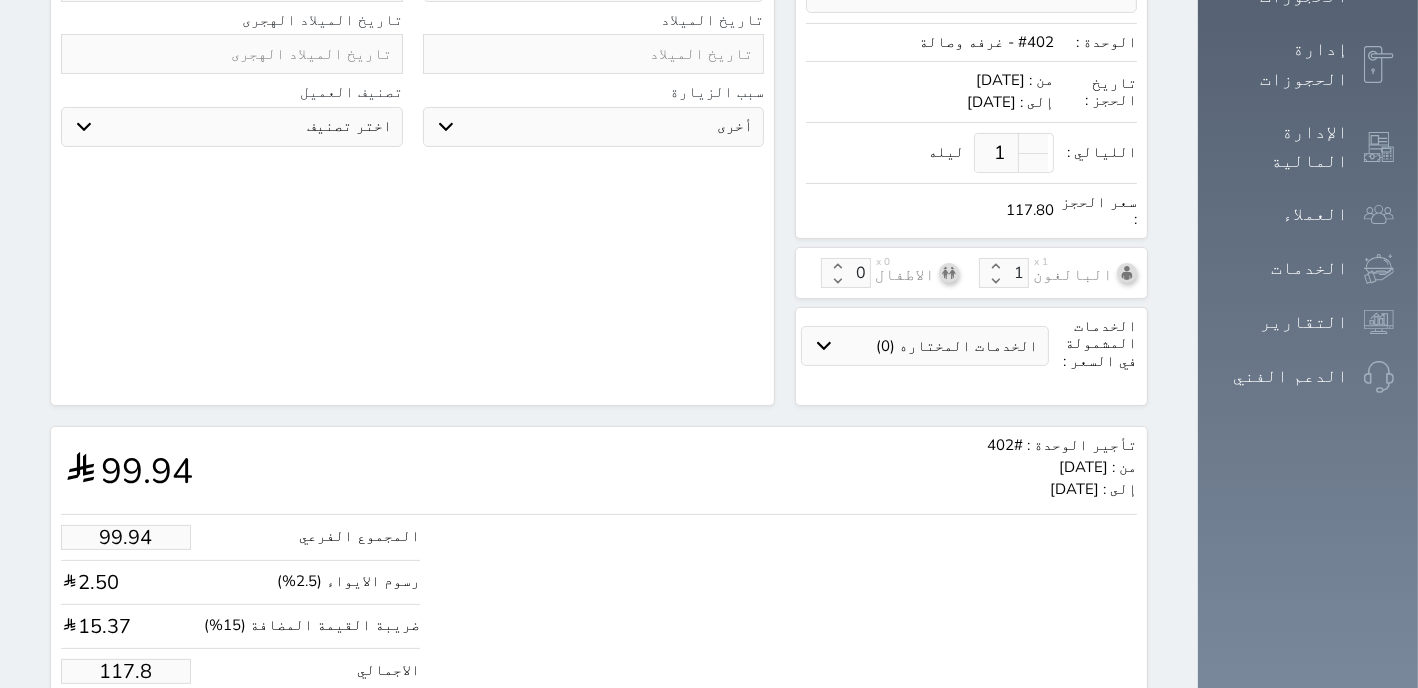 type on "99.26" 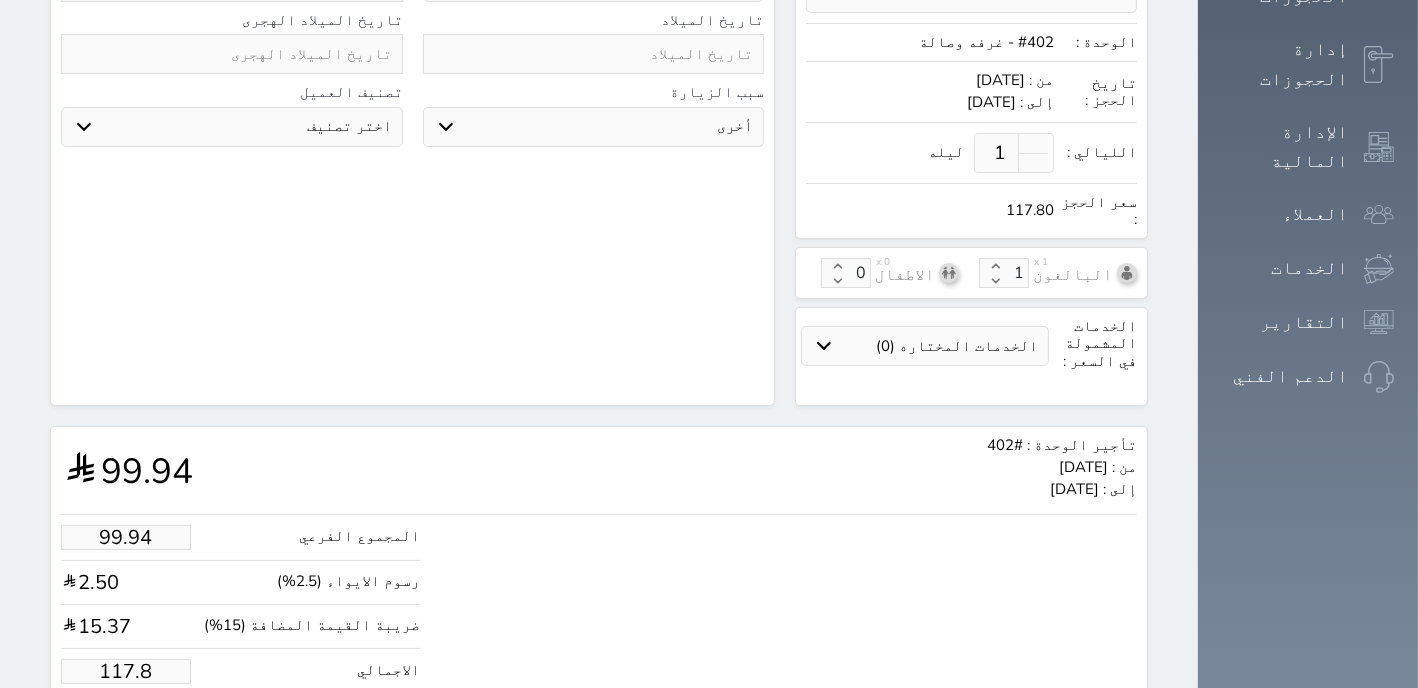 type on "117" 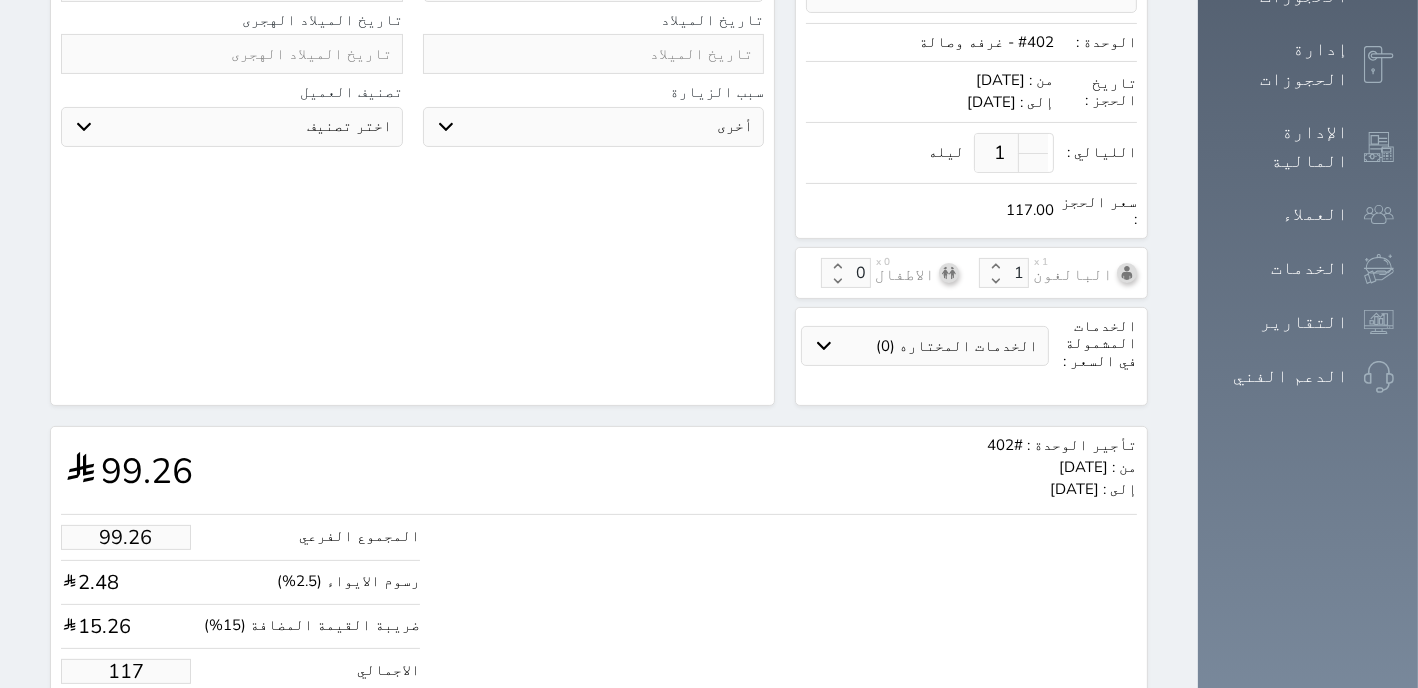 type on "9.33" 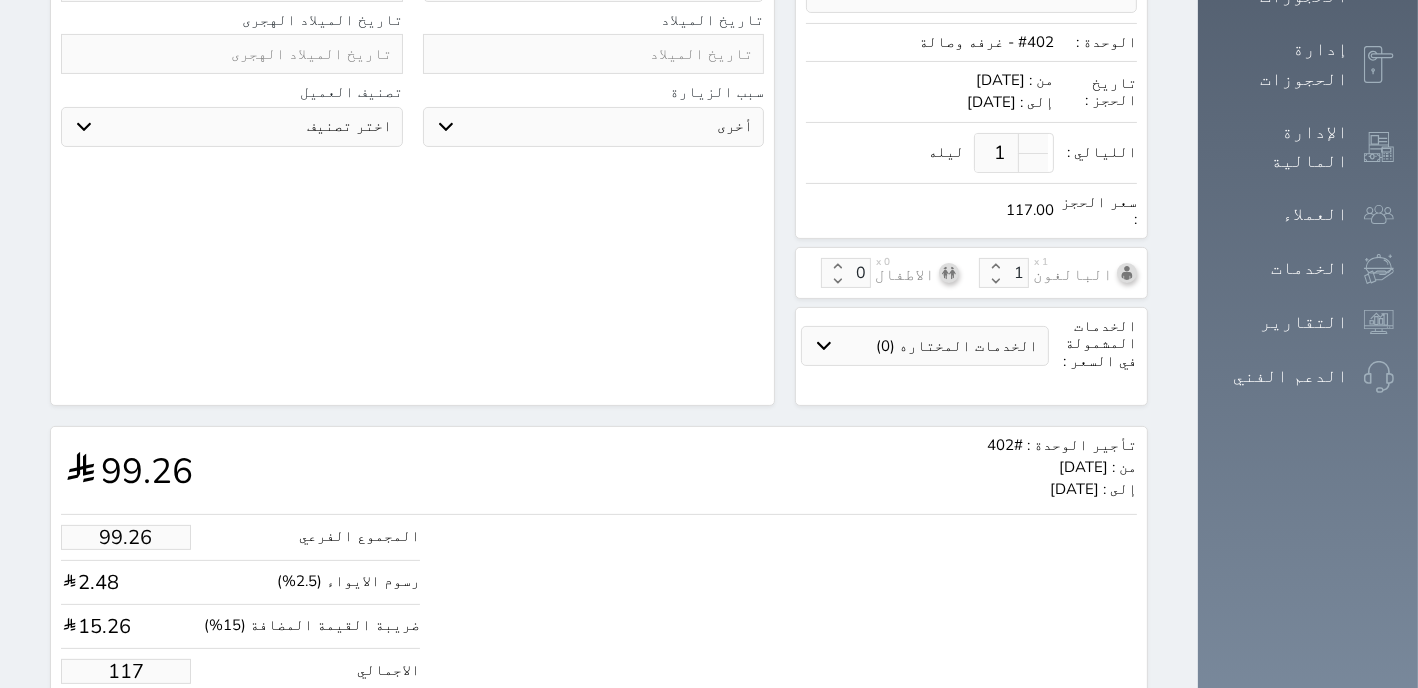 type on "11" 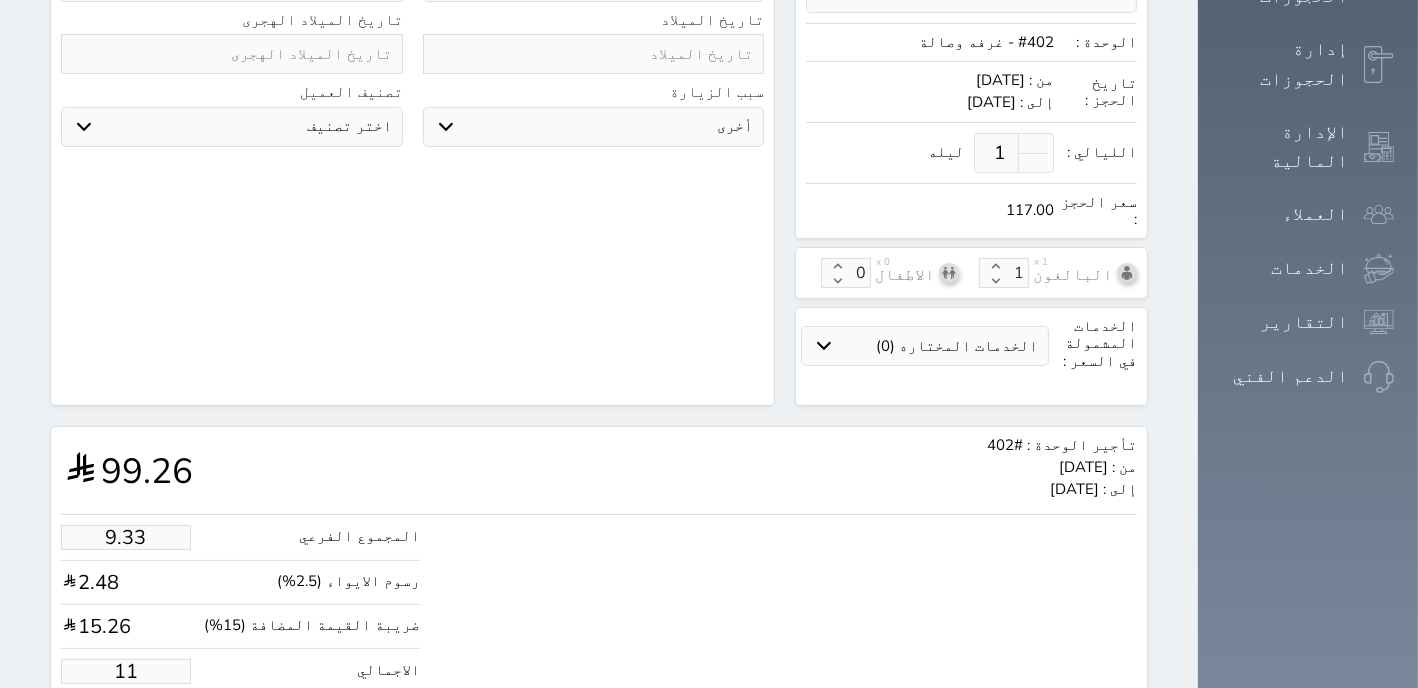 type on "1.00" 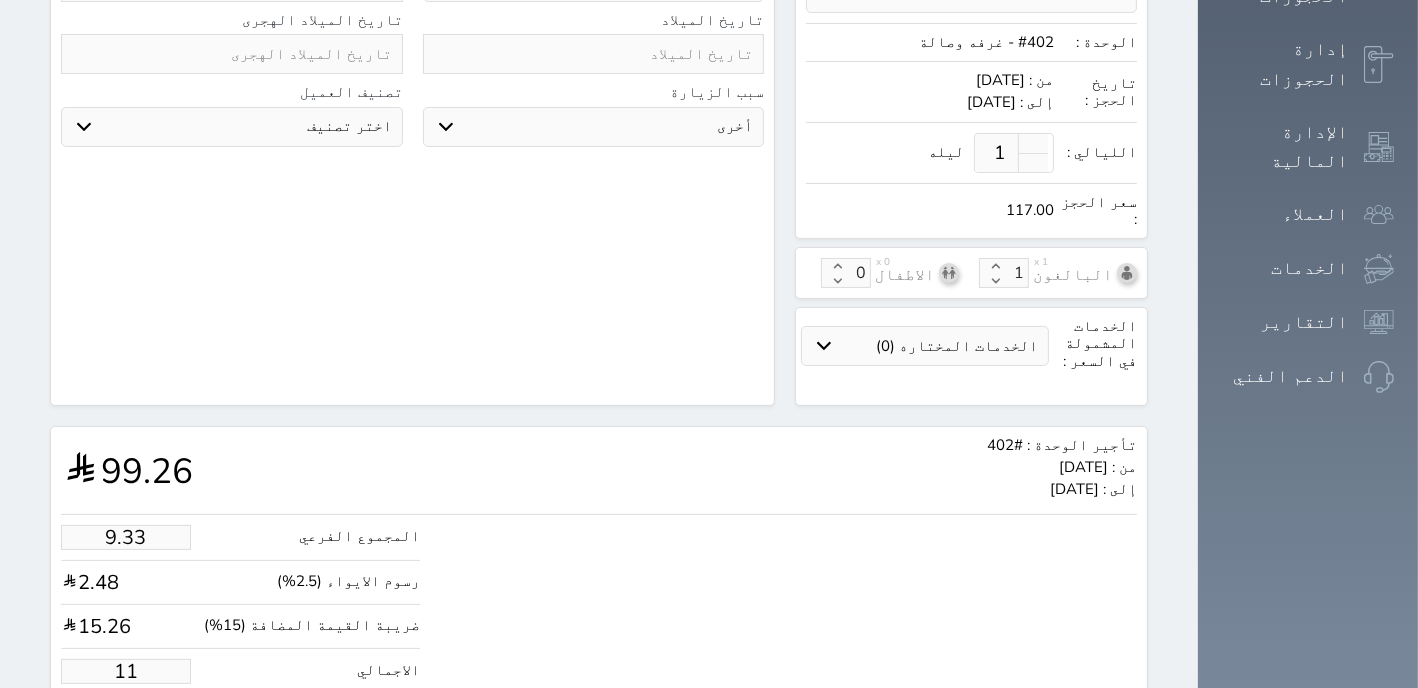 select 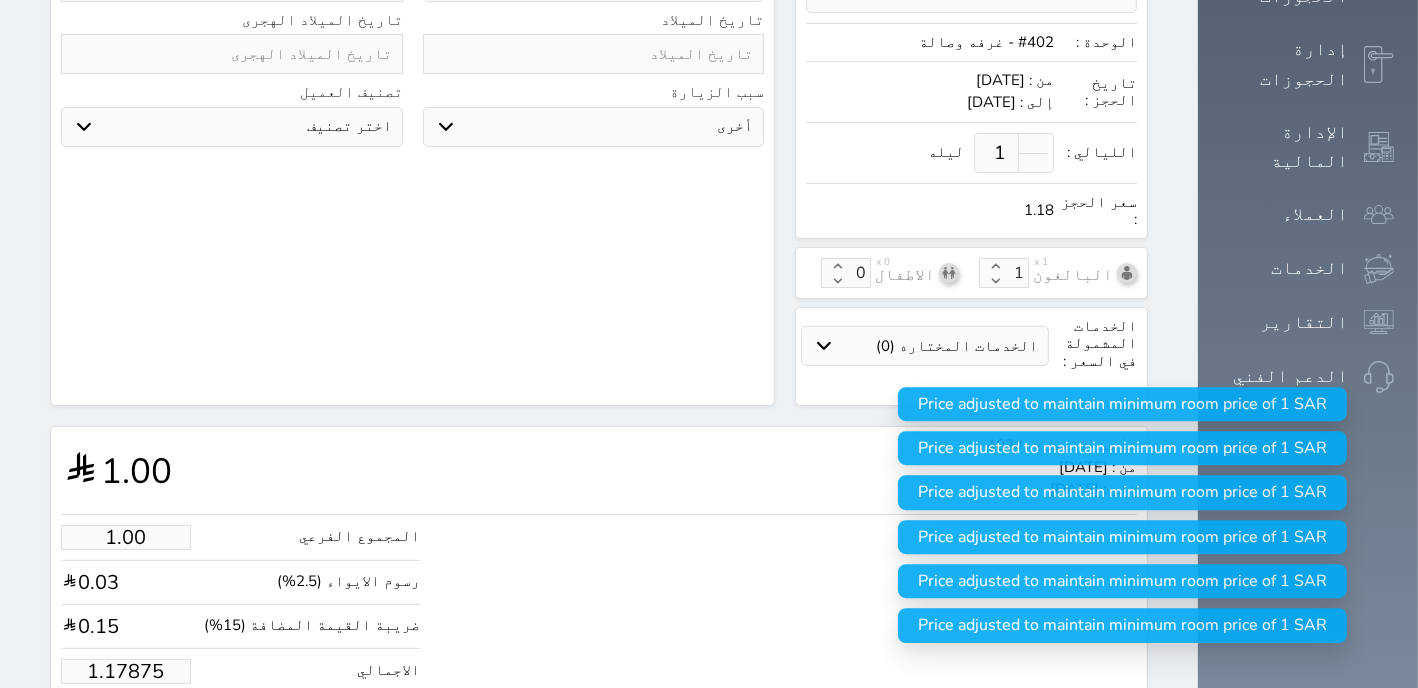 type on "1.1787" 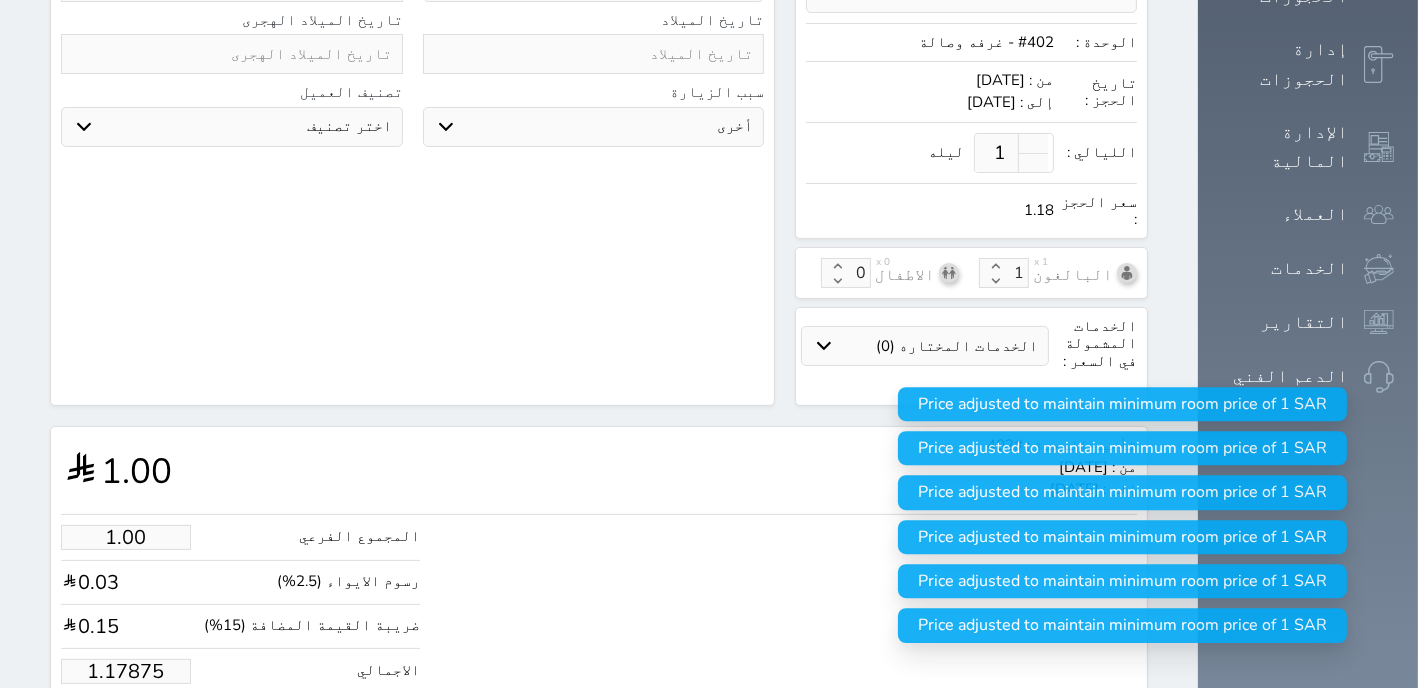 select 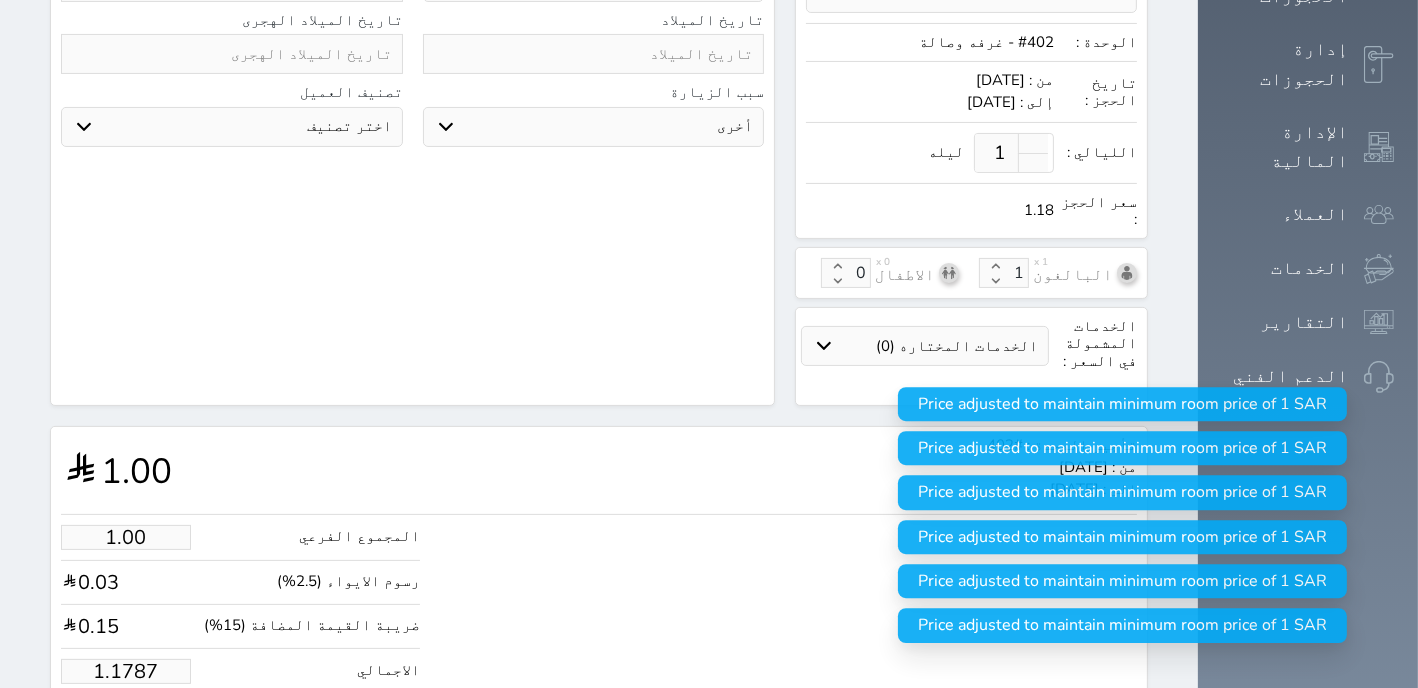 type on "1.178" 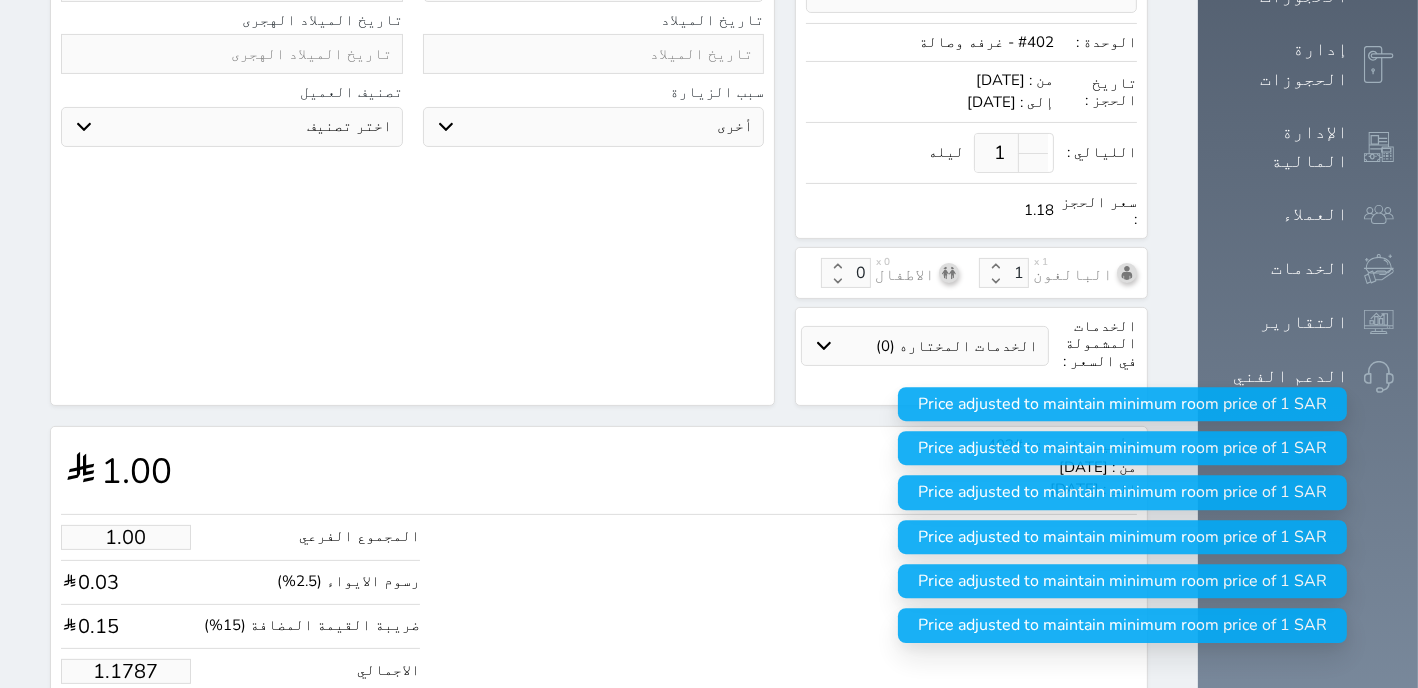select 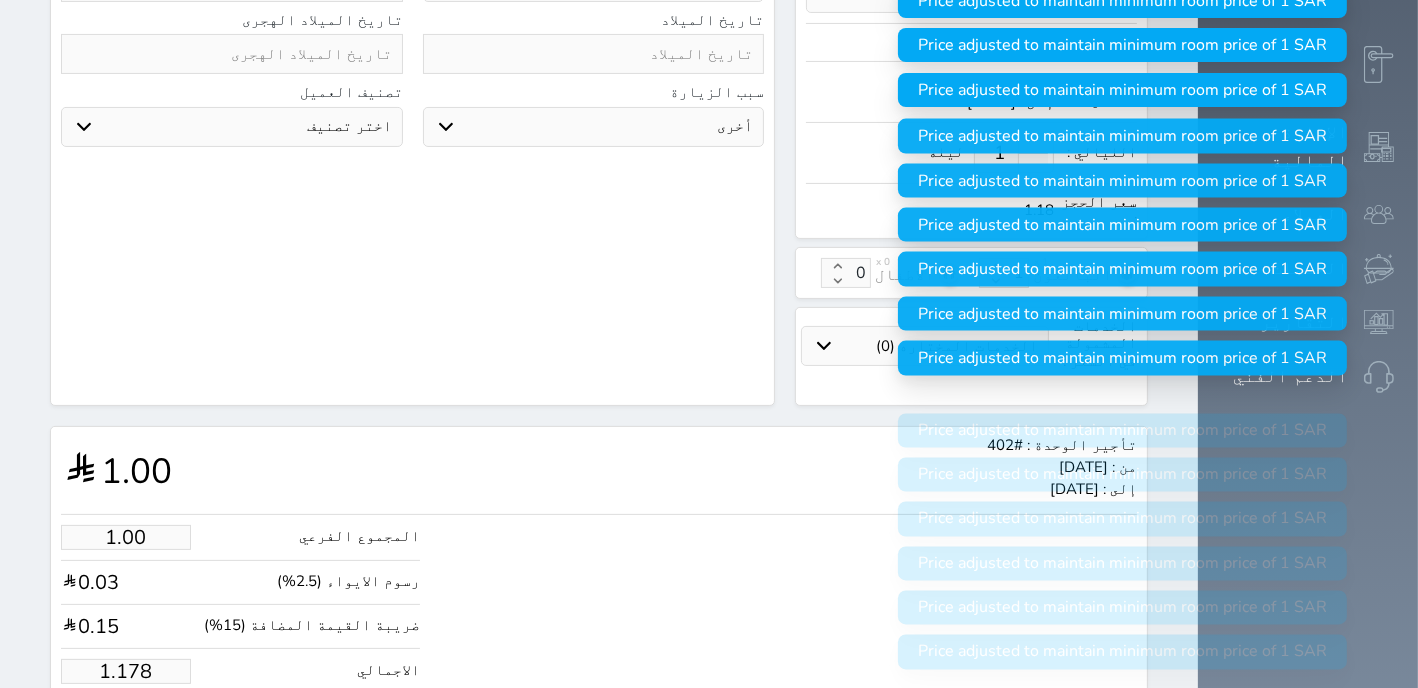 type on "1.17" 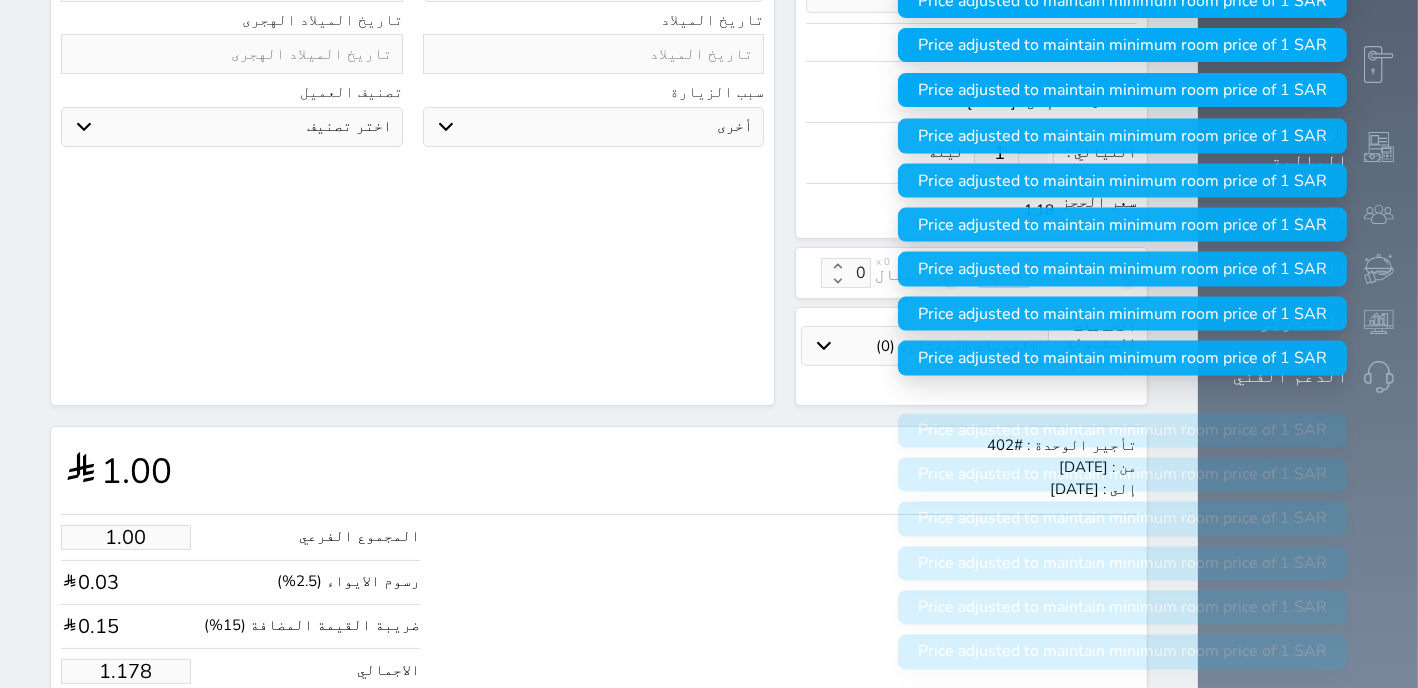 select 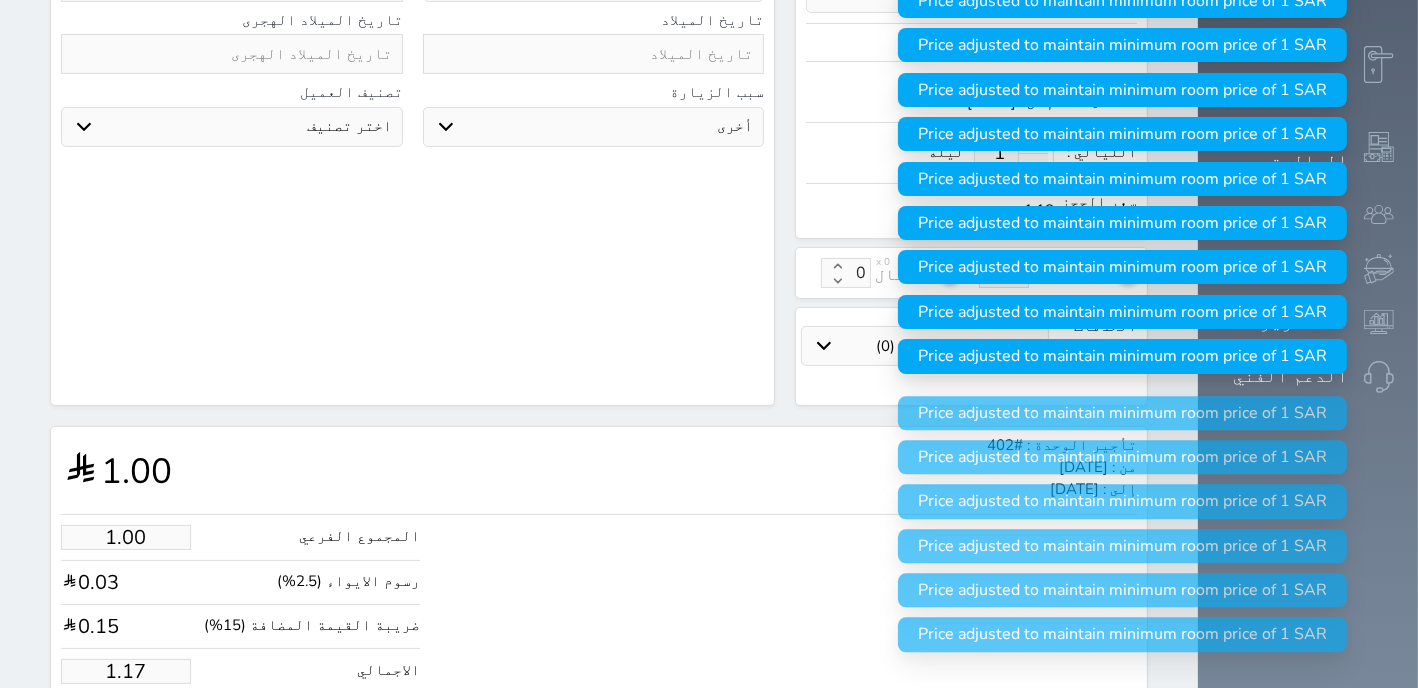 type on "1.1" 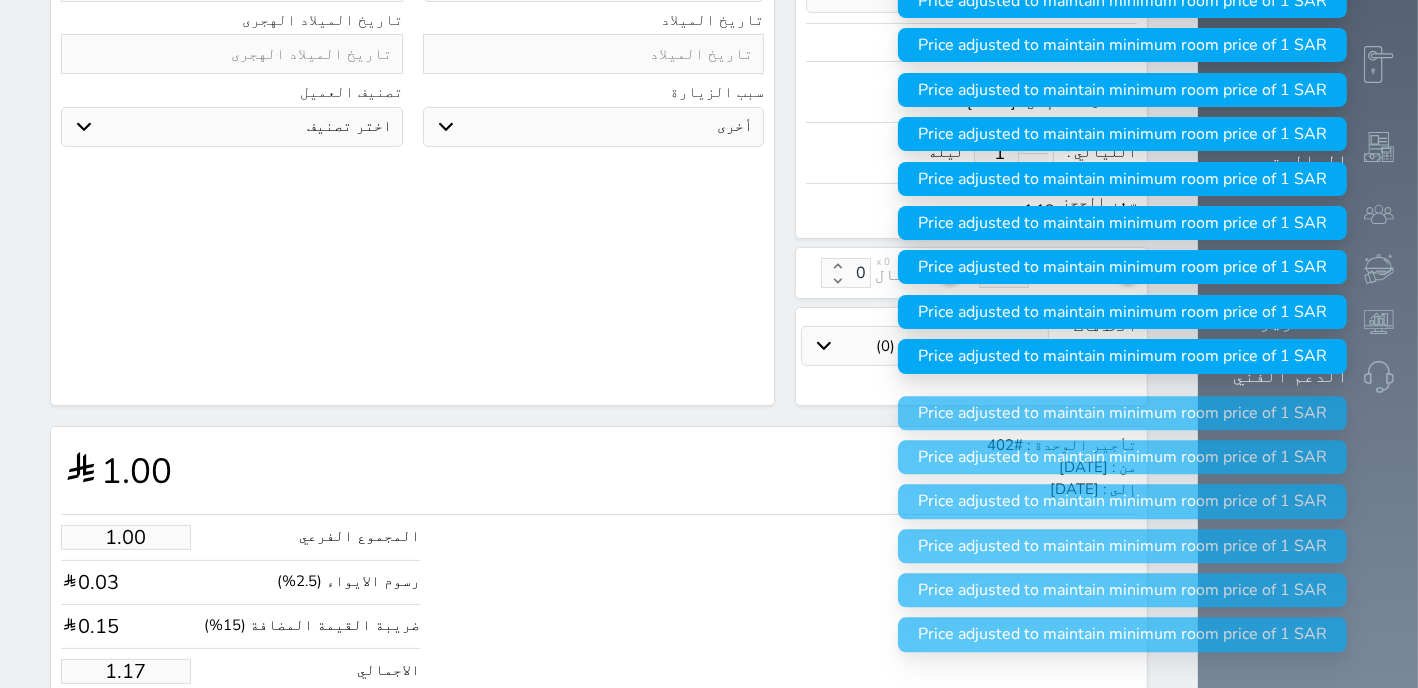 select 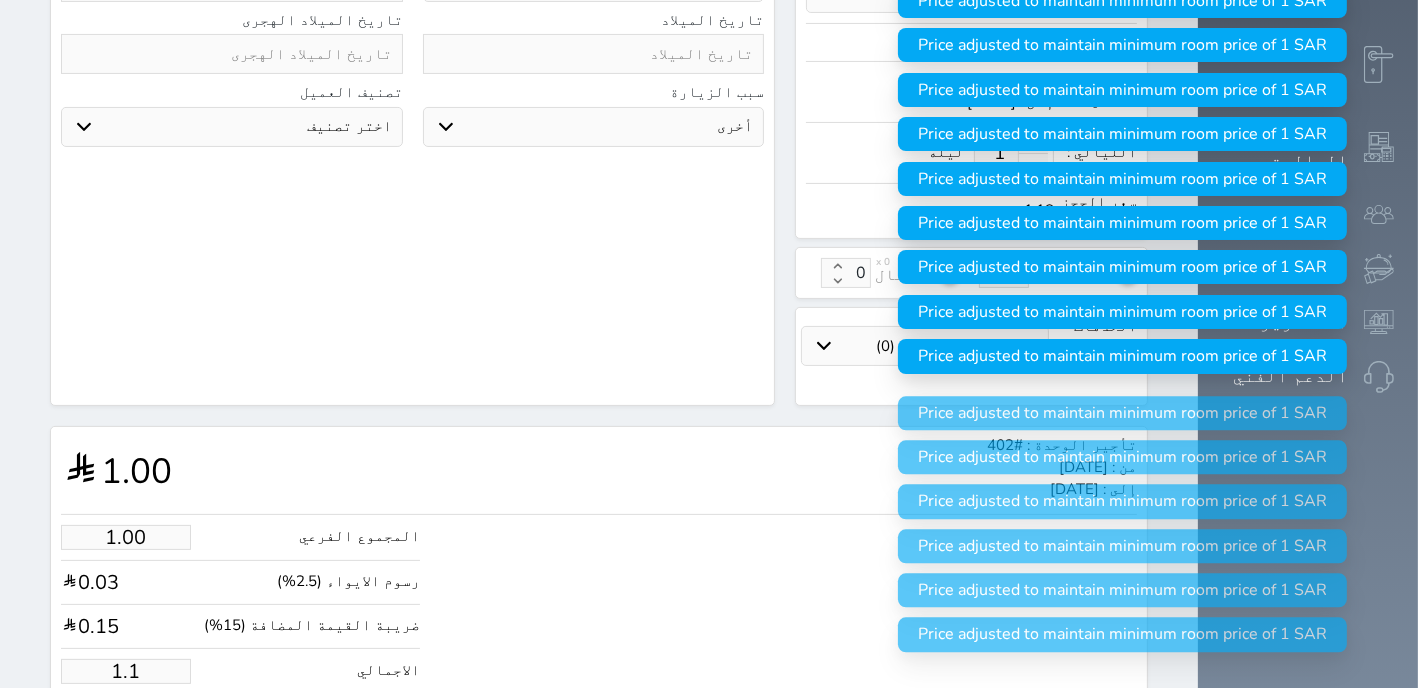 type on "1." 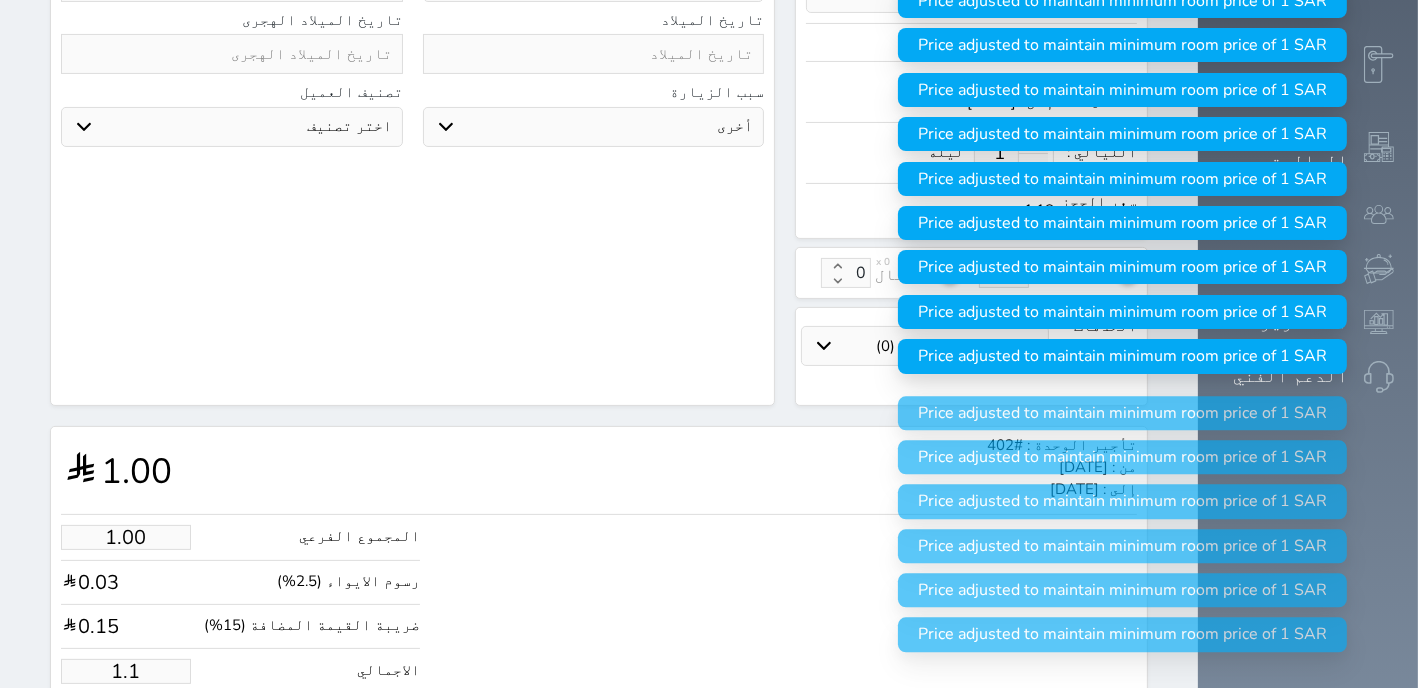 select 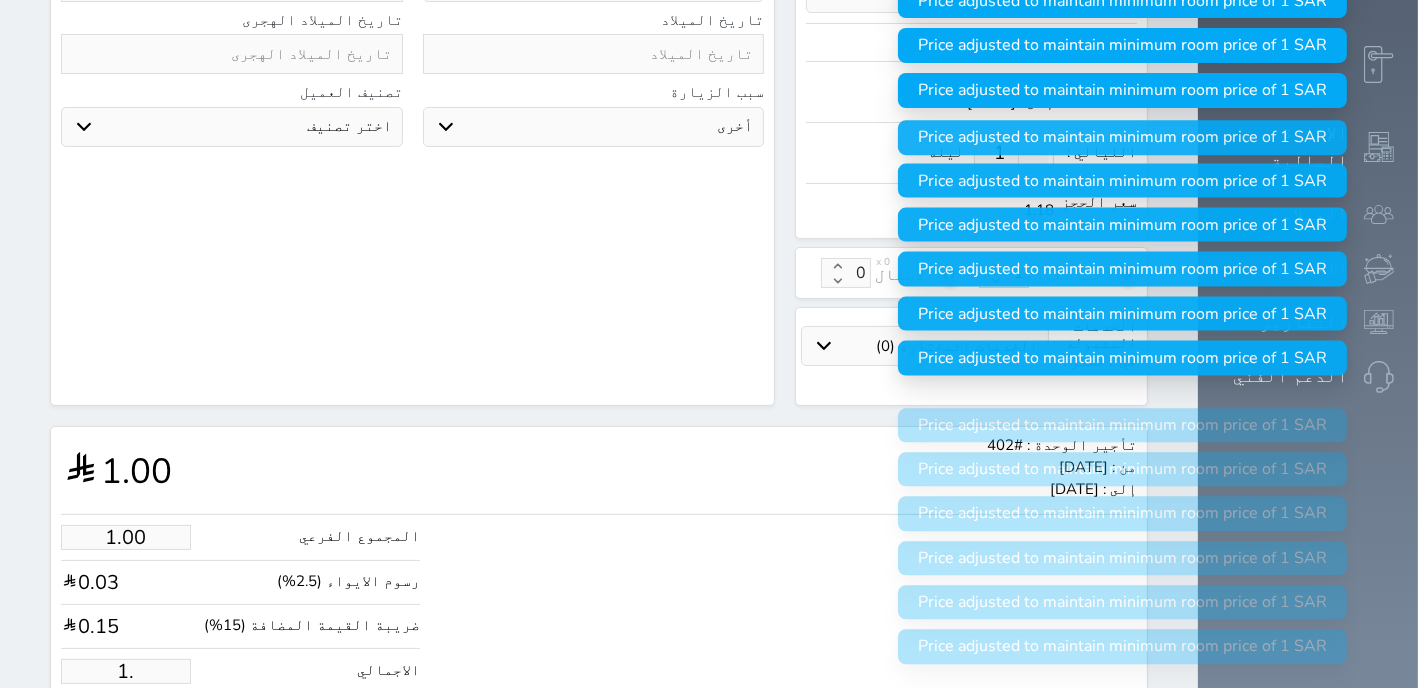 type on "1" 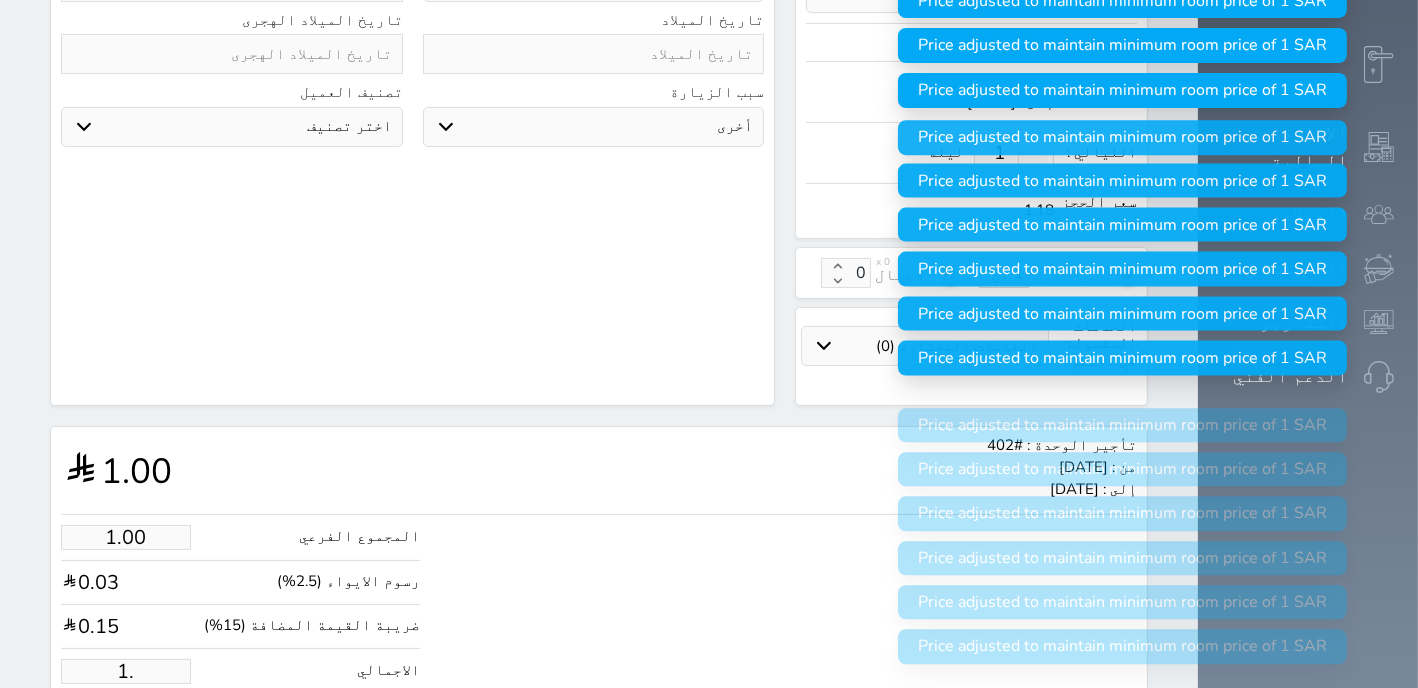 select 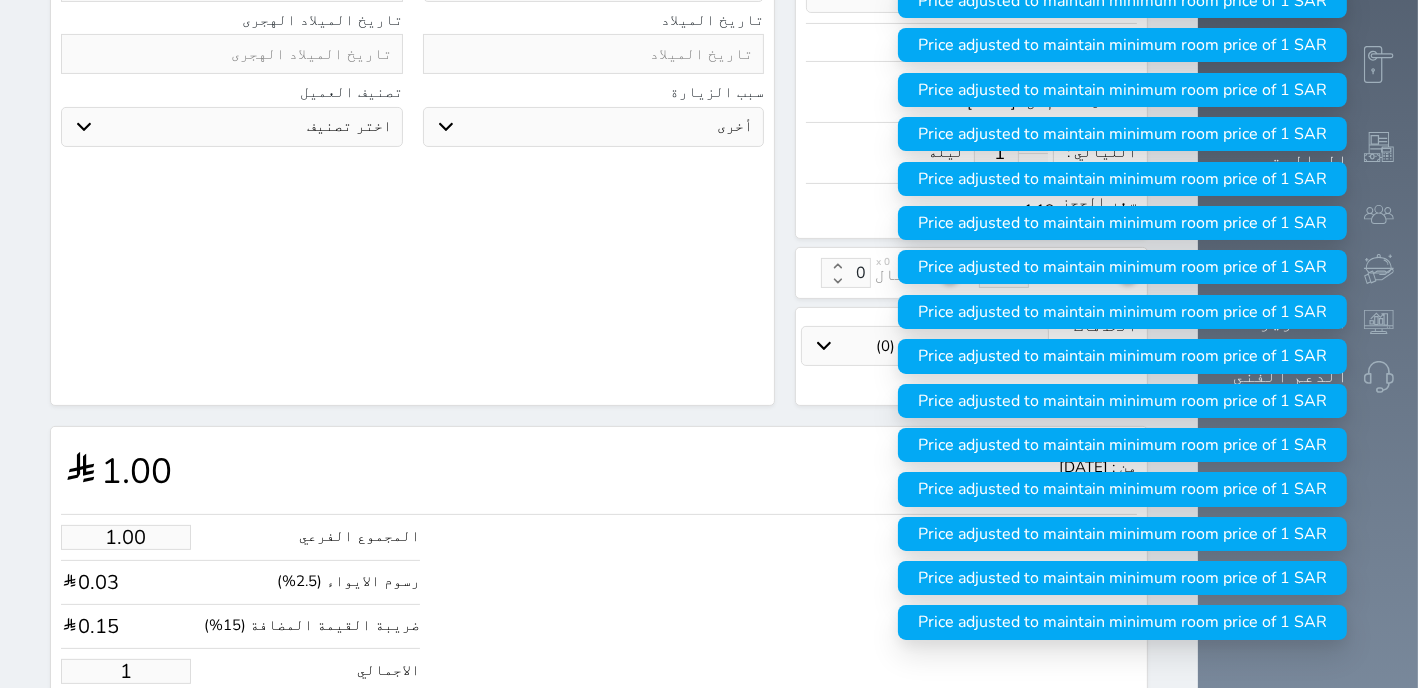 type 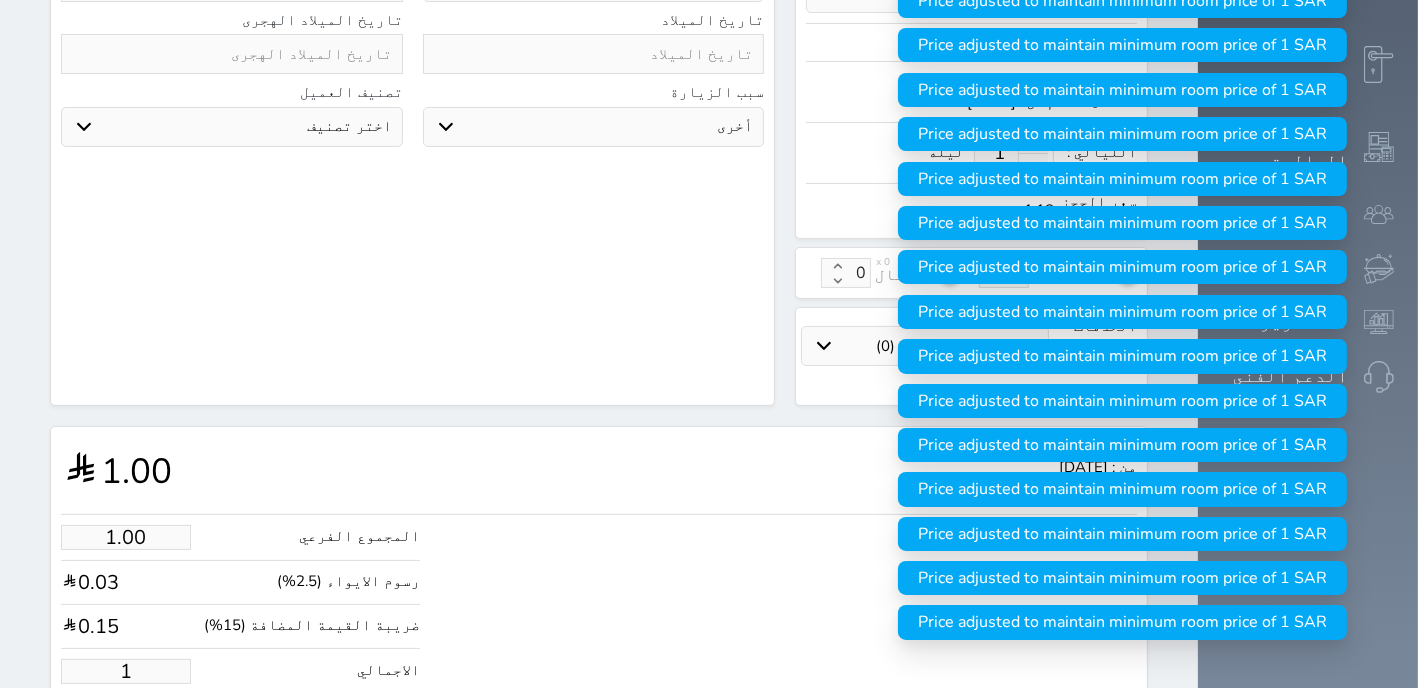 select 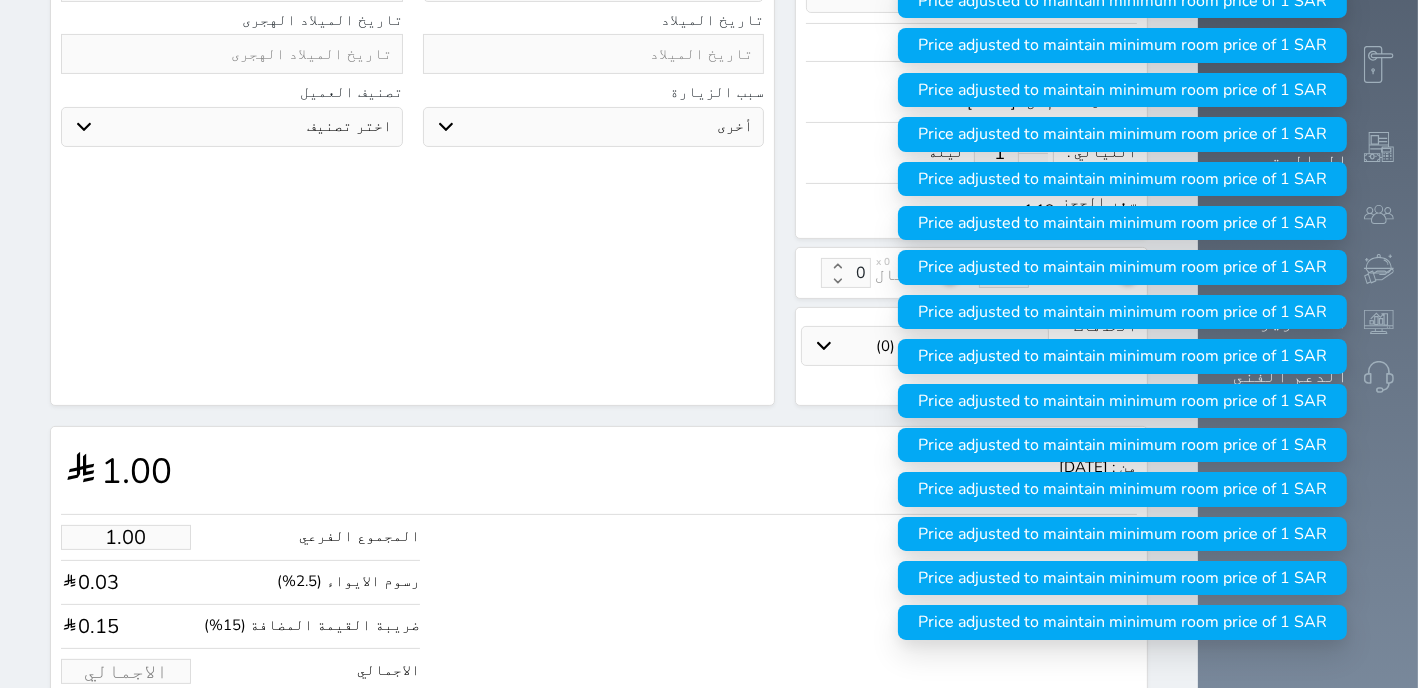 type on "1" 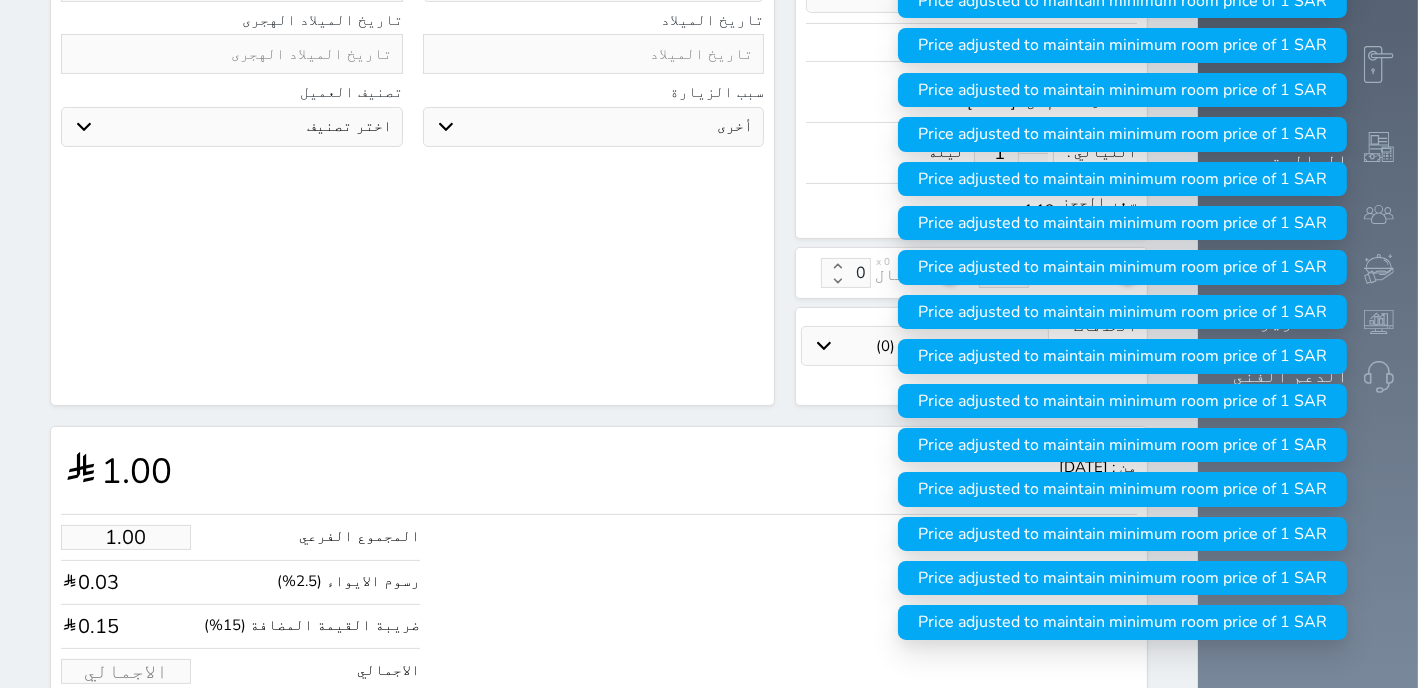 select 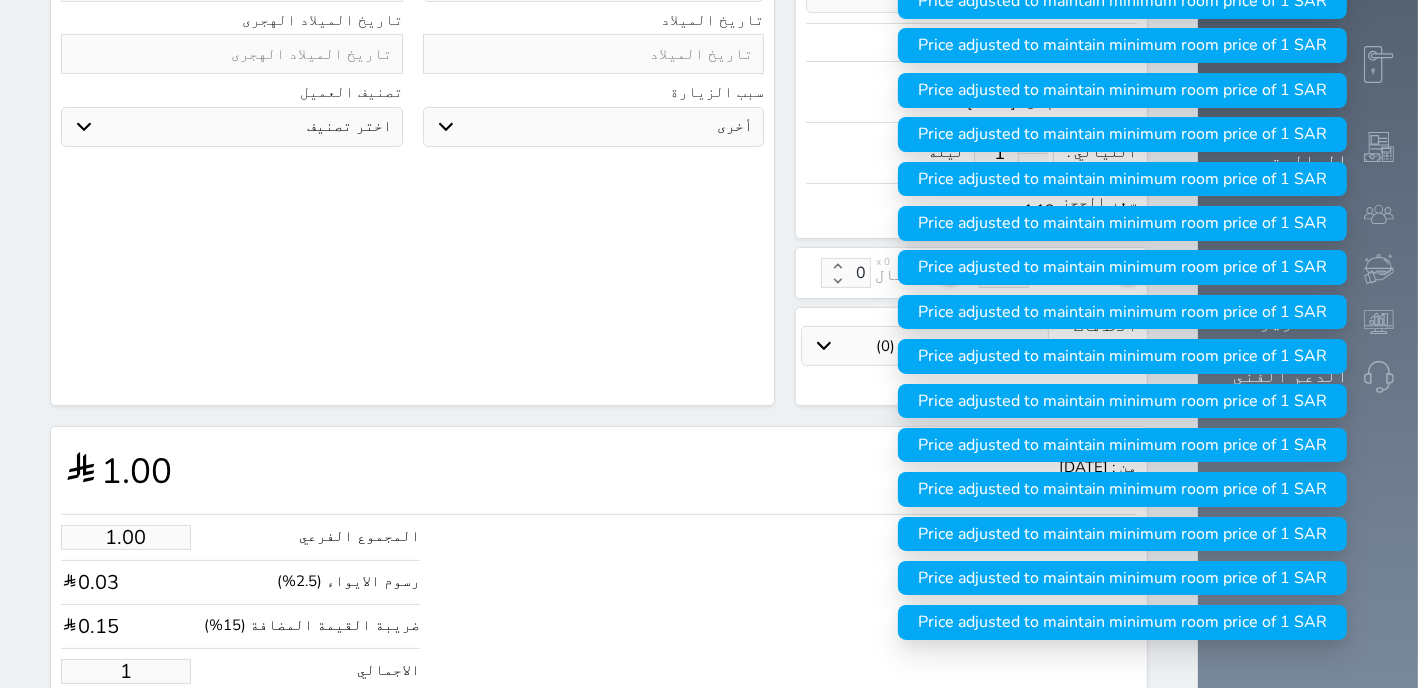 type on "12.73" 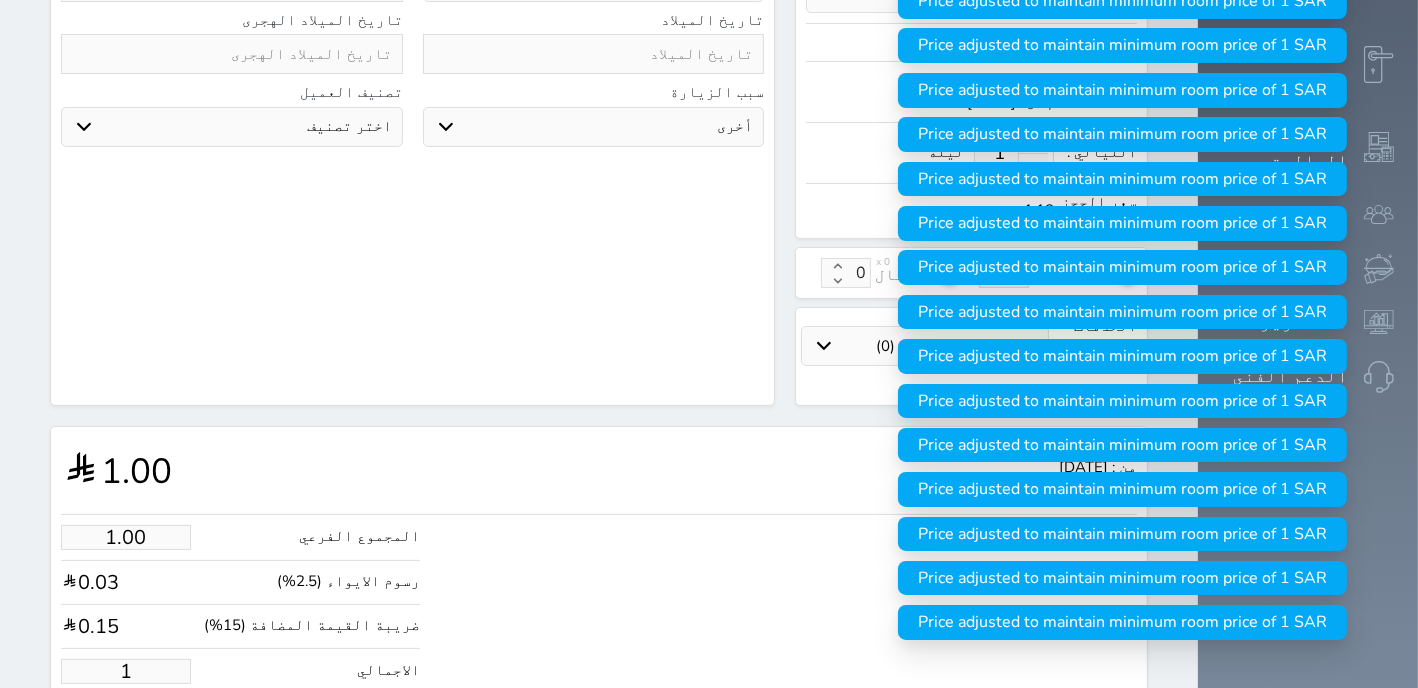 type on "15" 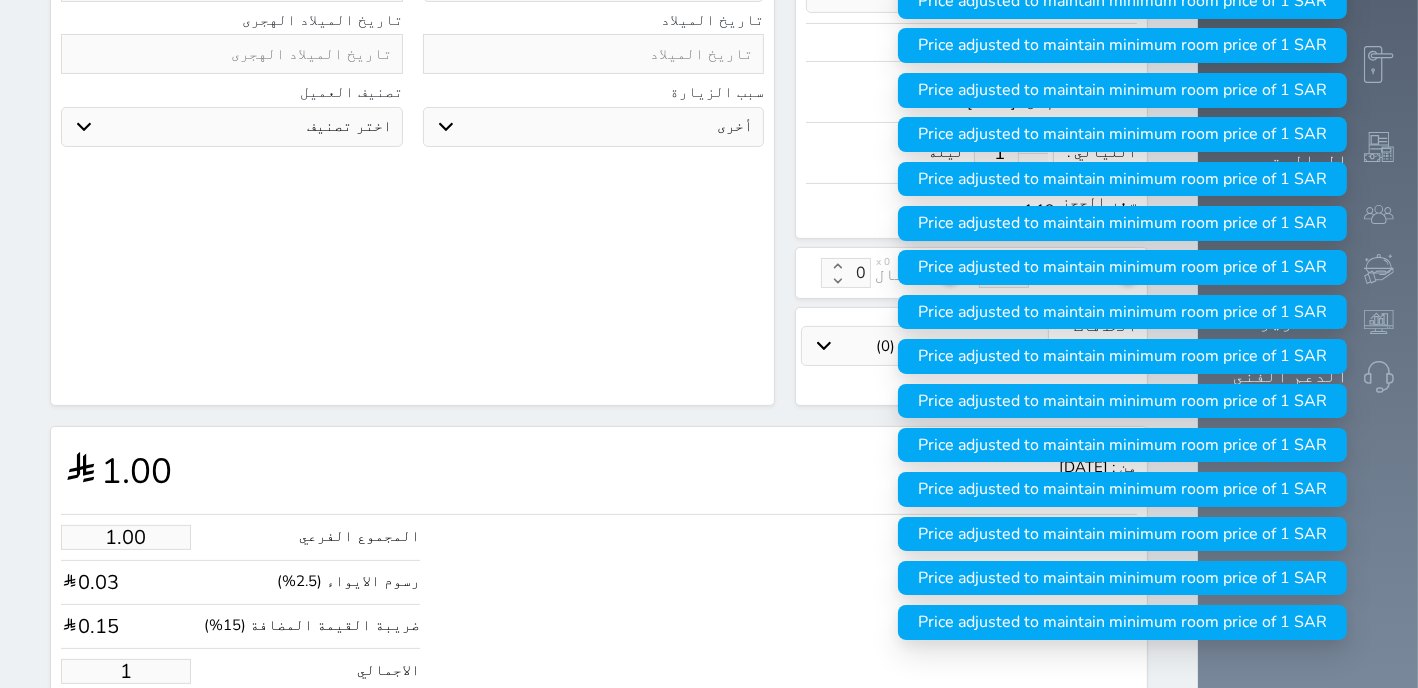 select 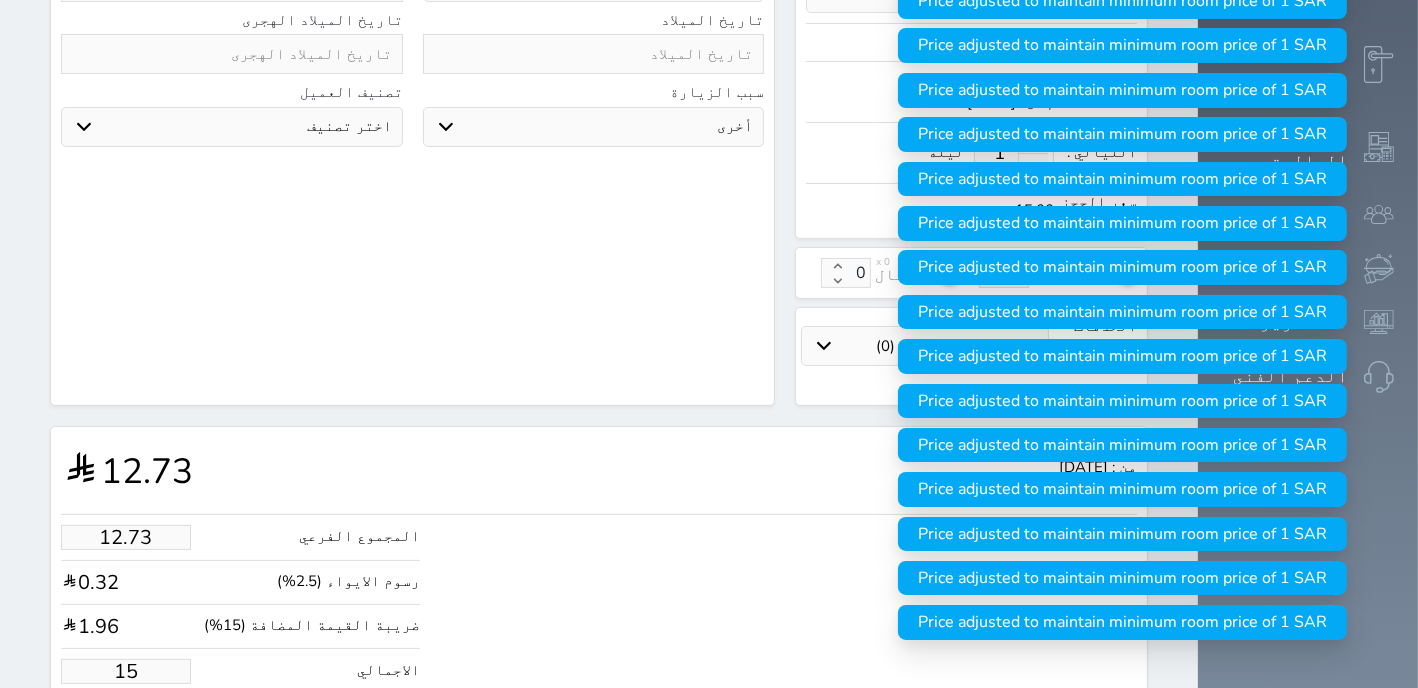 type on "127.25" 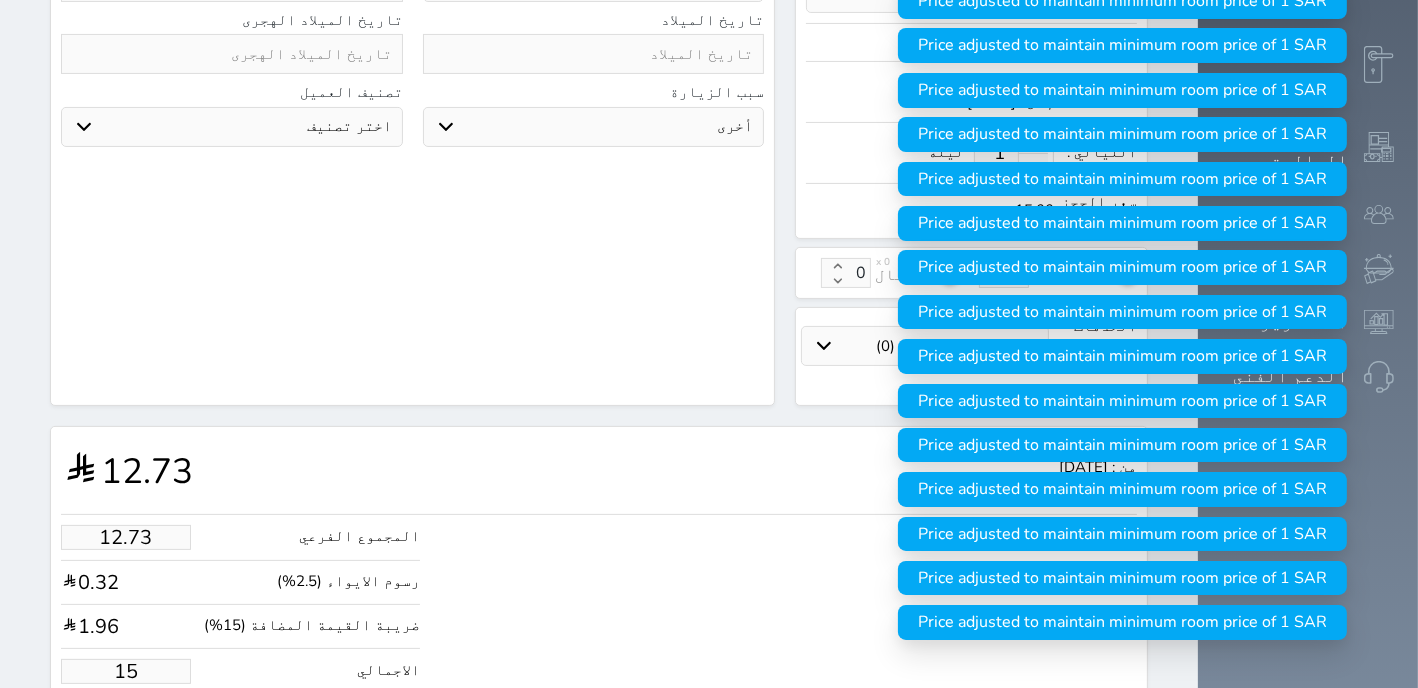 type on "150" 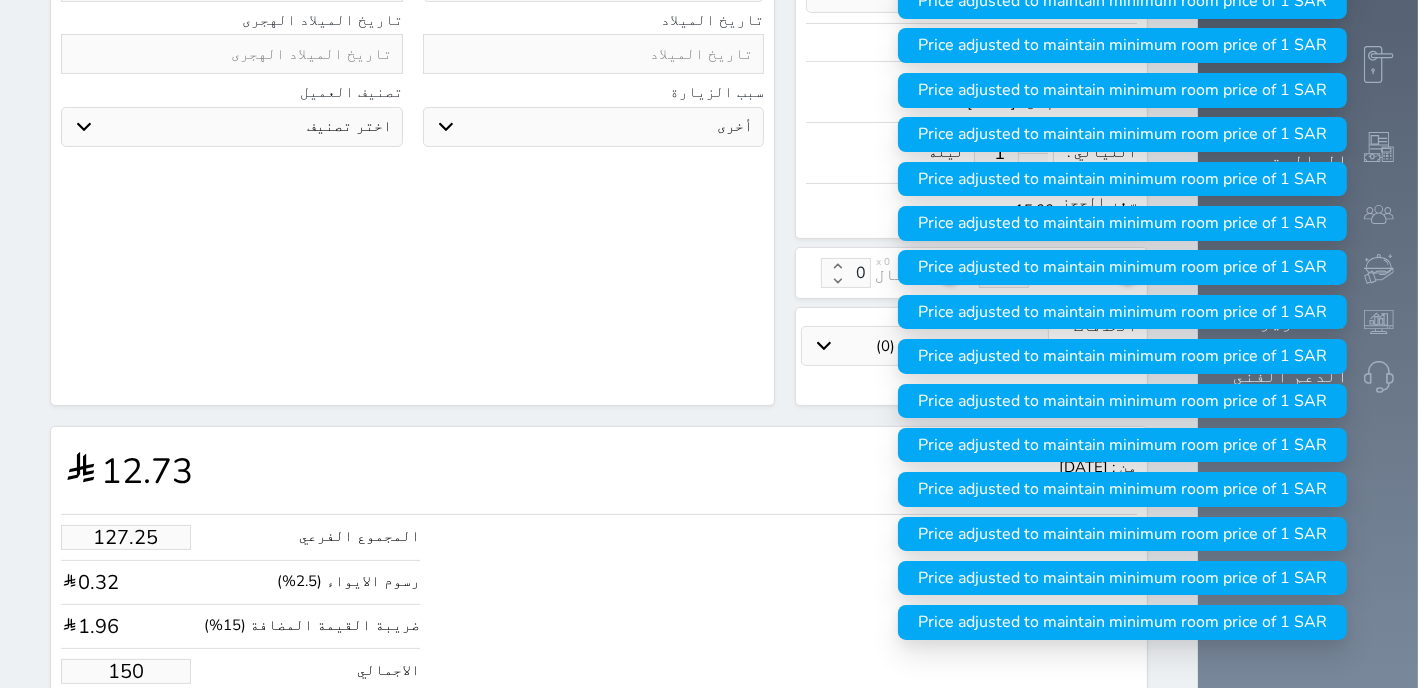 select 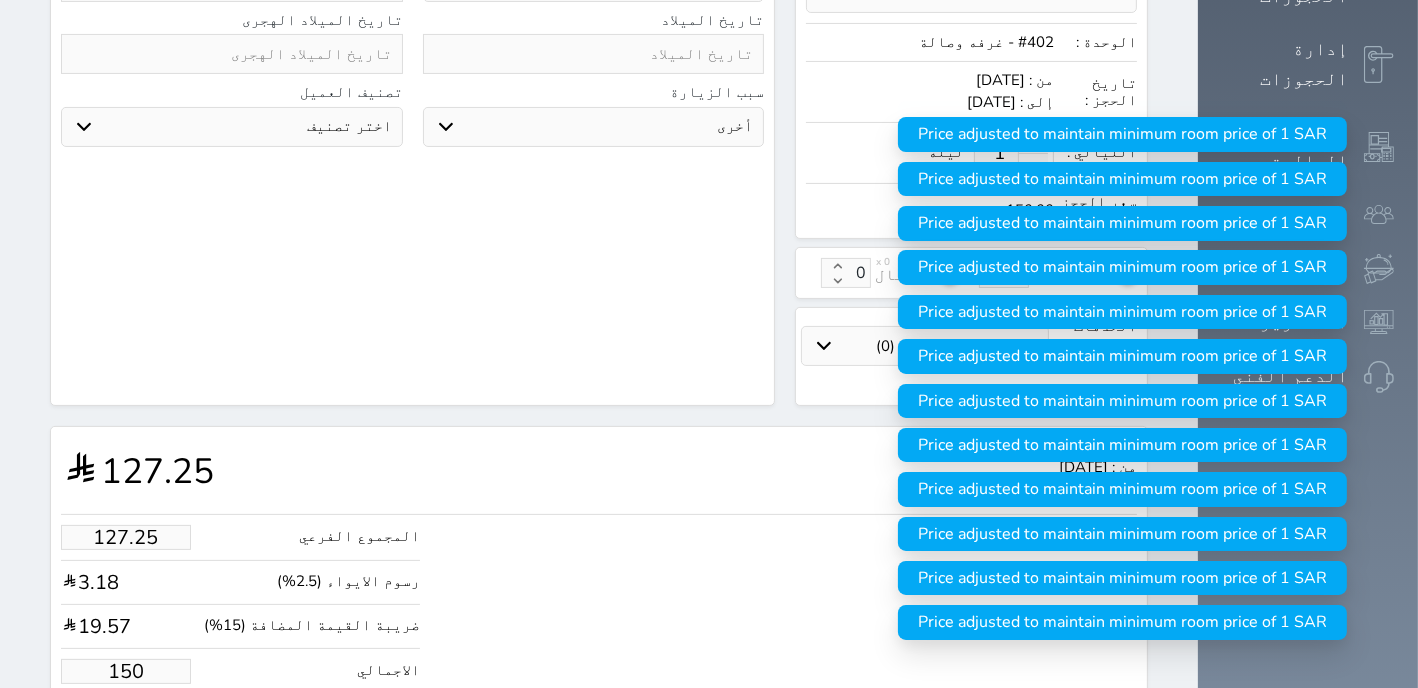 type on "150.00" 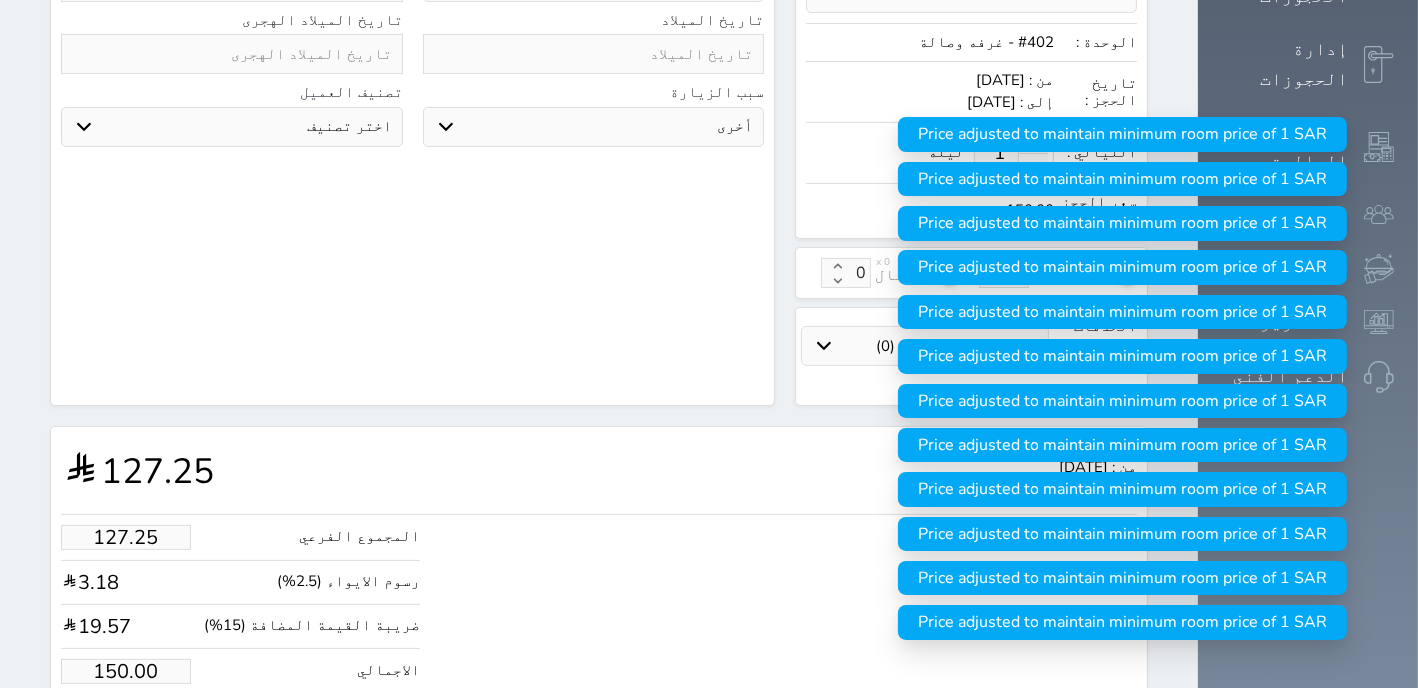click on "تأجير الوحدة : #402   من : الخميس 2025/07/10   إلى : الجمعة 2025/07/11    127.25       المجموع الفرعي   127.25   رسوم الايواء (2.5%)    3.18    ضريبة القيمة المضافة (15%)    19.57      الاجمالي   150.00         رفض حجز                 التاريخ:     قسم الوحدة:     أسباب رفض الحجز:     الوصف:
حفظ
رفض حجز
حجز" at bounding box center [599, 588] 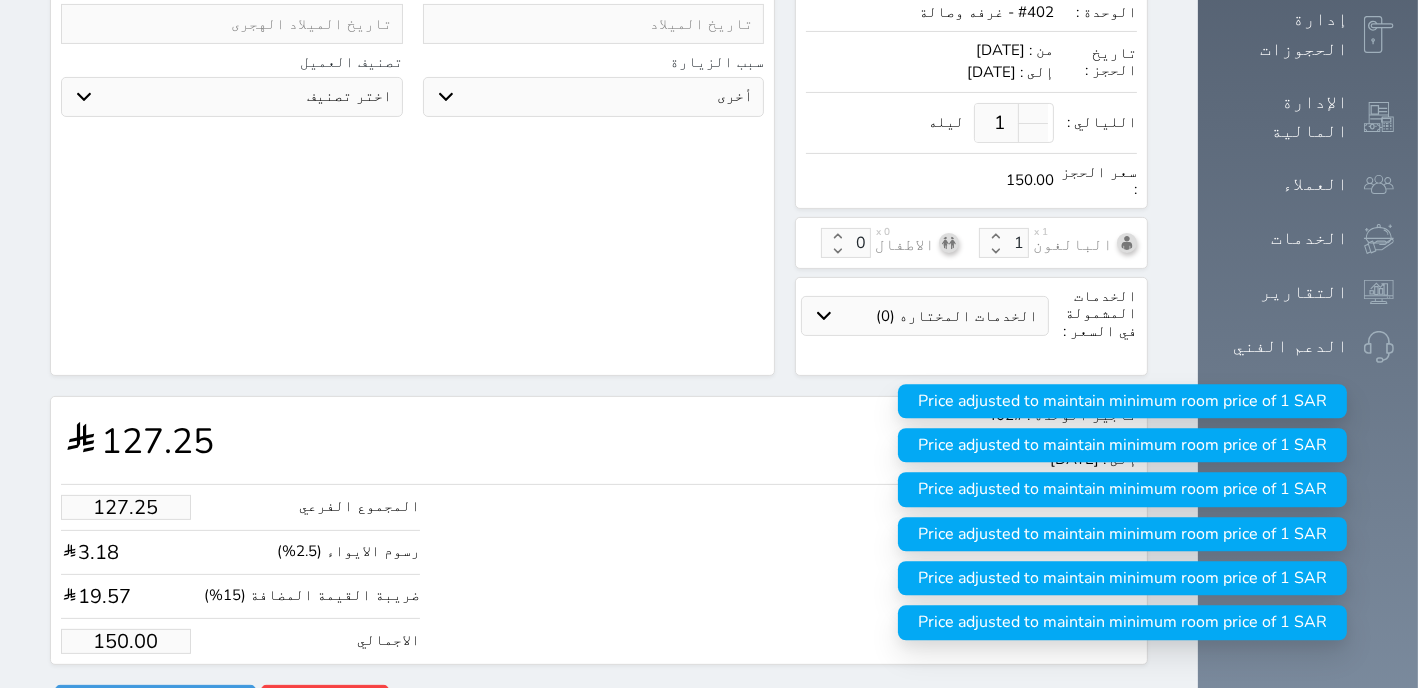 scroll, scrollTop: 562, scrollLeft: 0, axis: vertical 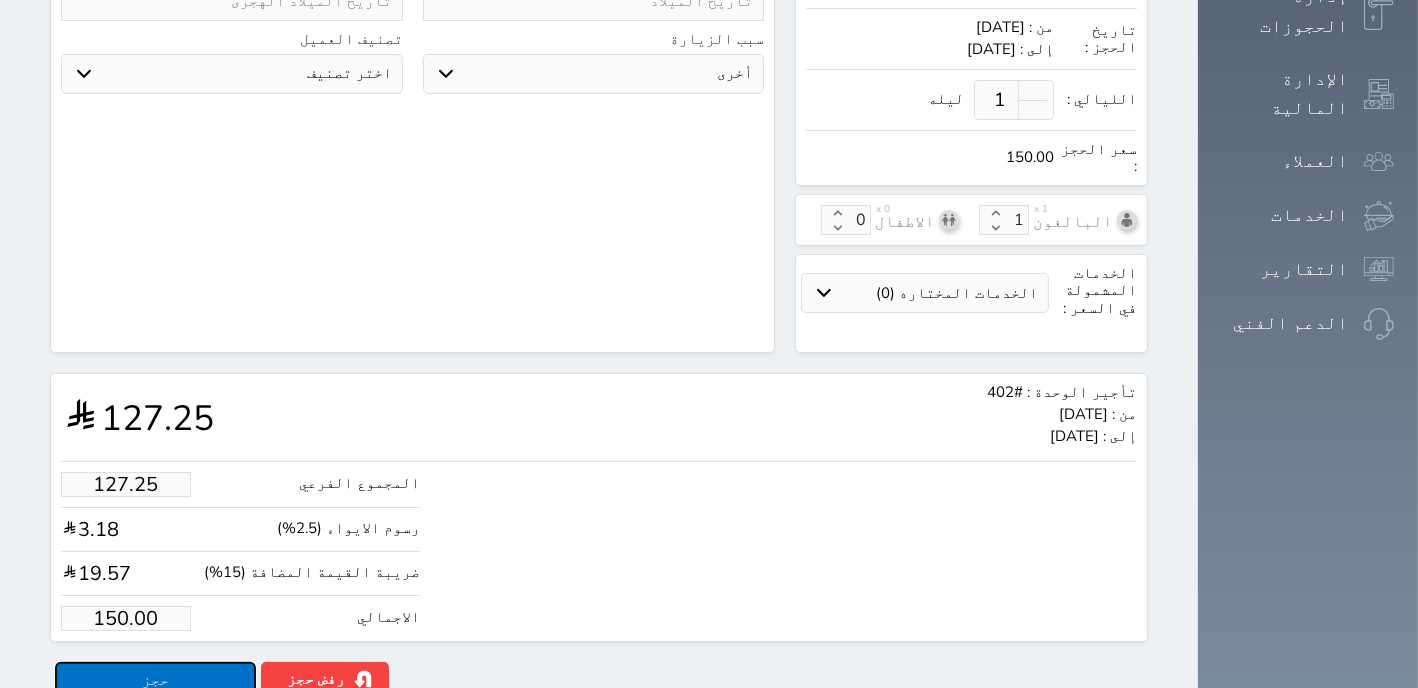 click on "حجز" at bounding box center [155, 679] 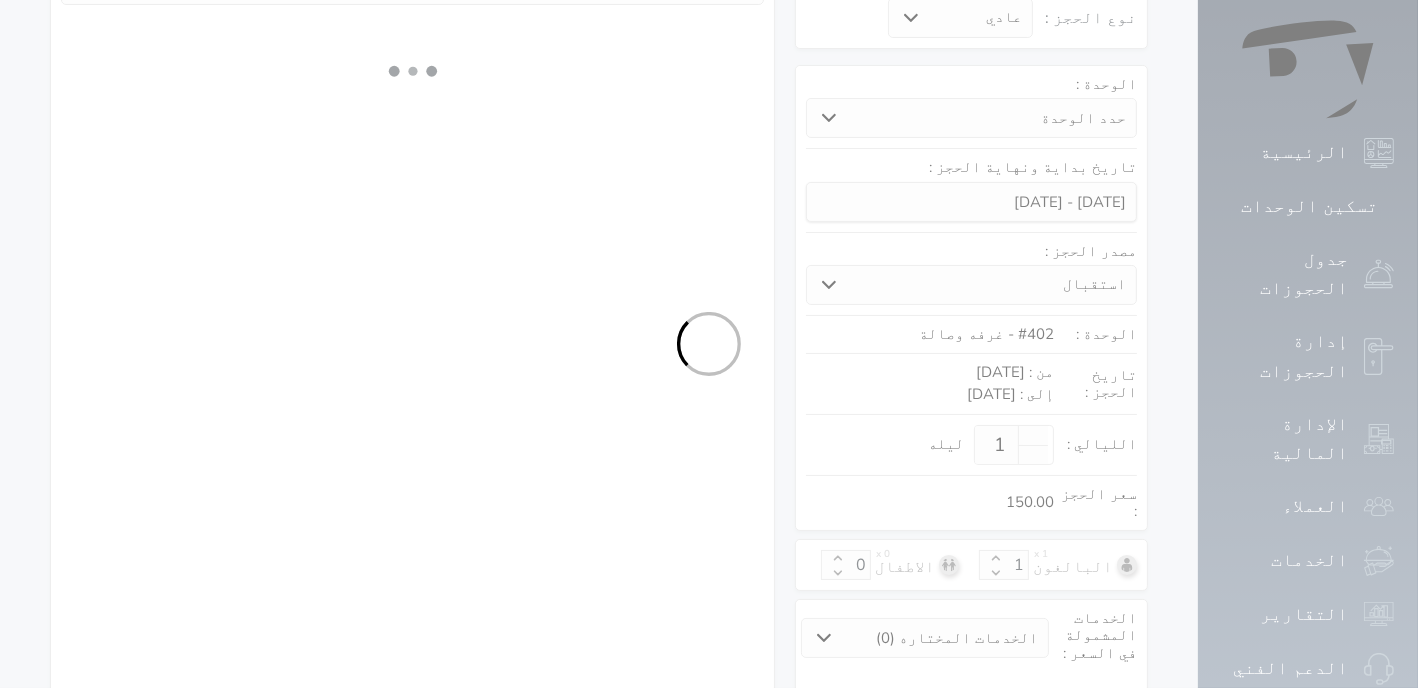 select on "1" 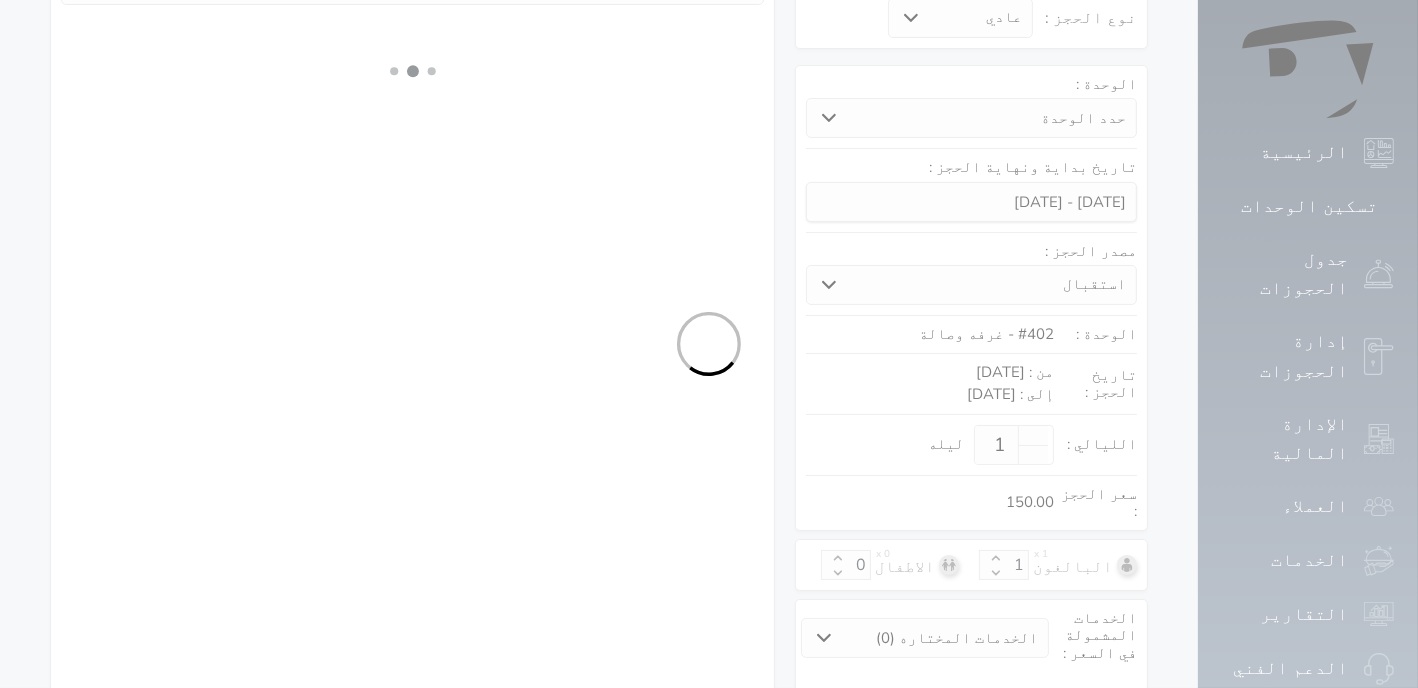 select on "113" 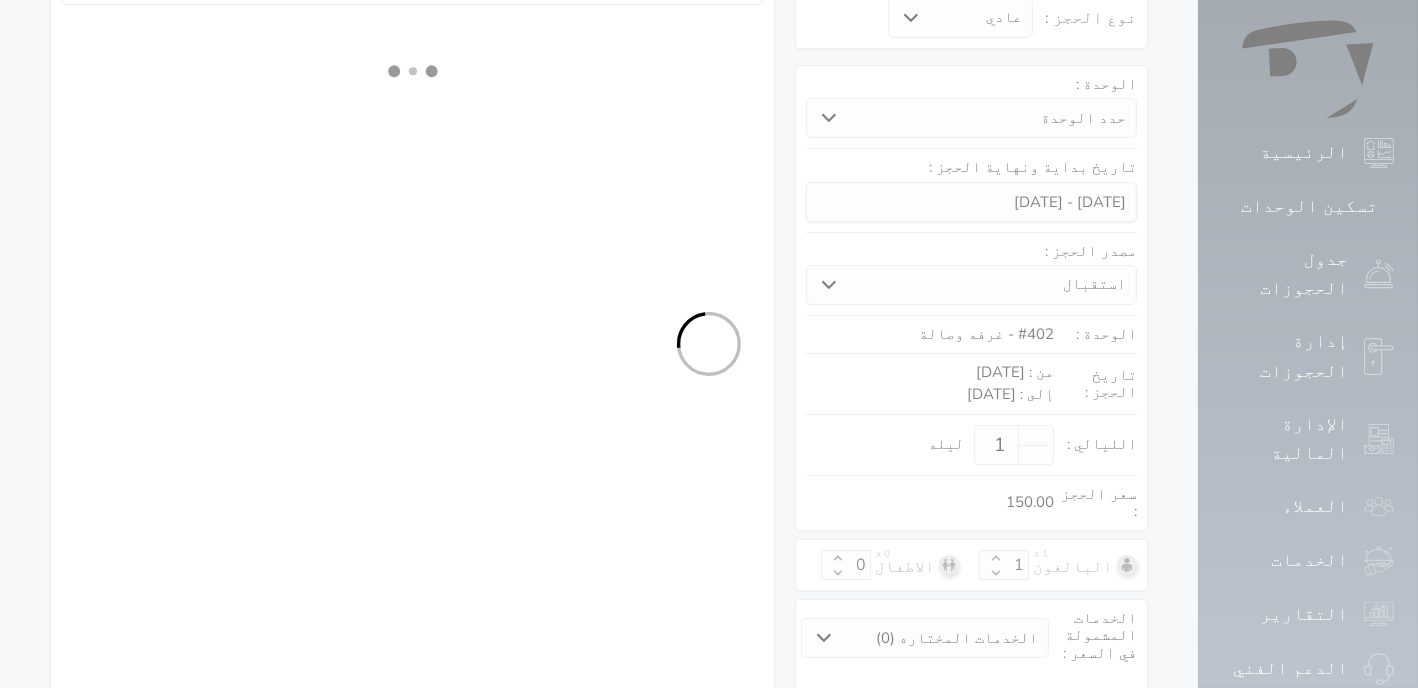 select on "1" 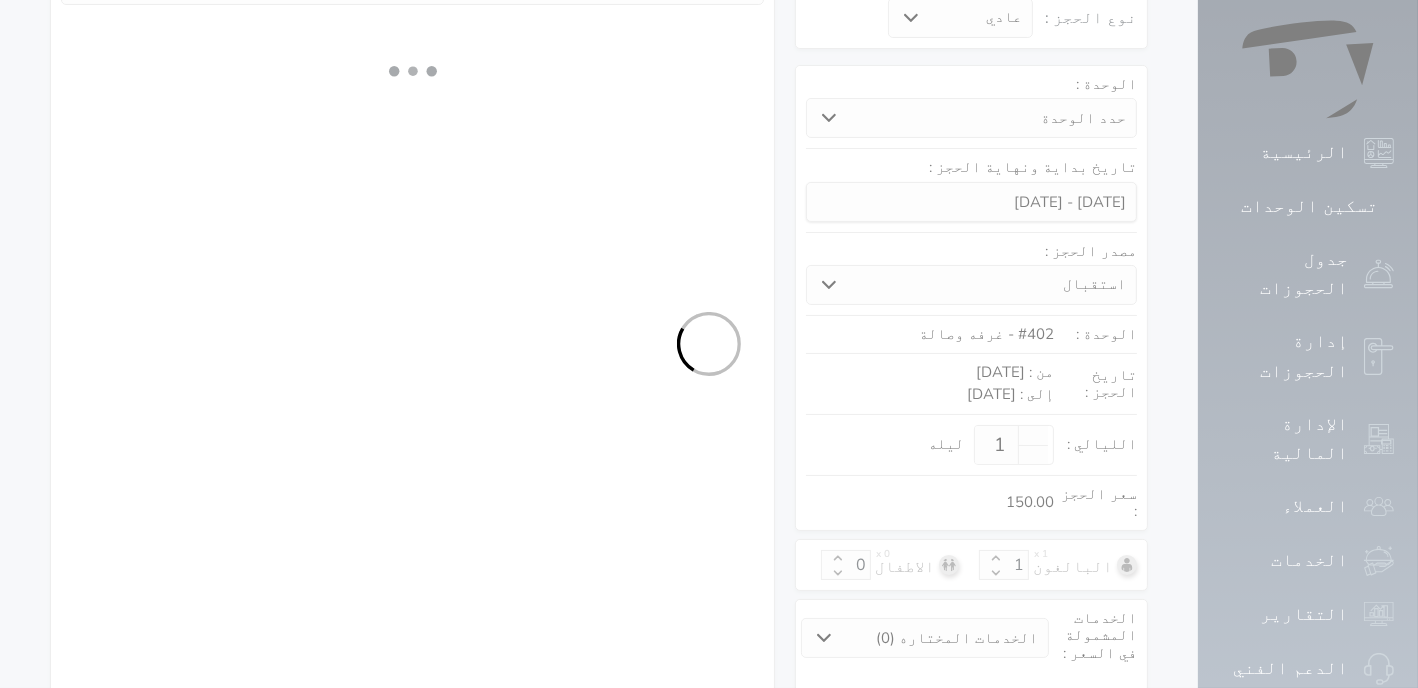 select 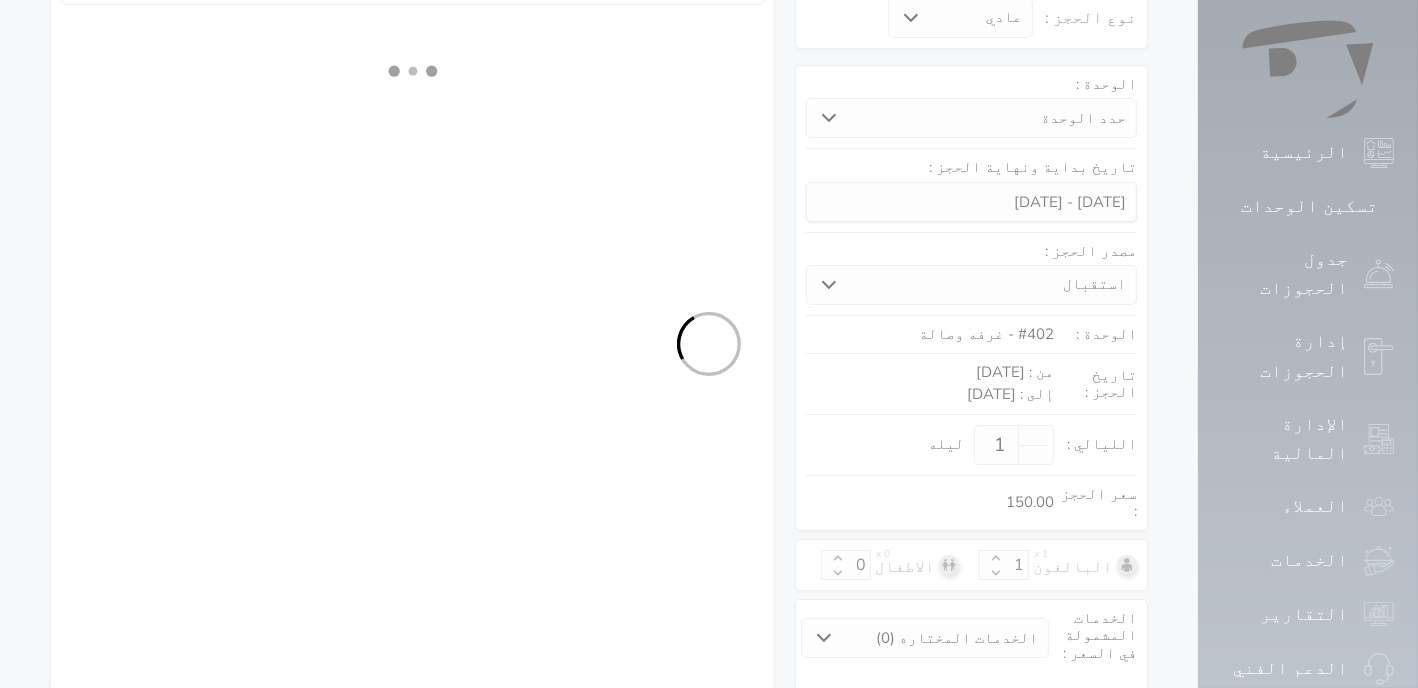 select on "7" 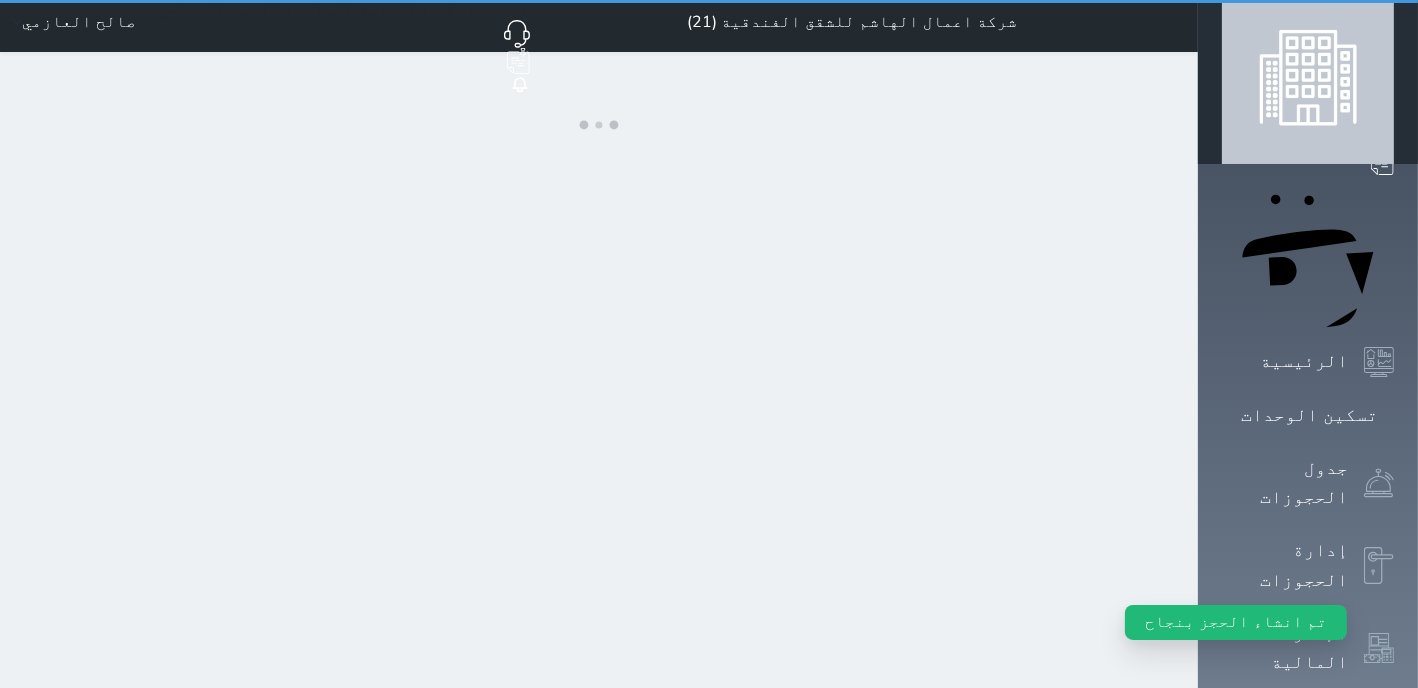 scroll, scrollTop: 0, scrollLeft: 0, axis: both 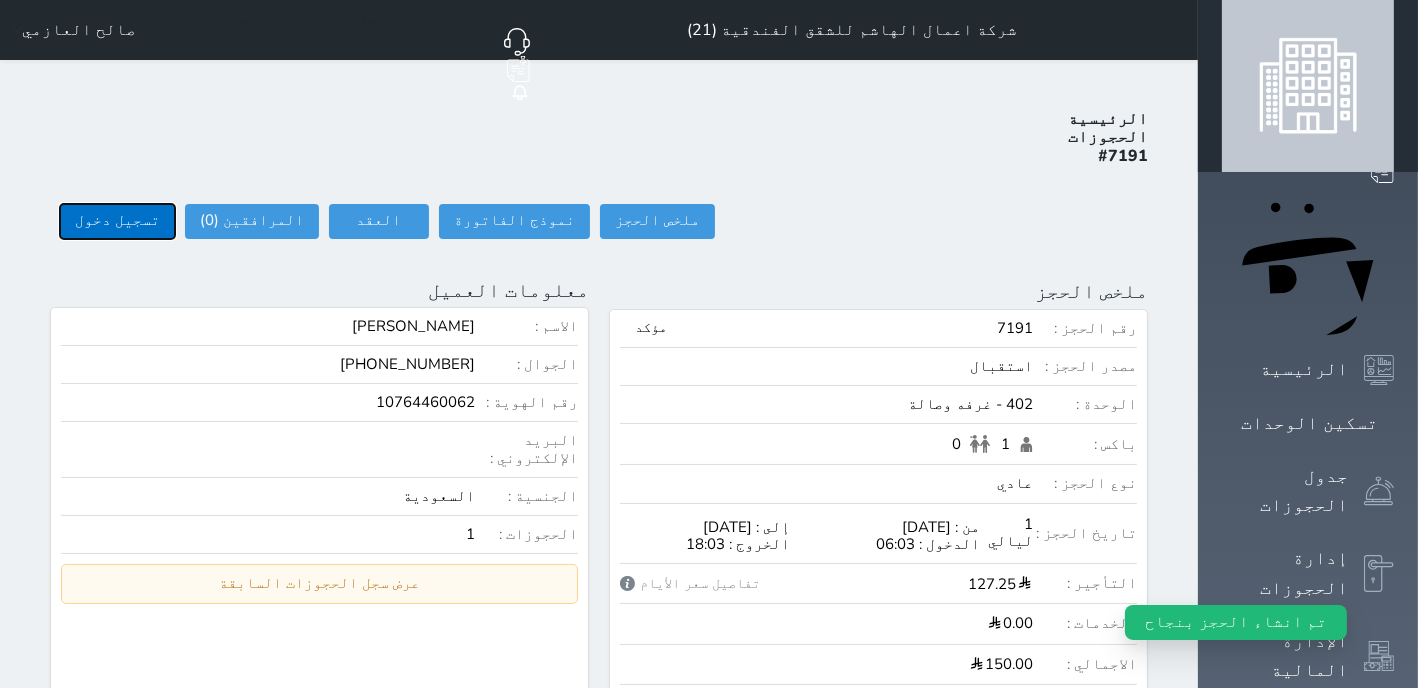 click on "تسجيل دخول" at bounding box center [117, 221] 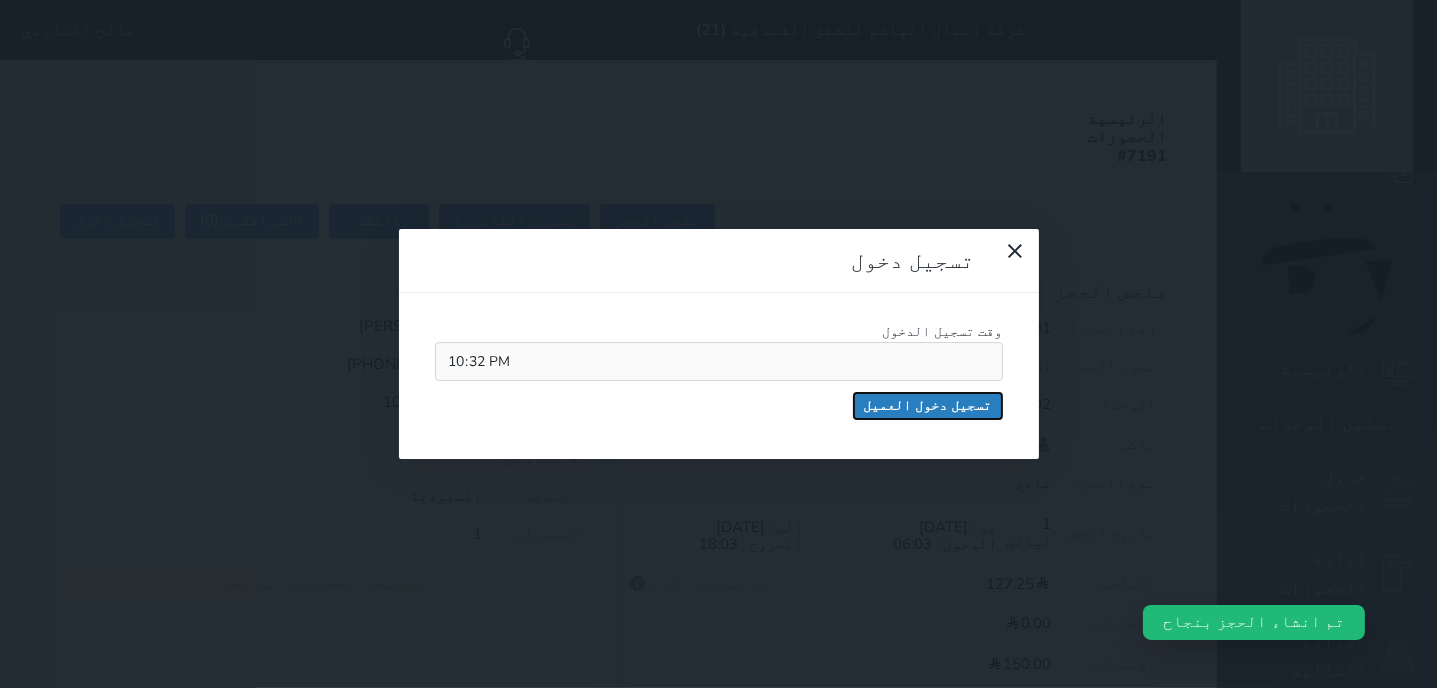 click on "تسجيل دخول العميل" at bounding box center [928, 406] 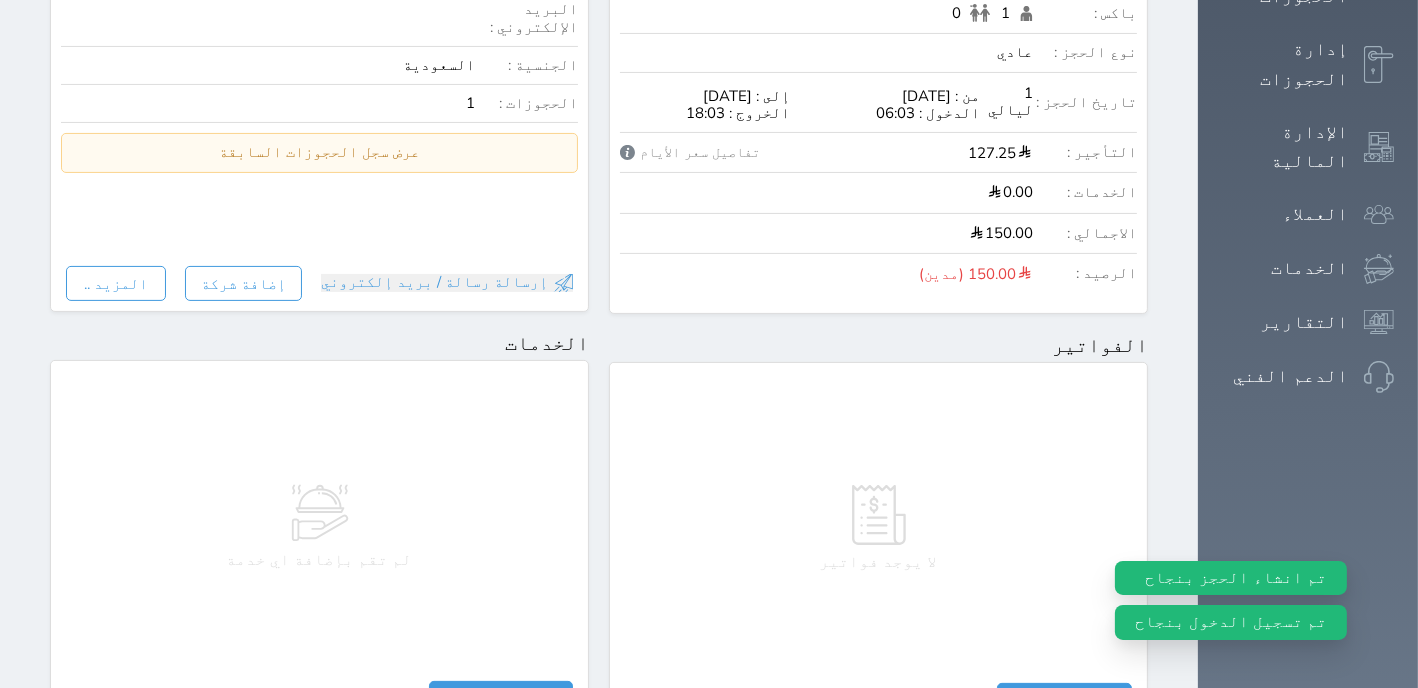 scroll, scrollTop: 1018, scrollLeft: 0, axis: vertical 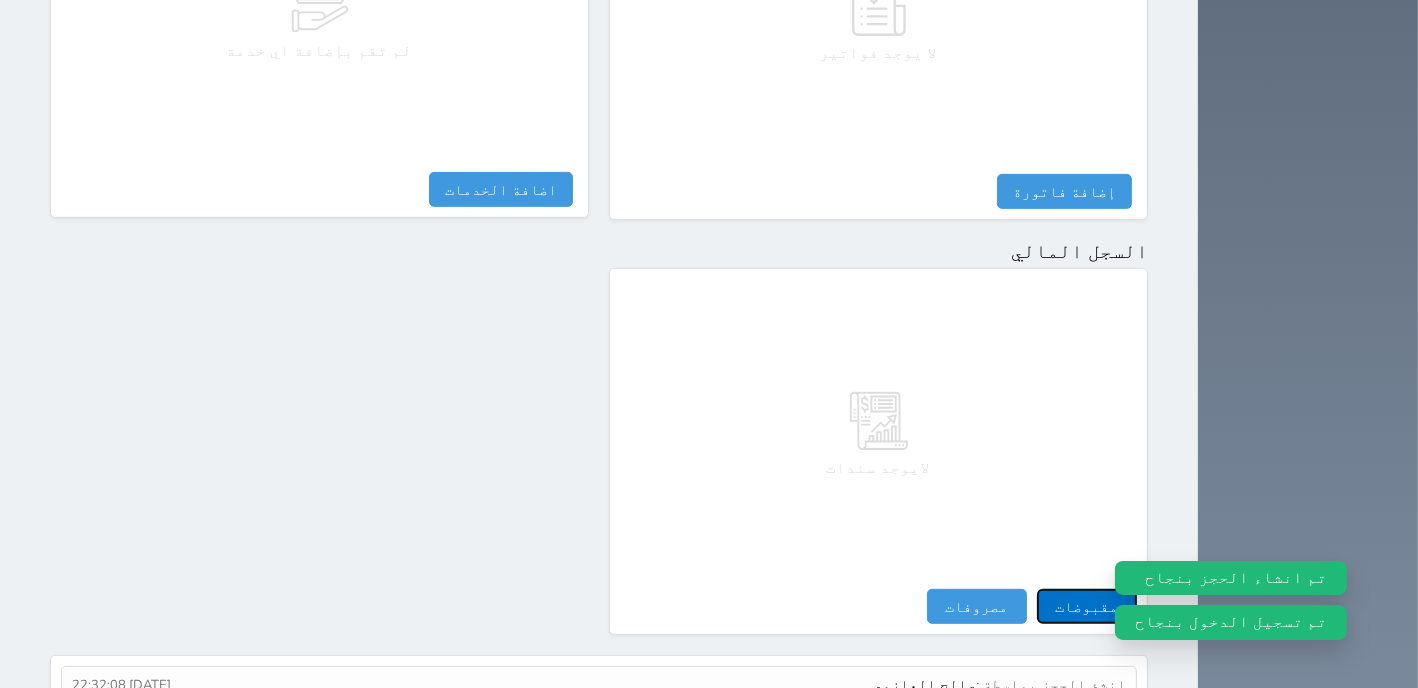 click on "مقبوضات" at bounding box center (1087, 606) 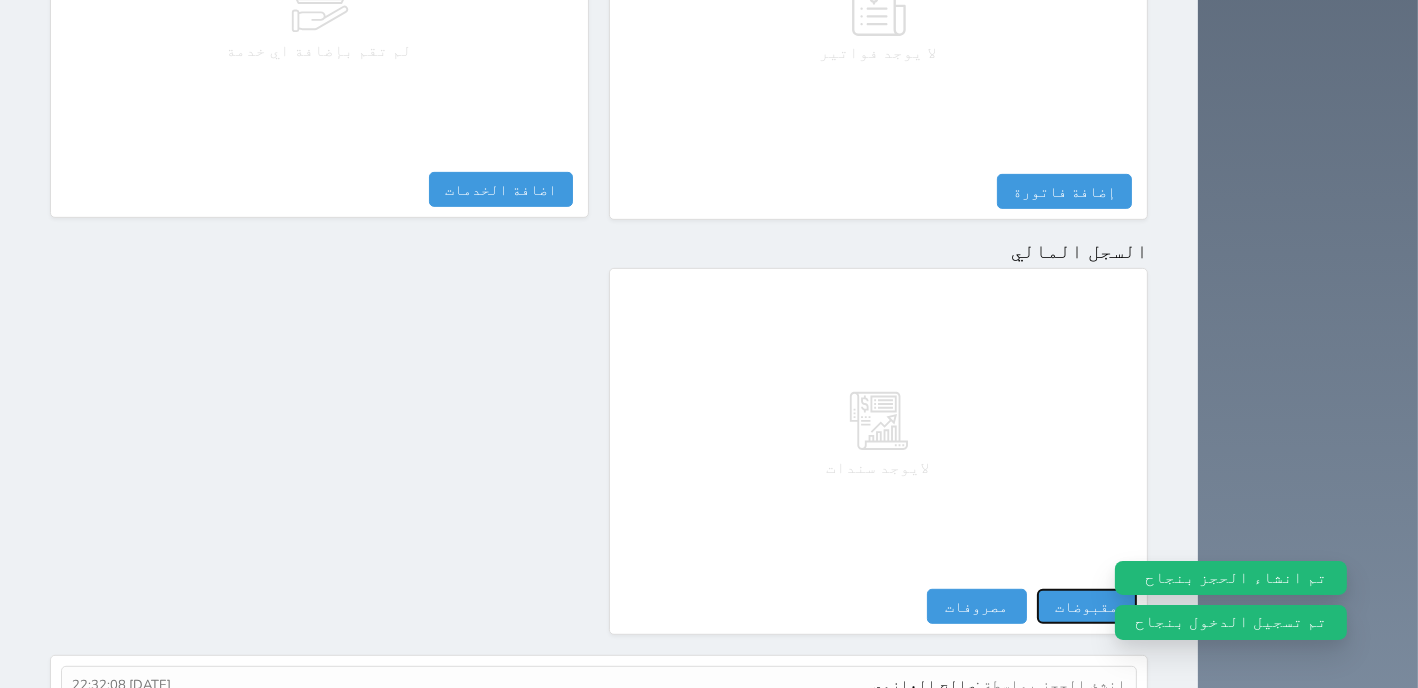 select 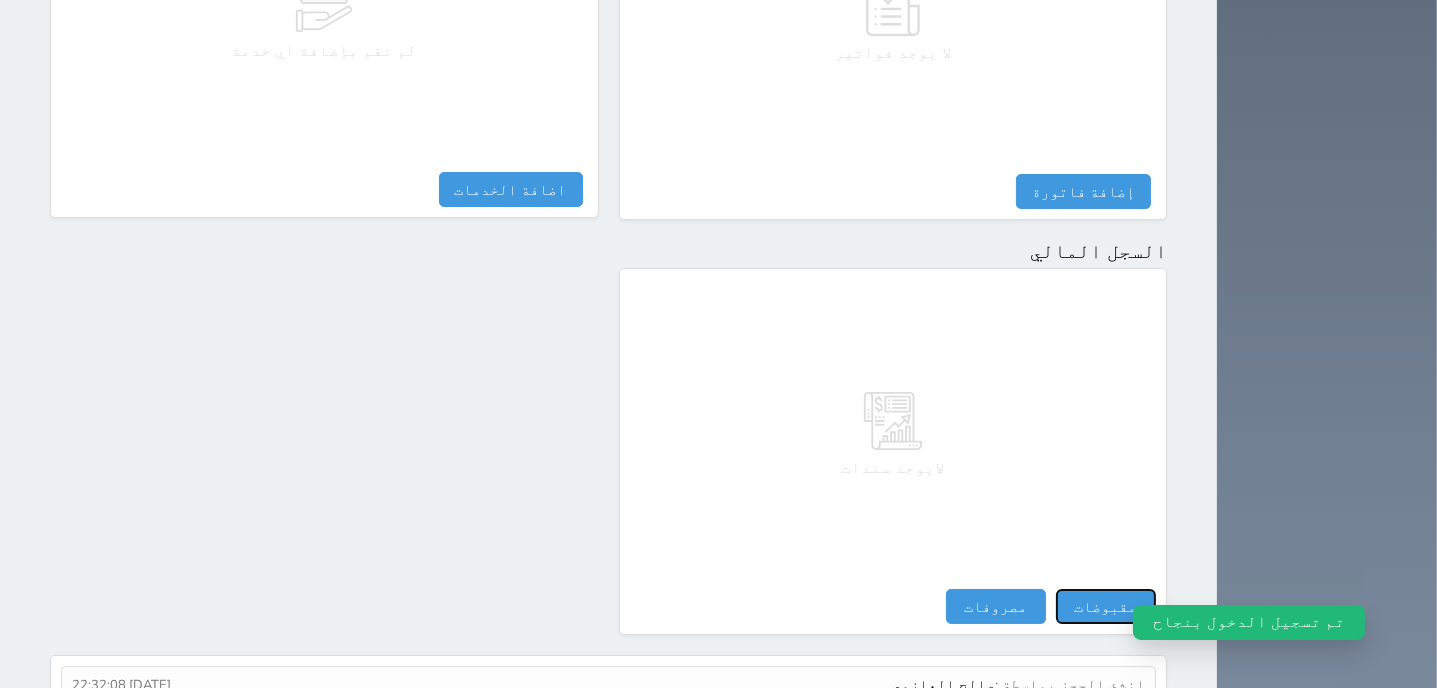 select 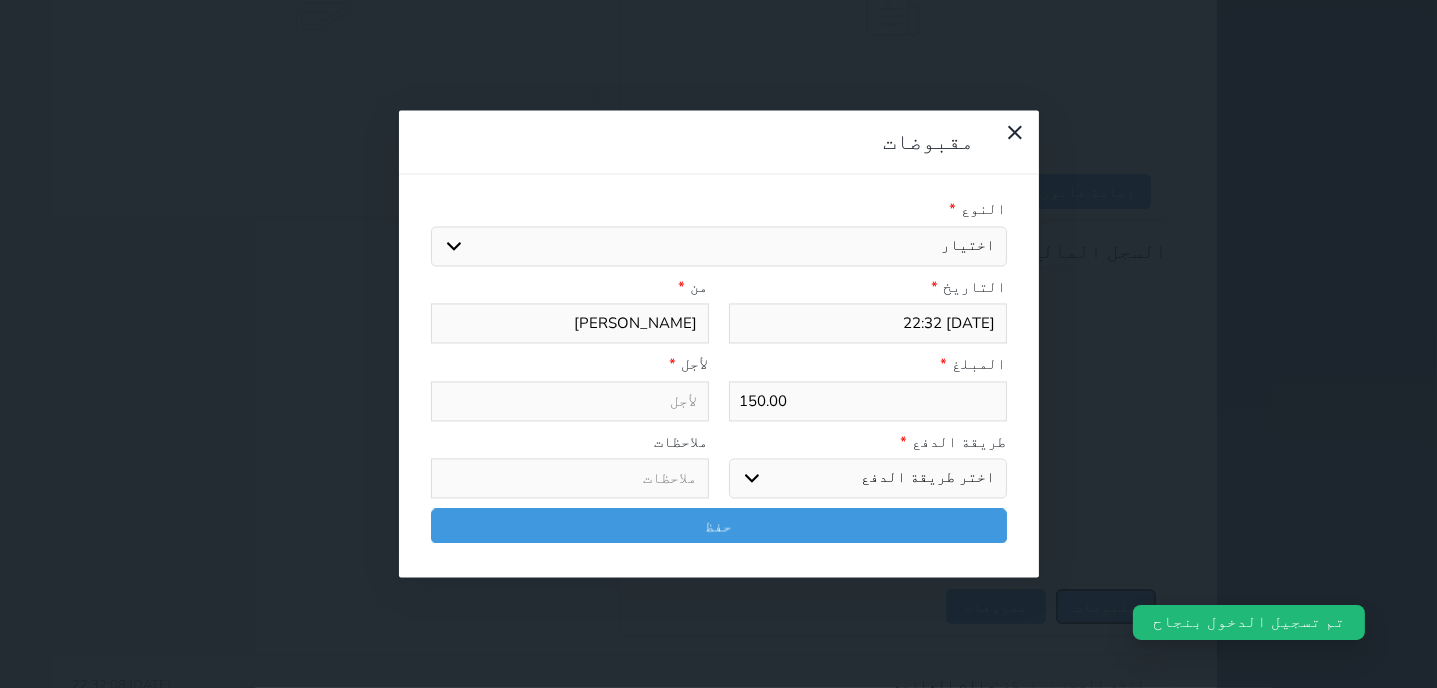 select 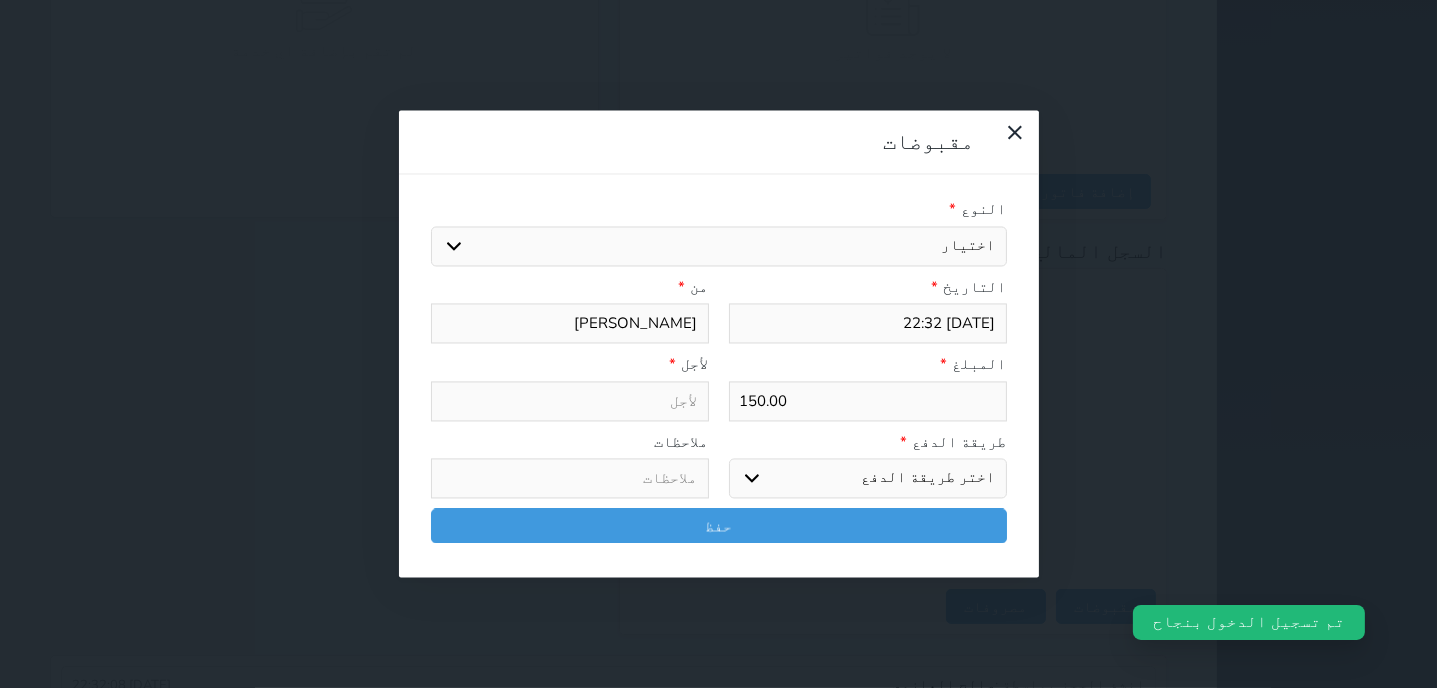 click on "اختيار   مقبوضات عامة قيمة إيجار فواتير تامين عربون لا ينطبق آخر مغسلة واي فاي - الإنترنت مواقف السيارات طعام الأغذية والمشروبات مشروبات المشروبات الباردة المشروبات الساخنة الإفطار غداء عشاء مخبز و كعك حمام سباحة الصالة الرياضية سبا و خدمات الجمال اختيار وإسقاط (خدمات النقل) ميني بار كابل - تلفزيون سرير إضافي تصفيف الشعر التسوق خدمات الجولات السياحية المنظمة خدمات الدليل السياحي" at bounding box center (719, 246) 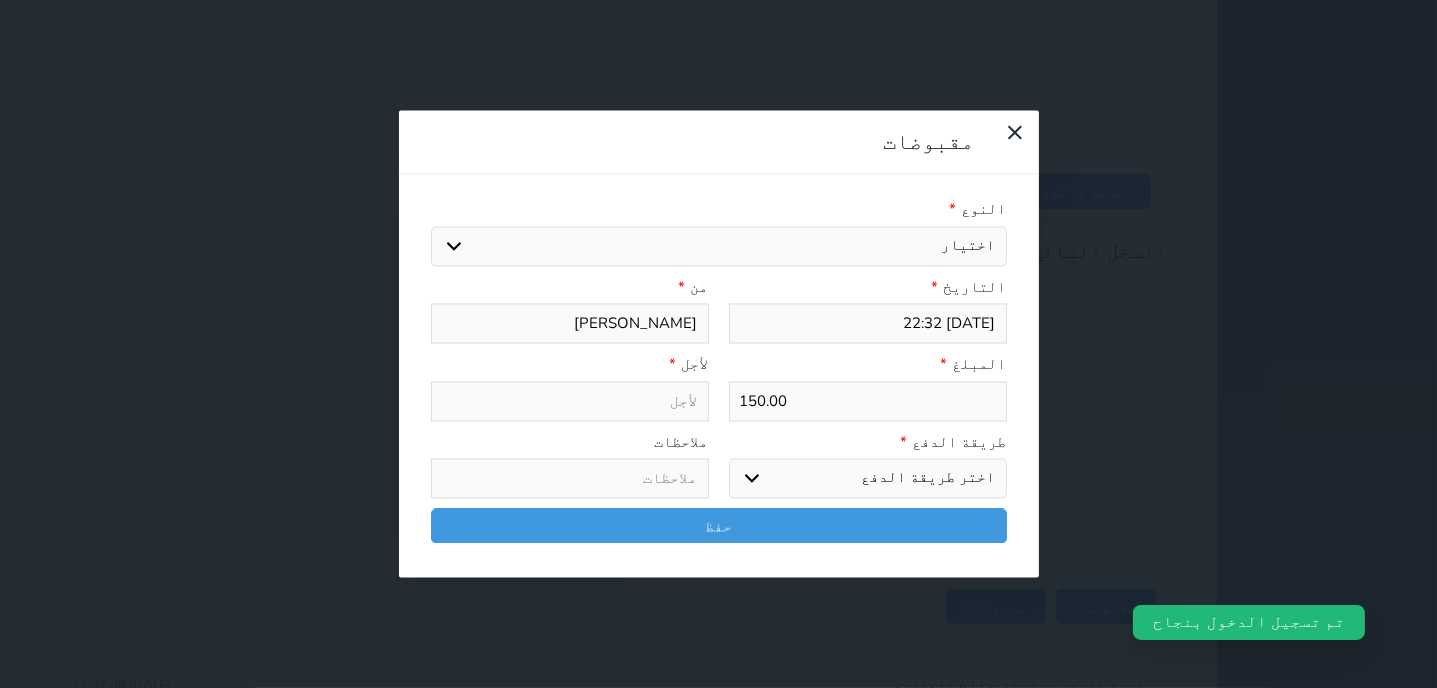 click on "فواتير" at bounding box center [0, 0] 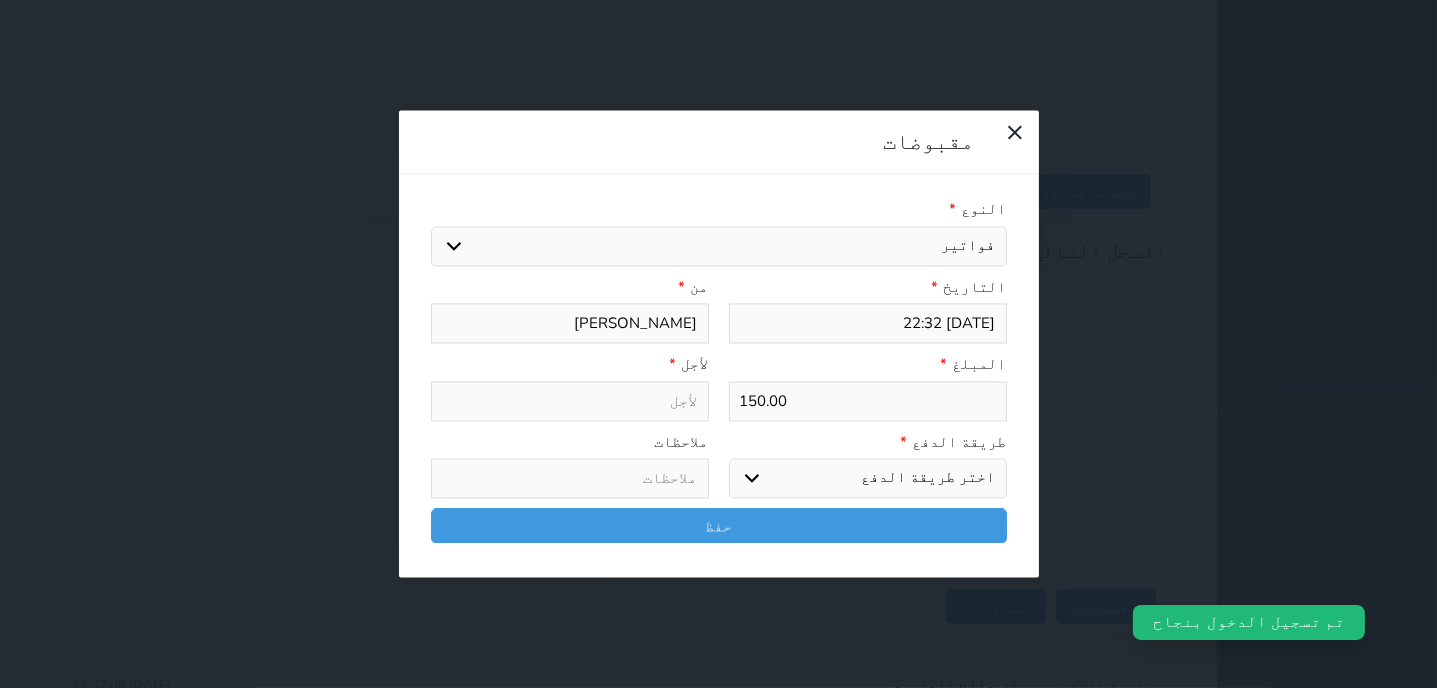 select 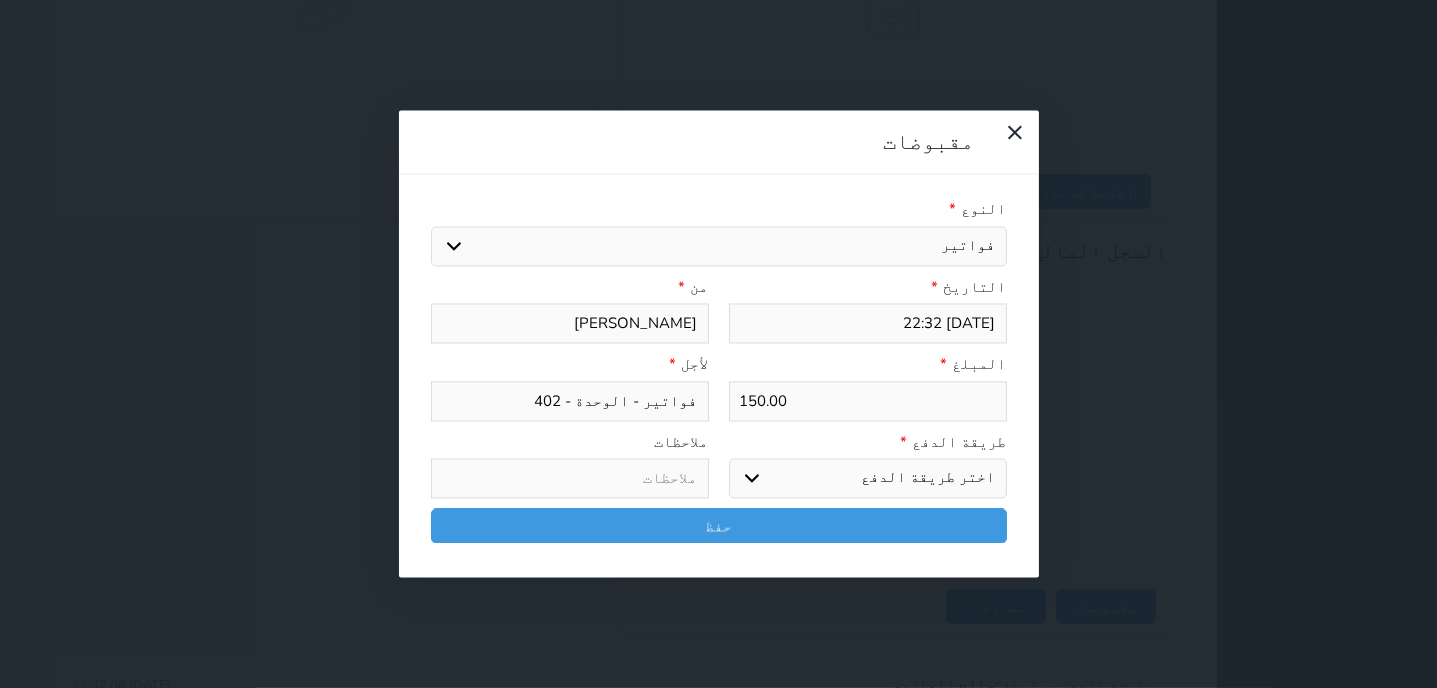 click on "اختر طريقة الدفع   دفع نقدى   تحويل بنكى   مدى   بطاقة ائتمان   آجل" at bounding box center (868, 479) 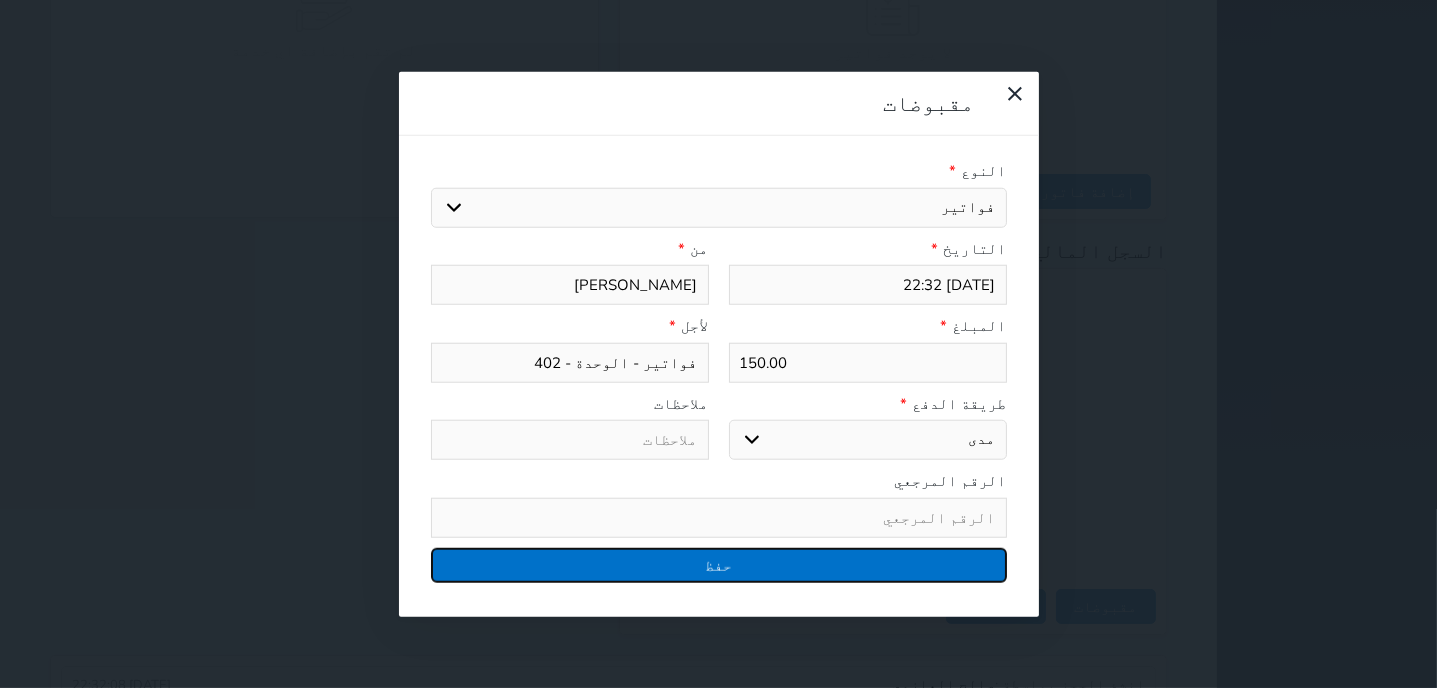 click on "حفظ" at bounding box center [719, 564] 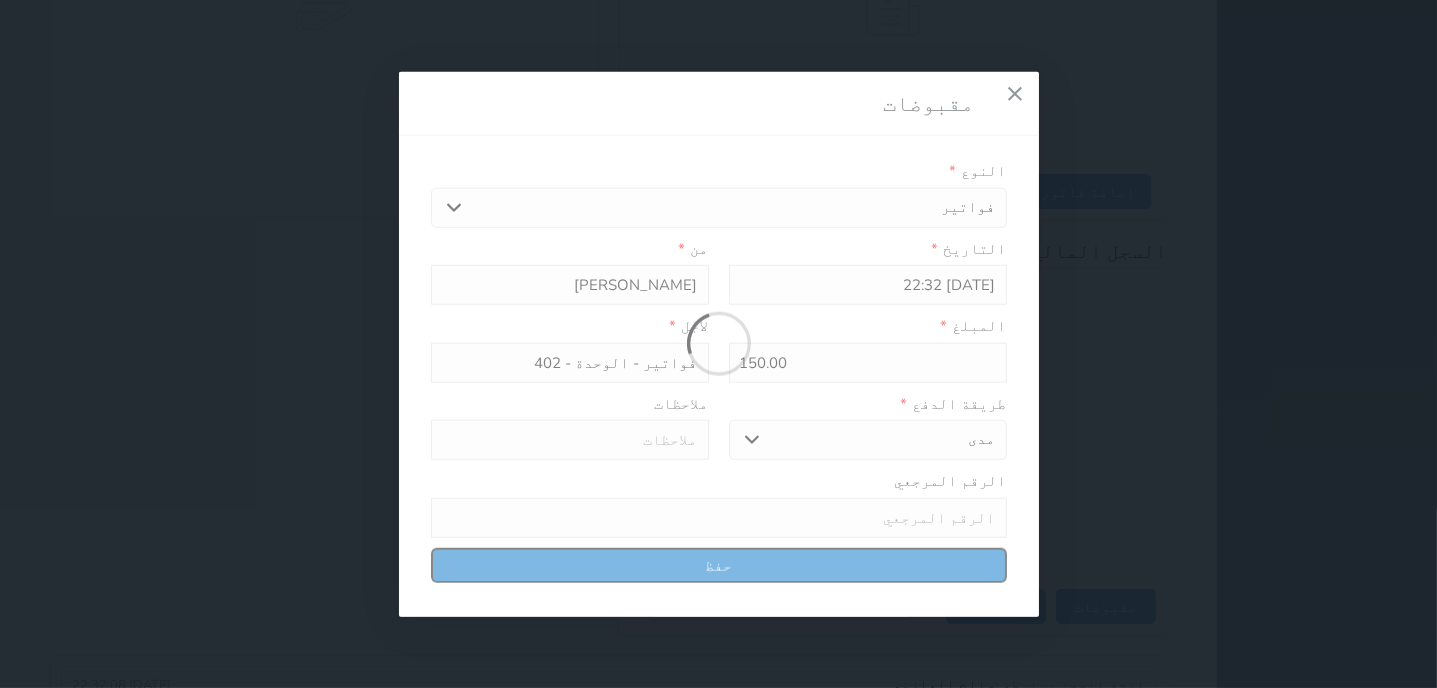 select 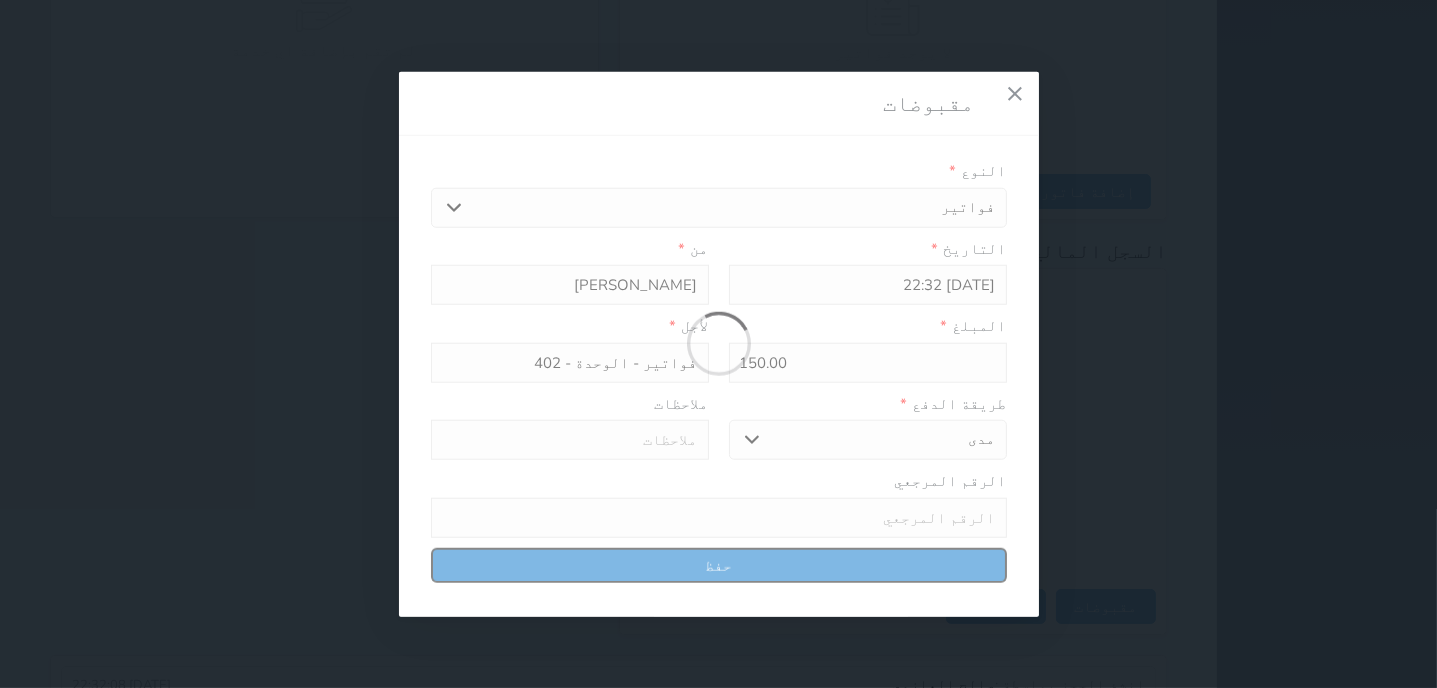 type 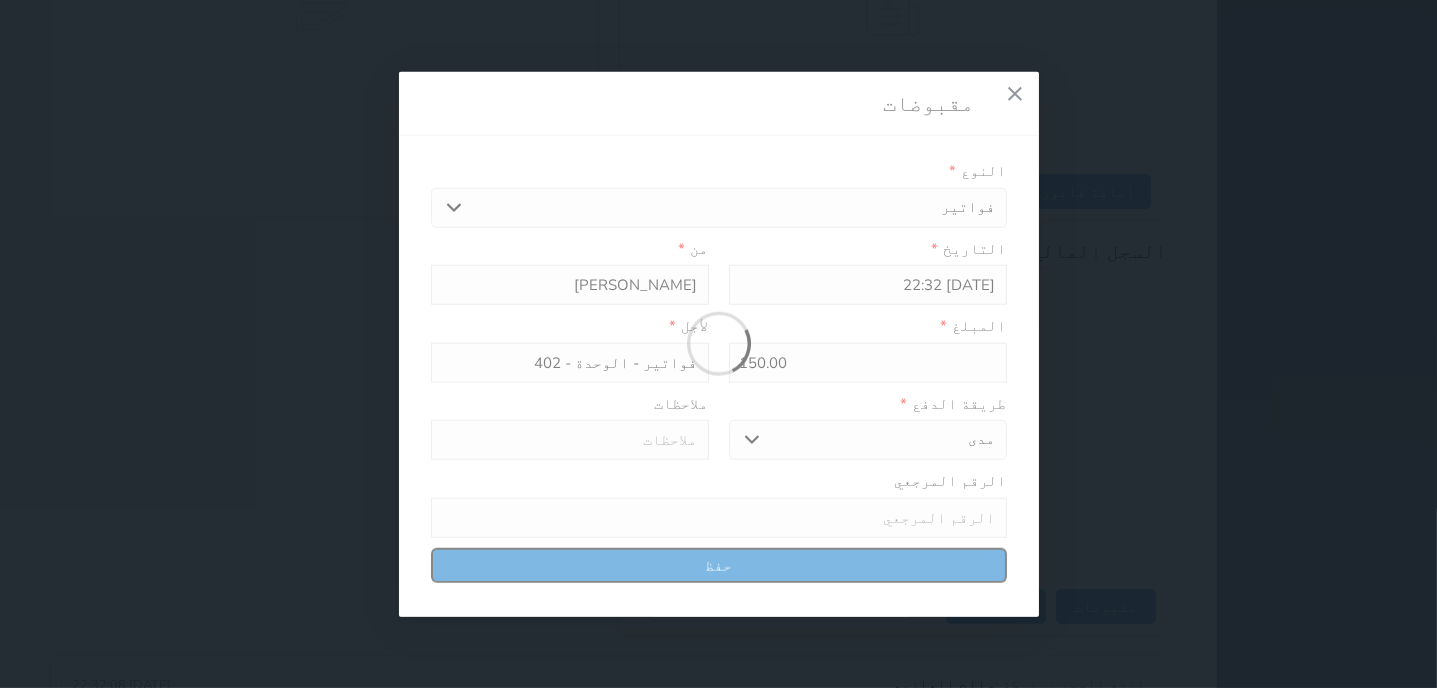 type on "0" 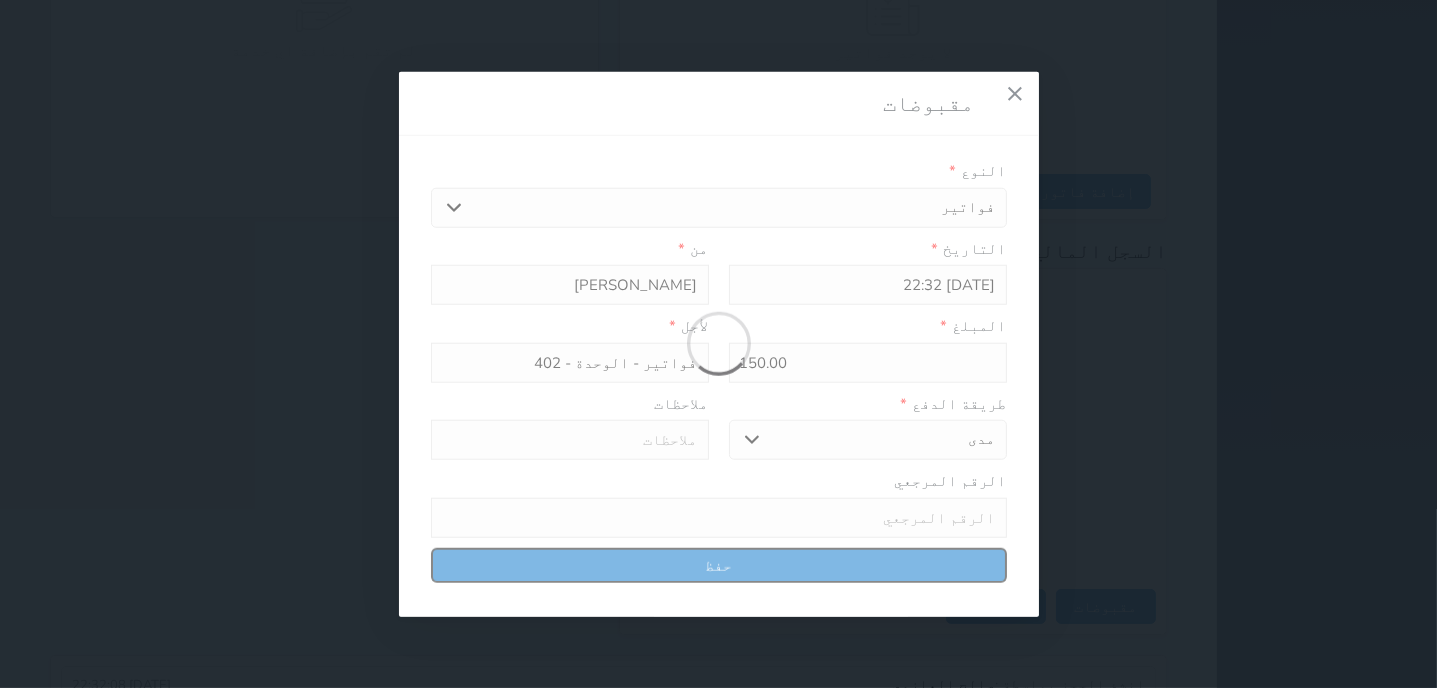 select 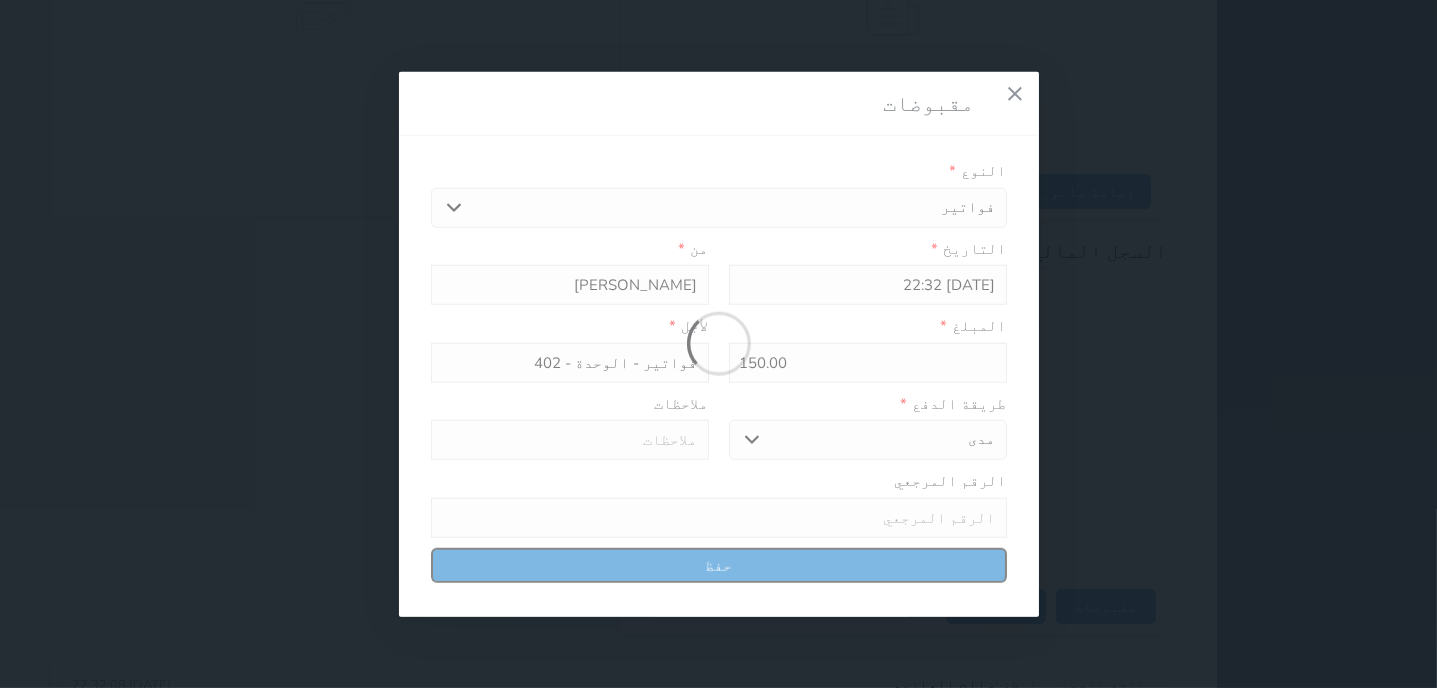 type on "0" 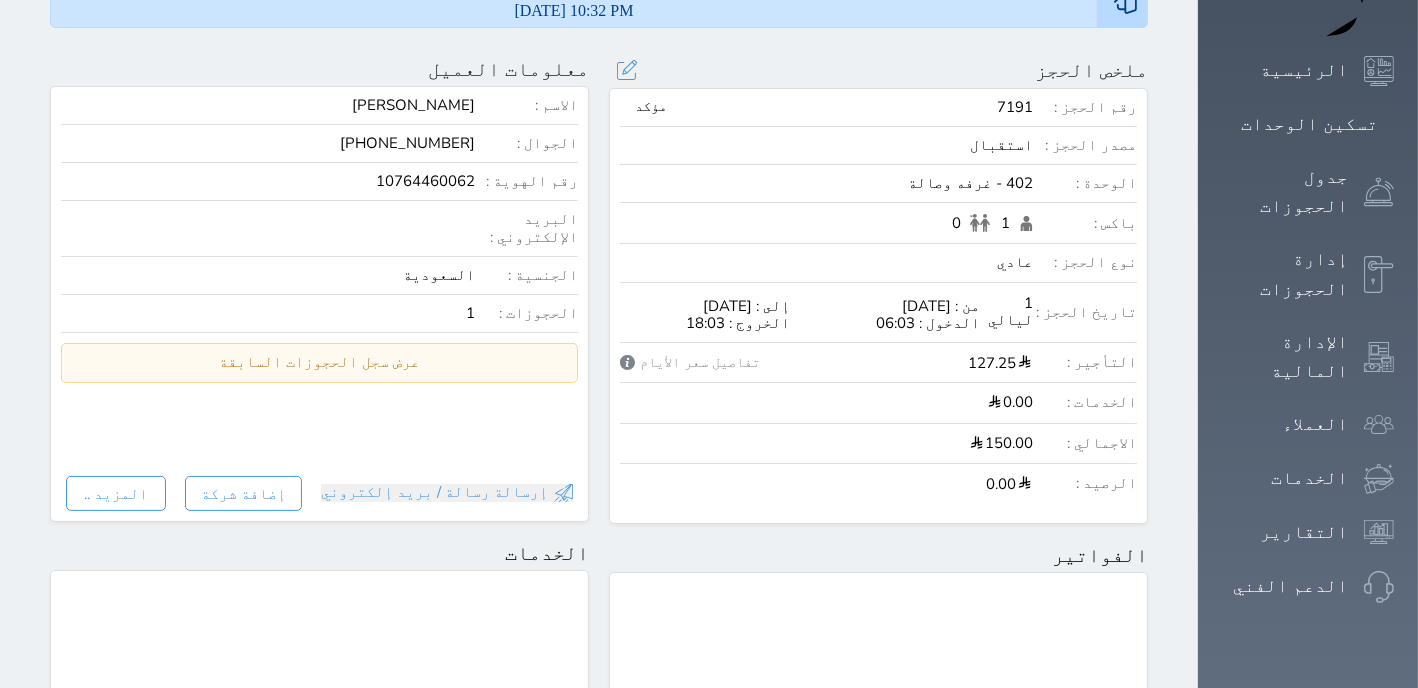 scroll, scrollTop: 127, scrollLeft: 0, axis: vertical 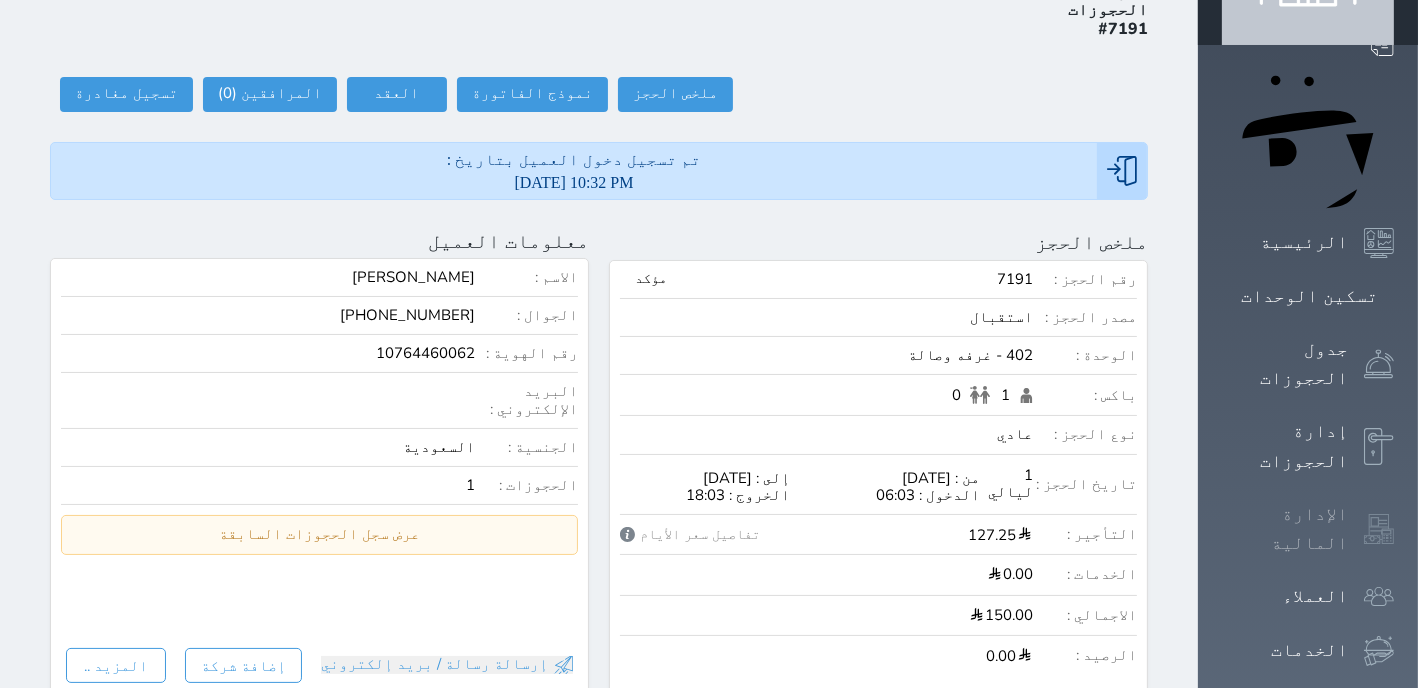 click 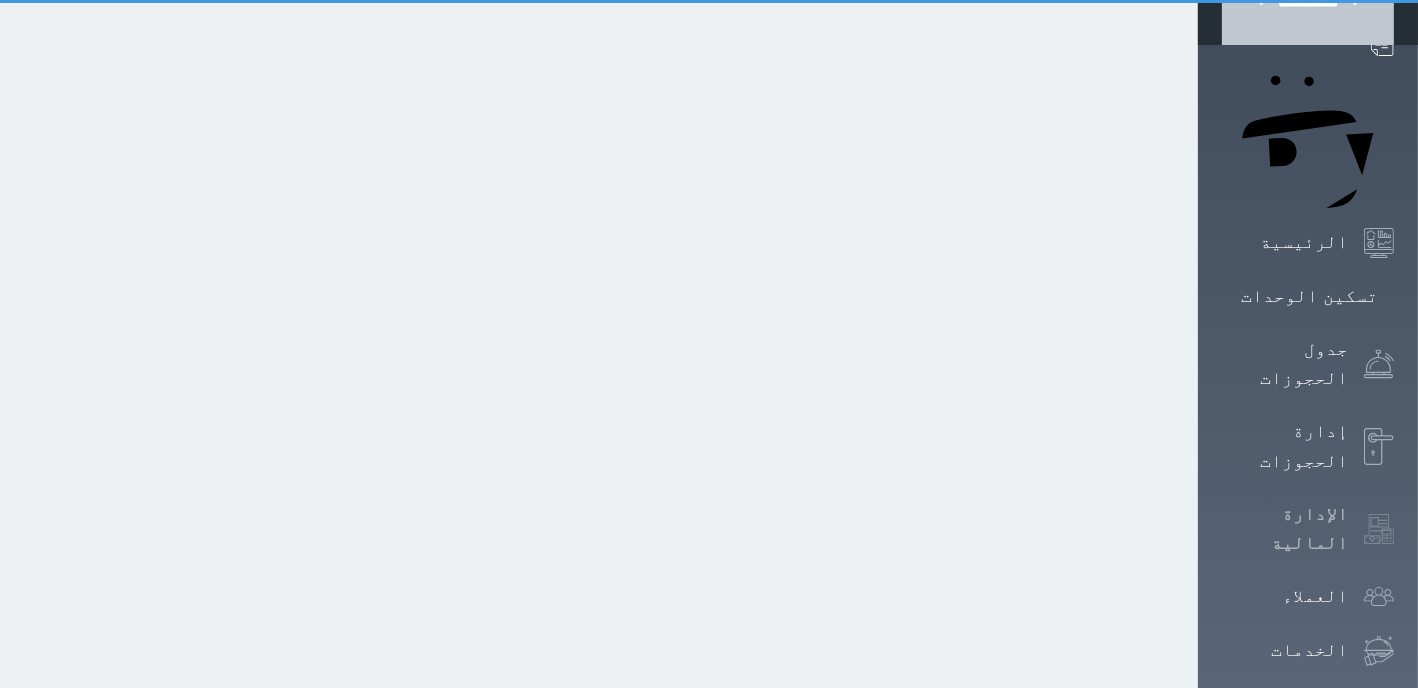 scroll, scrollTop: 0, scrollLeft: 0, axis: both 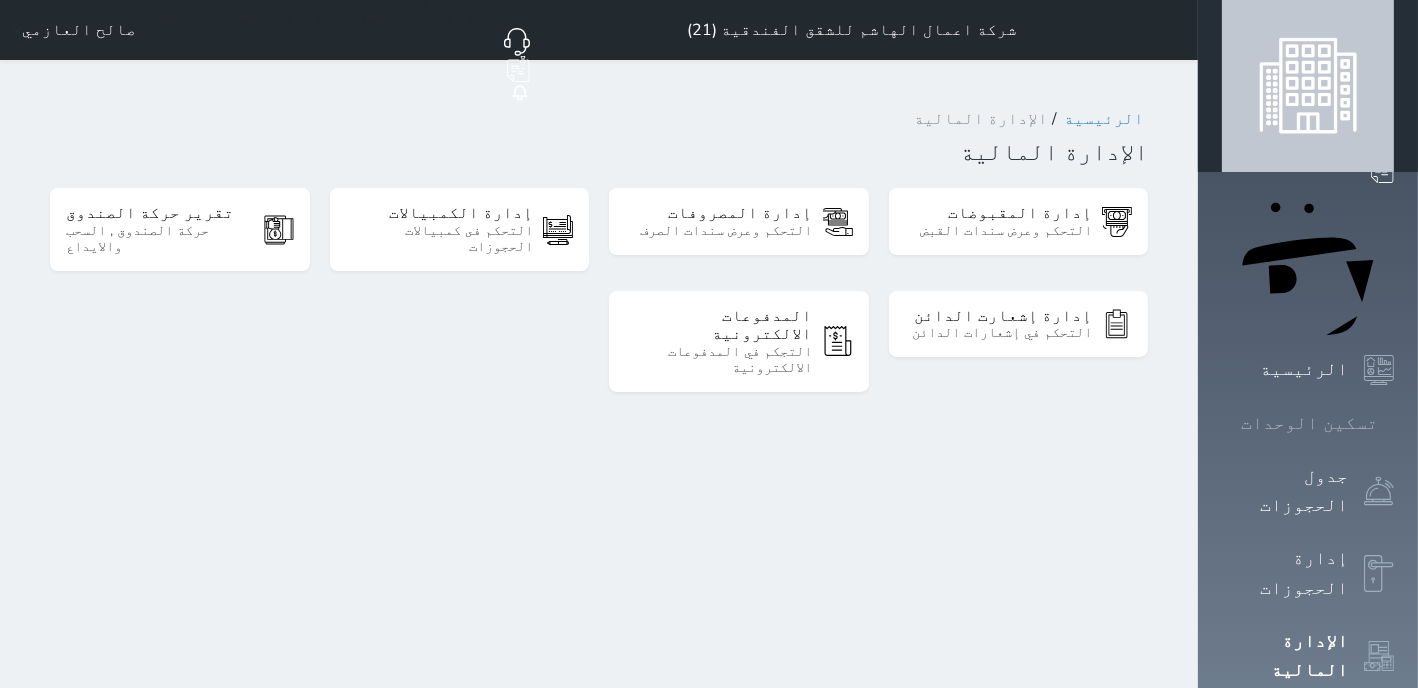 click on "تسكين الوحدات" at bounding box center [1309, 423] 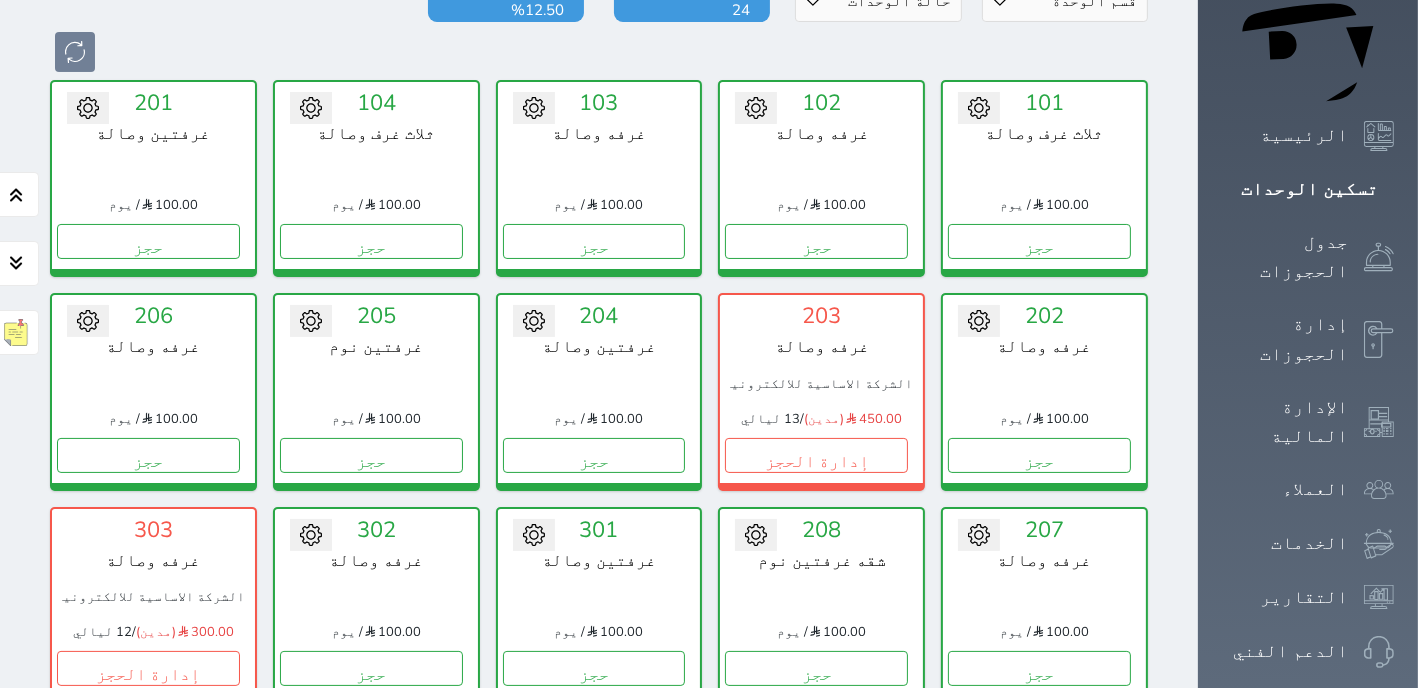 scroll, scrollTop: 0, scrollLeft: 0, axis: both 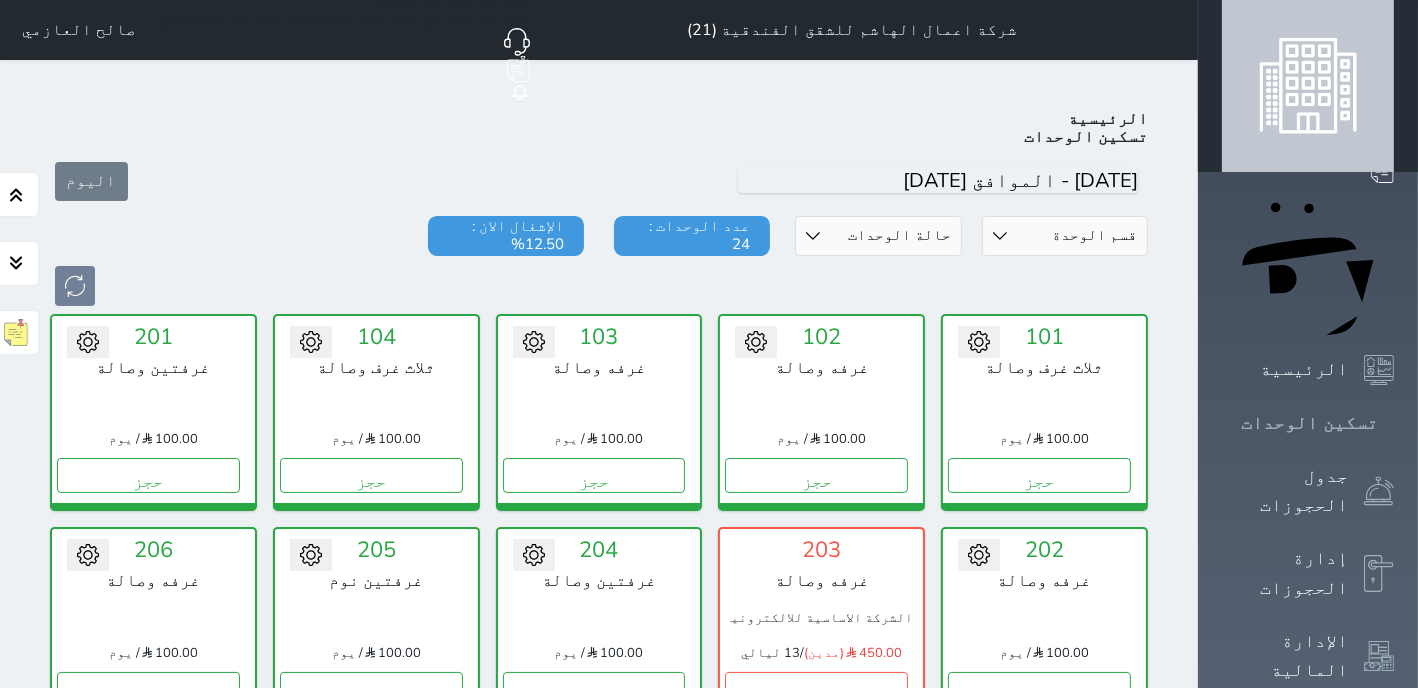 click on "تسكين الوحدات" at bounding box center (1309, 423) 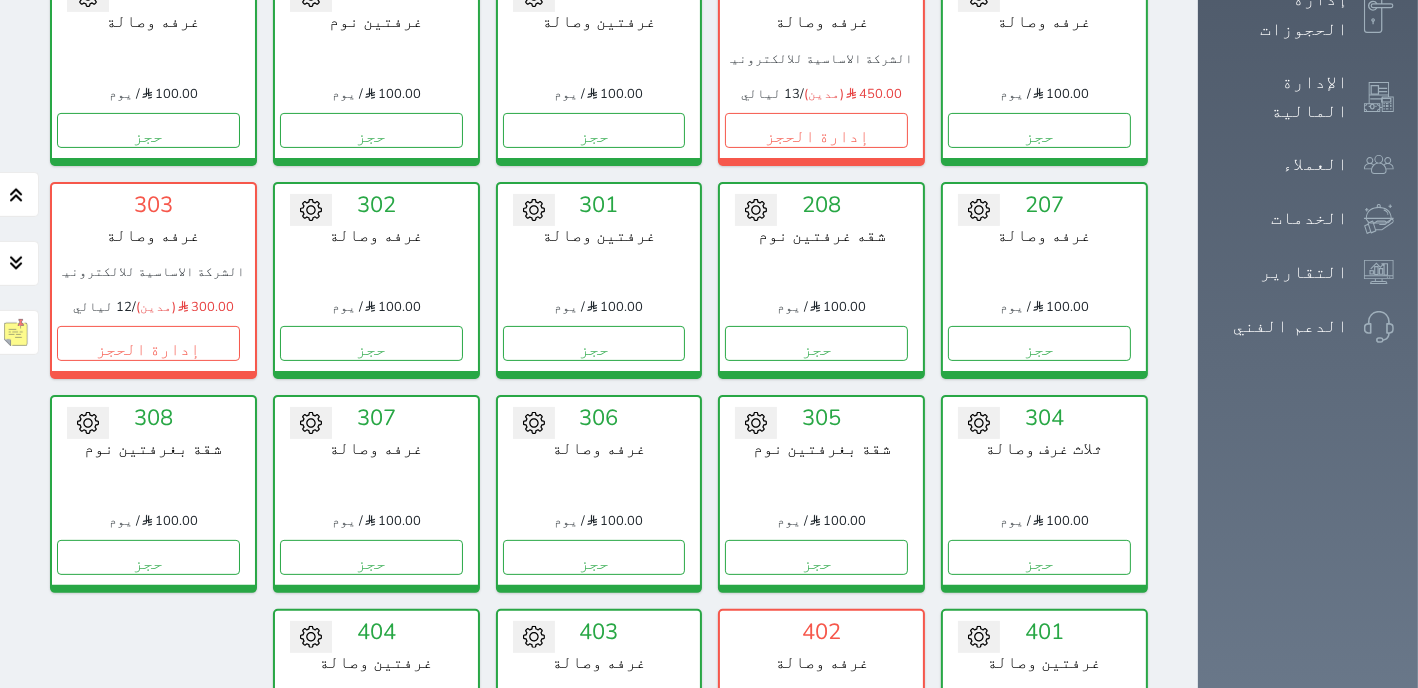 scroll, scrollTop: 616, scrollLeft: 0, axis: vertical 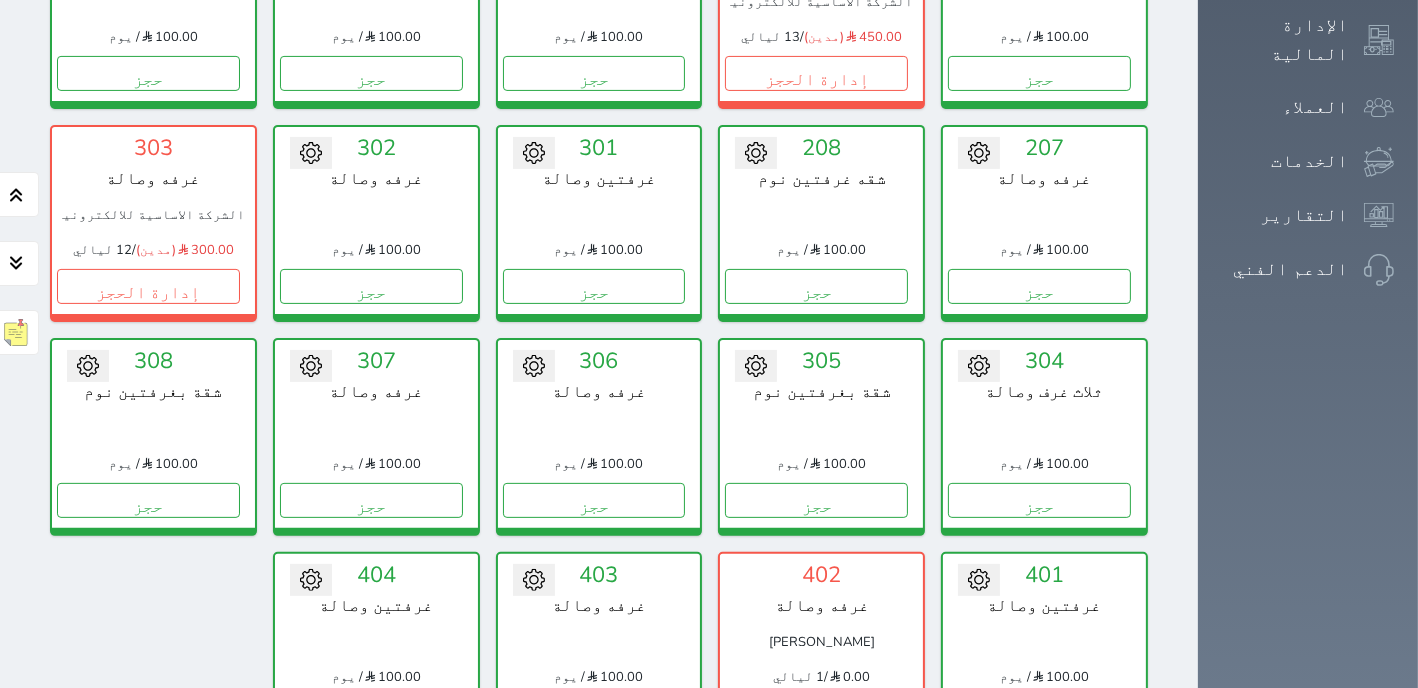 drag, startPoint x: 838, startPoint y: 534, endPoint x: 822, endPoint y: 539, distance: 16.763054 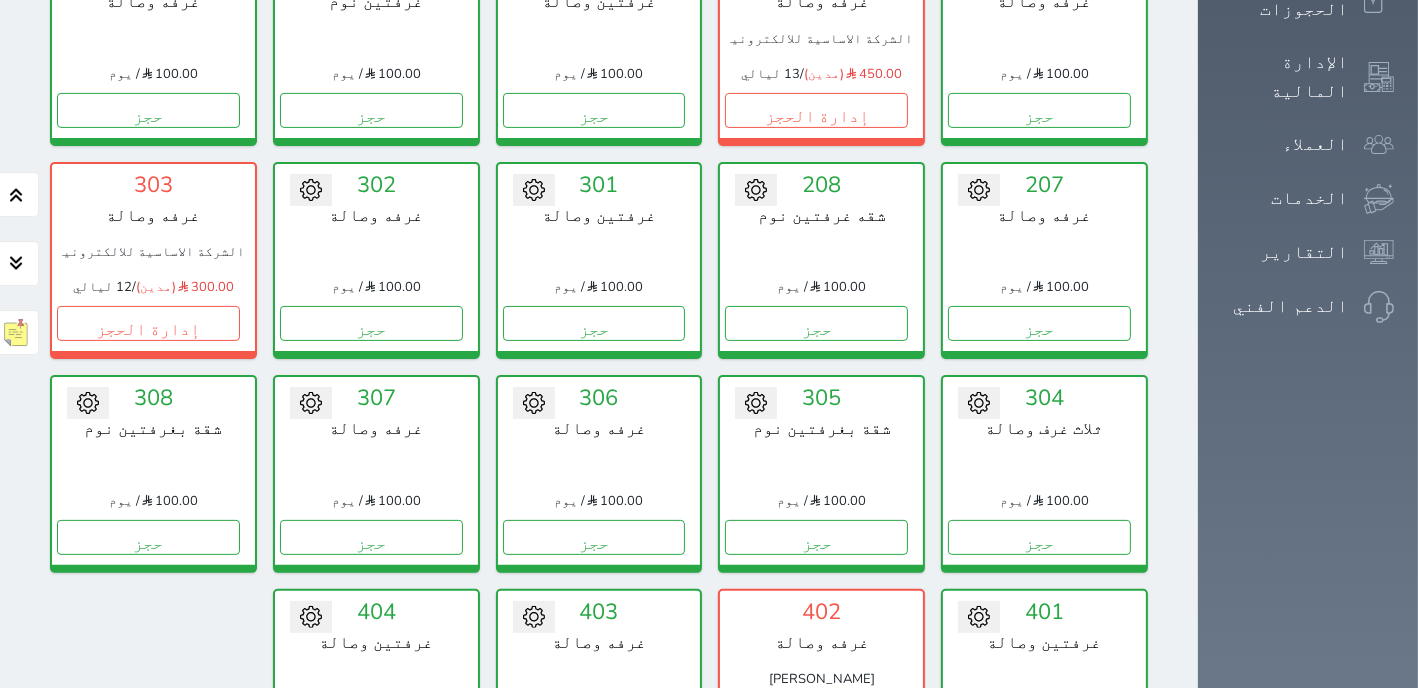 scroll, scrollTop: 636, scrollLeft: 0, axis: vertical 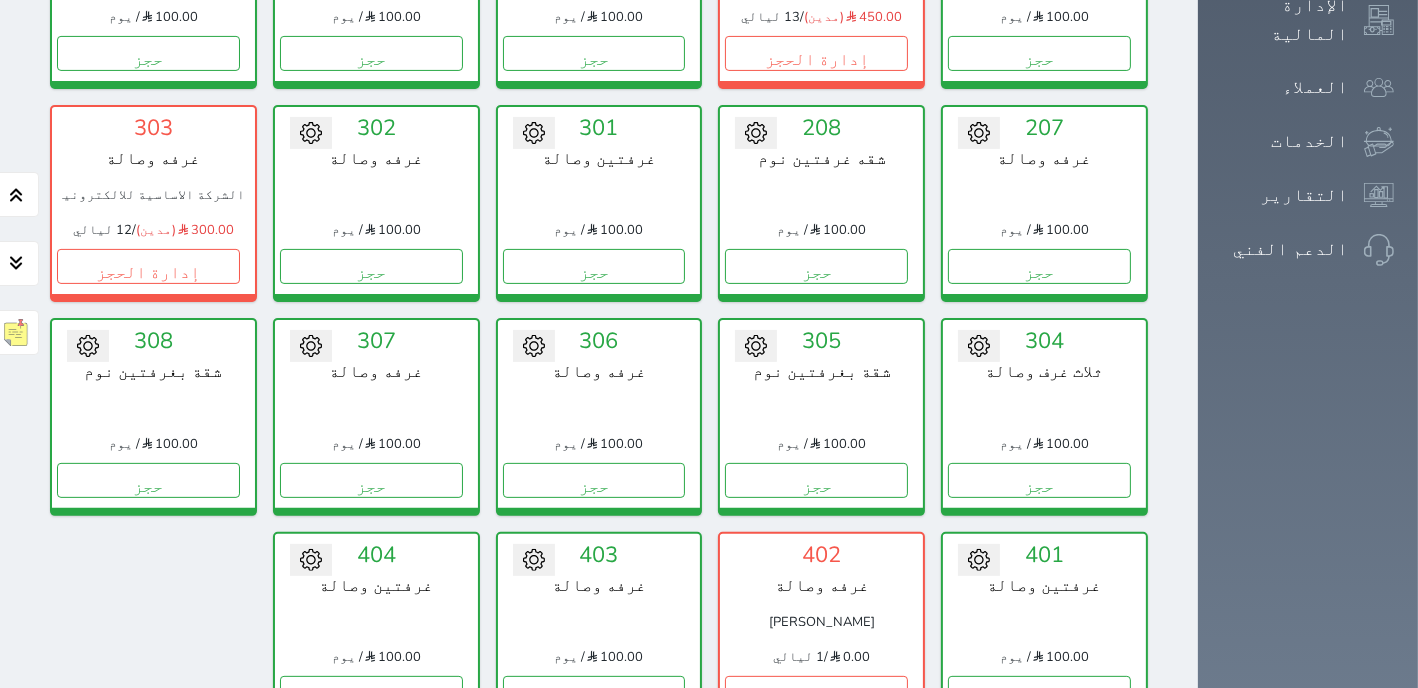 drag, startPoint x: 544, startPoint y: 500, endPoint x: 548, endPoint y: 519, distance: 19.416489 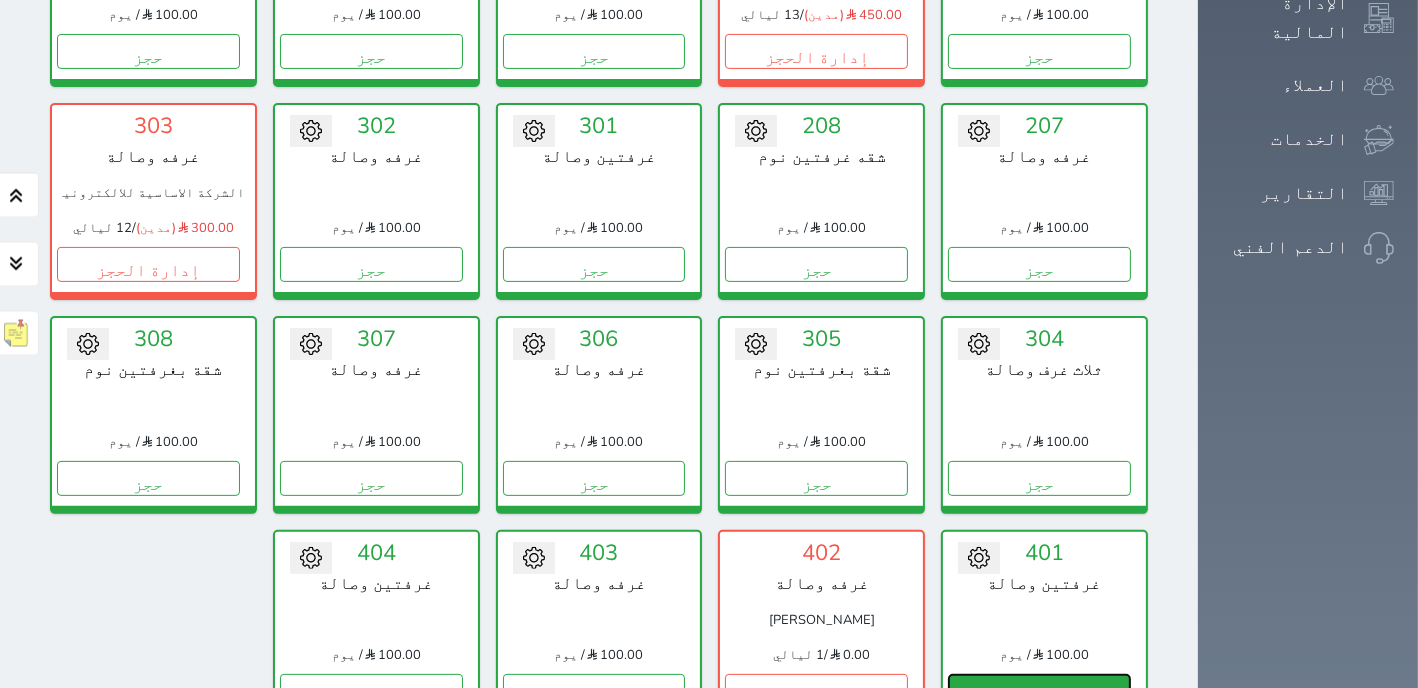 click on "حجز" at bounding box center [1039, 690] 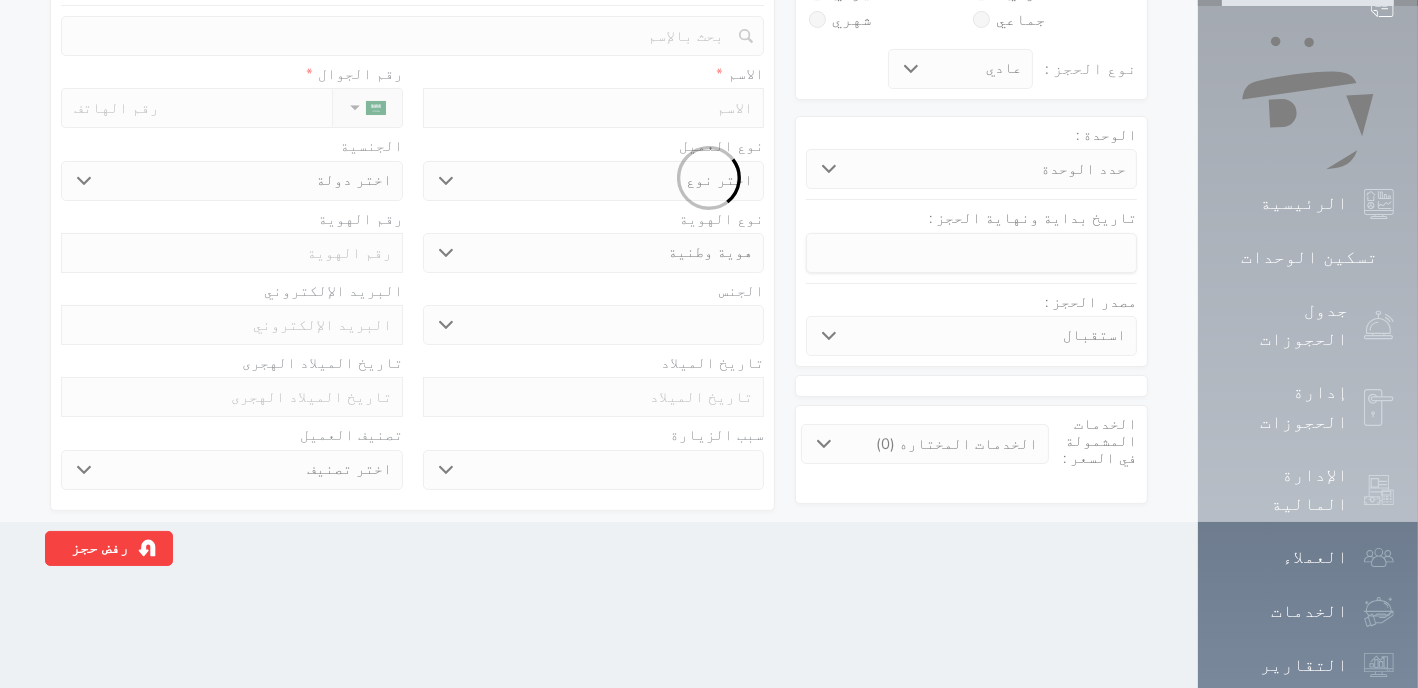 scroll, scrollTop: 0, scrollLeft: 0, axis: both 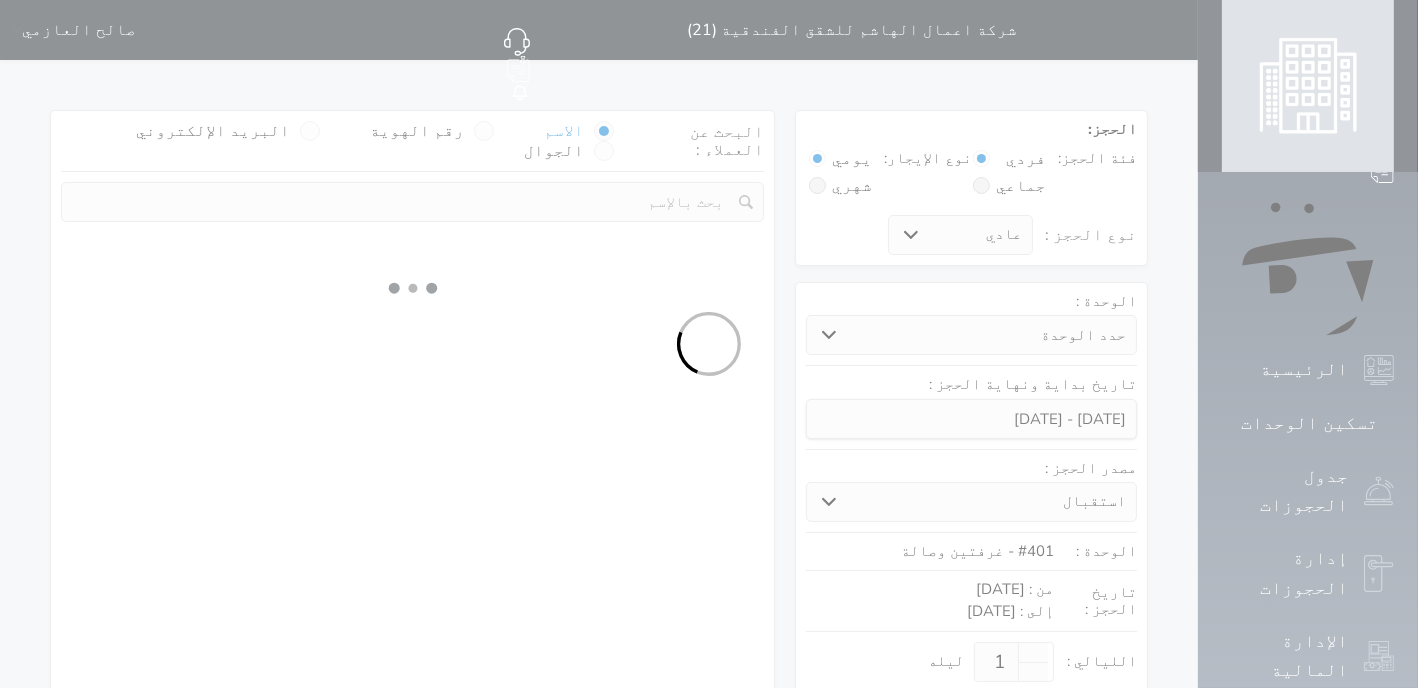 select 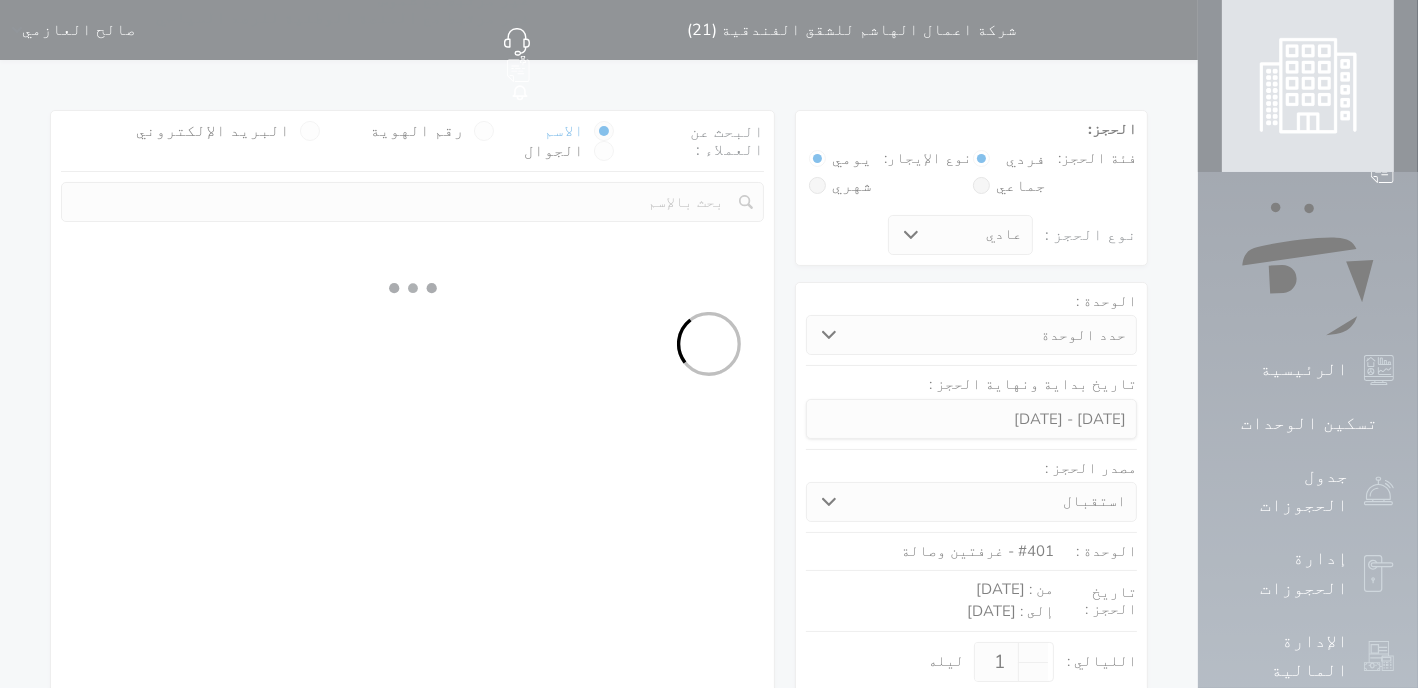 select on "1" 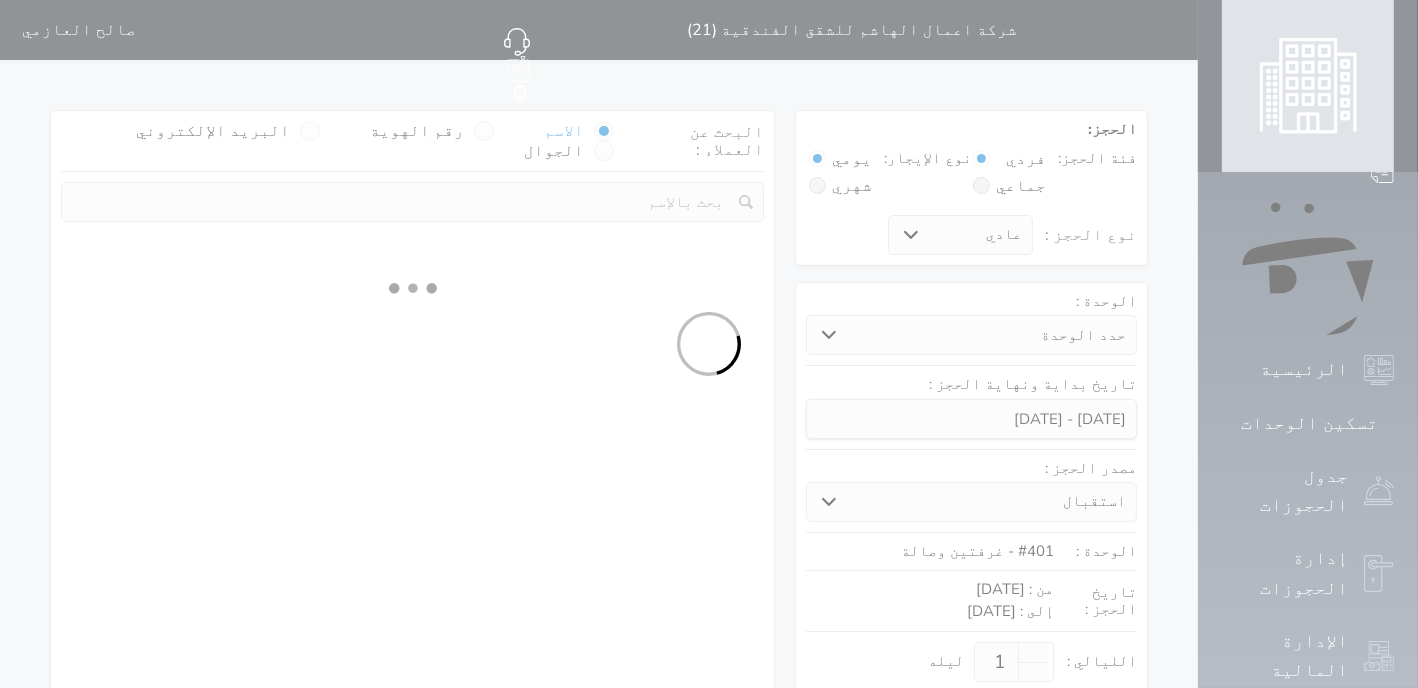 select on "113" 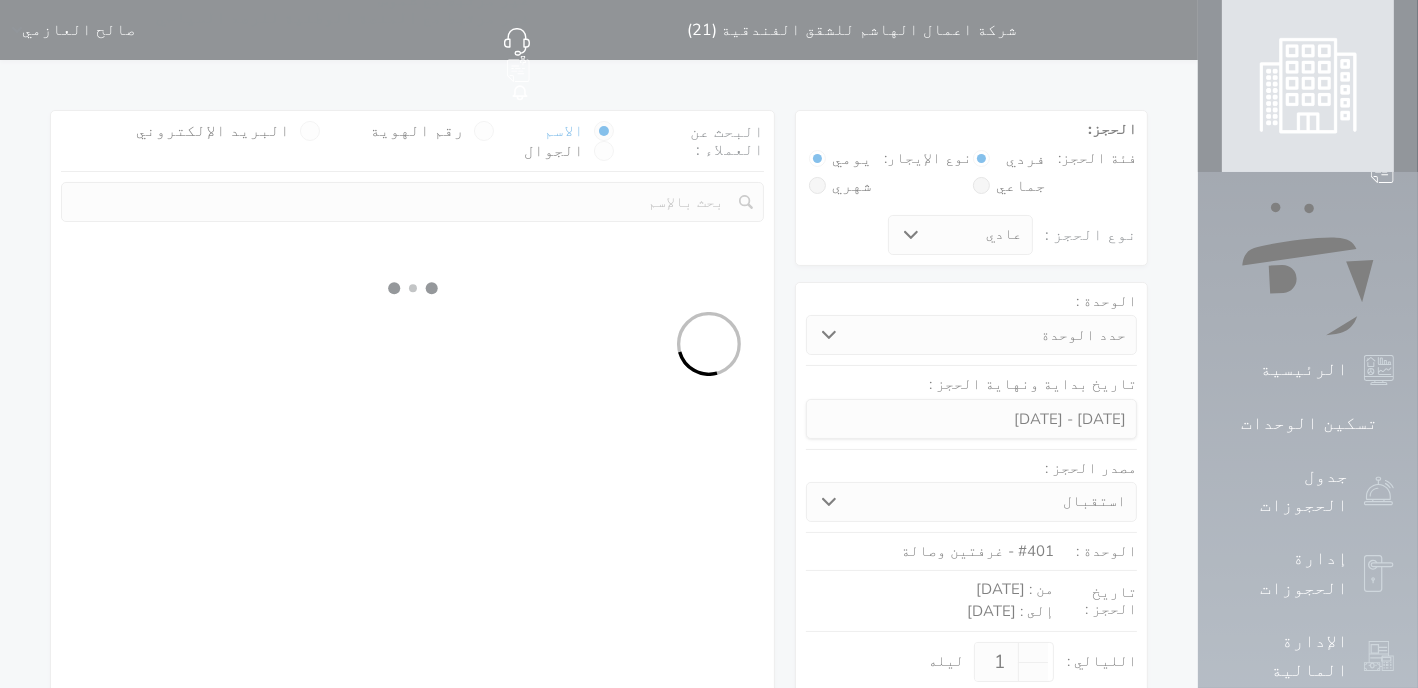 select on "1" 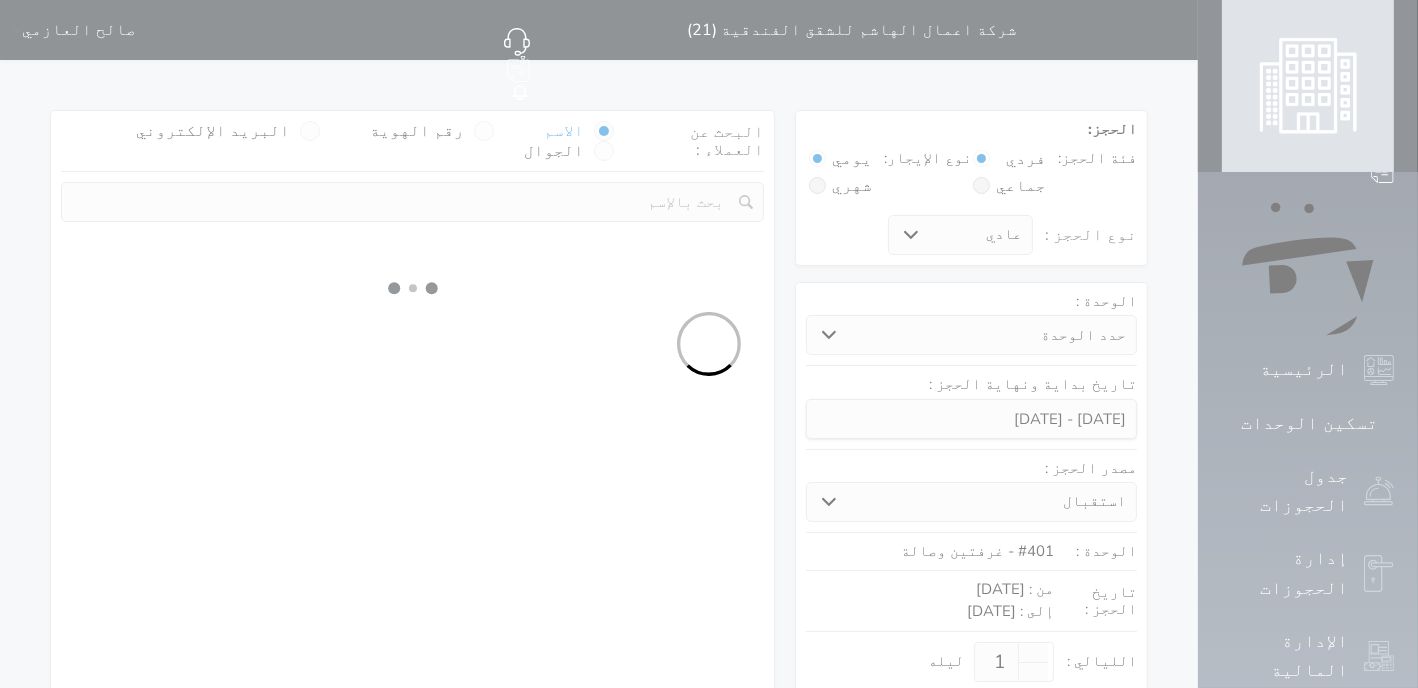 select 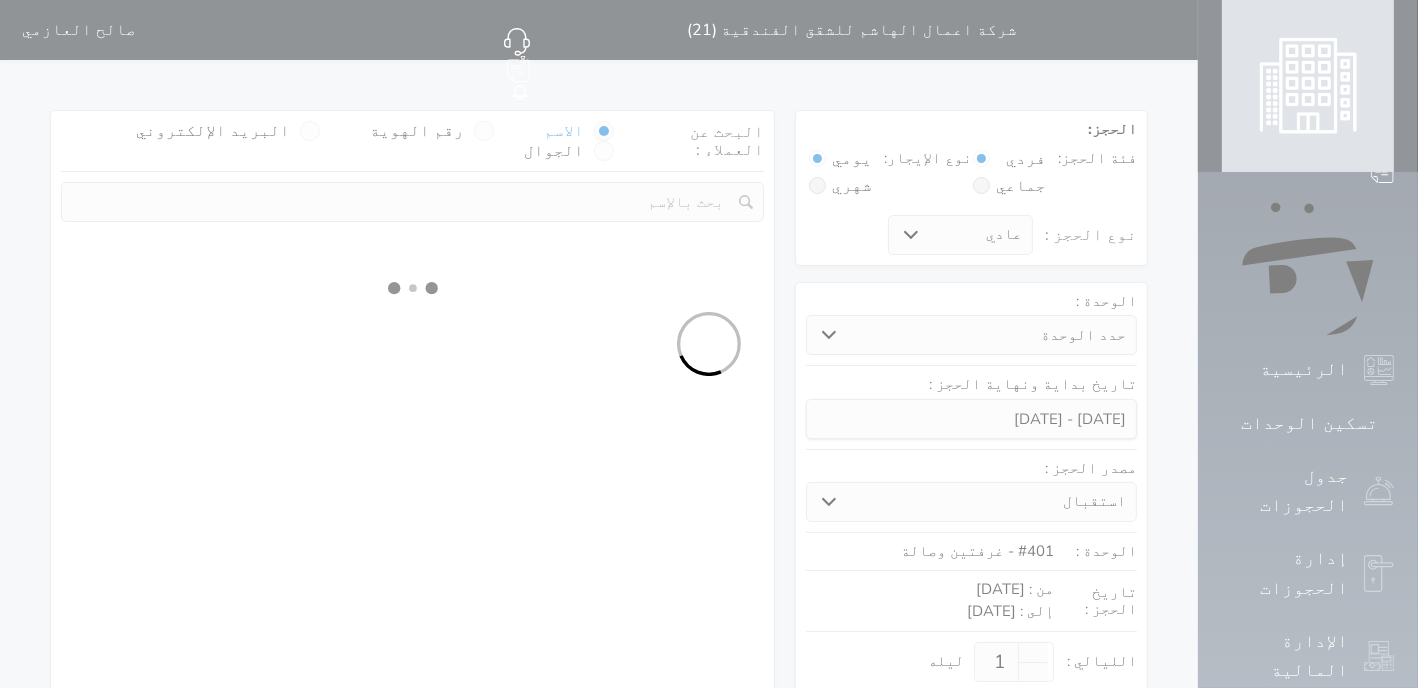 select on "7" 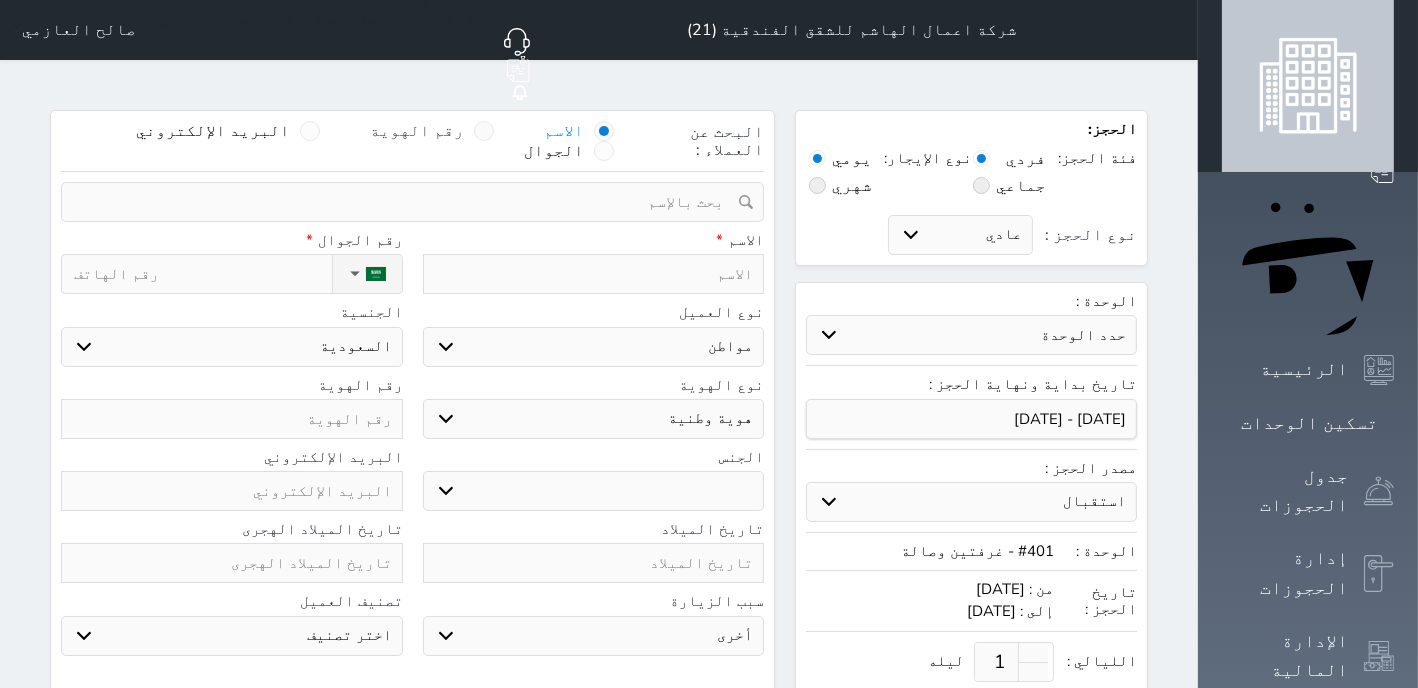 select 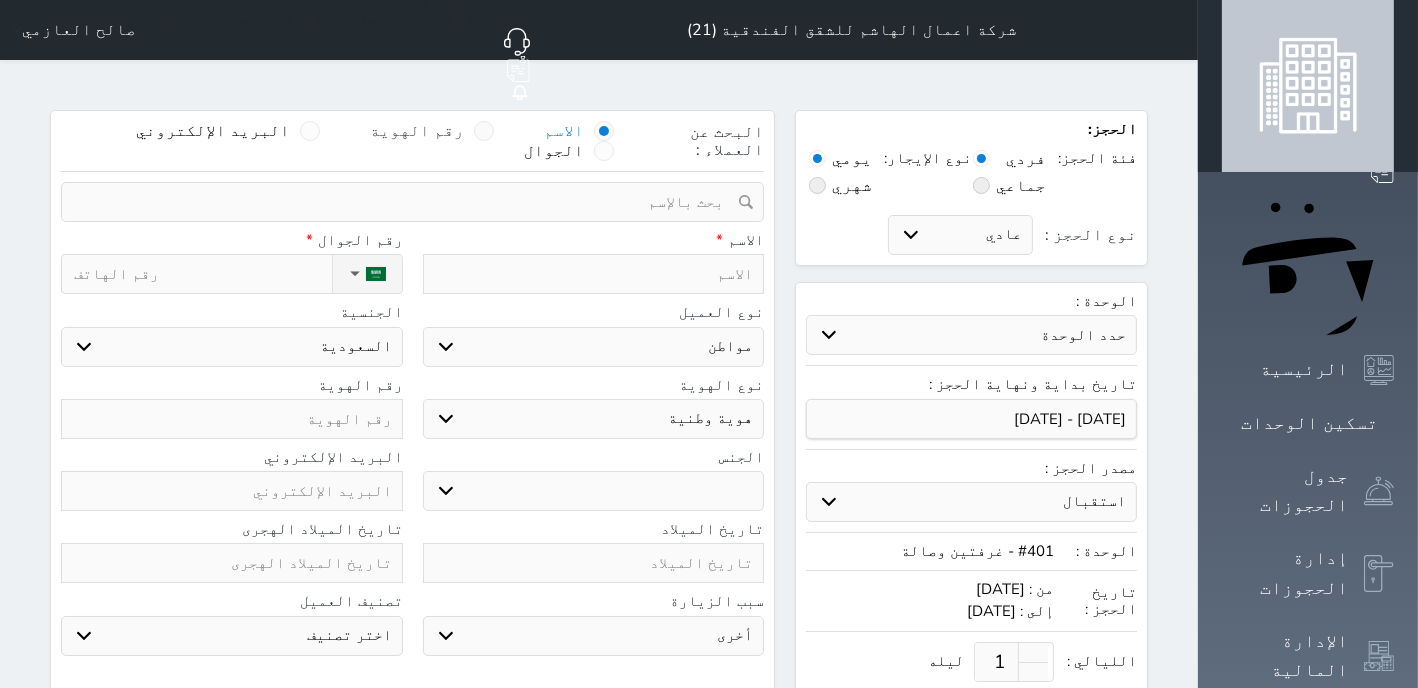 click at bounding box center (484, 131) 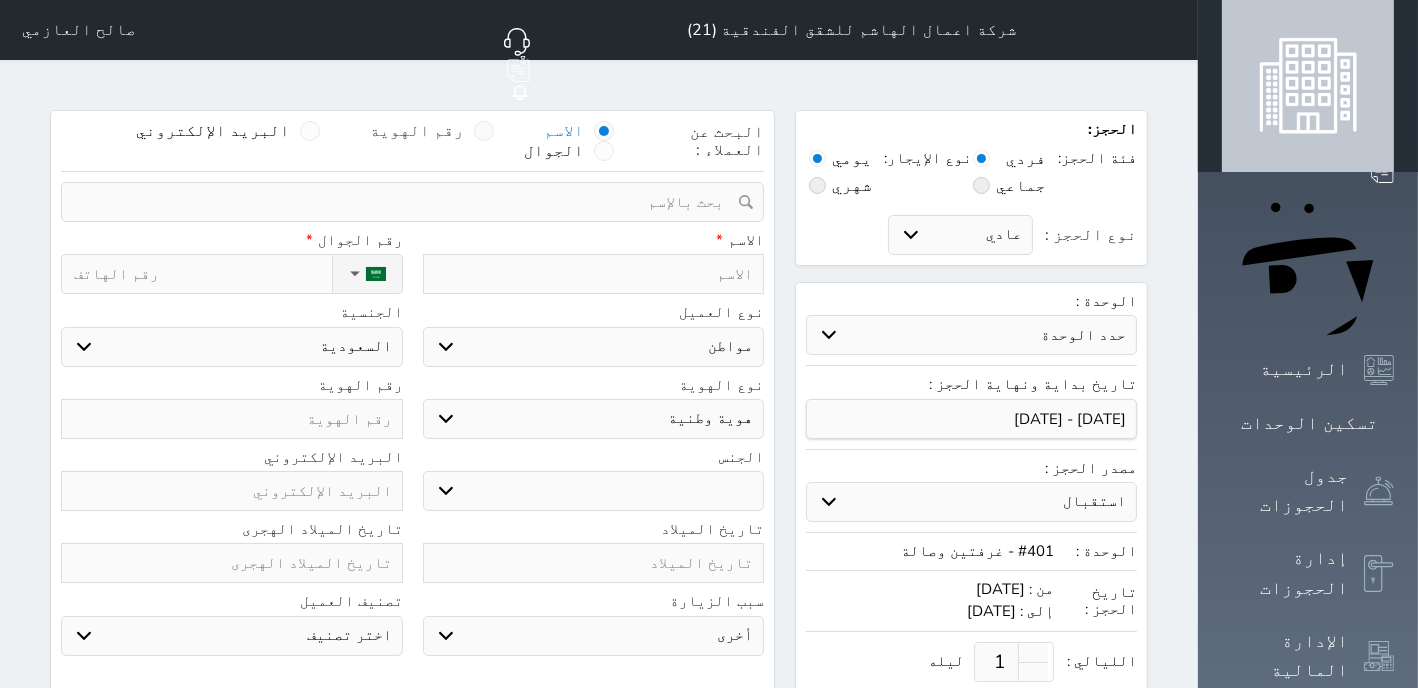 click on "رقم الهوية" at bounding box center [464, 141] 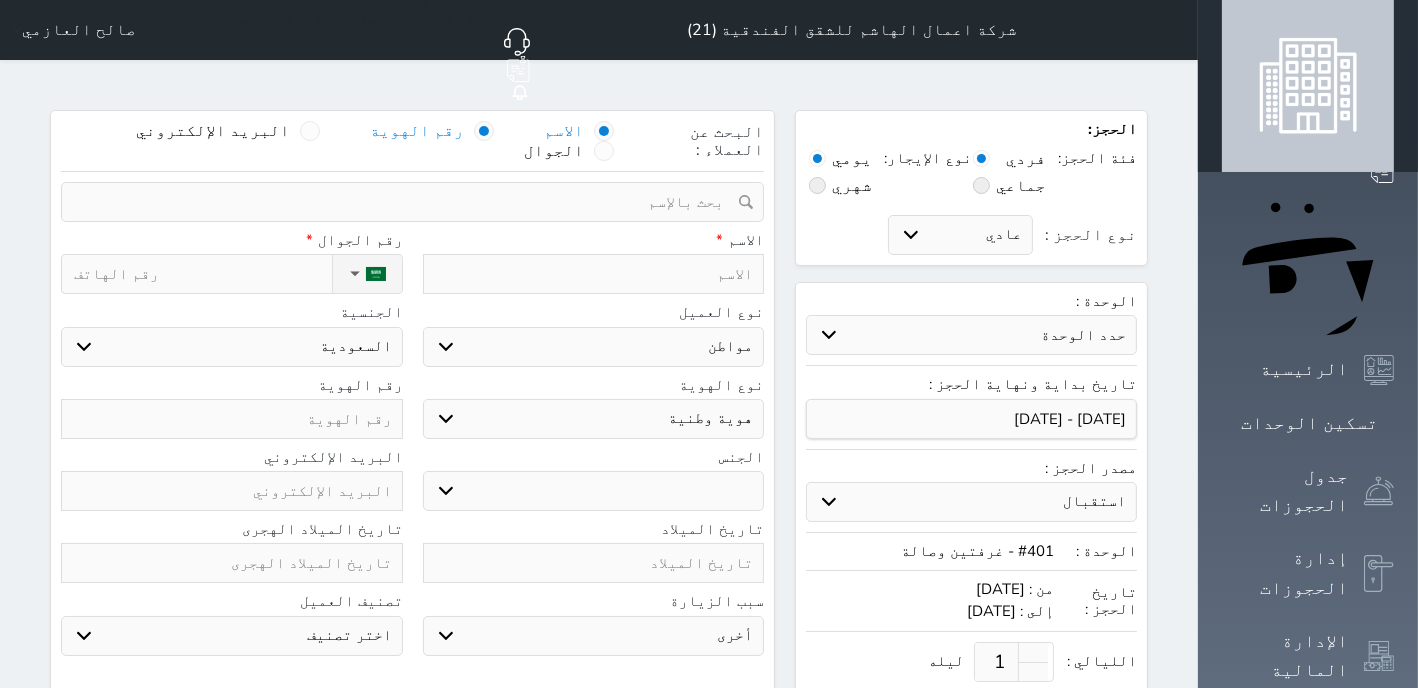 radio on "false" 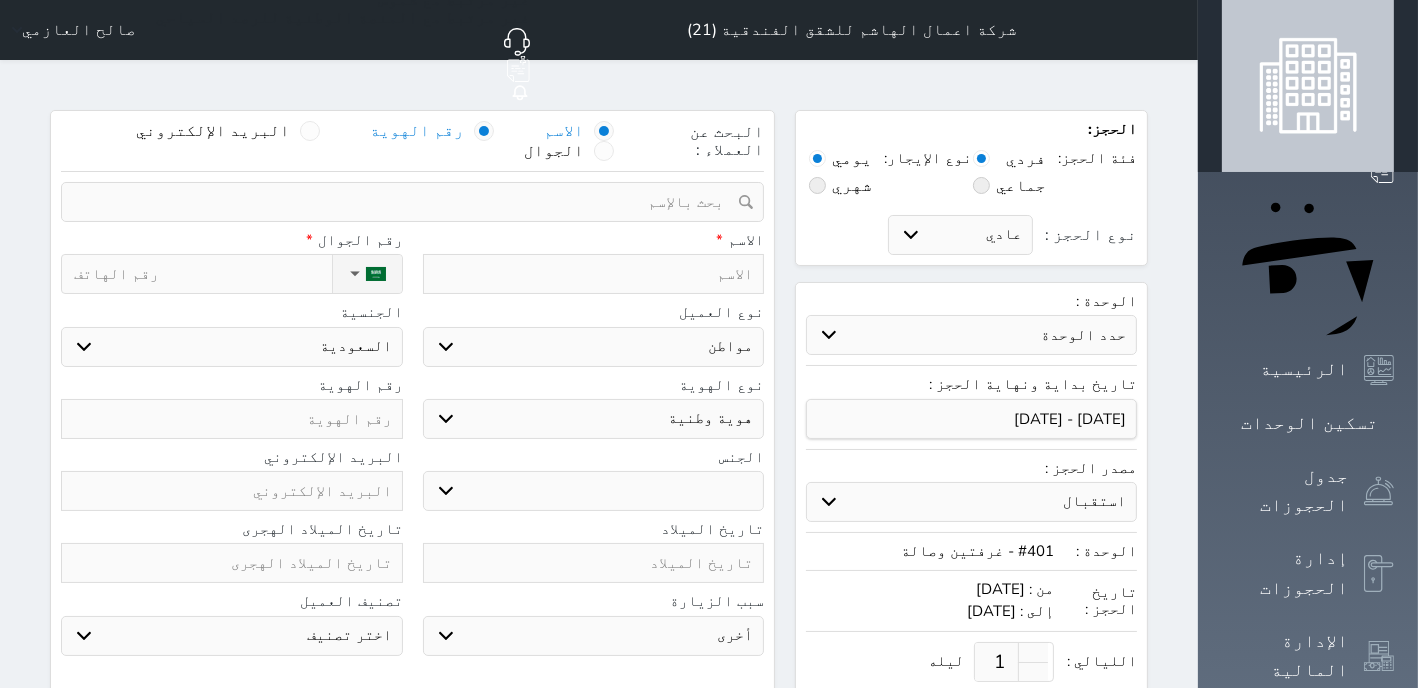 select 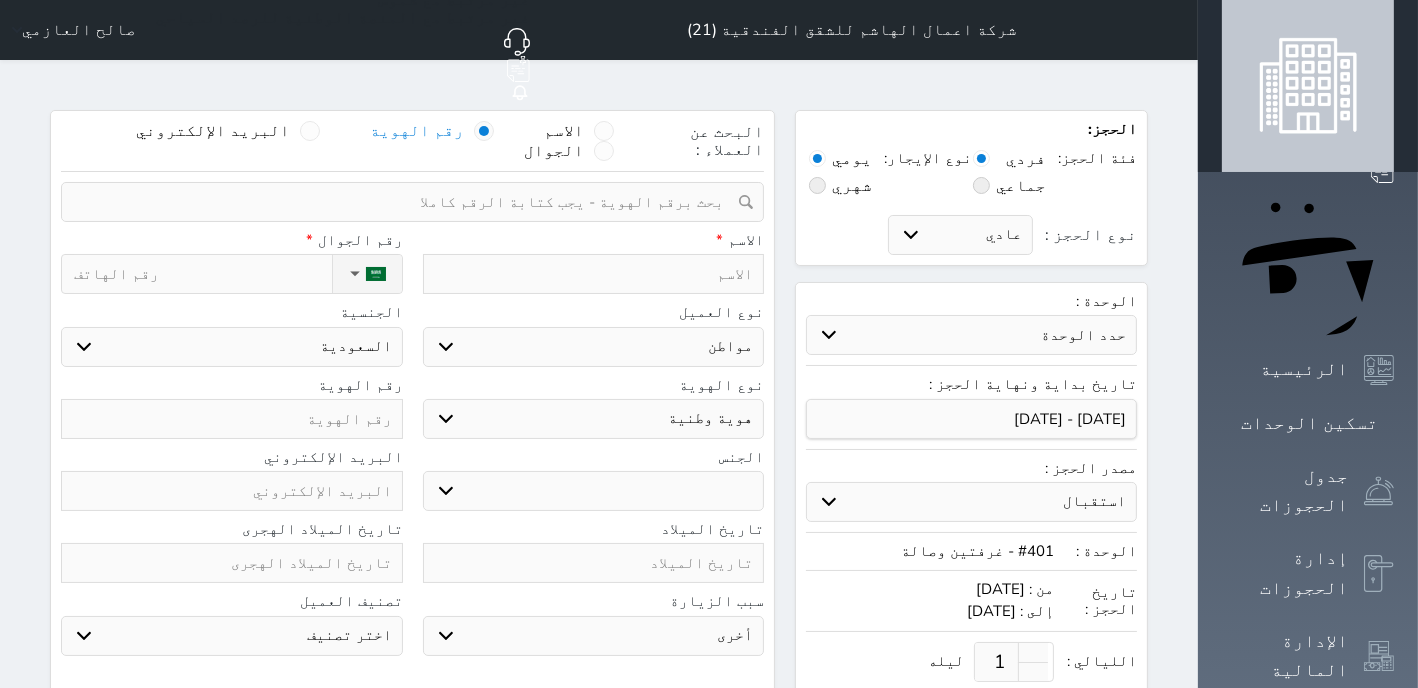 click at bounding box center [405, 202] 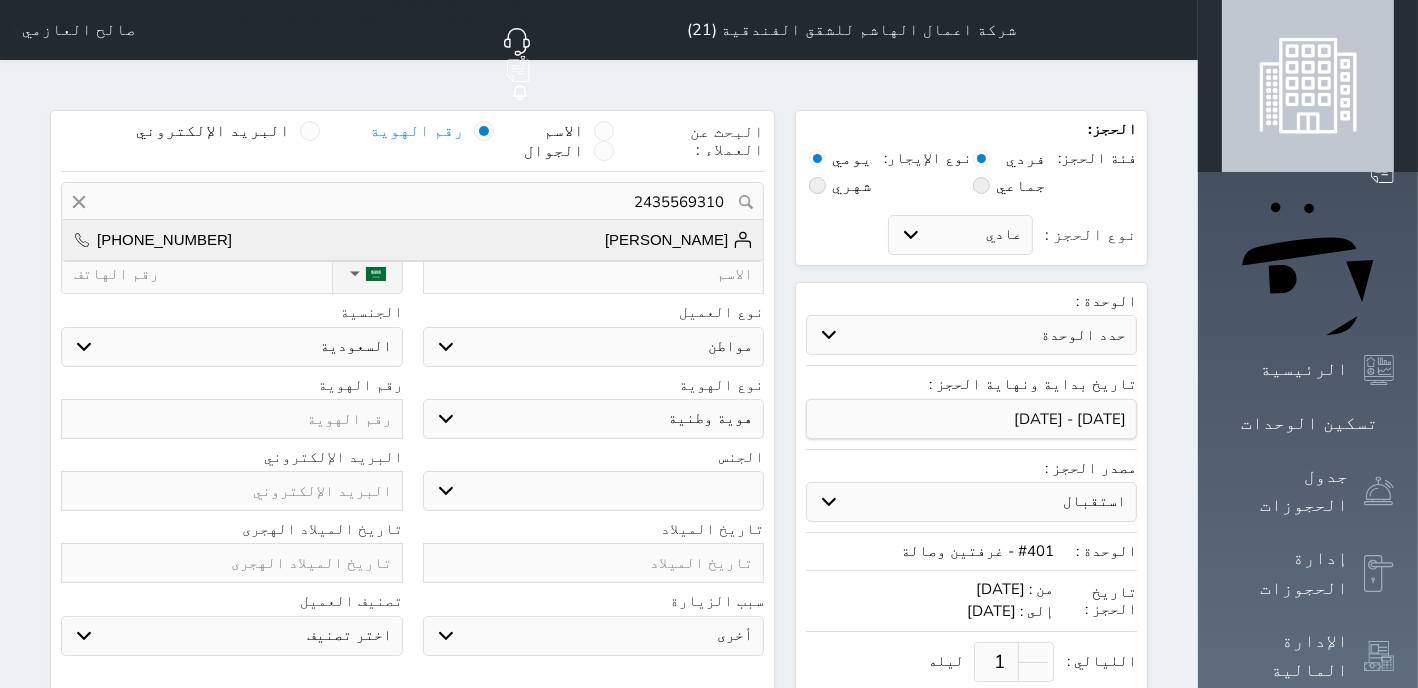 click on "عادل محمد مثنى الزبيدي" at bounding box center (679, 240) 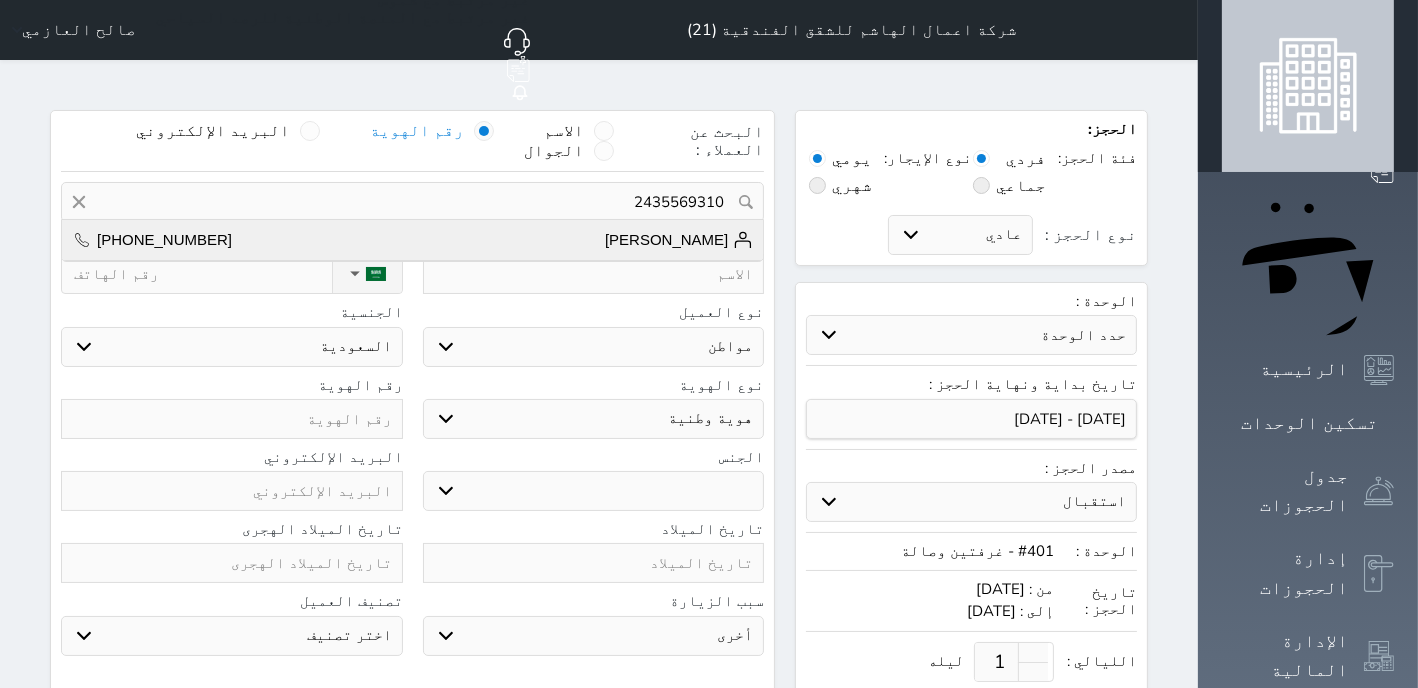 type on "عادل محمد مثنى الزبيدي  ||  +966538976713" 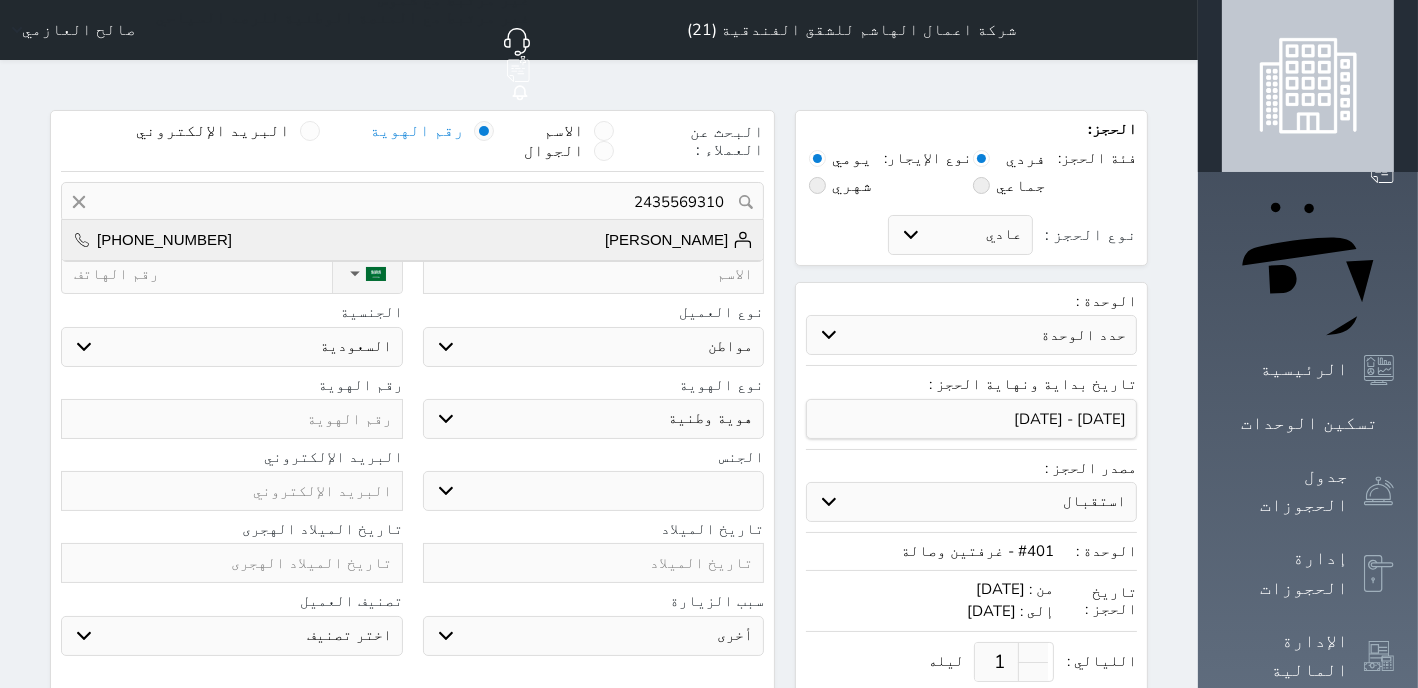 select on "male" 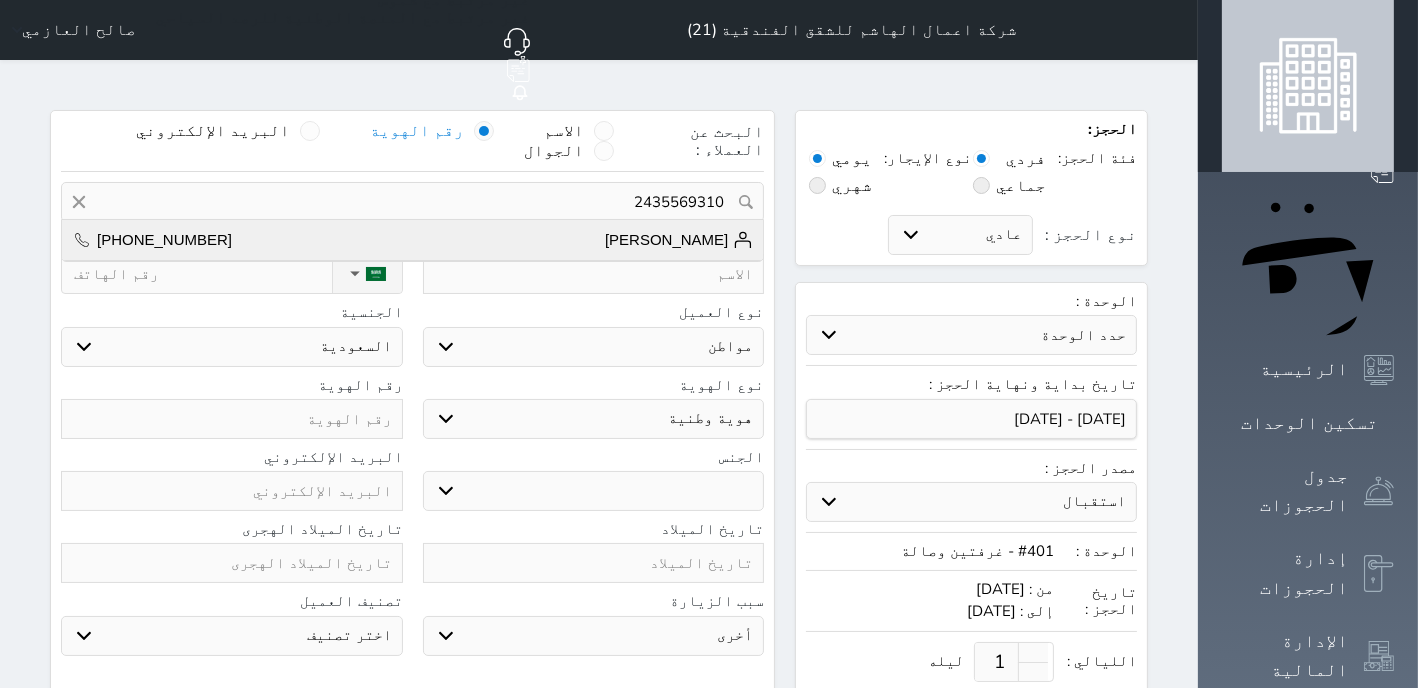 type on "1985/01/01" 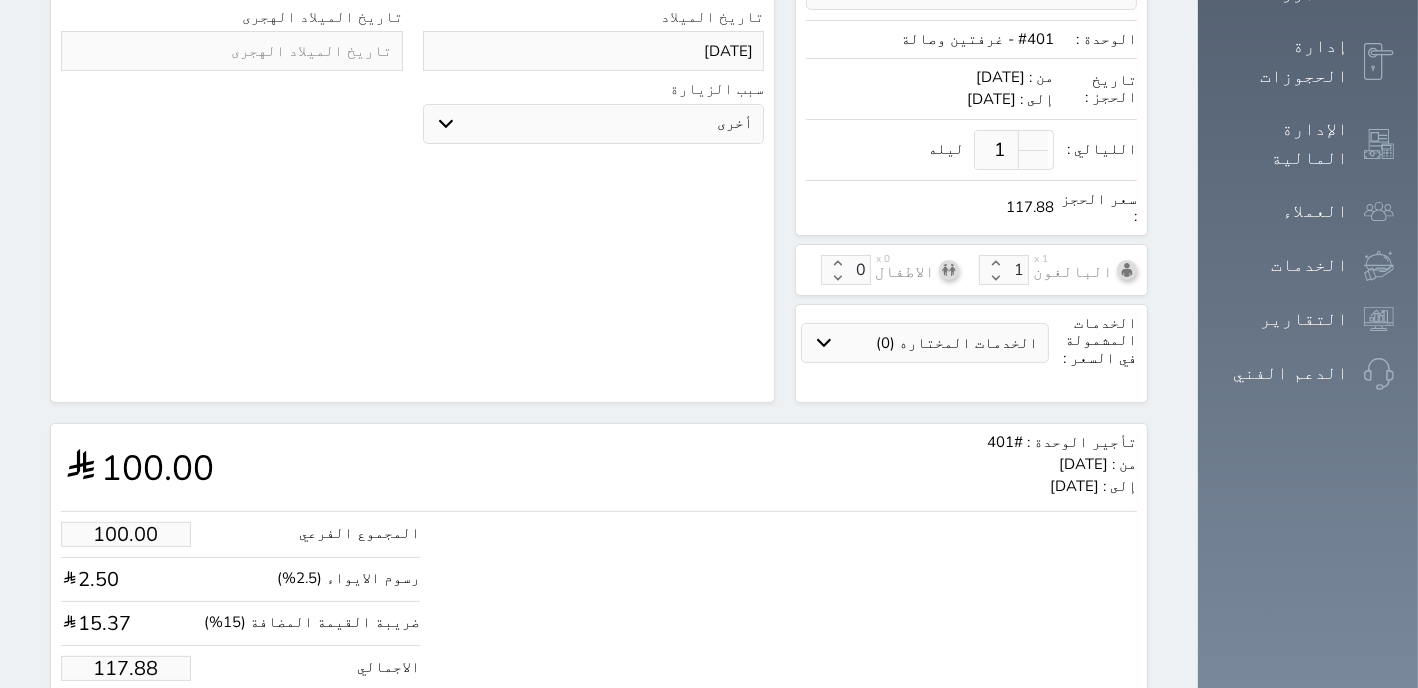 scroll, scrollTop: 562, scrollLeft: 0, axis: vertical 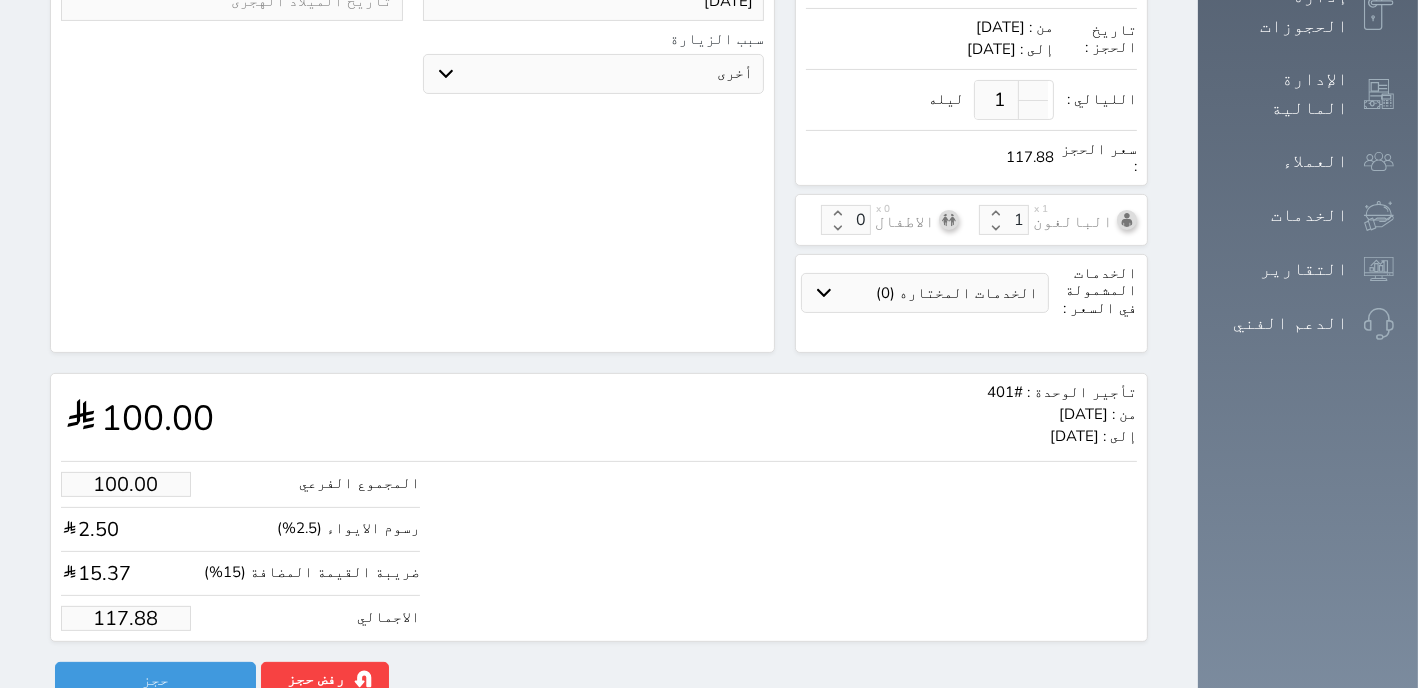 drag, startPoint x: 140, startPoint y: 585, endPoint x: 50, endPoint y: 585, distance: 90 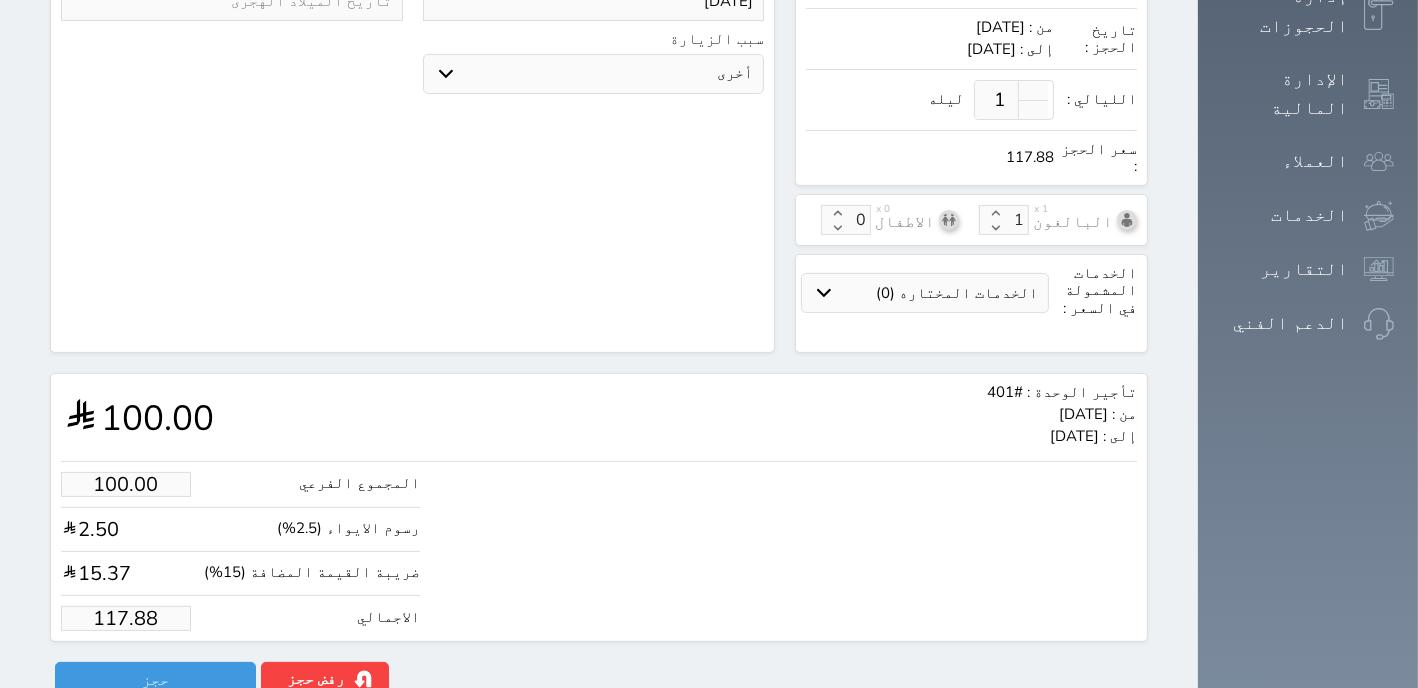 click on "117.88" at bounding box center (126, 618) 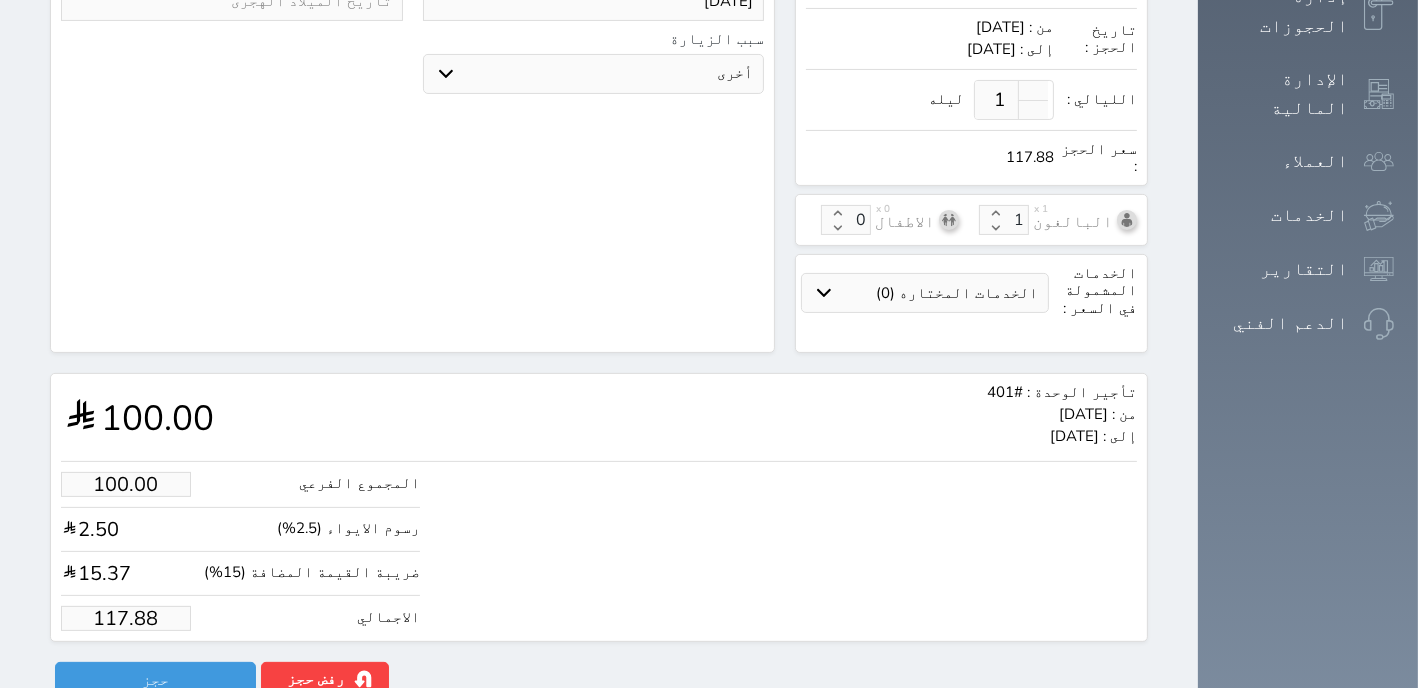 type on "99.94" 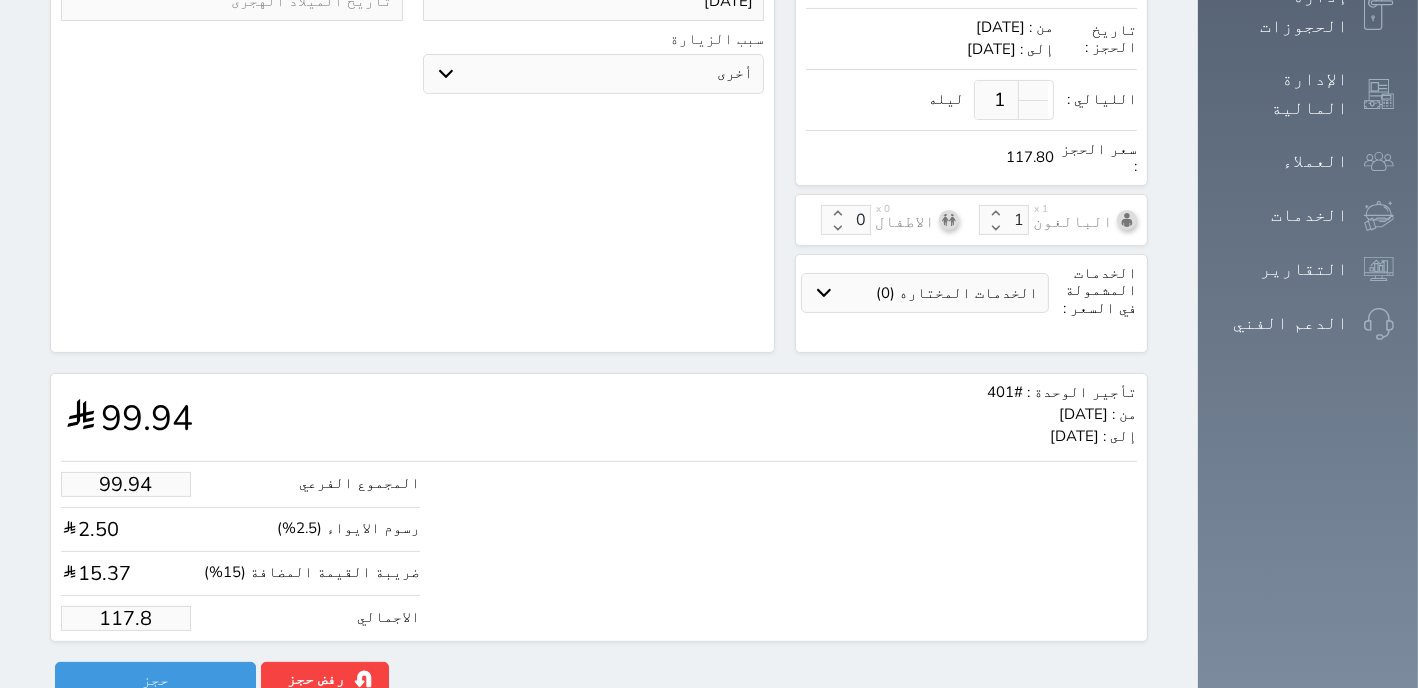 type on "99.26" 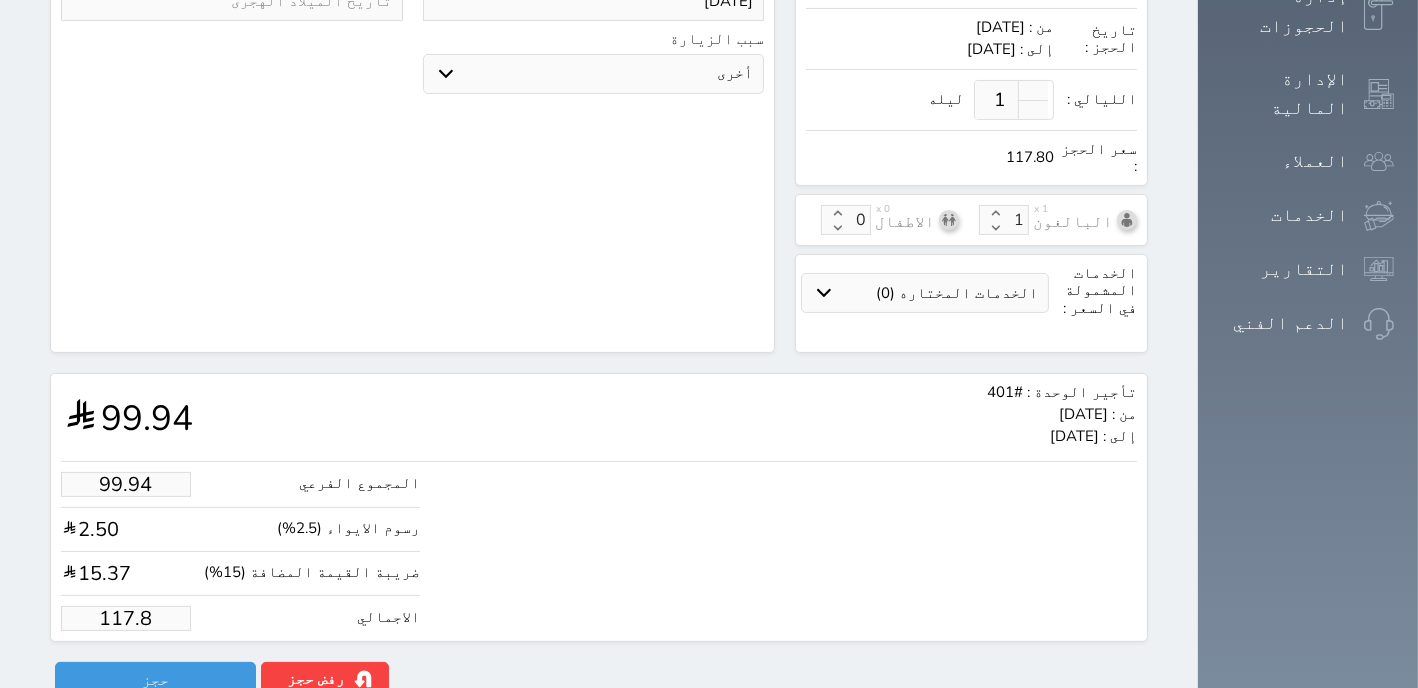 type on "117" 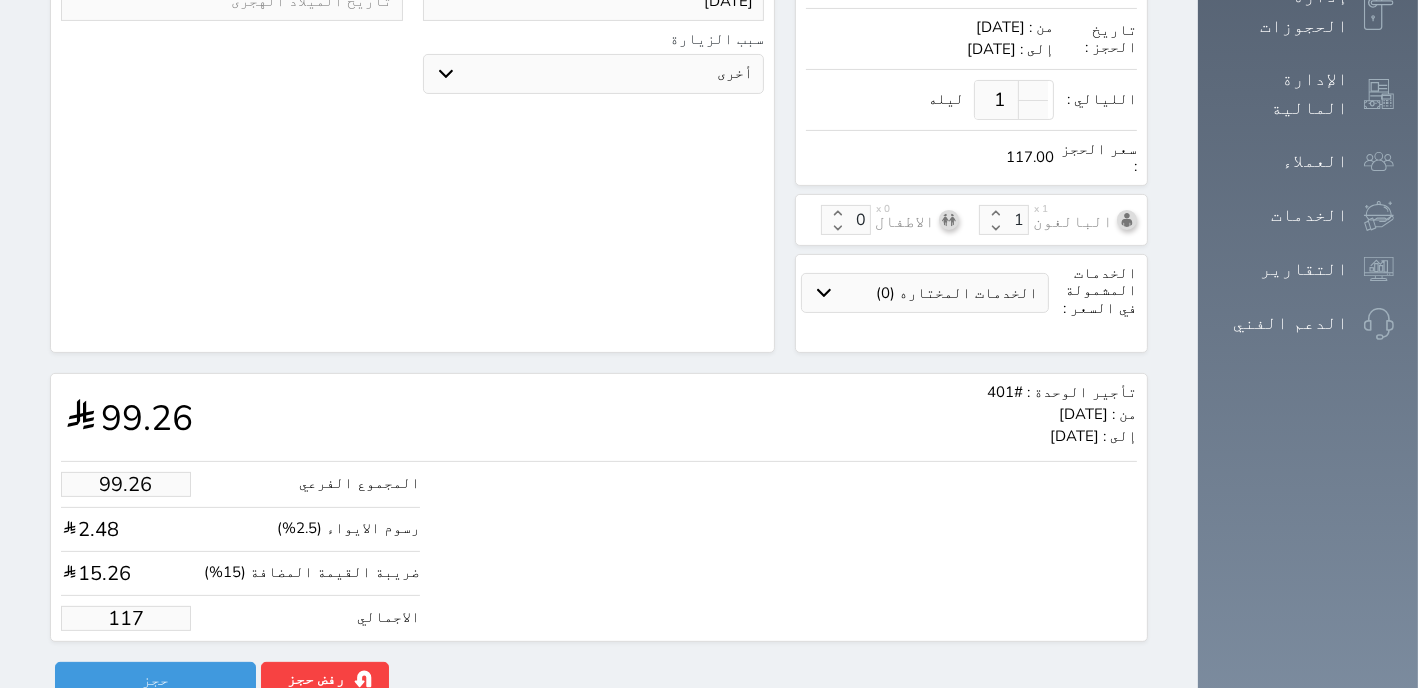 type on "9.33" 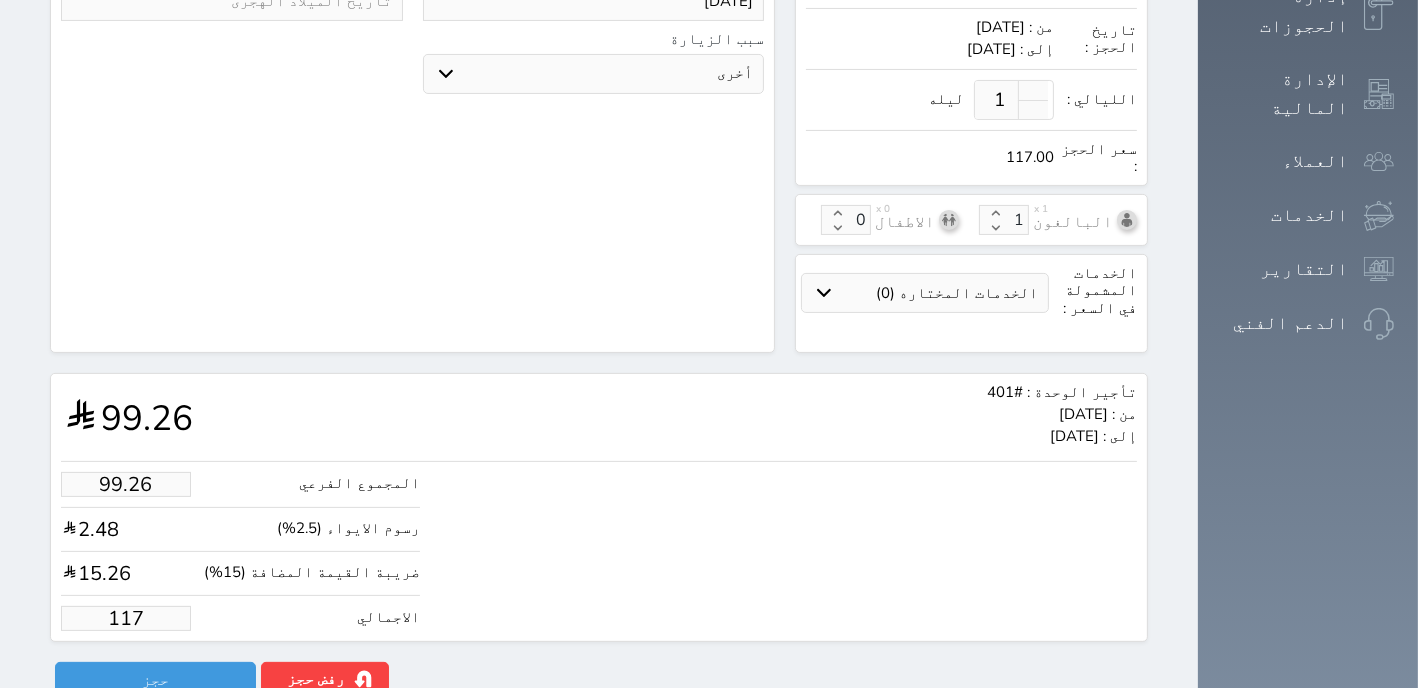 type on "11" 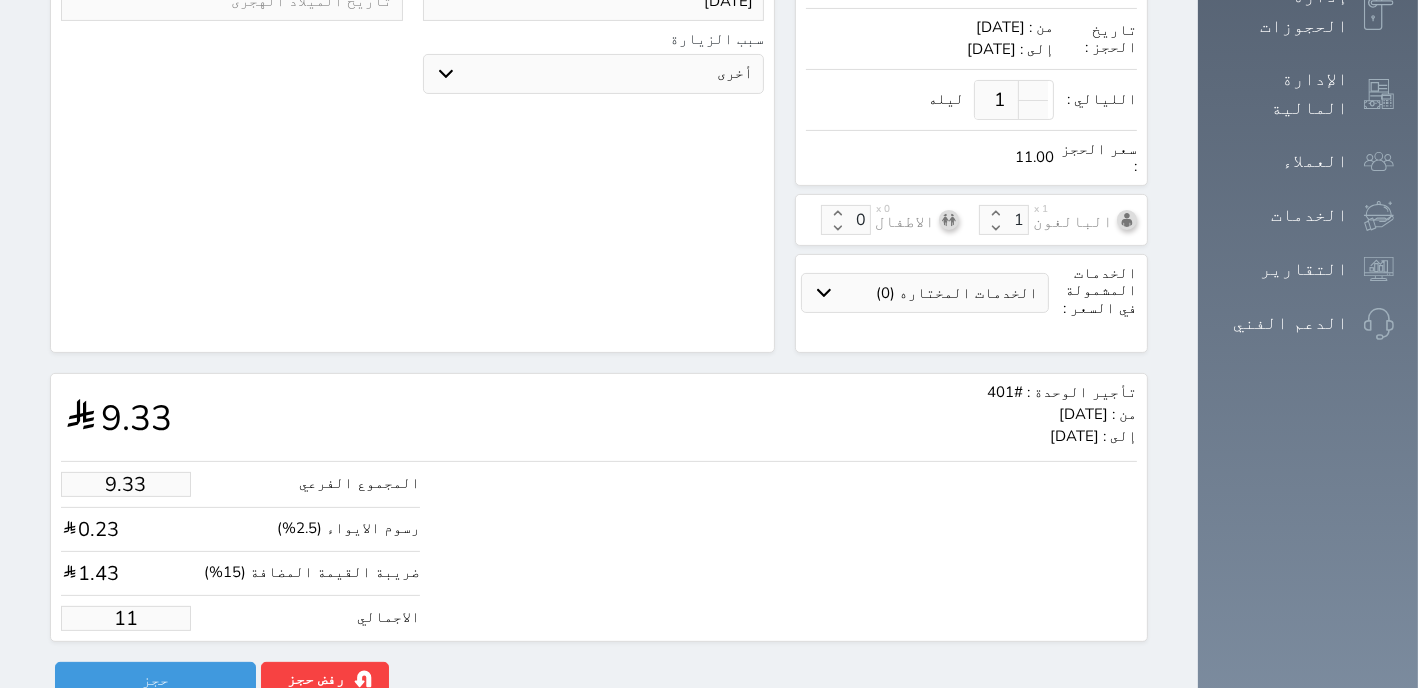 type on "1.00" 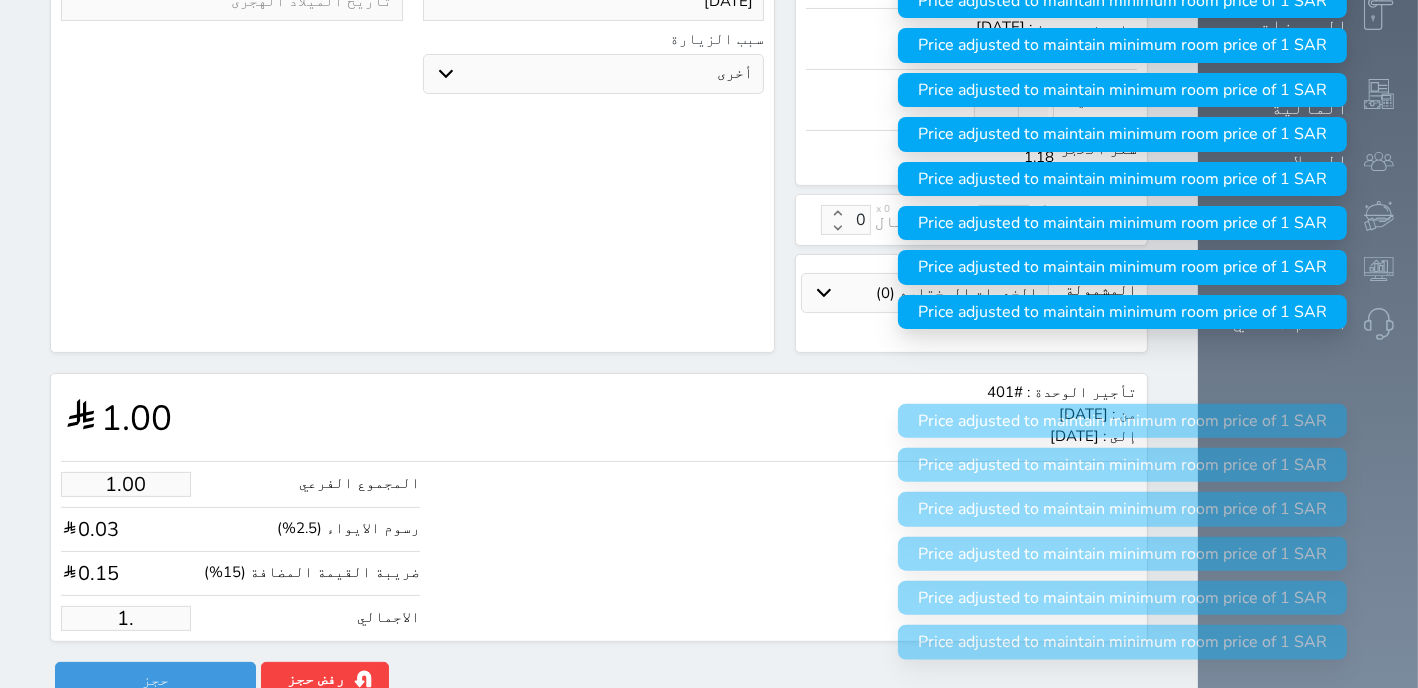 type on "1" 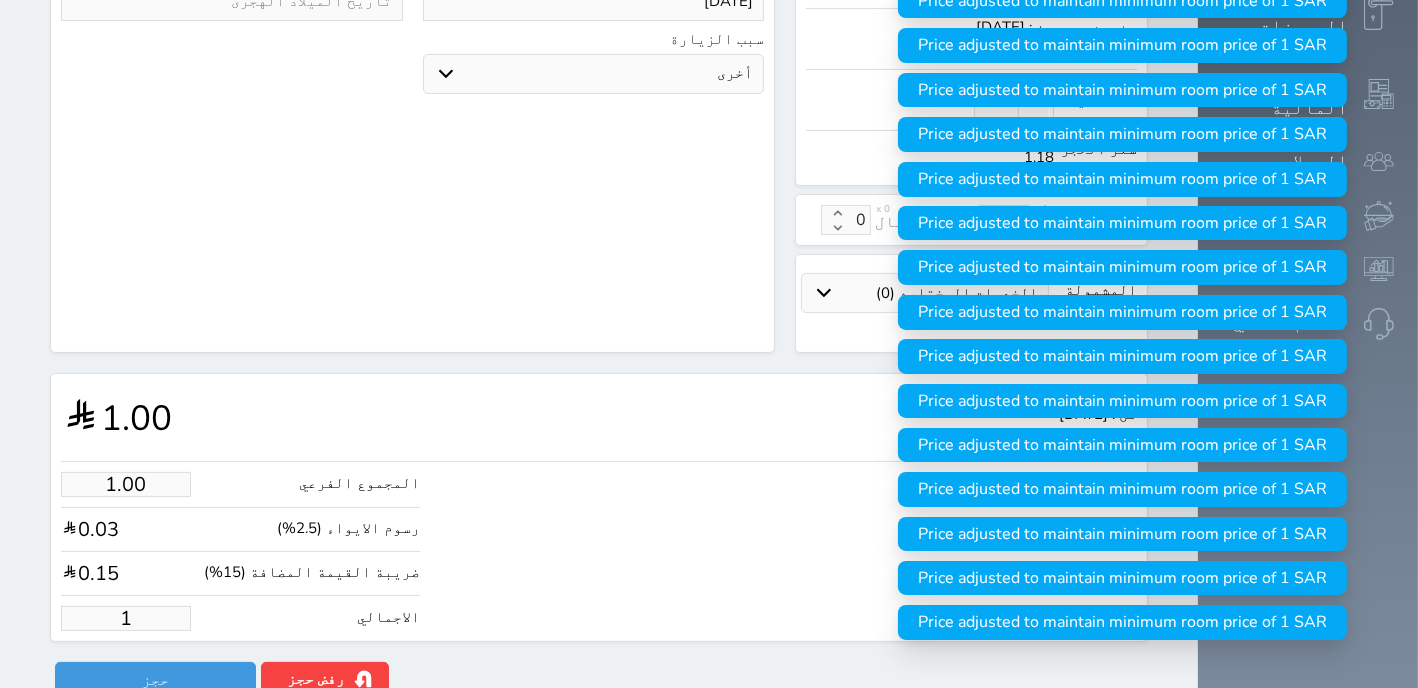 type 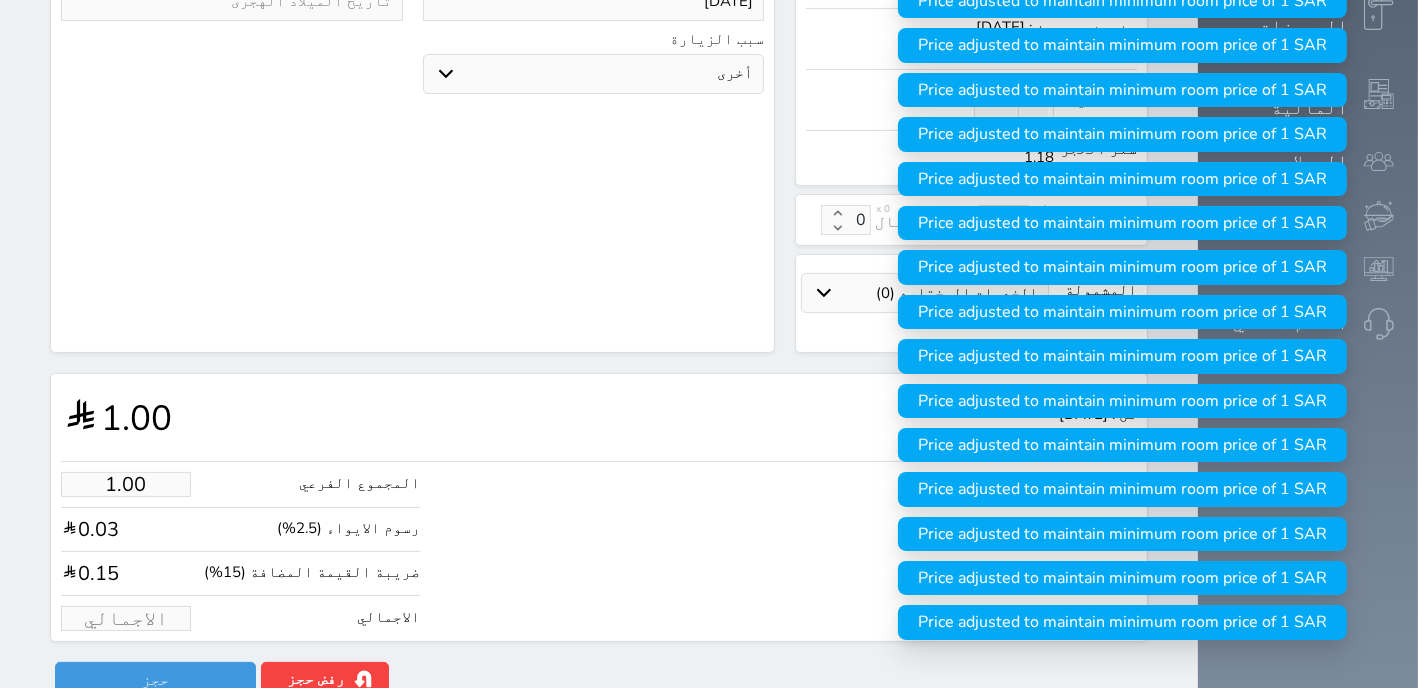 type on "1.70" 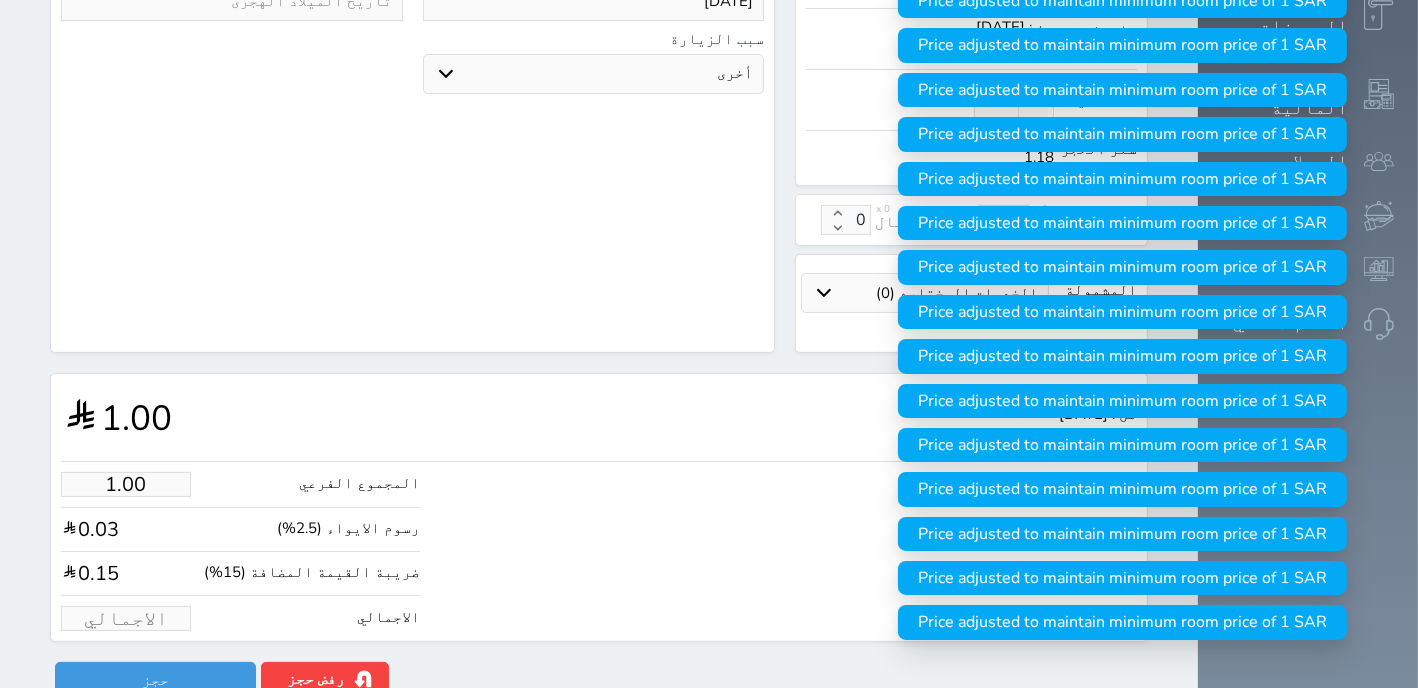 type on "2" 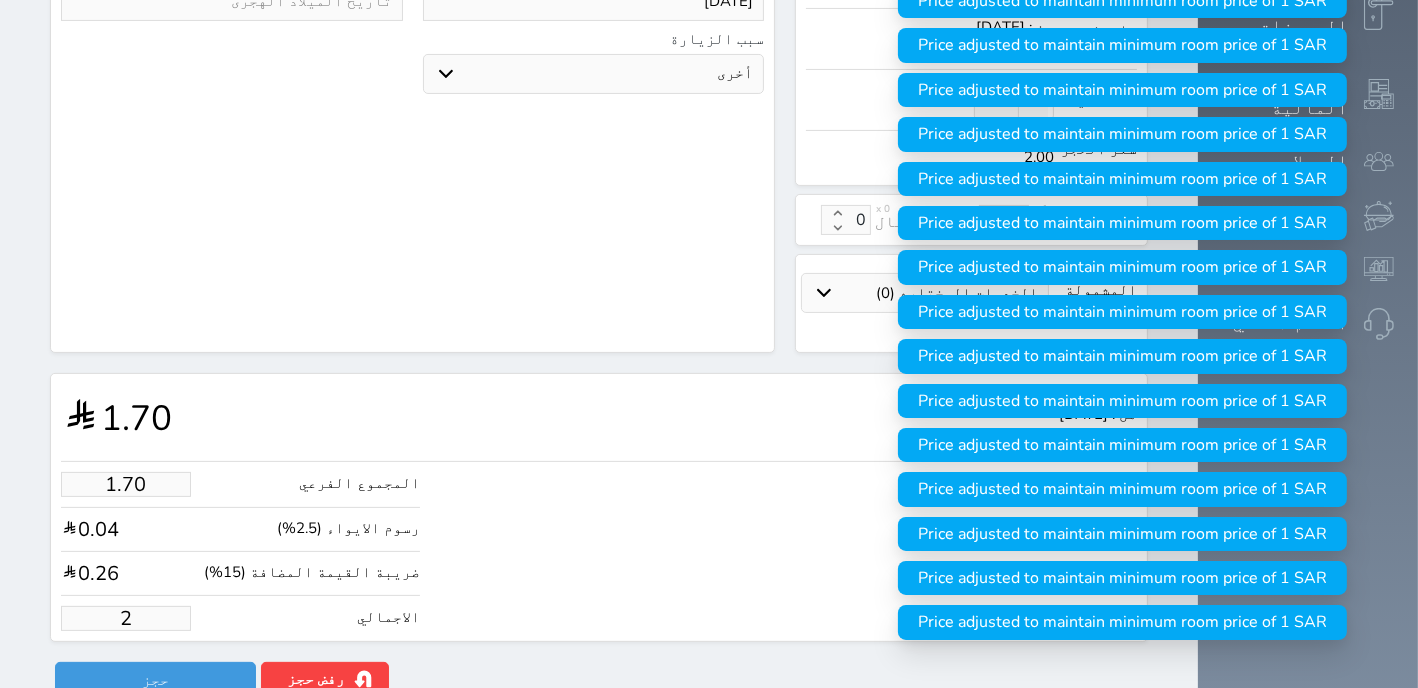type on "21.21" 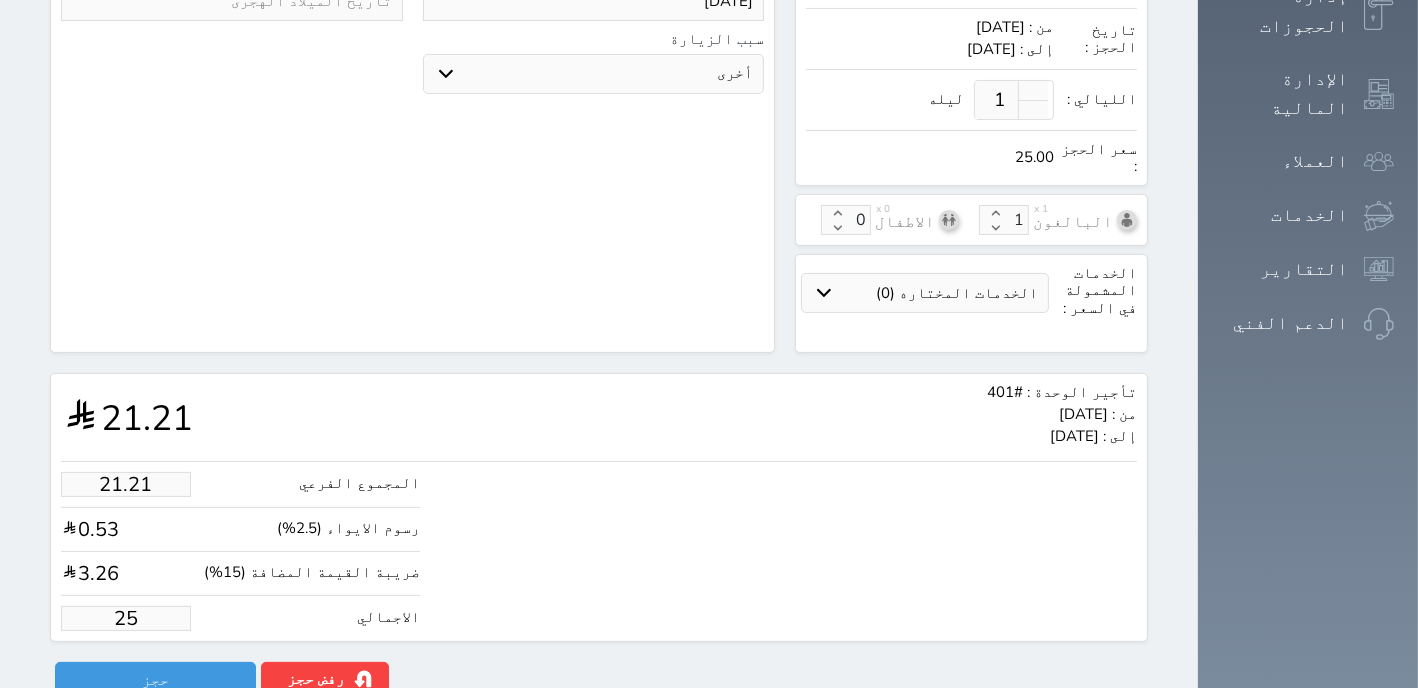 type on "212.09" 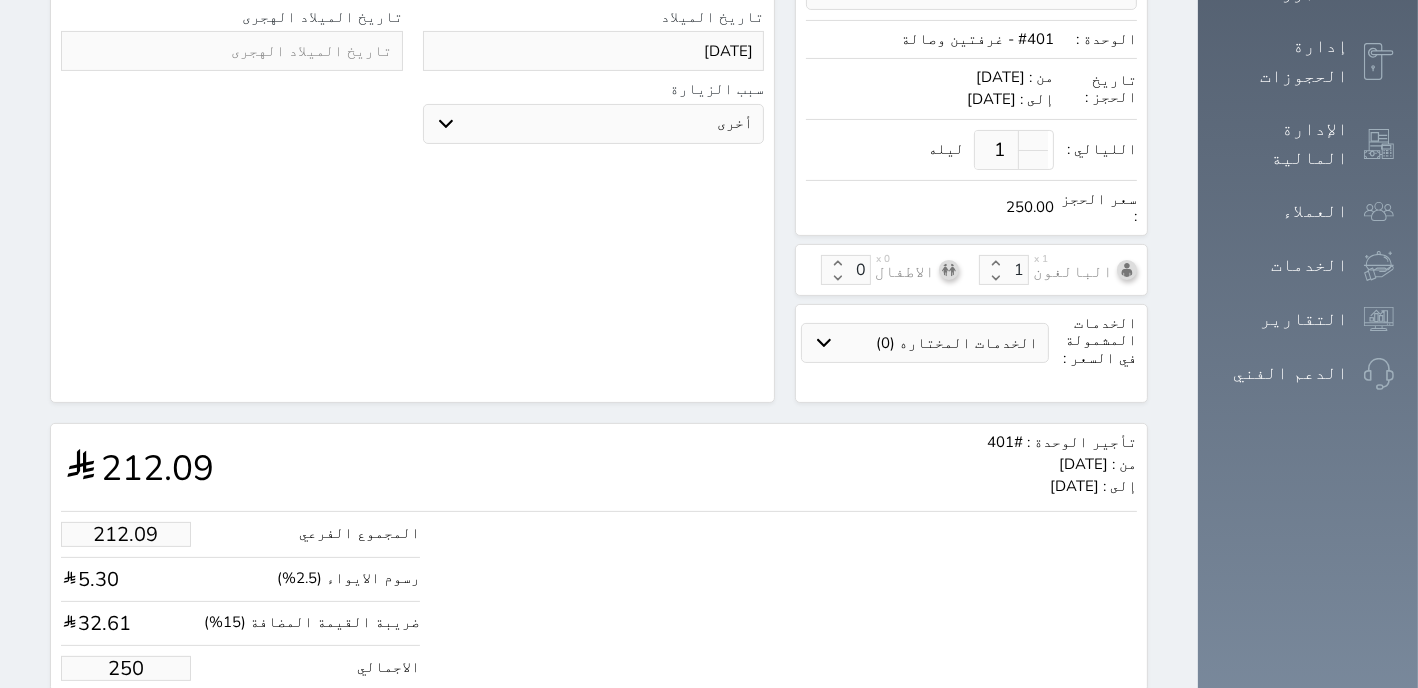 scroll, scrollTop: 562, scrollLeft: 0, axis: vertical 